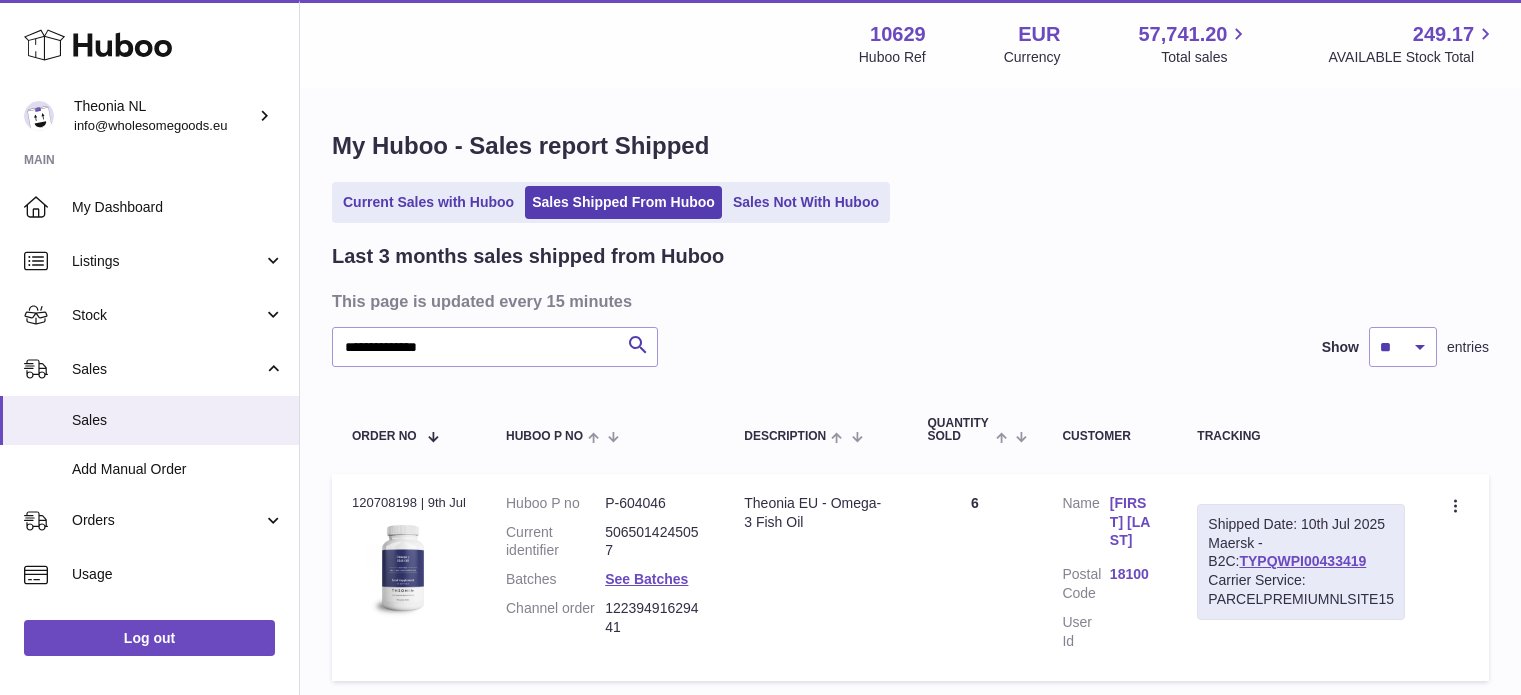 scroll, scrollTop: 0, scrollLeft: 0, axis: both 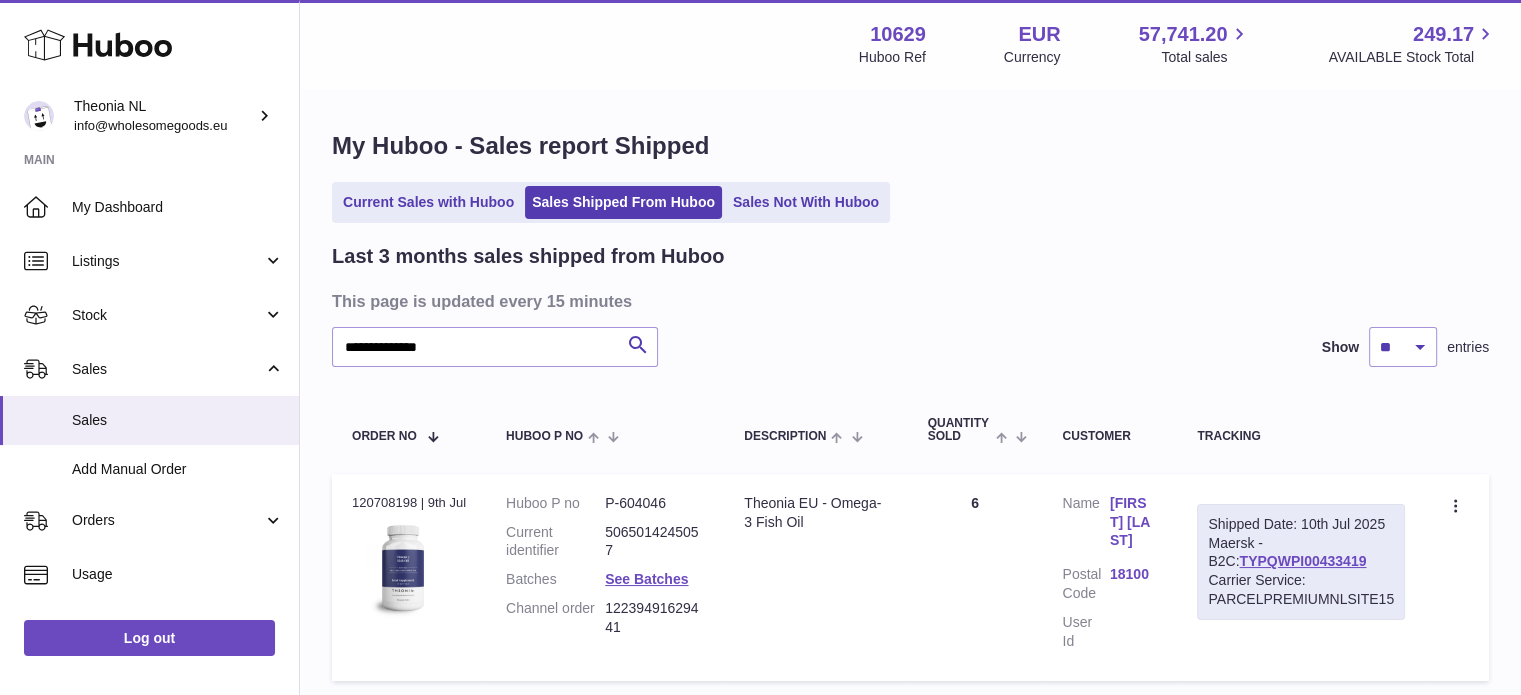click on "Current Sales with Huboo" at bounding box center (428, 202) 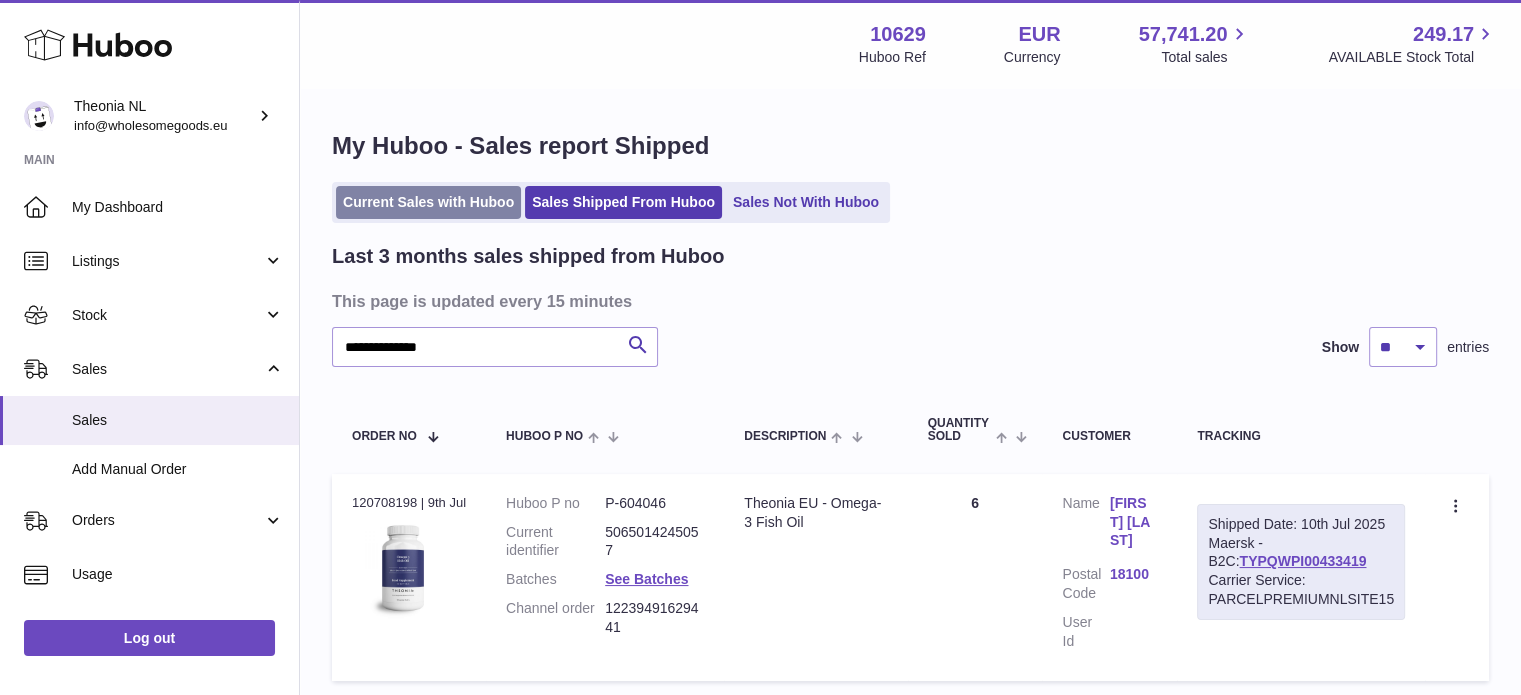 drag, startPoint x: 0, startPoint y: 0, endPoint x: 434, endPoint y: 210, distance: 482.1369 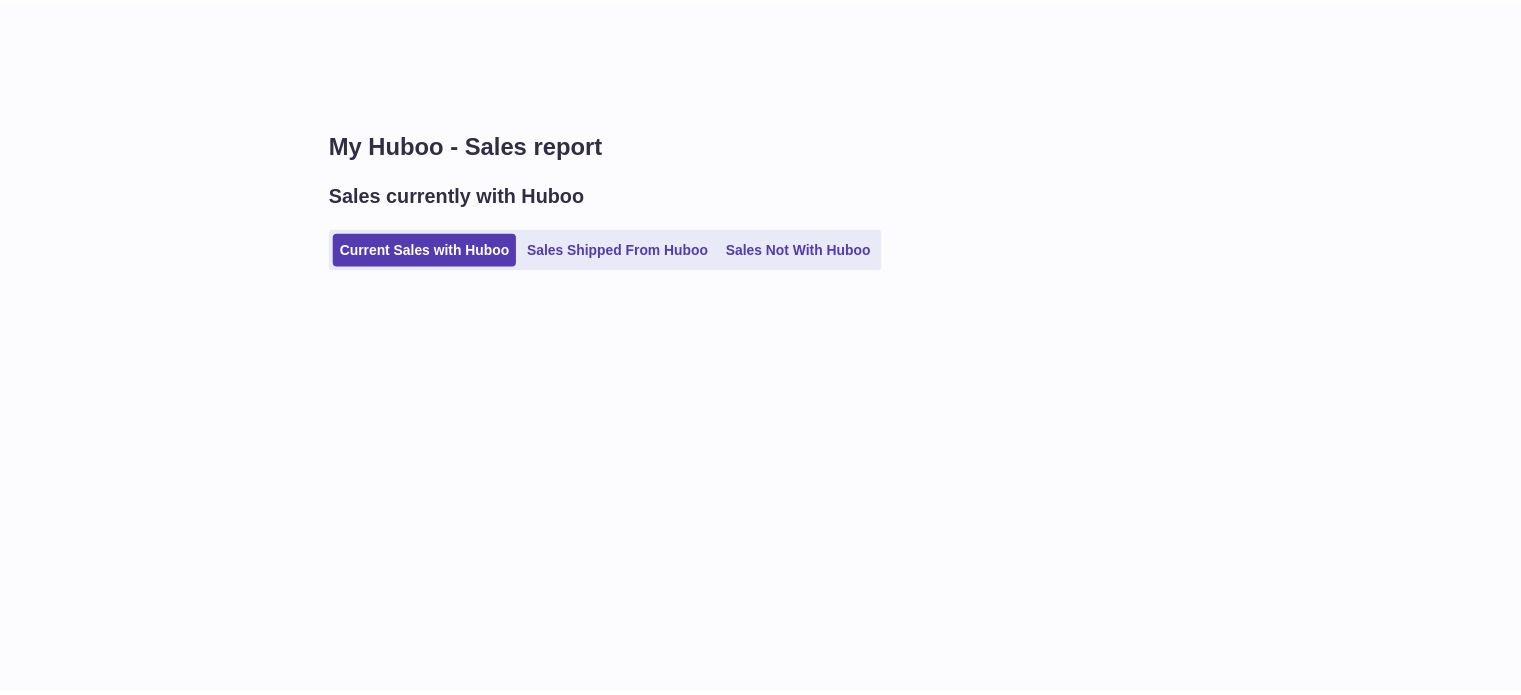 scroll, scrollTop: 0, scrollLeft: 0, axis: both 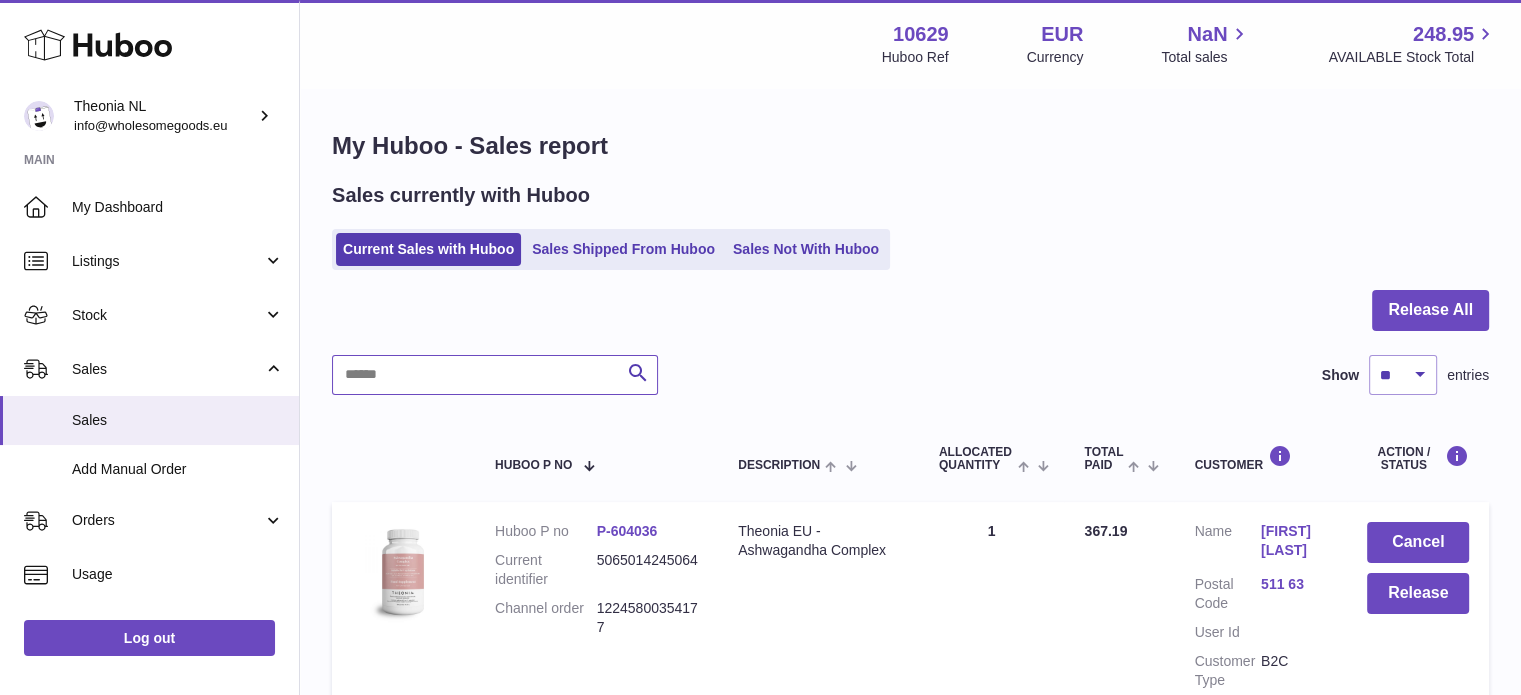 click at bounding box center [495, 375] 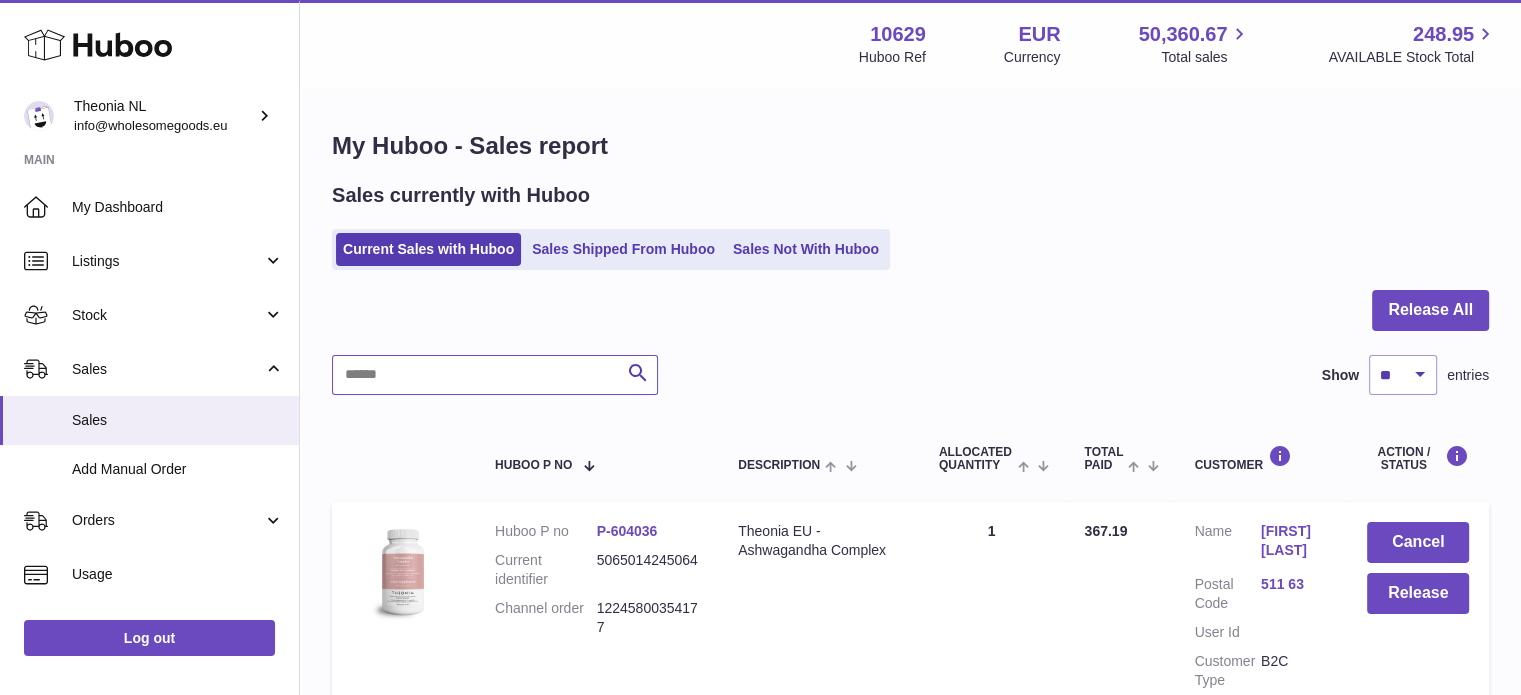 paste on "**********" 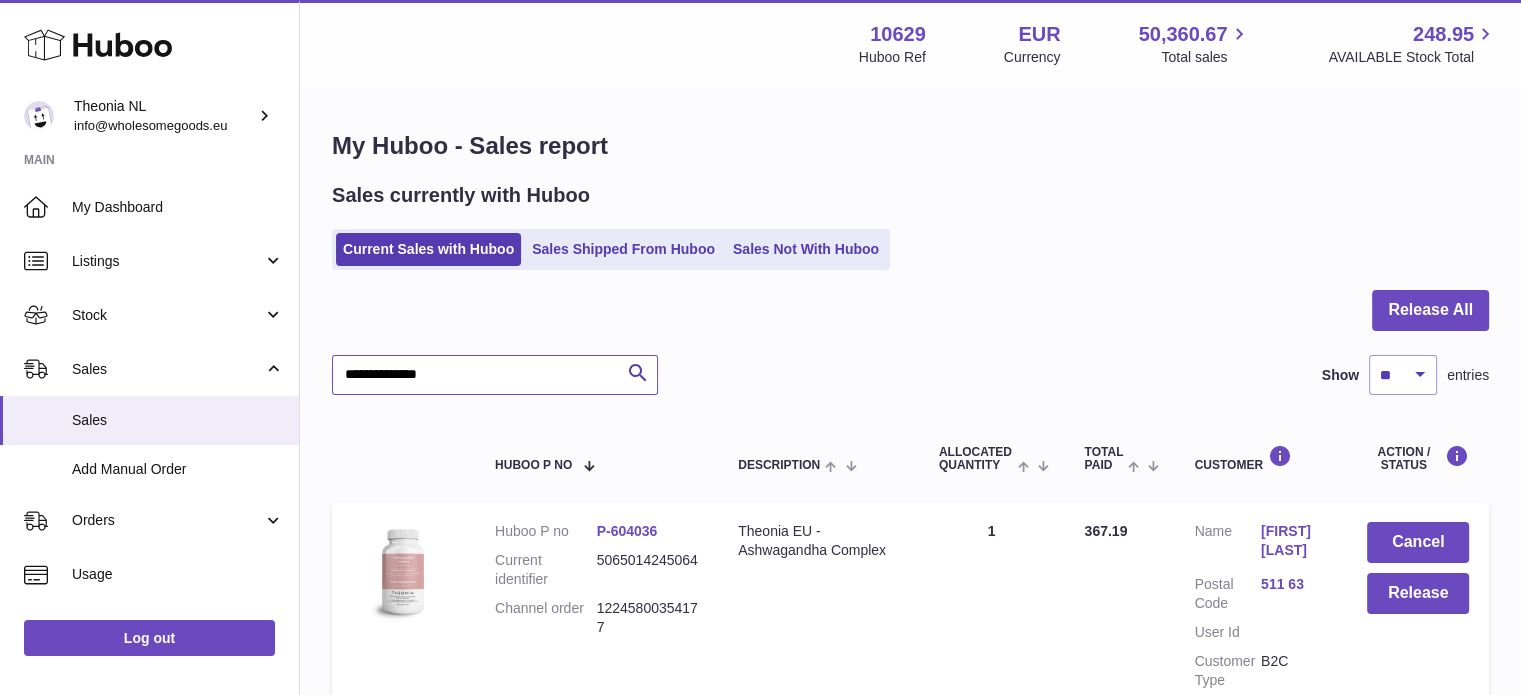 scroll, scrollTop: 200, scrollLeft: 0, axis: vertical 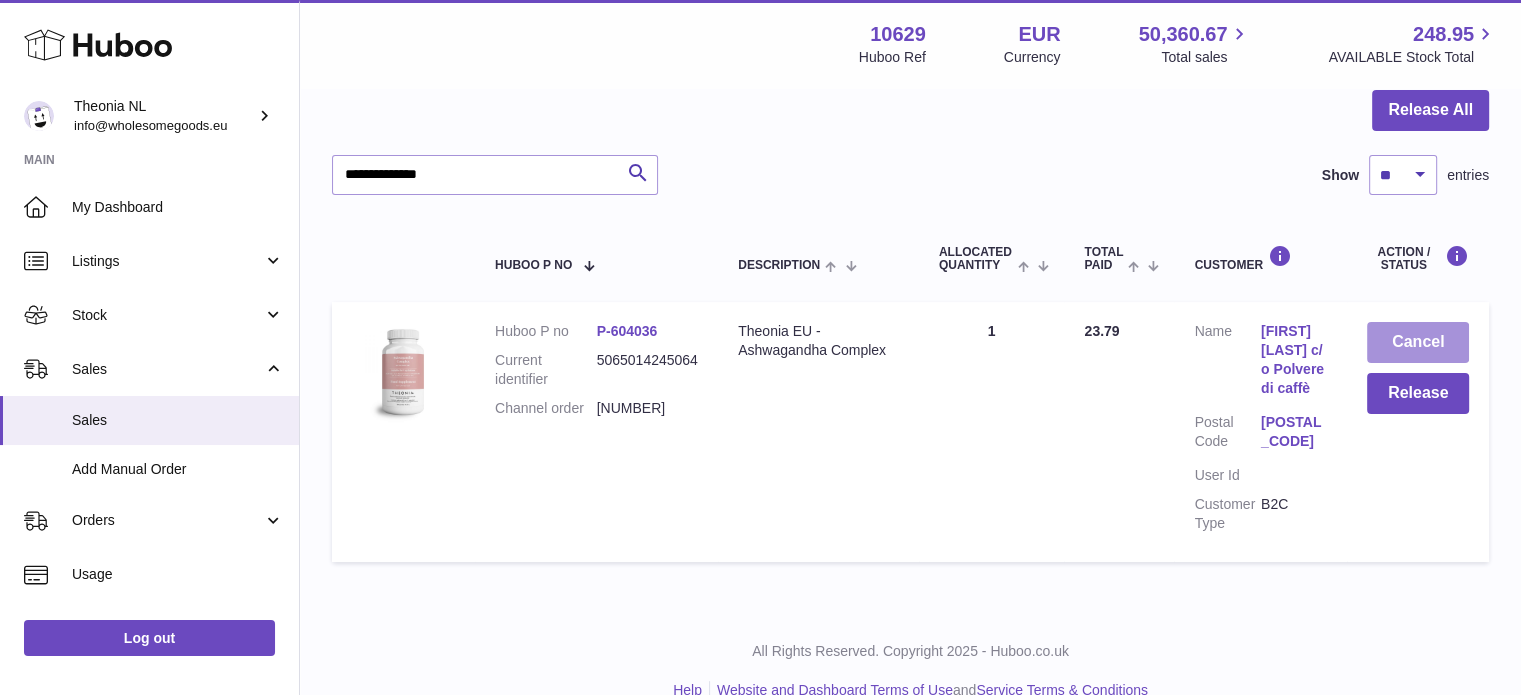 click on "Cancel" at bounding box center [1418, 342] 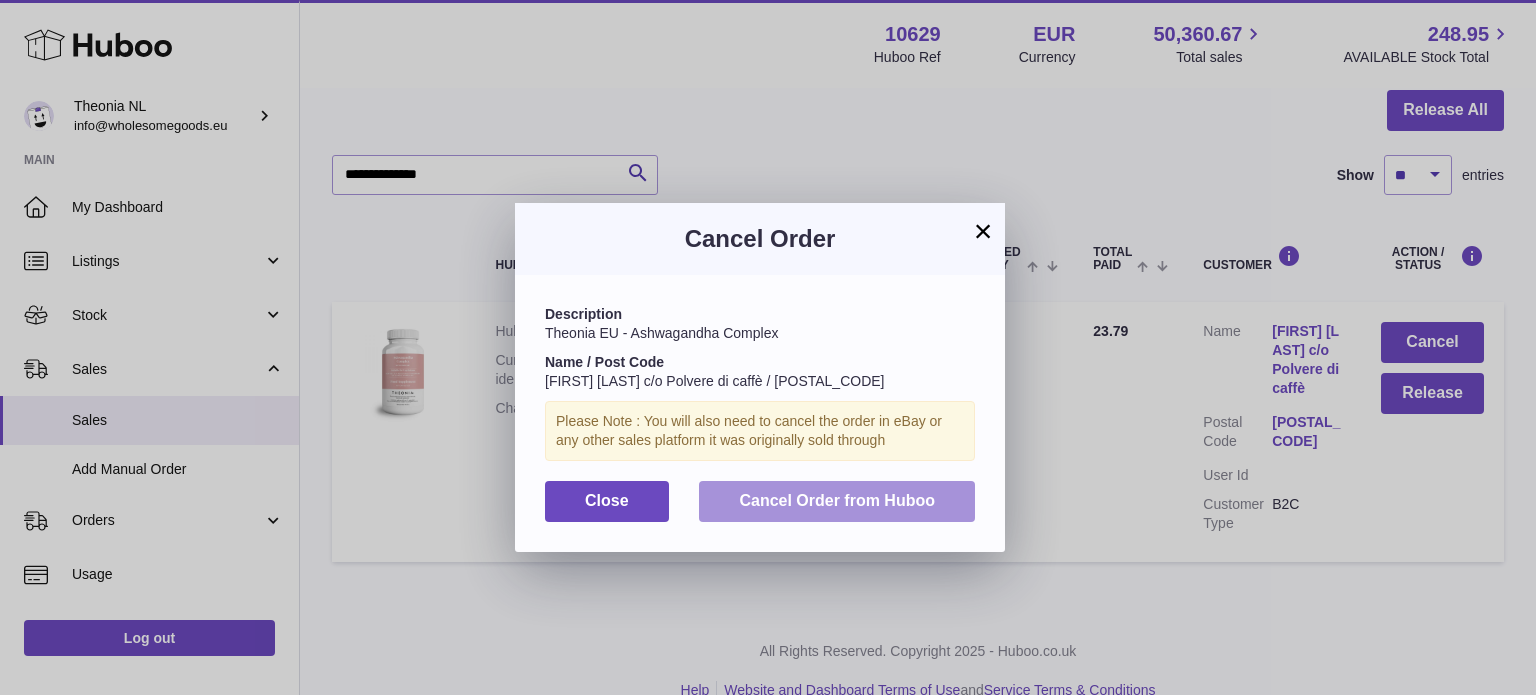 click on "Cancel Order from Huboo" at bounding box center [837, 501] 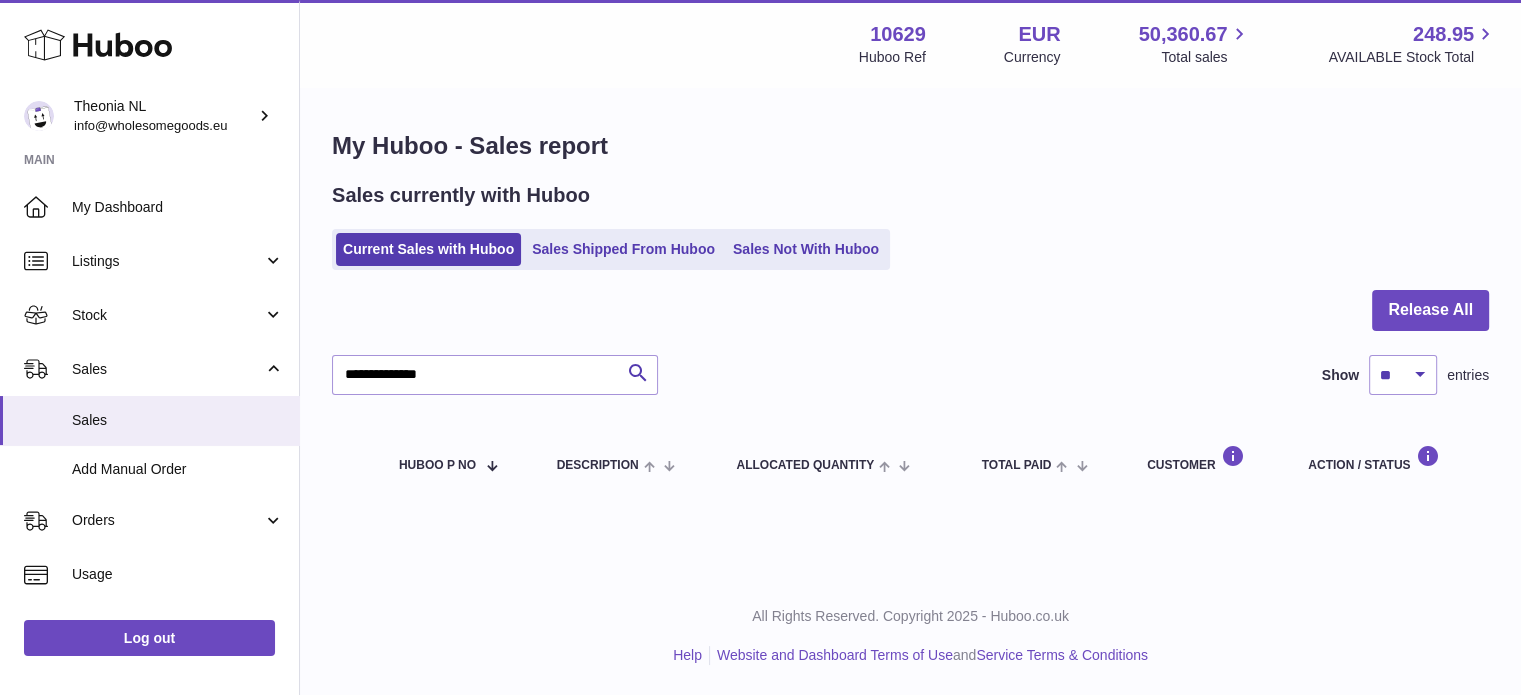 scroll, scrollTop: 0, scrollLeft: 0, axis: both 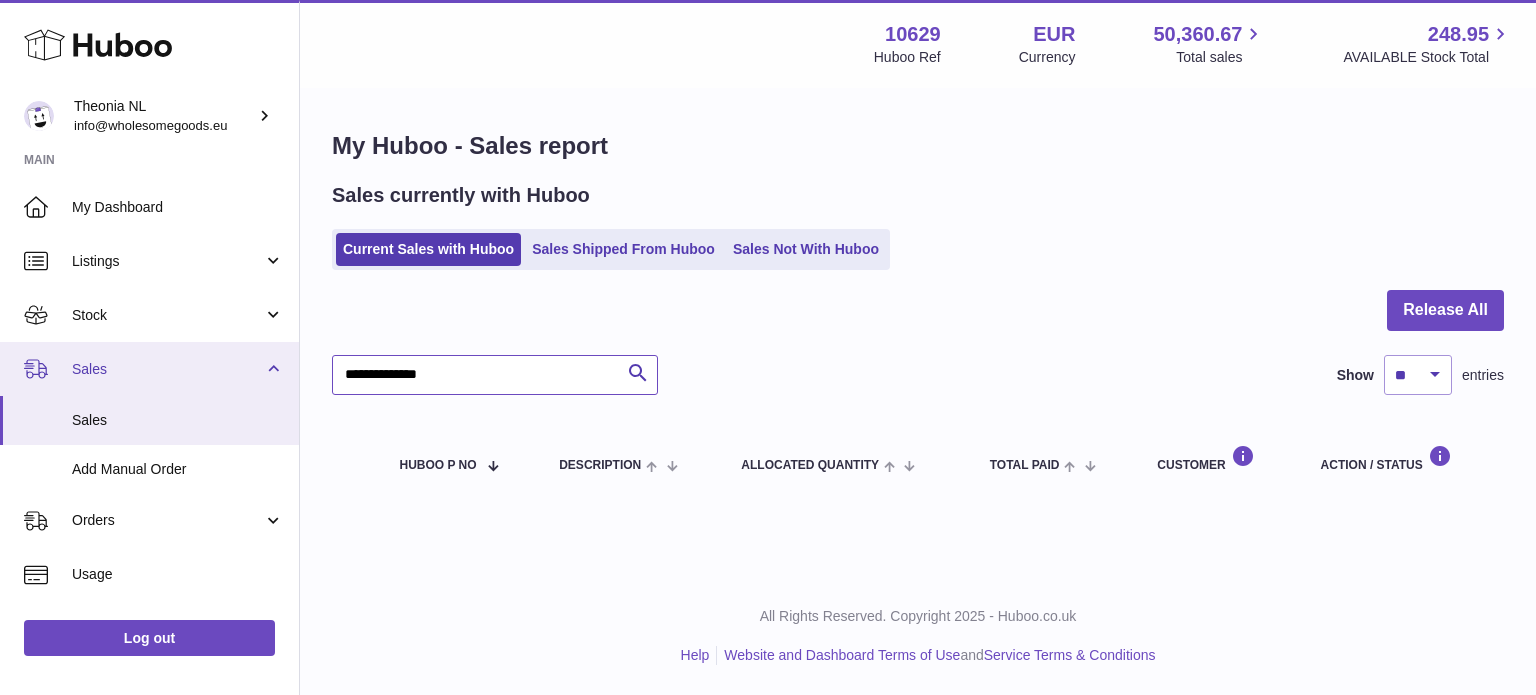 drag, startPoint x: 524, startPoint y: 359, endPoint x: 24, endPoint y: 360, distance: 500.001 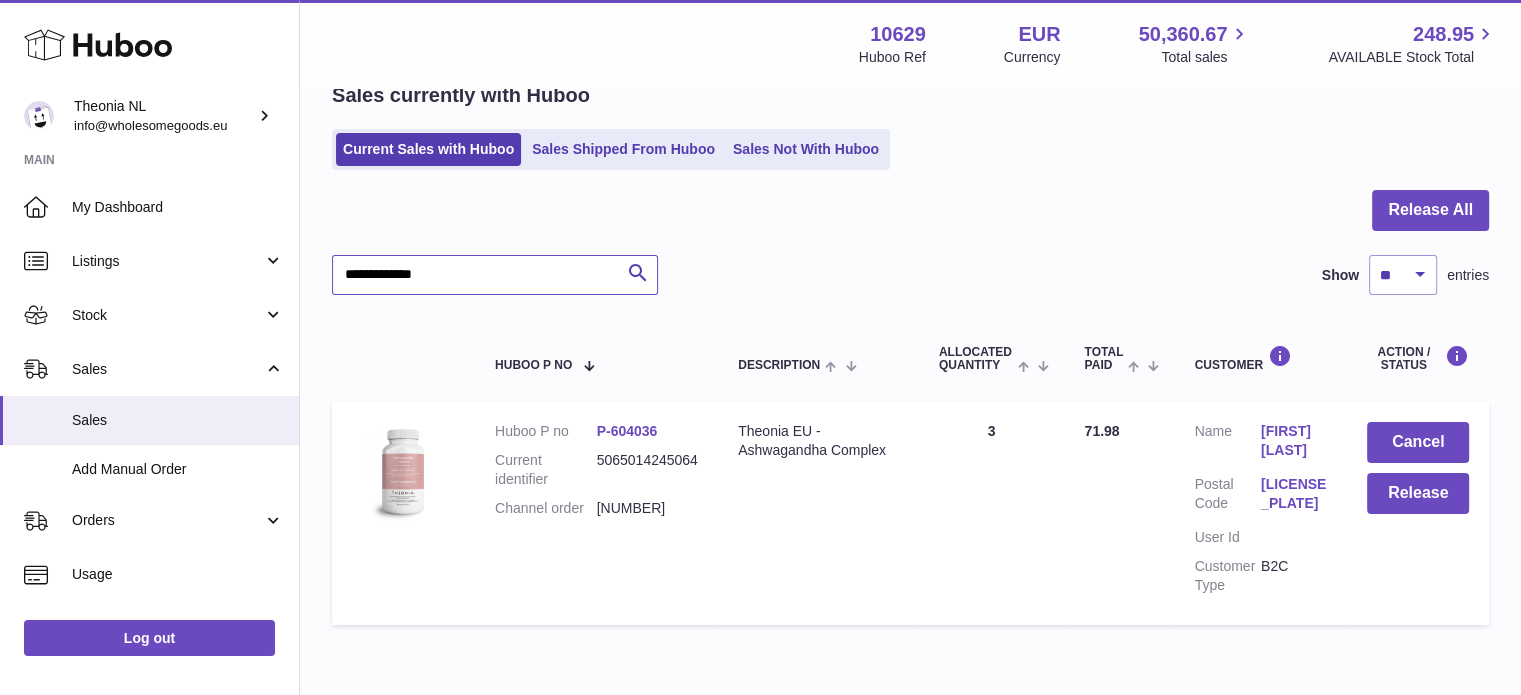 scroll, scrollTop: 191, scrollLeft: 0, axis: vertical 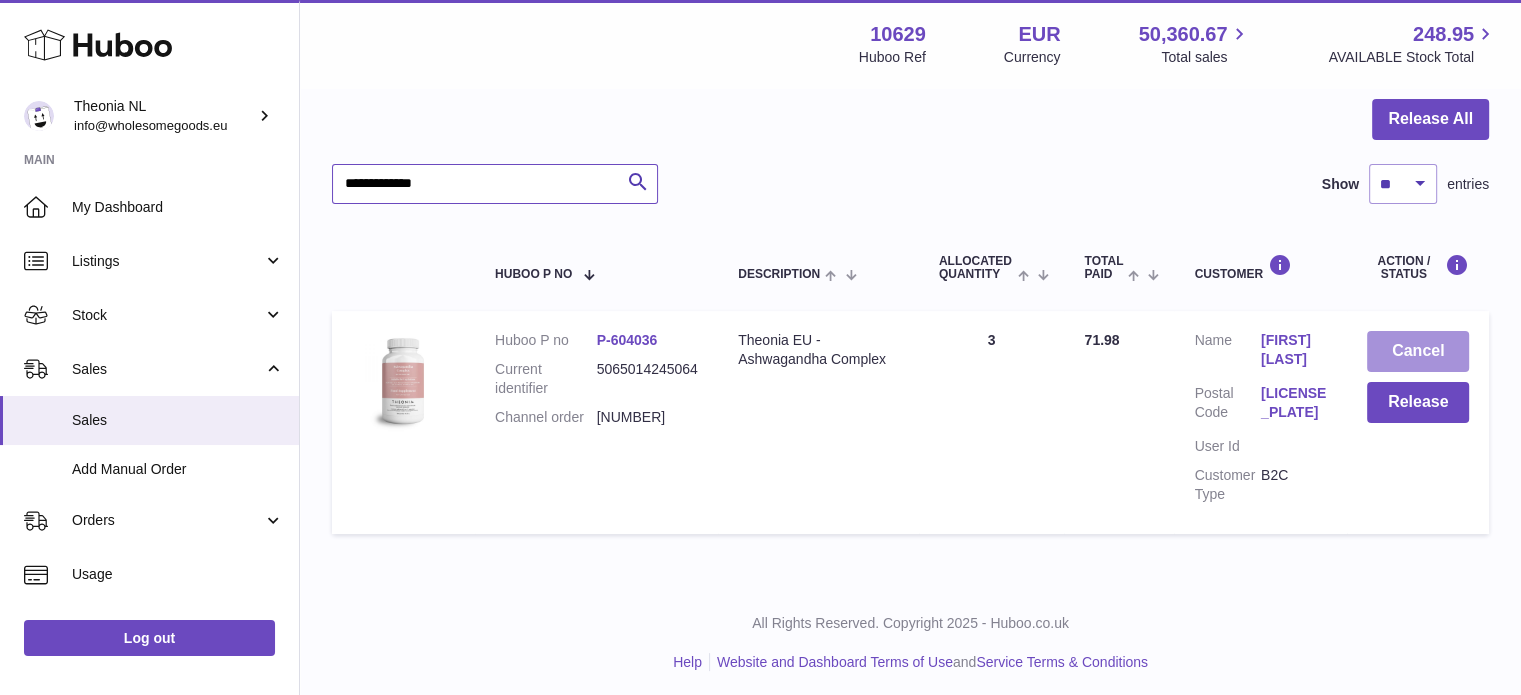 type on "**********" 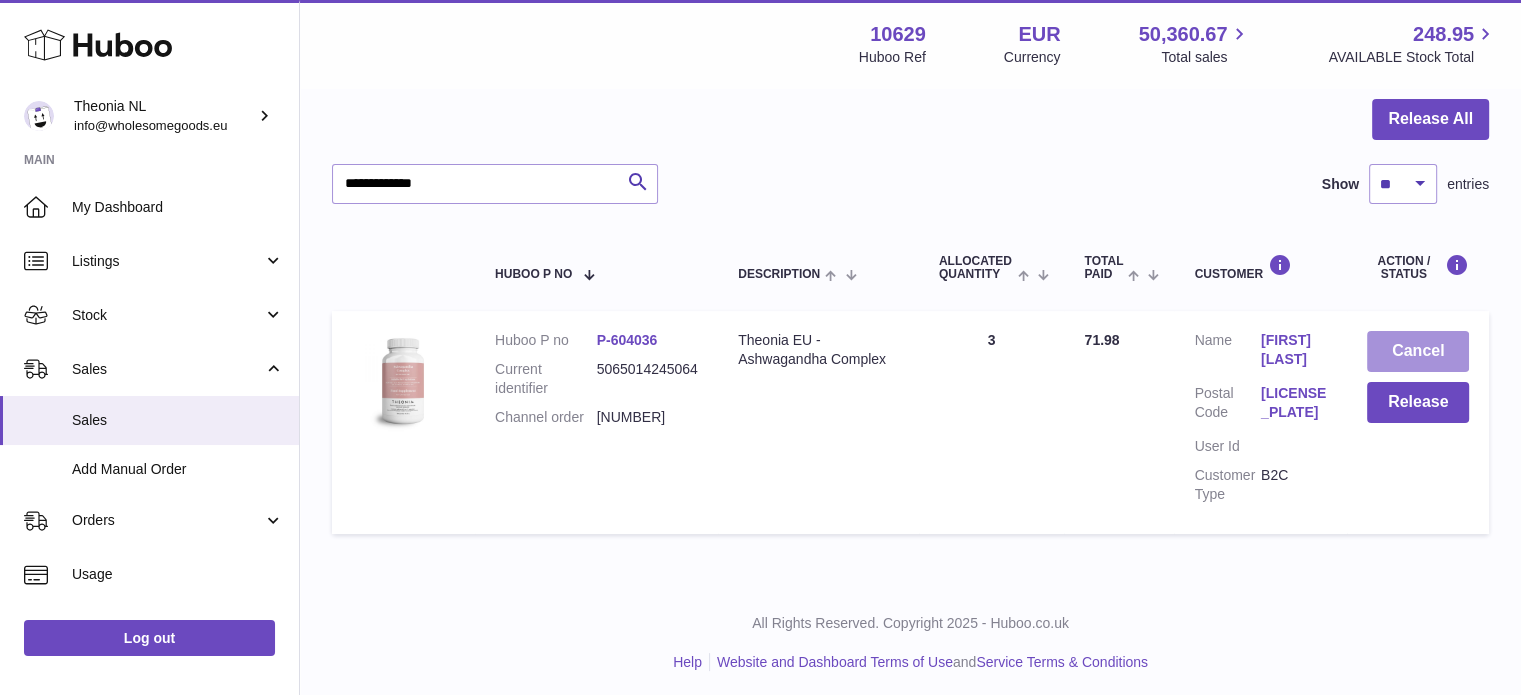 click on "Cancel" at bounding box center (1418, 351) 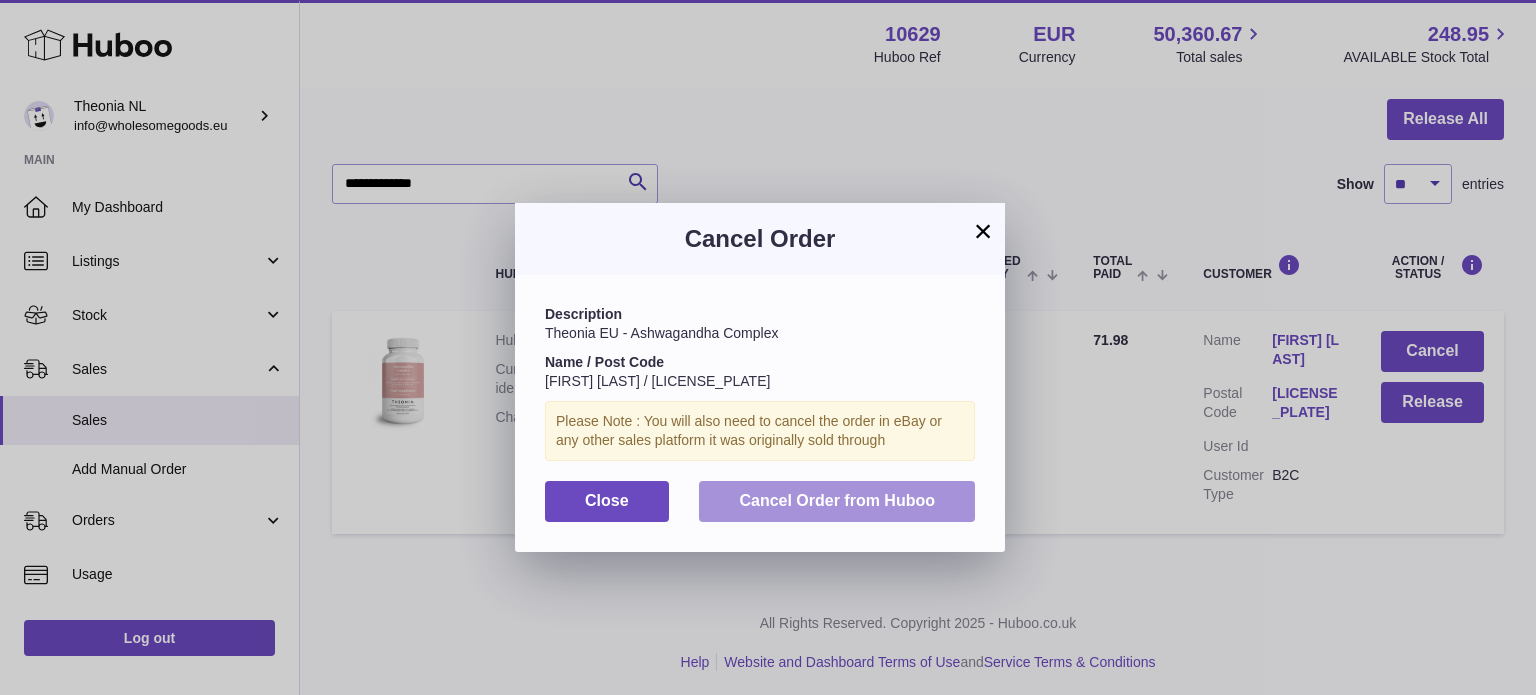 click on "Cancel Order from Huboo" at bounding box center [837, 500] 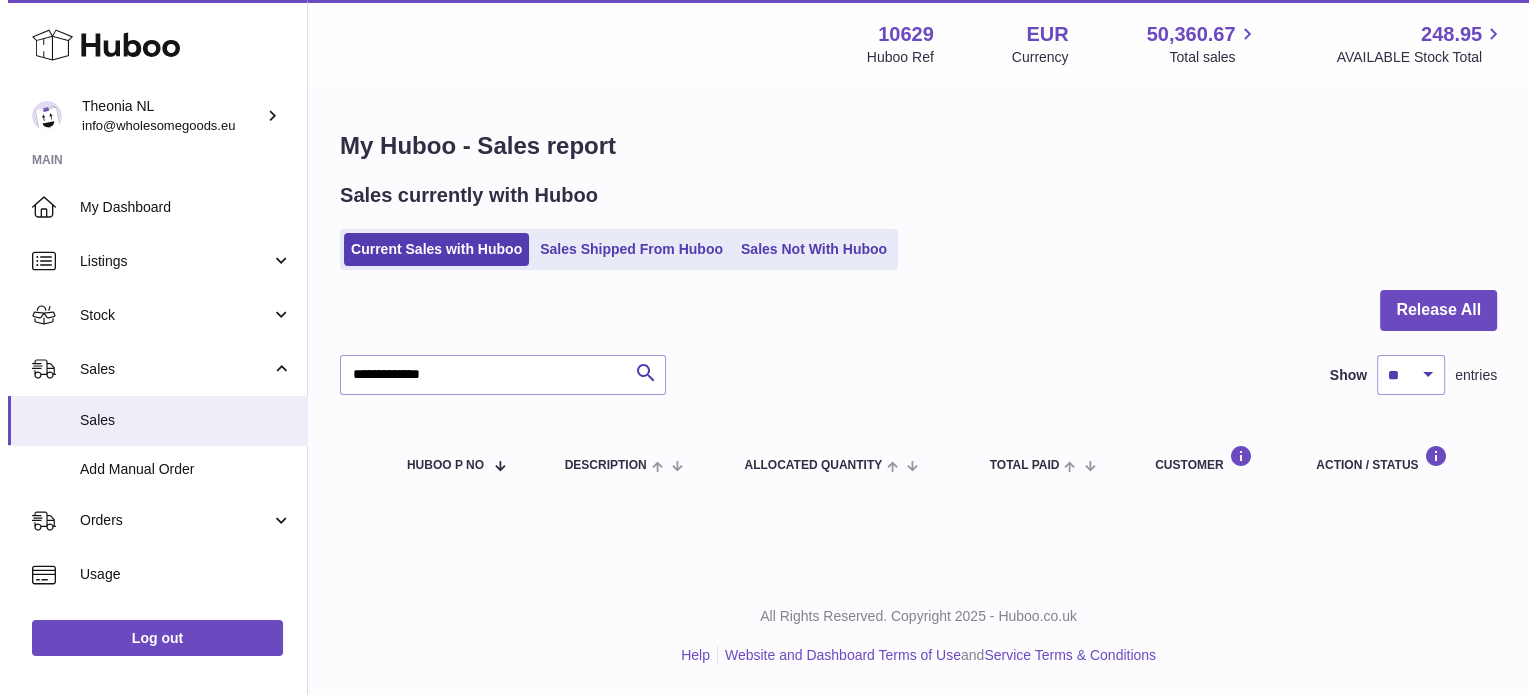 scroll, scrollTop: 0, scrollLeft: 0, axis: both 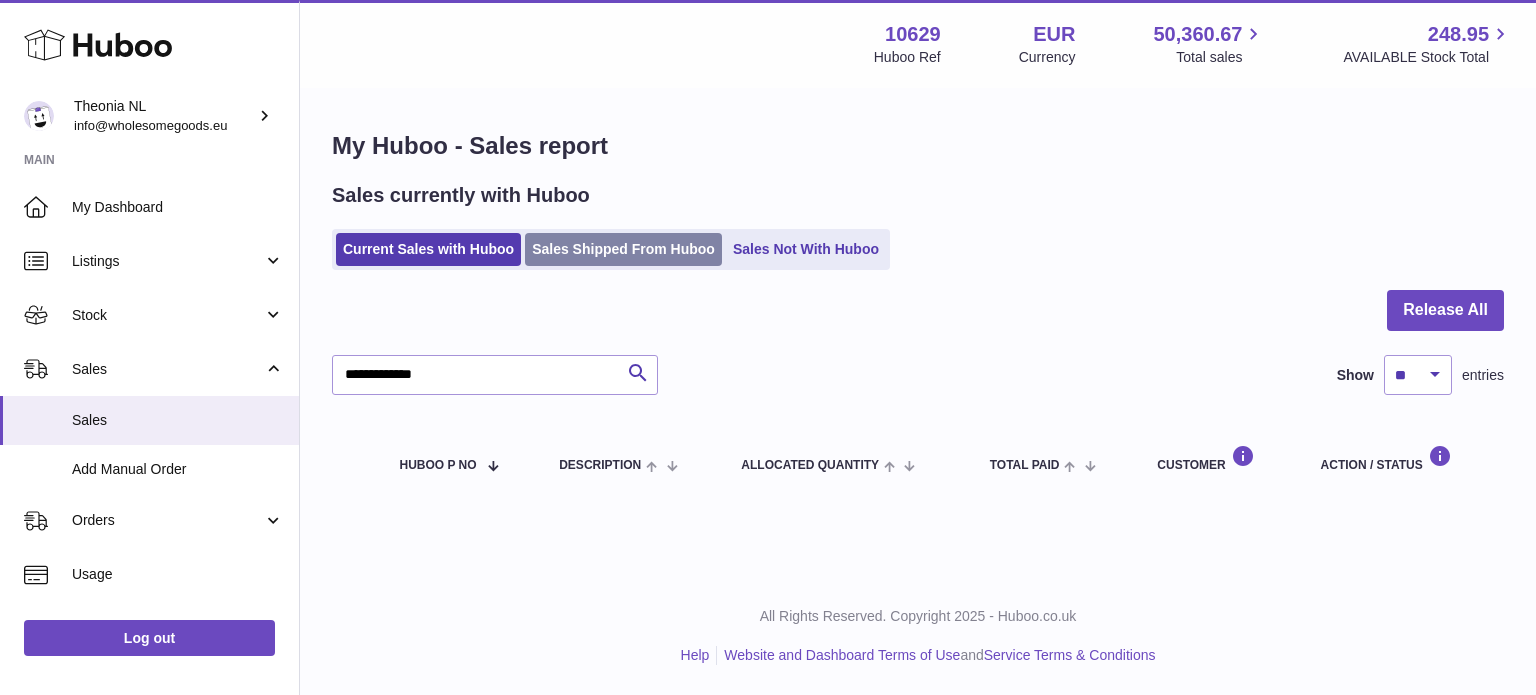 click on "Sales Shipped From Huboo" at bounding box center [623, 249] 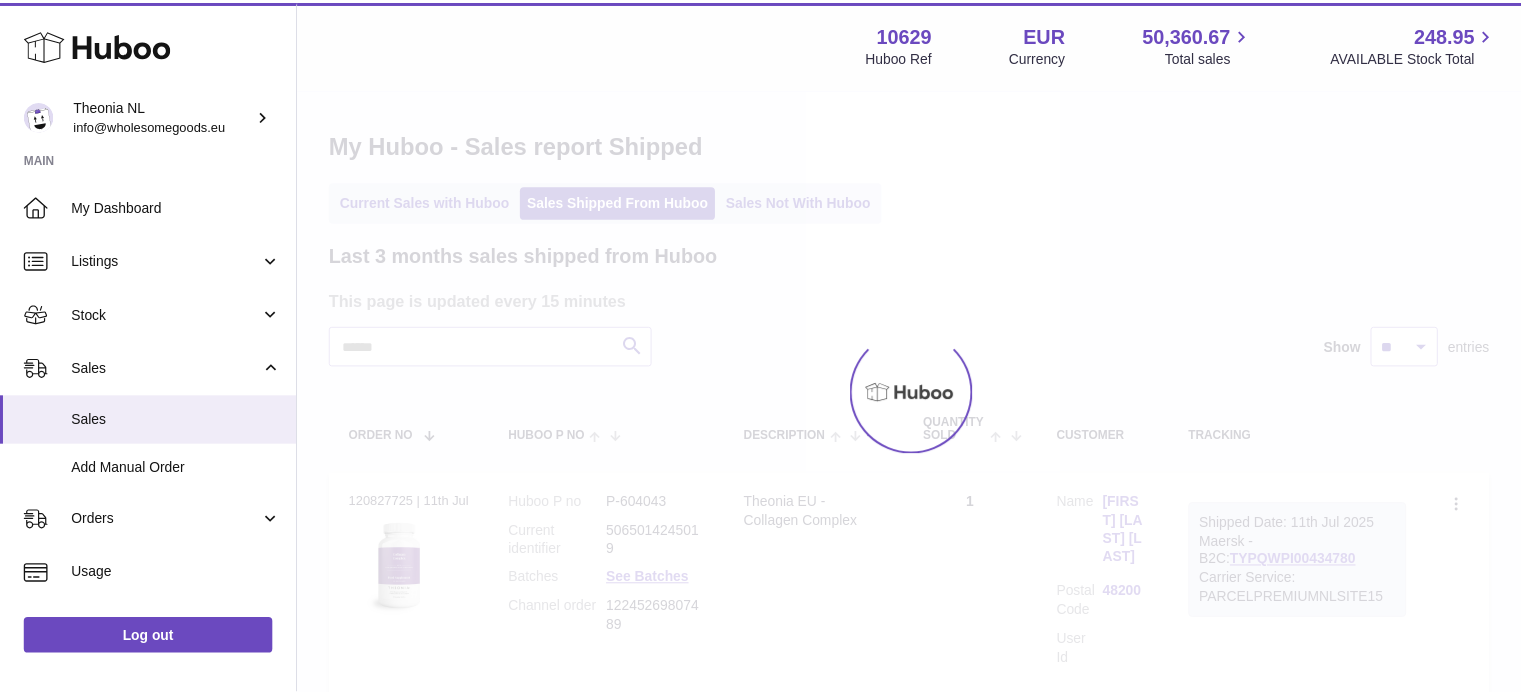 scroll, scrollTop: 0, scrollLeft: 0, axis: both 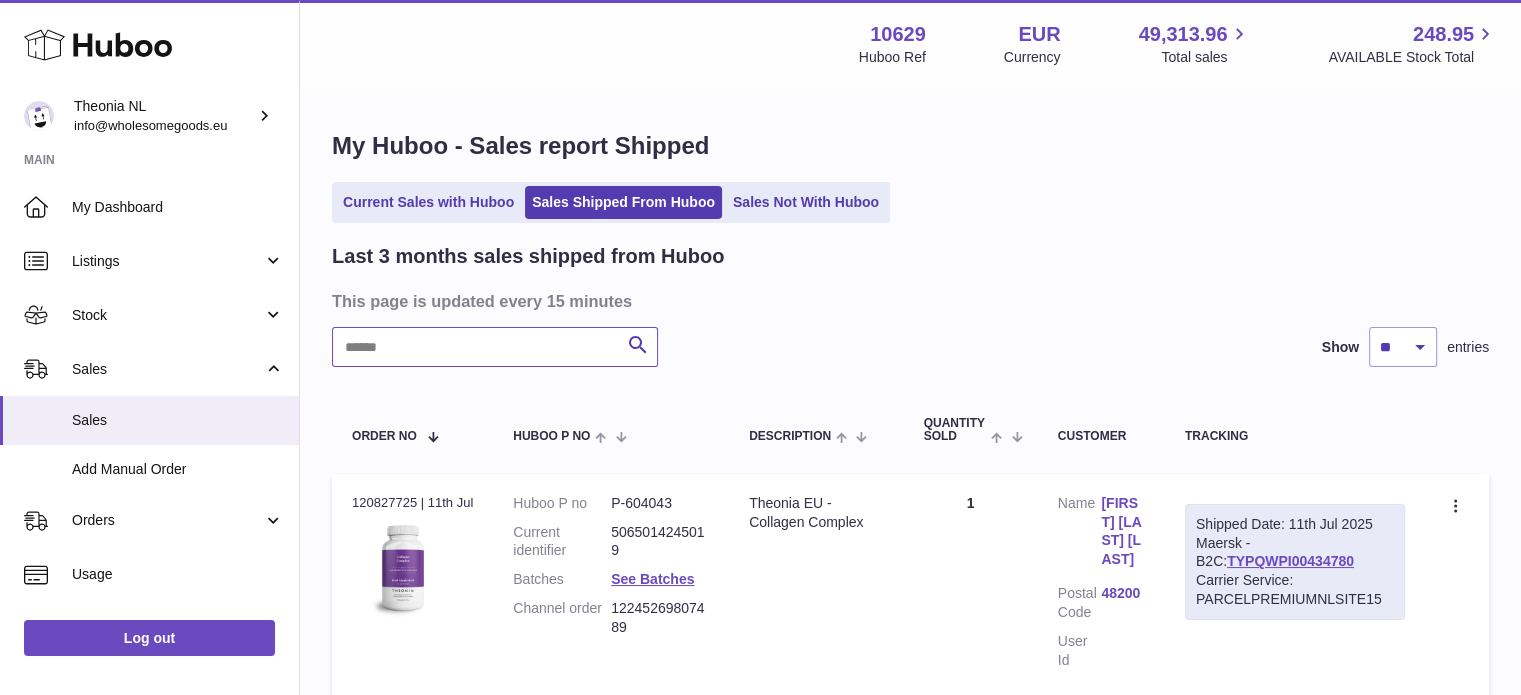 click at bounding box center (495, 347) 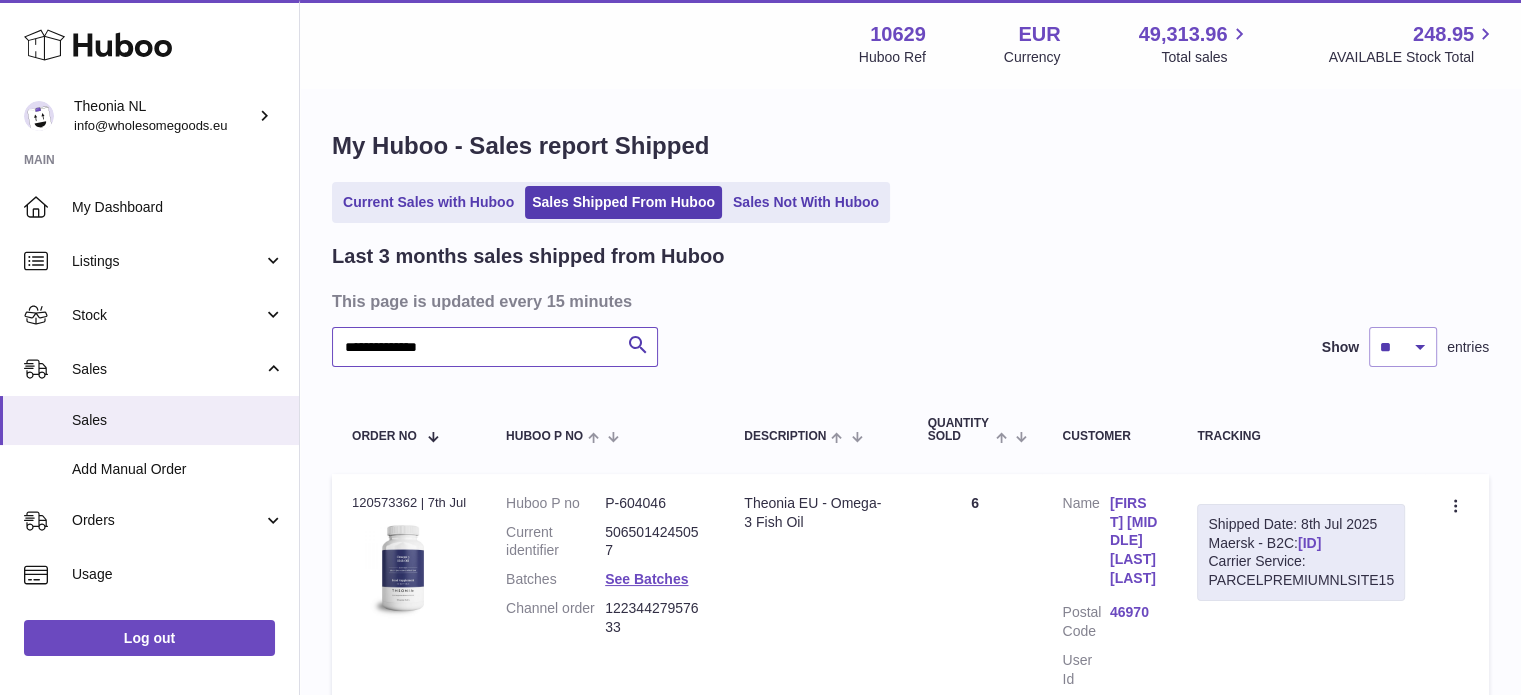 type on "**********" 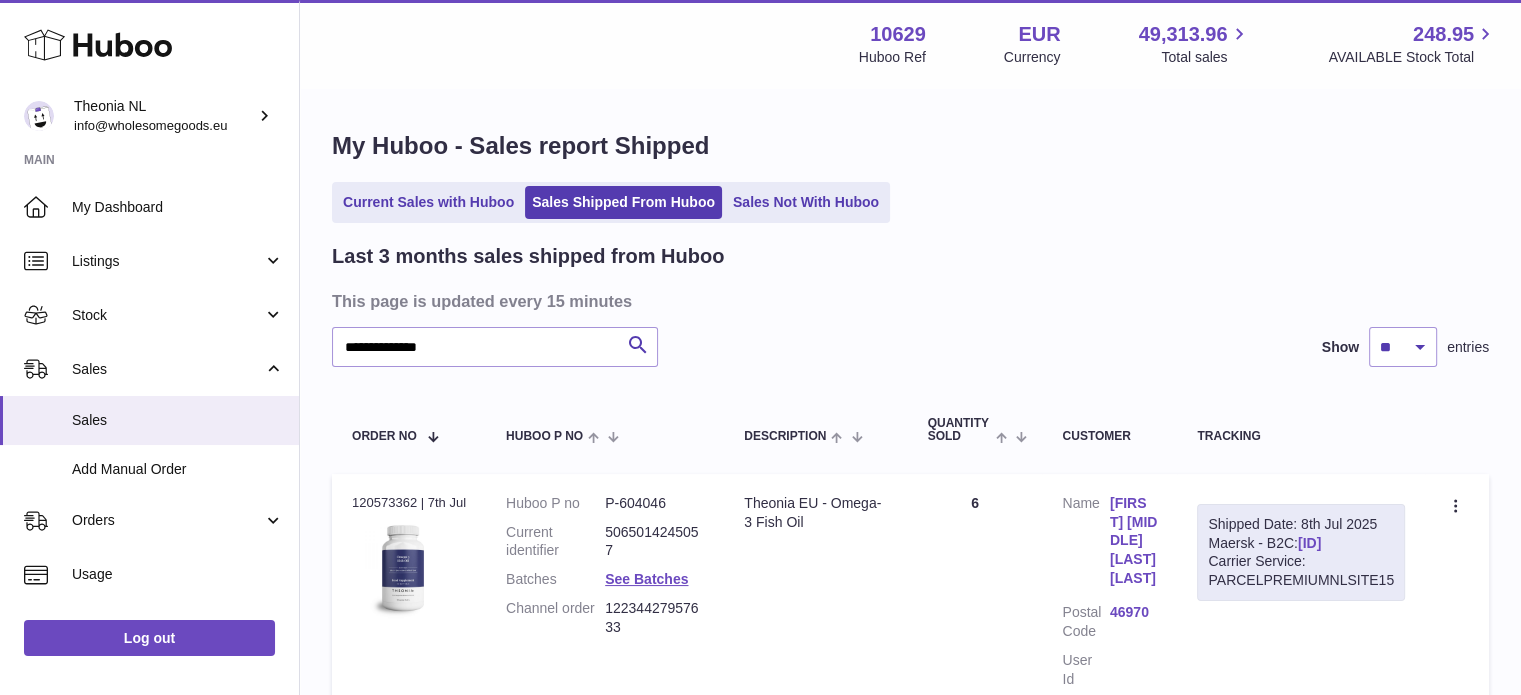 click on "TYPQWPI00431323" at bounding box center (1309, 543) 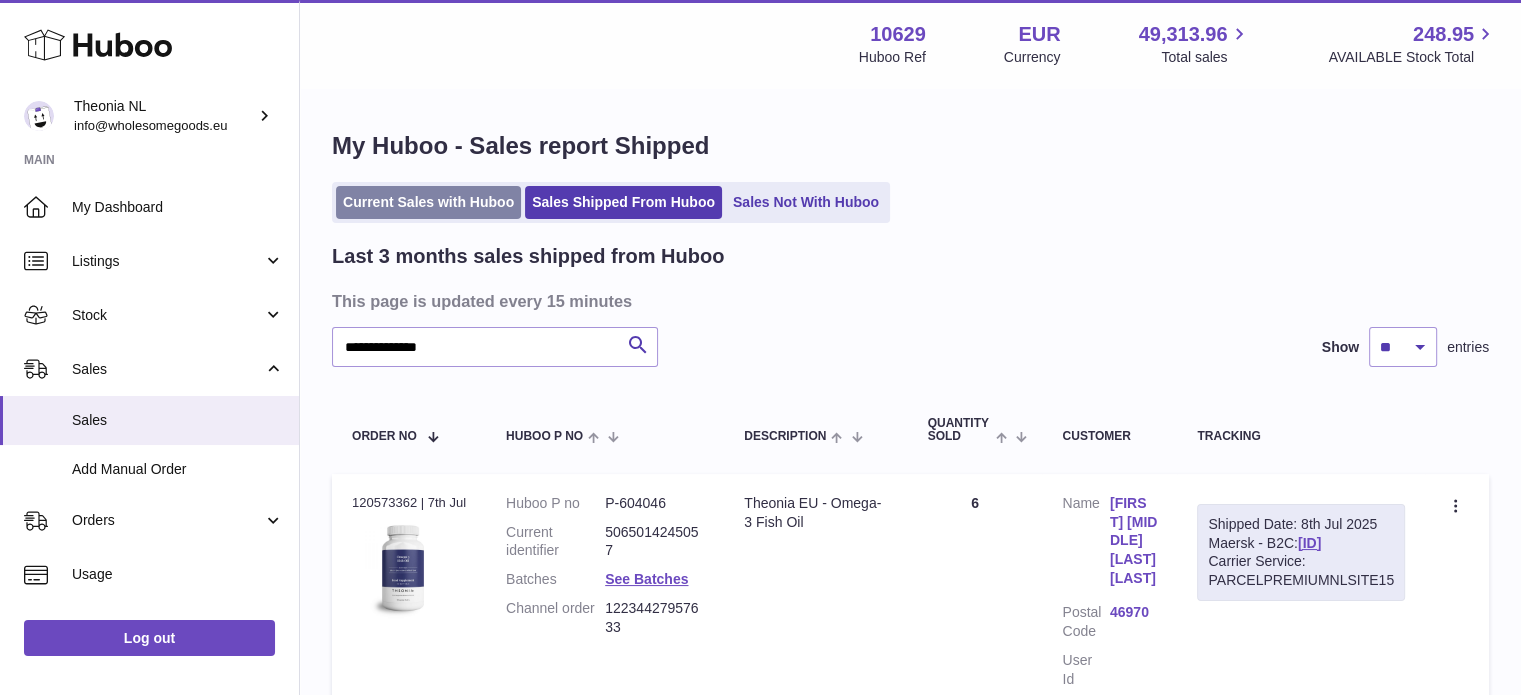 click on "Current Sales with Huboo" at bounding box center [428, 202] 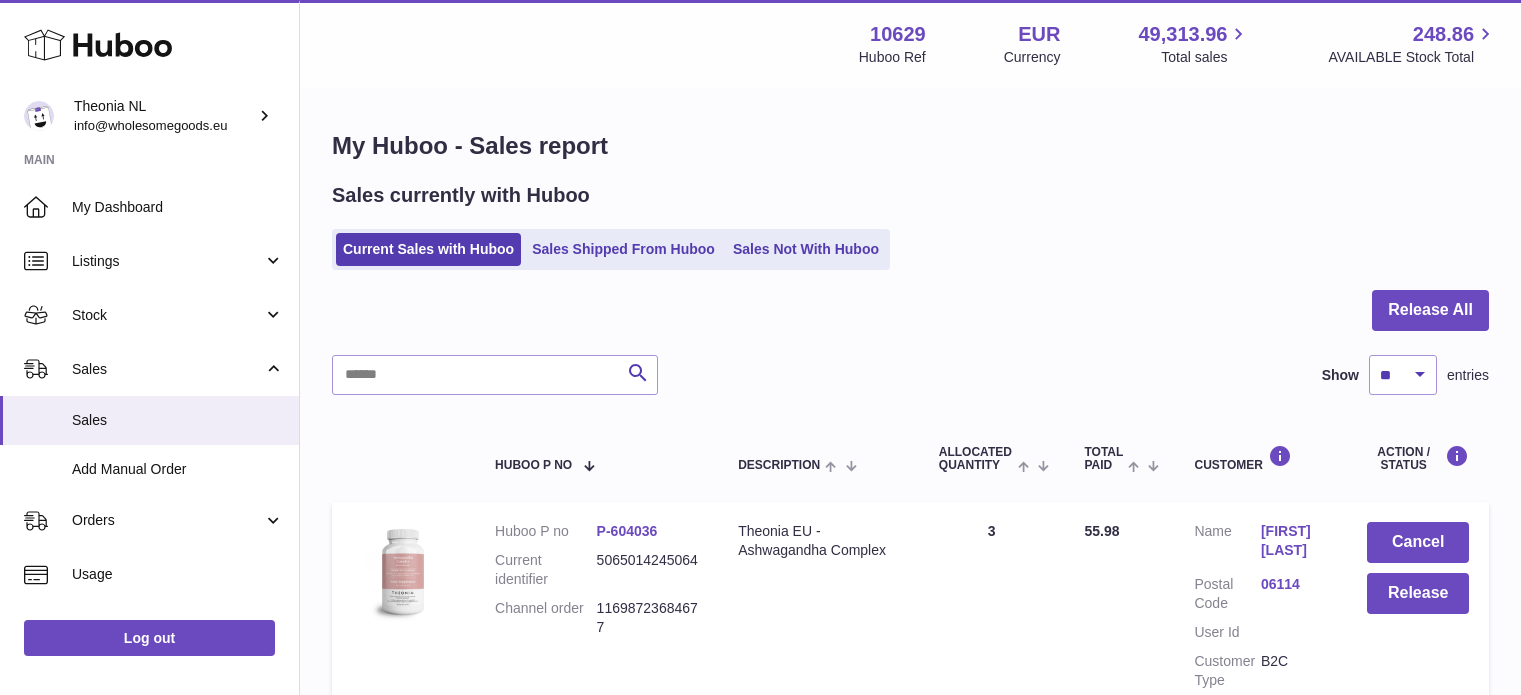 scroll, scrollTop: 0, scrollLeft: 0, axis: both 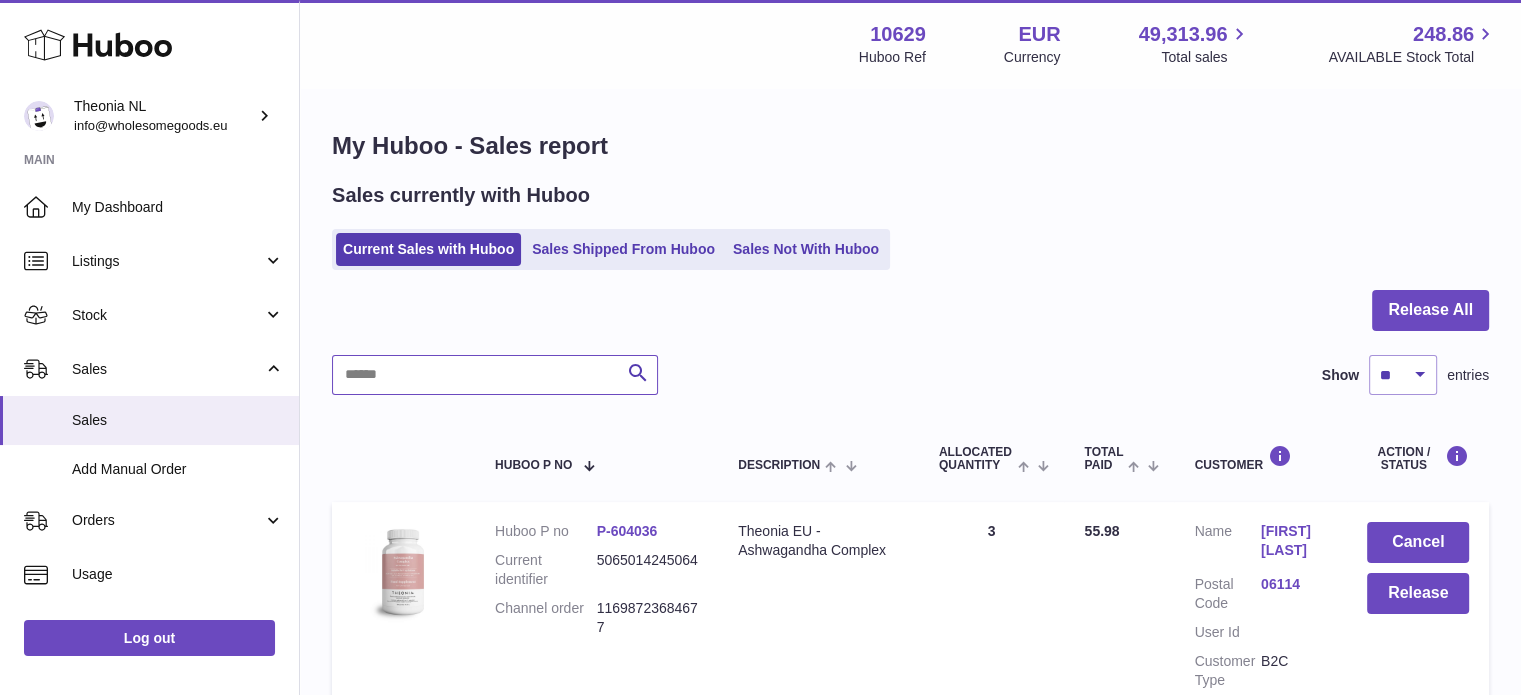 click at bounding box center [495, 375] 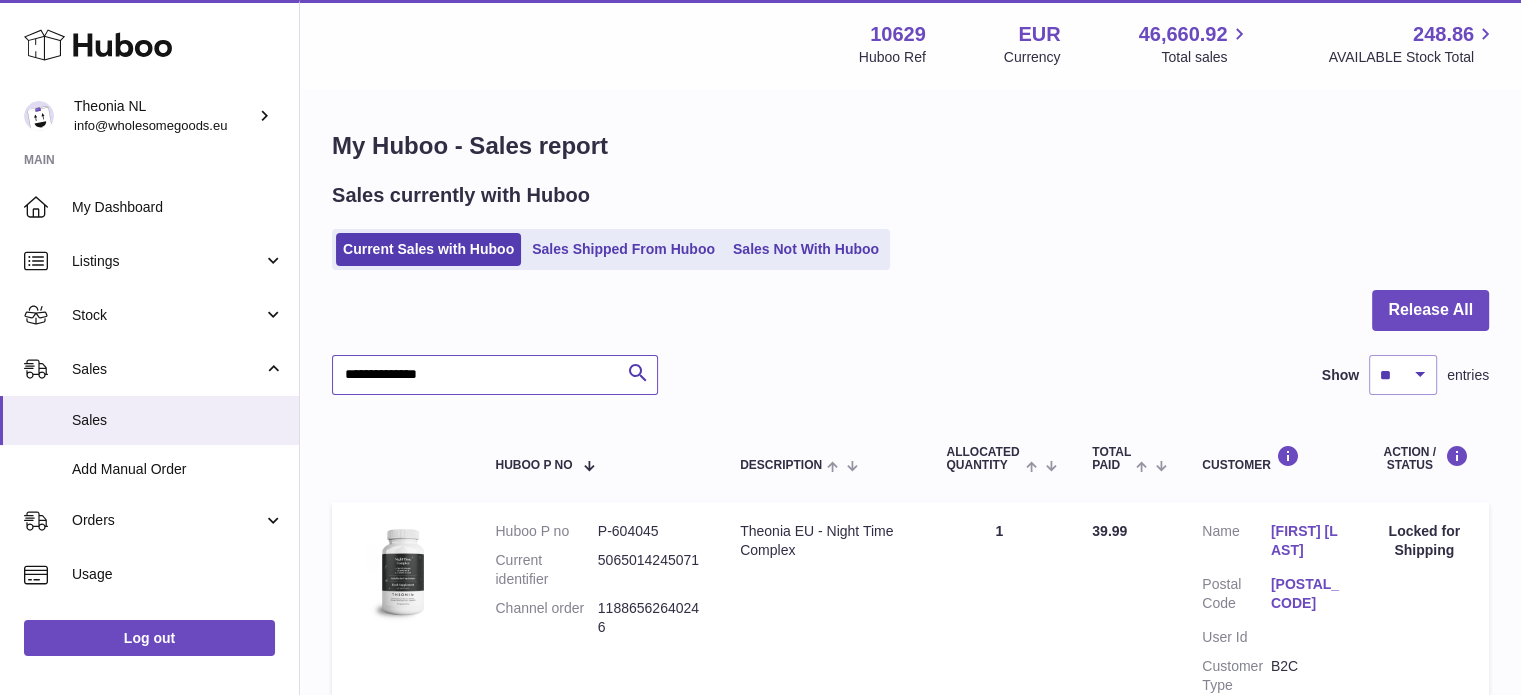 type on "**********" 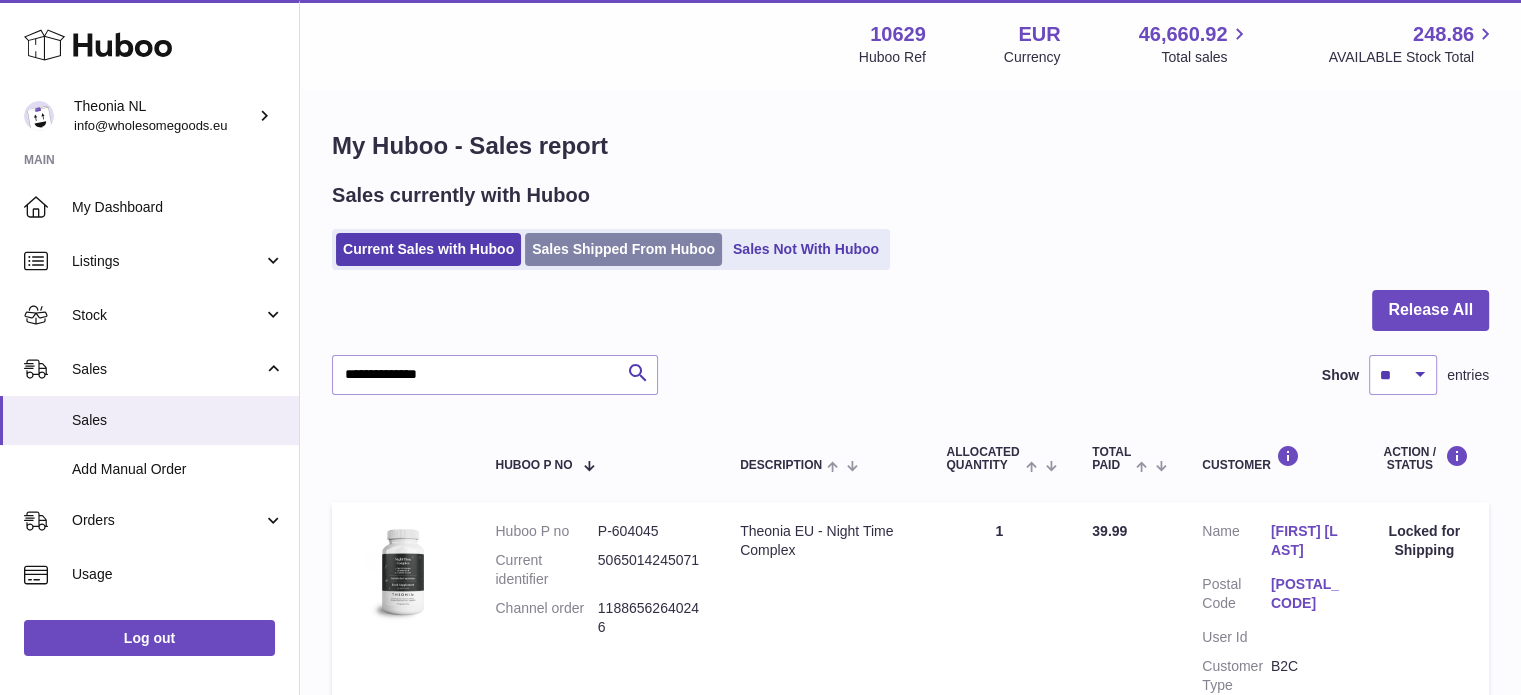 click on "Sales Shipped From Huboo" at bounding box center (623, 249) 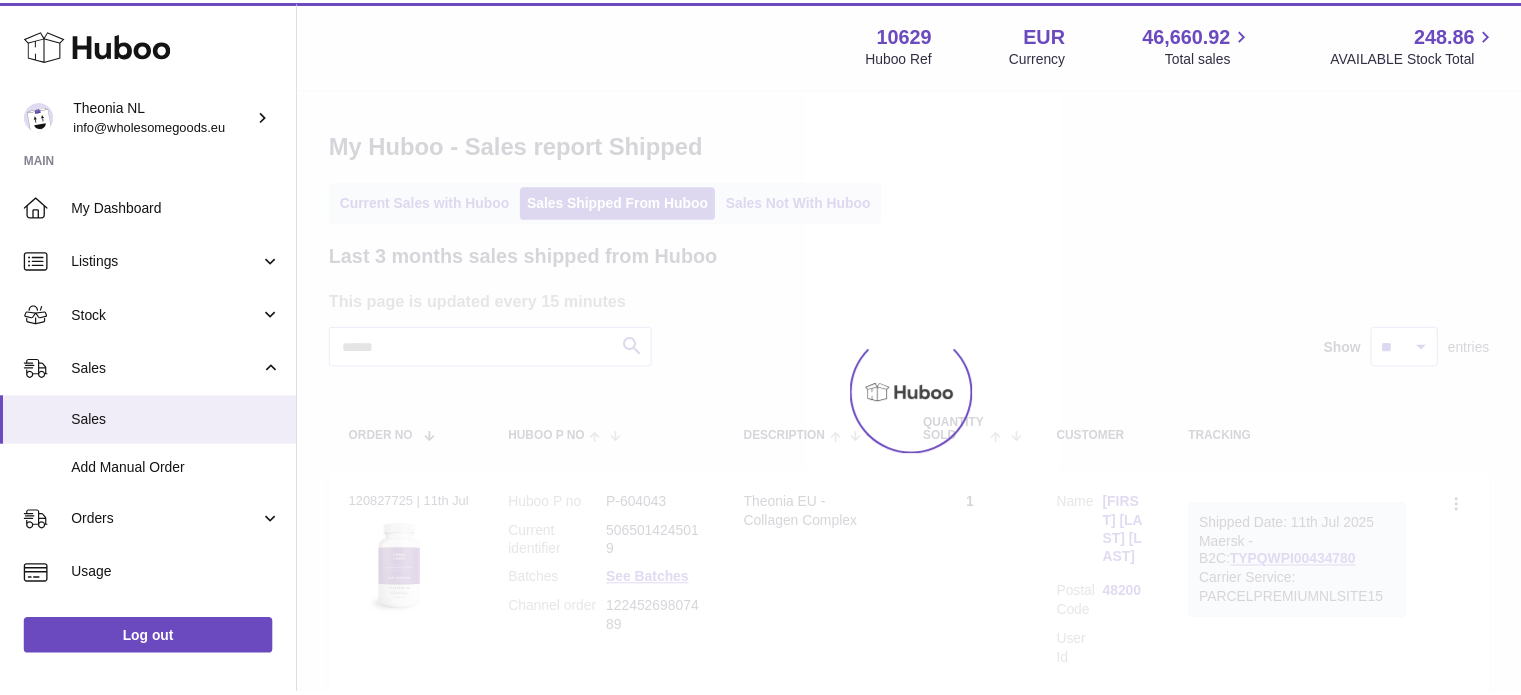 scroll, scrollTop: 0, scrollLeft: 0, axis: both 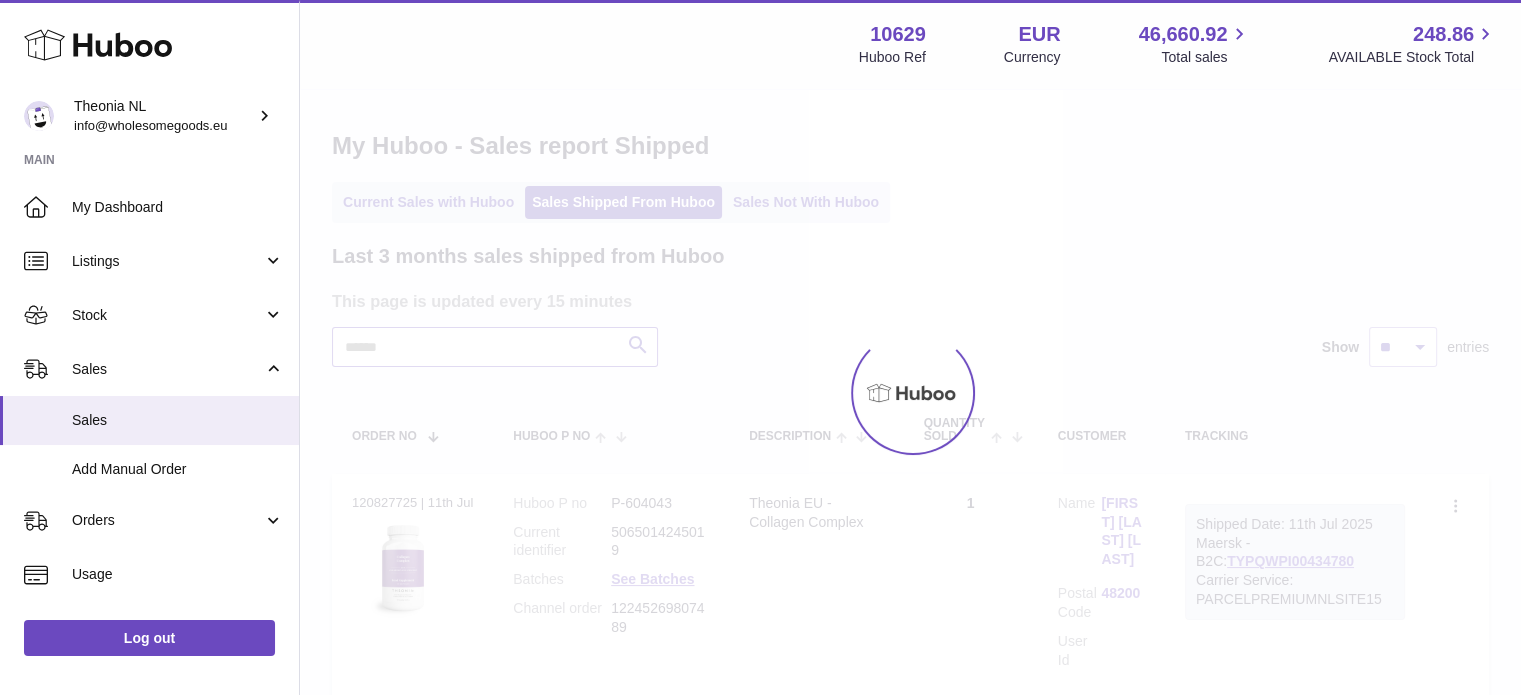 click at bounding box center (495, 347) 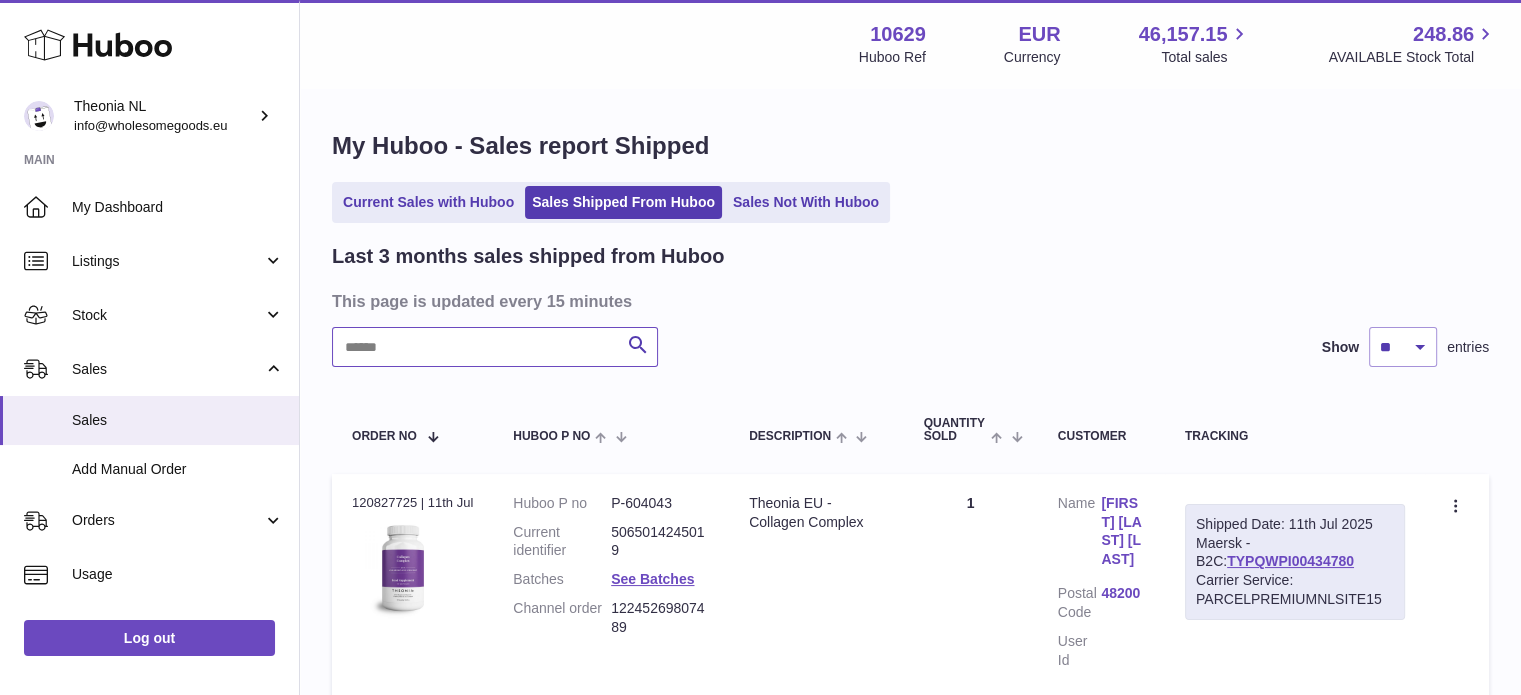 paste on "**********" 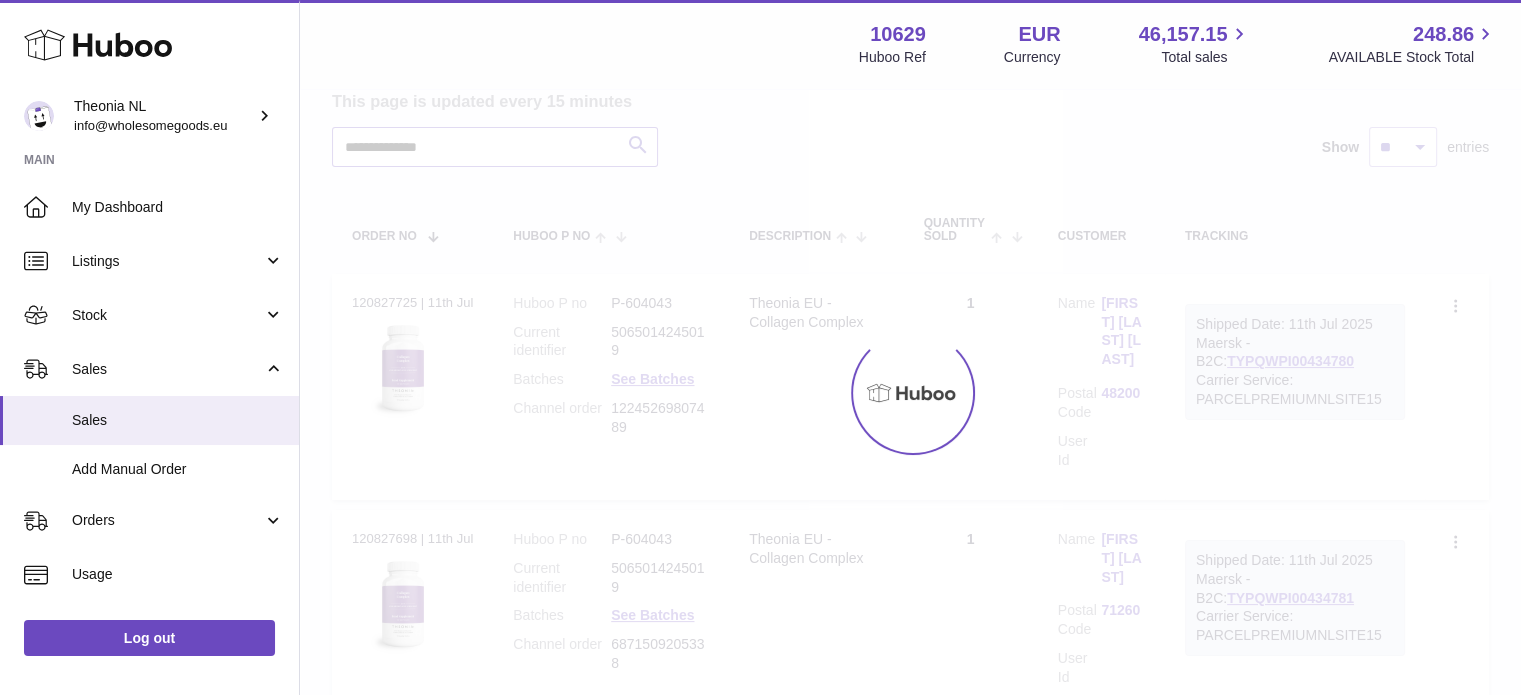 scroll, scrollTop: 152, scrollLeft: 0, axis: vertical 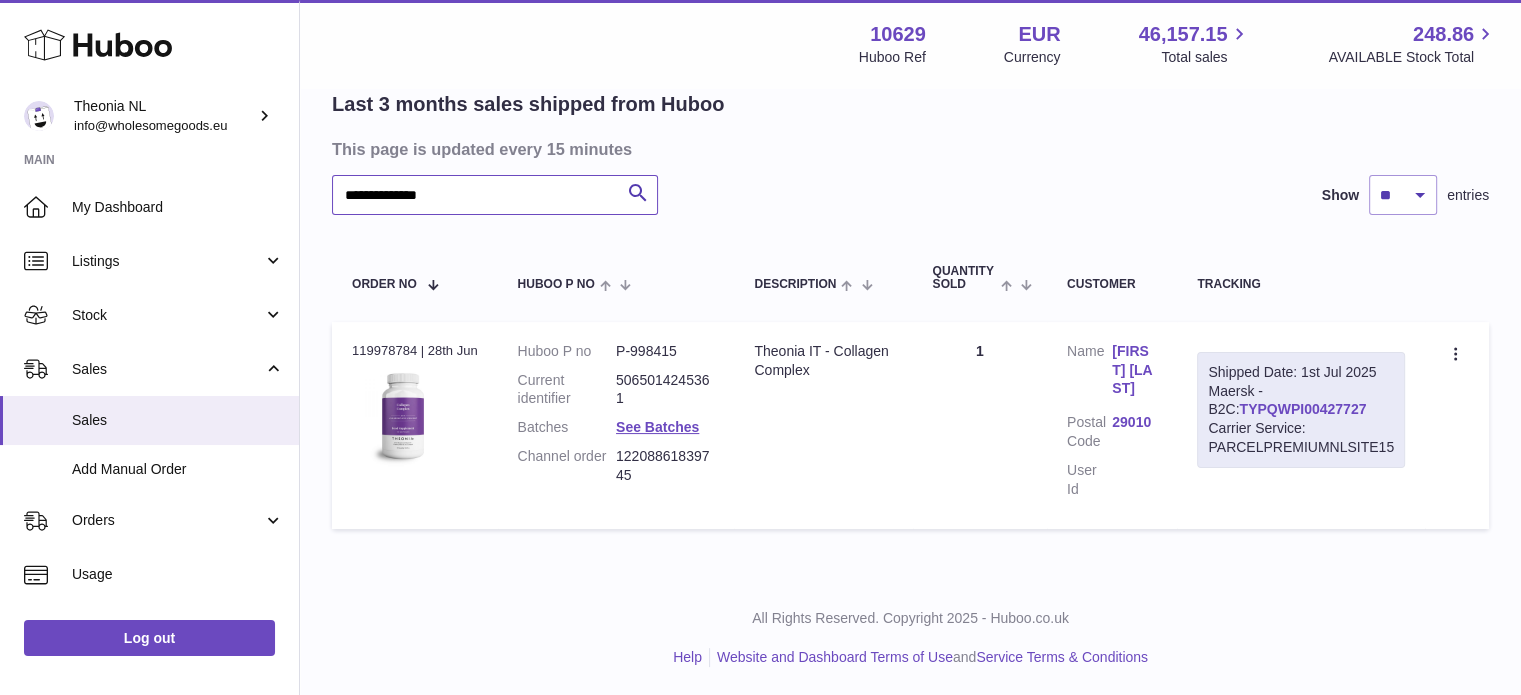 type on "**********" 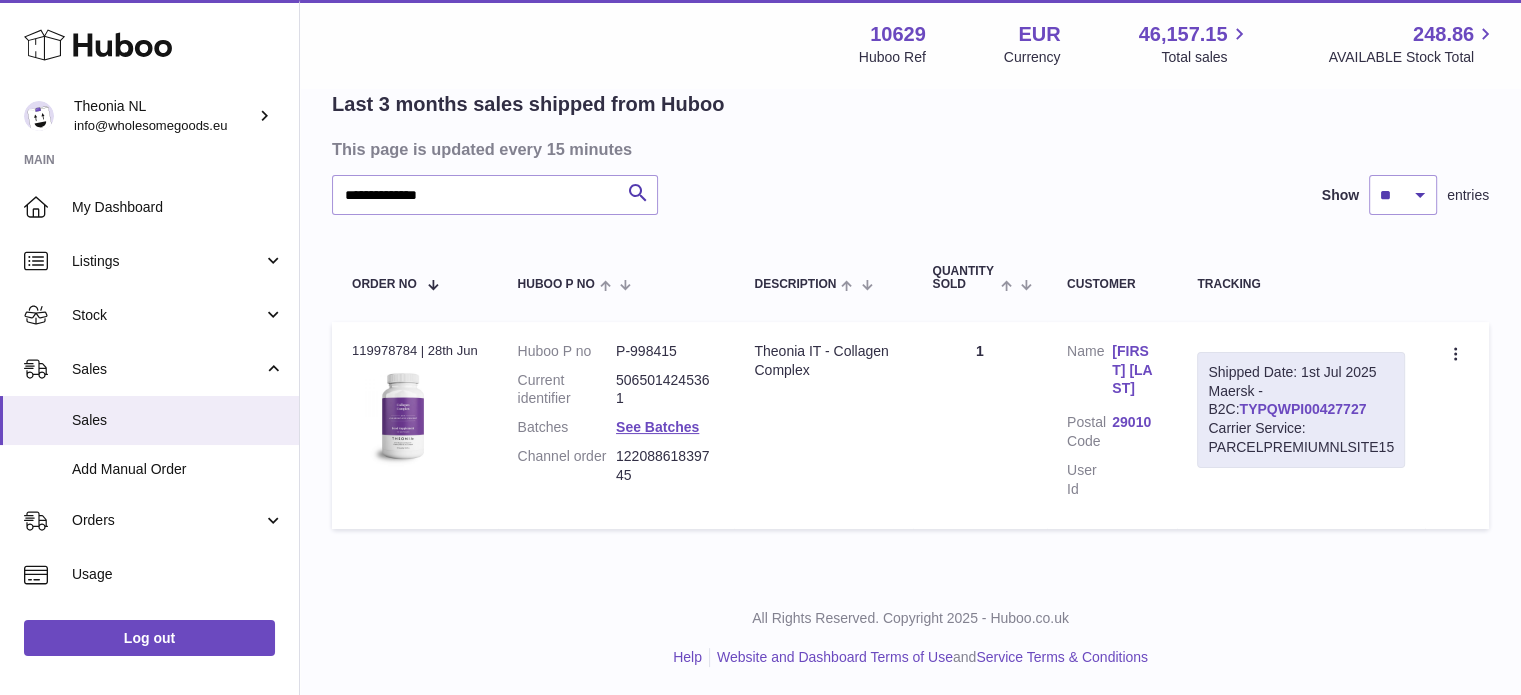 click on "TYPQWPI00427727" at bounding box center [1302, 409] 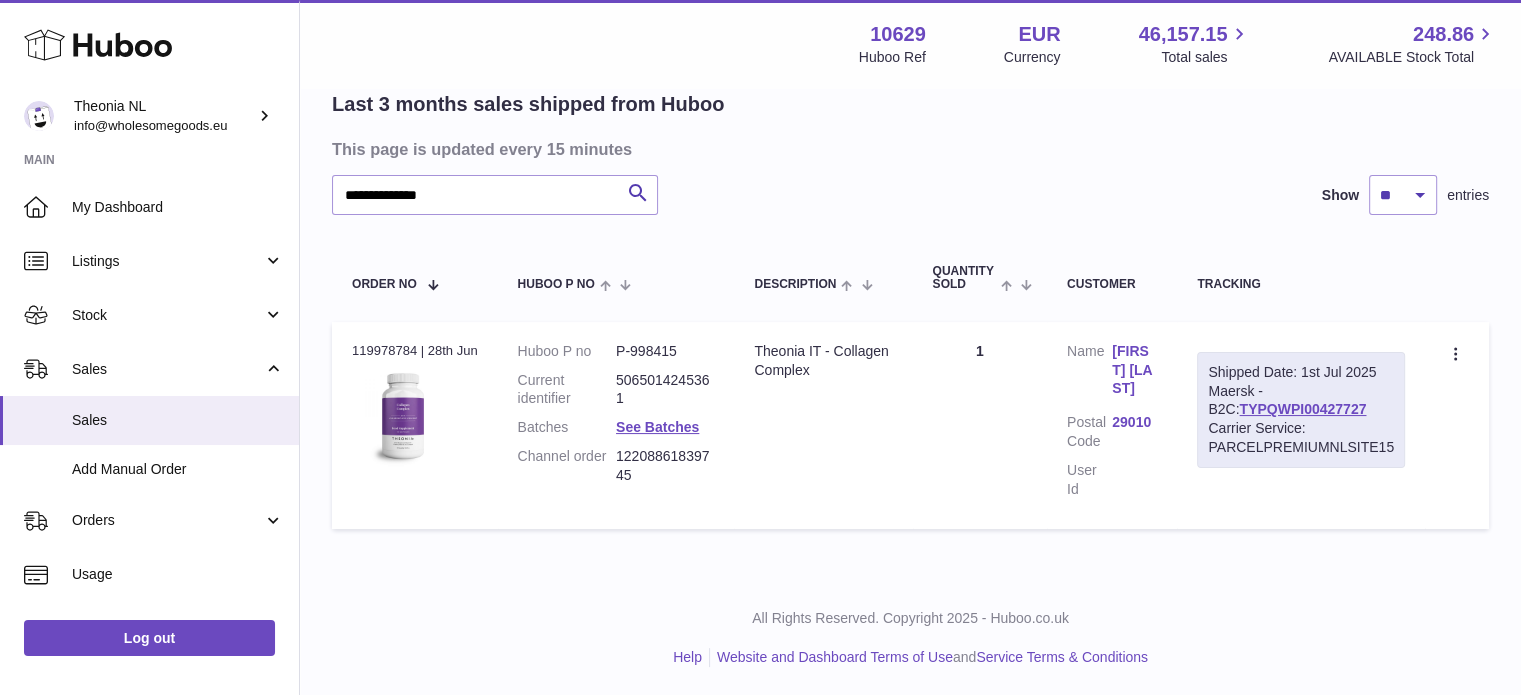 scroll, scrollTop: 0, scrollLeft: 0, axis: both 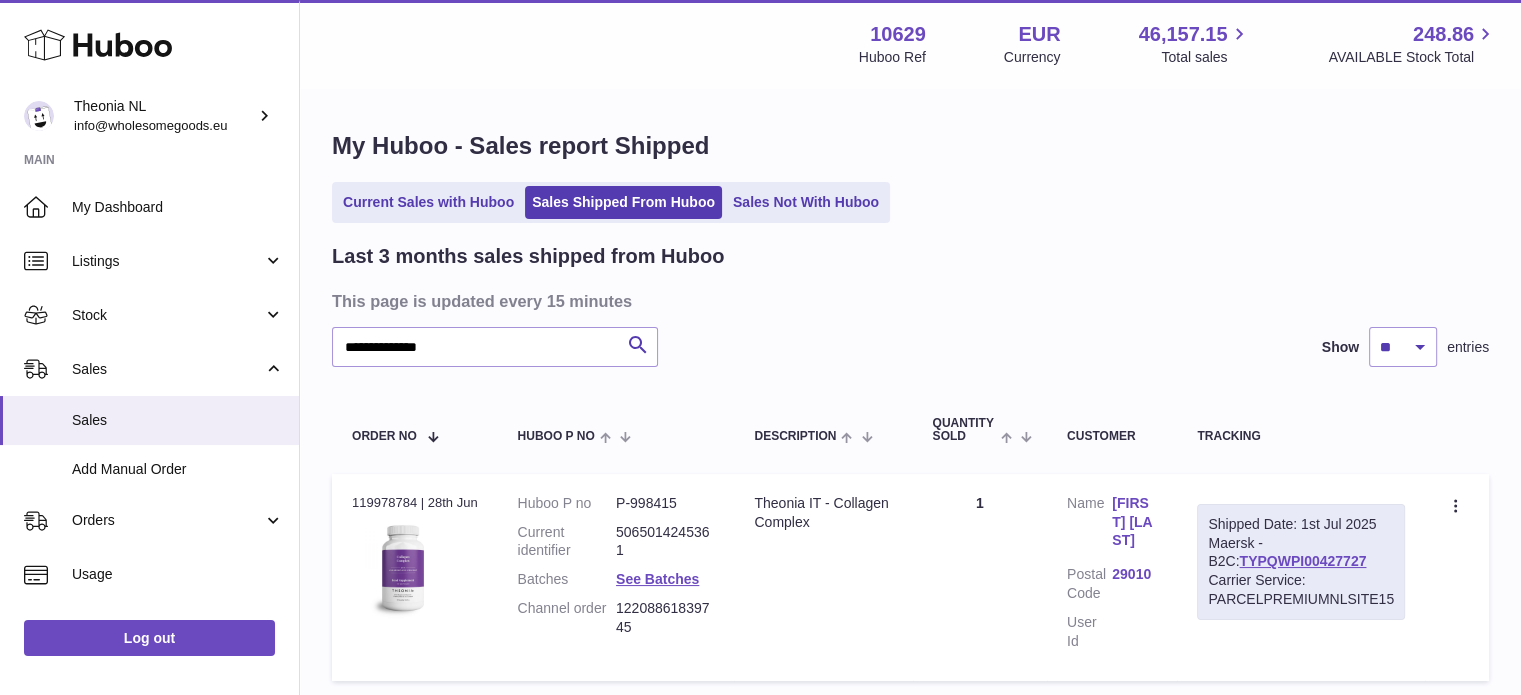 click on "My Huboo - Sales report Shipped" at bounding box center [910, 146] 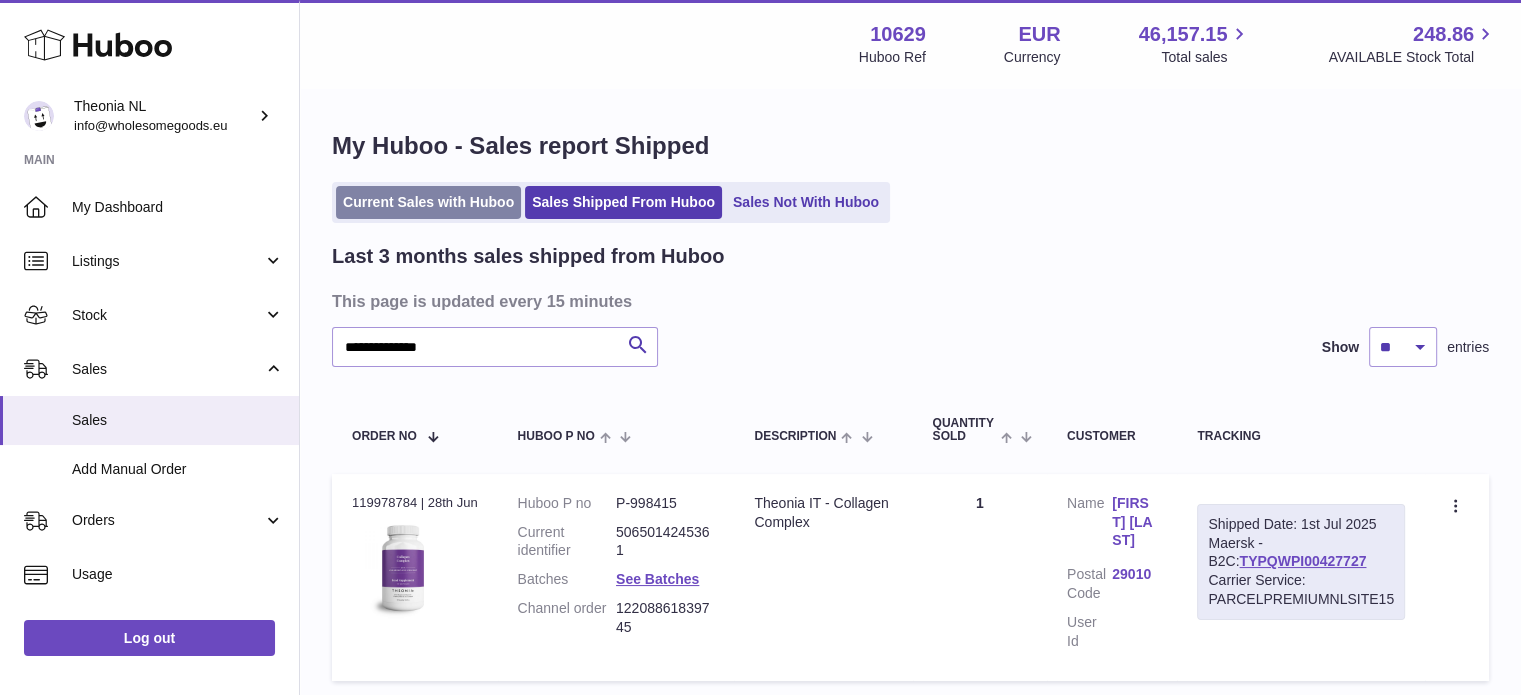 click on "Current Sales with Huboo" at bounding box center (428, 202) 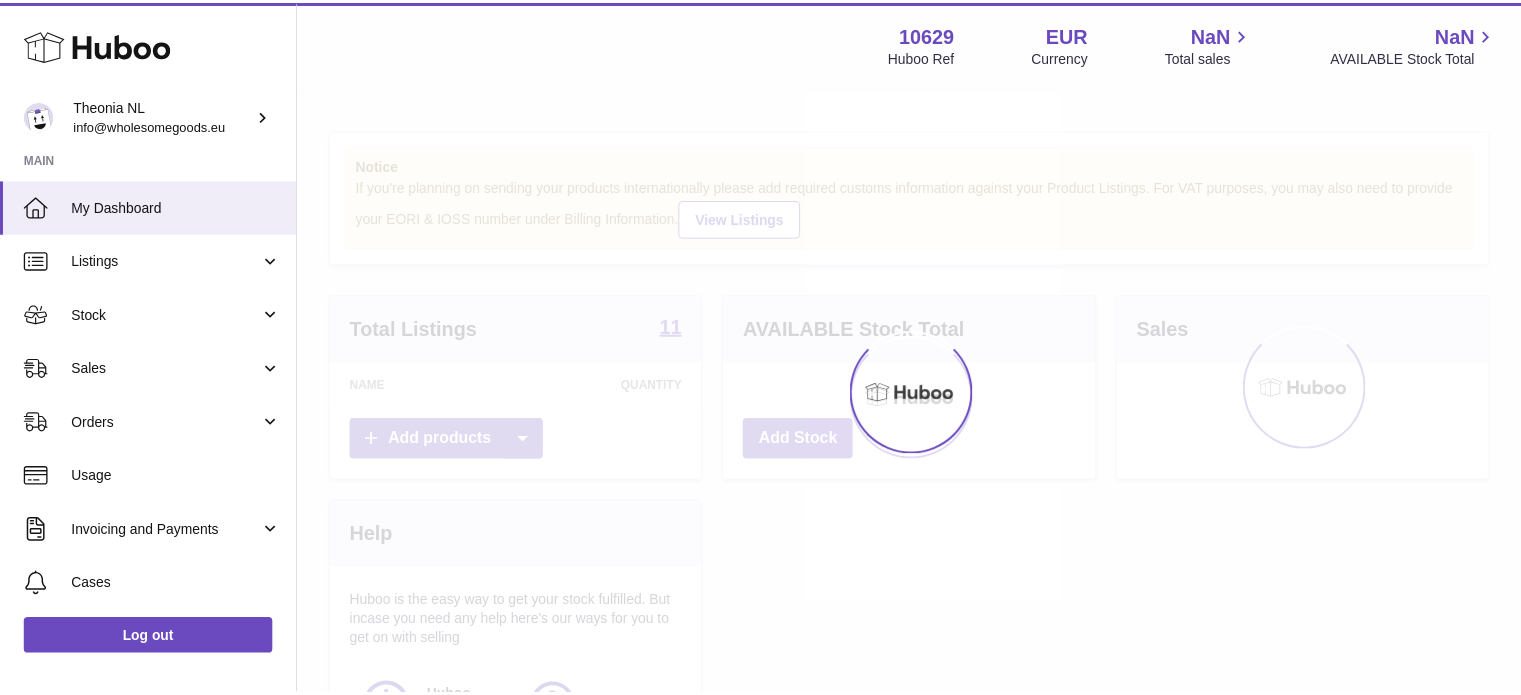 scroll, scrollTop: 0, scrollLeft: 0, axis: both 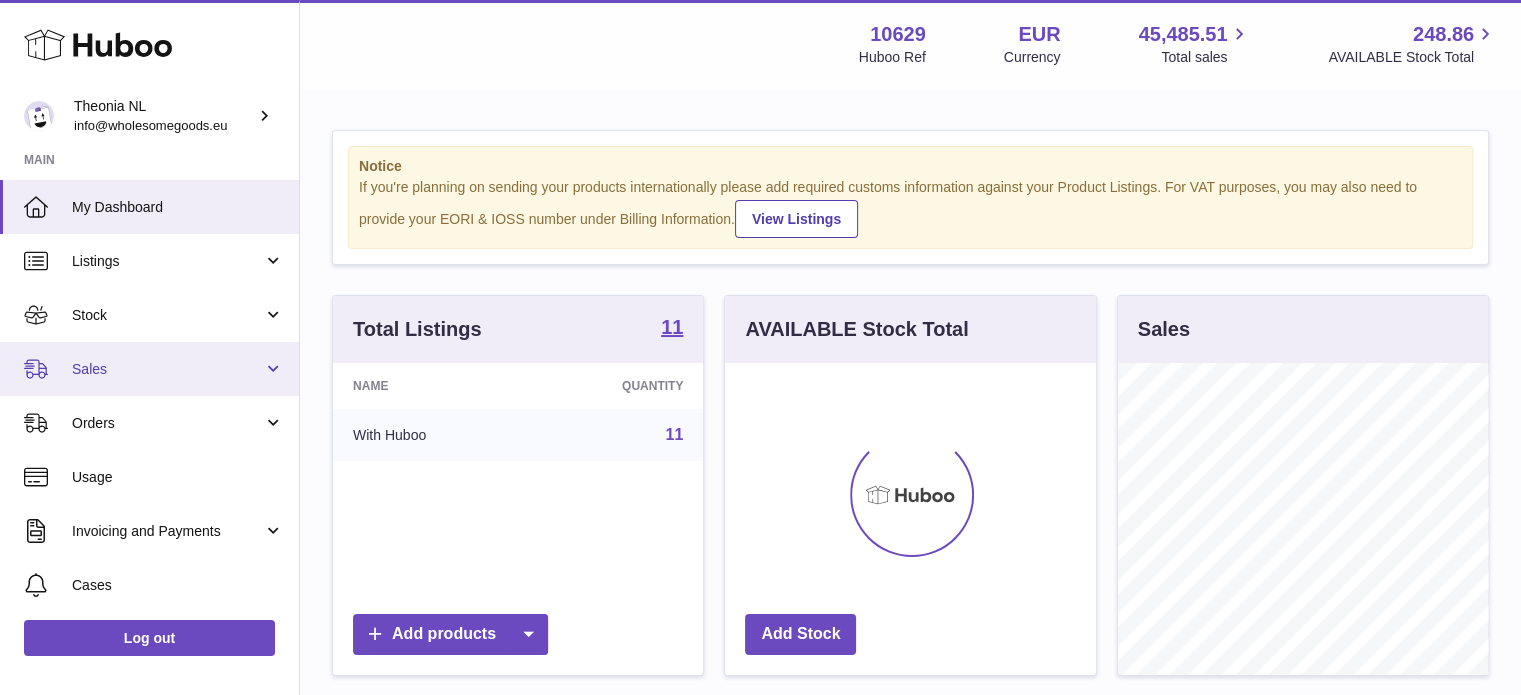 click on "Sales" at bounding box center (167, 369) 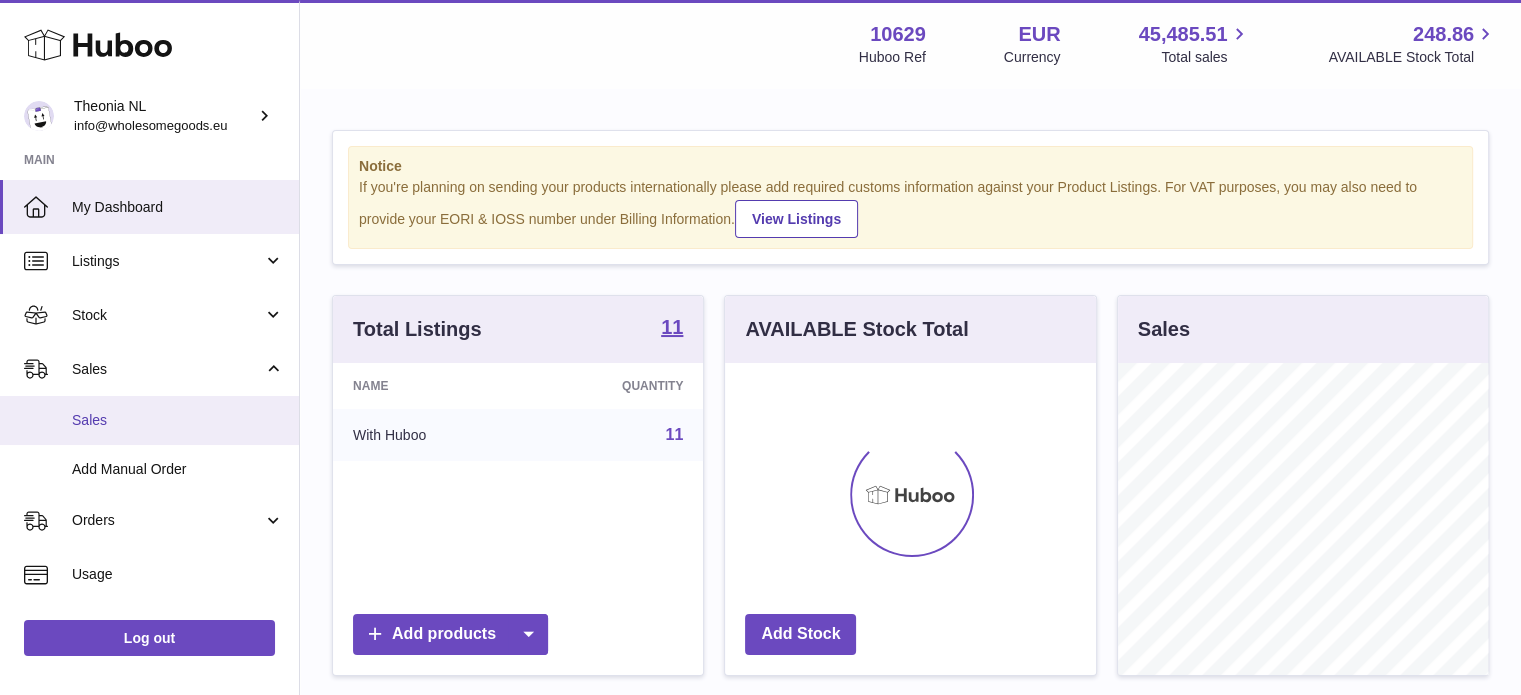 click on "Sales" at bounding box center [149, 420] 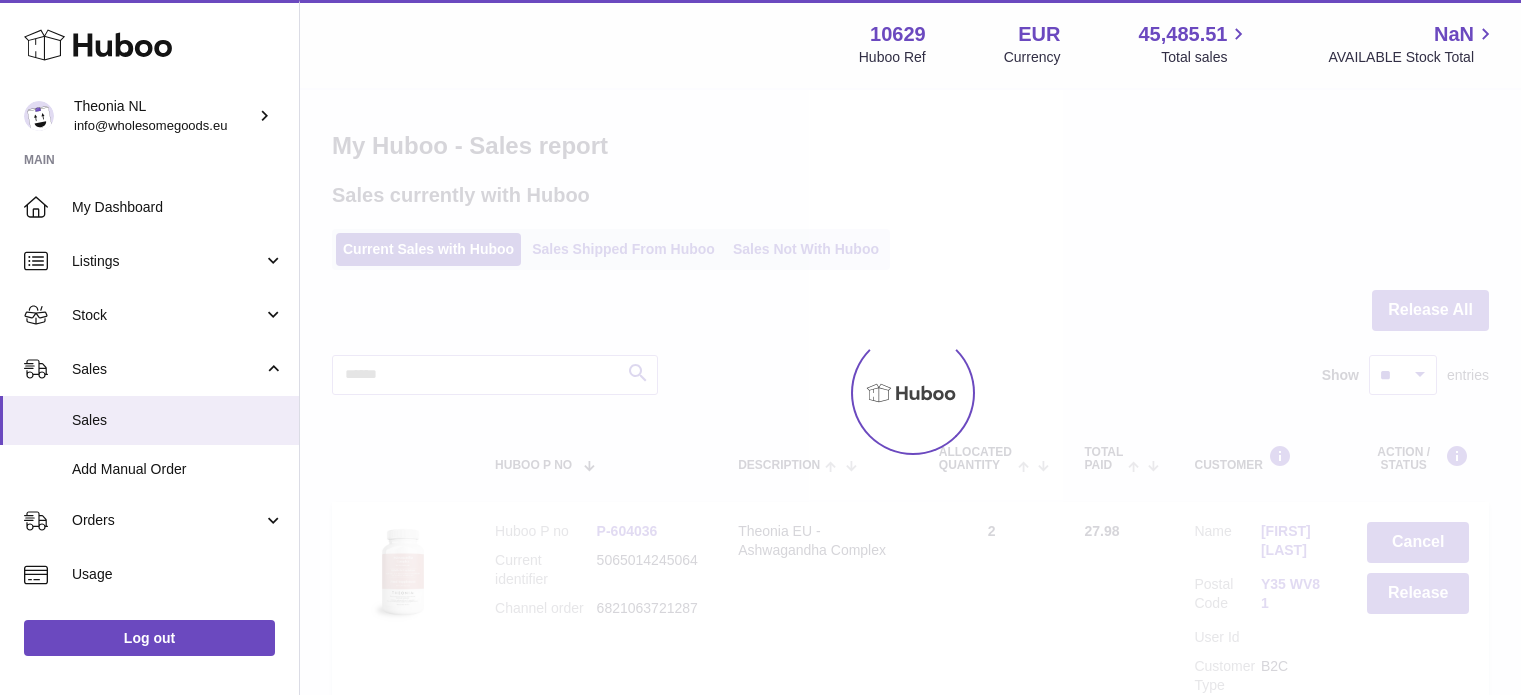 scroll, scrollTop: 0, scrollLeft: 0, axis: both 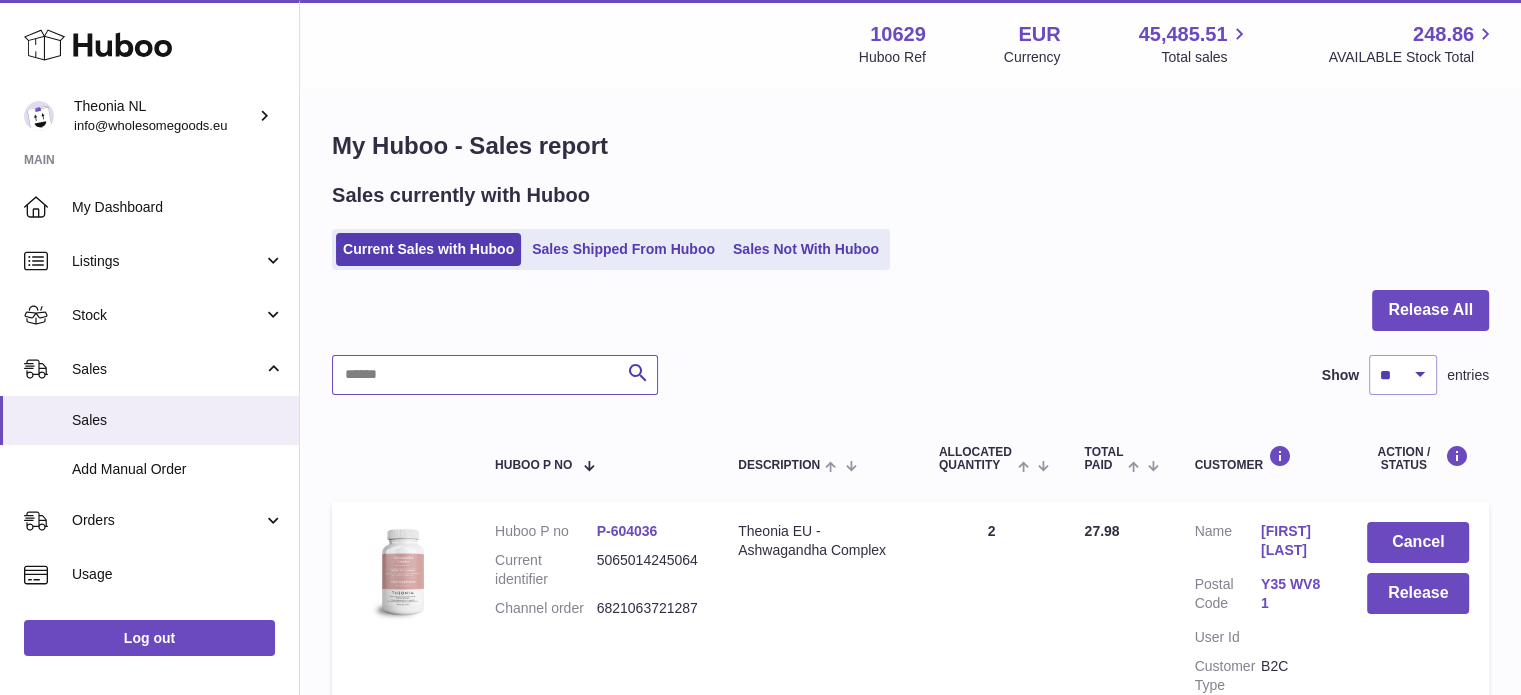 click at bounding box center (495, 375) 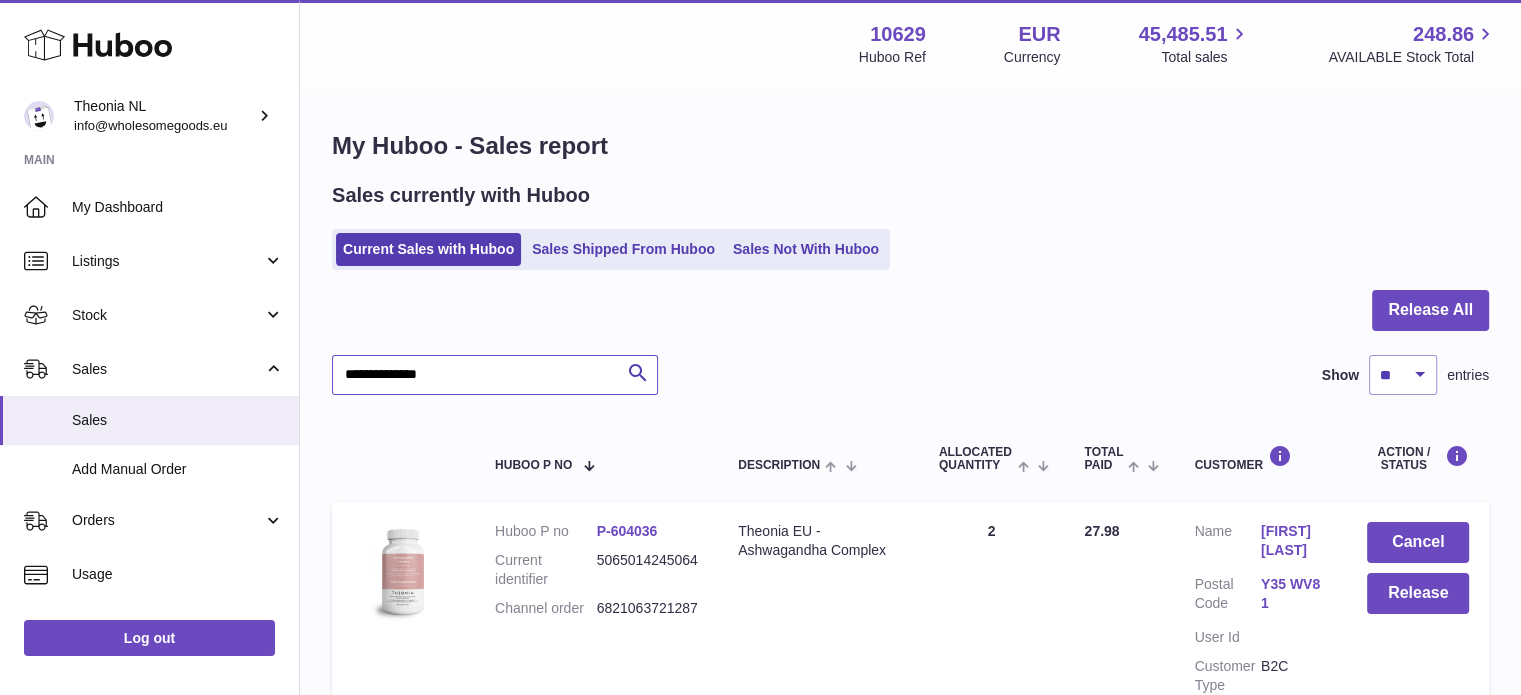 type on "**********" 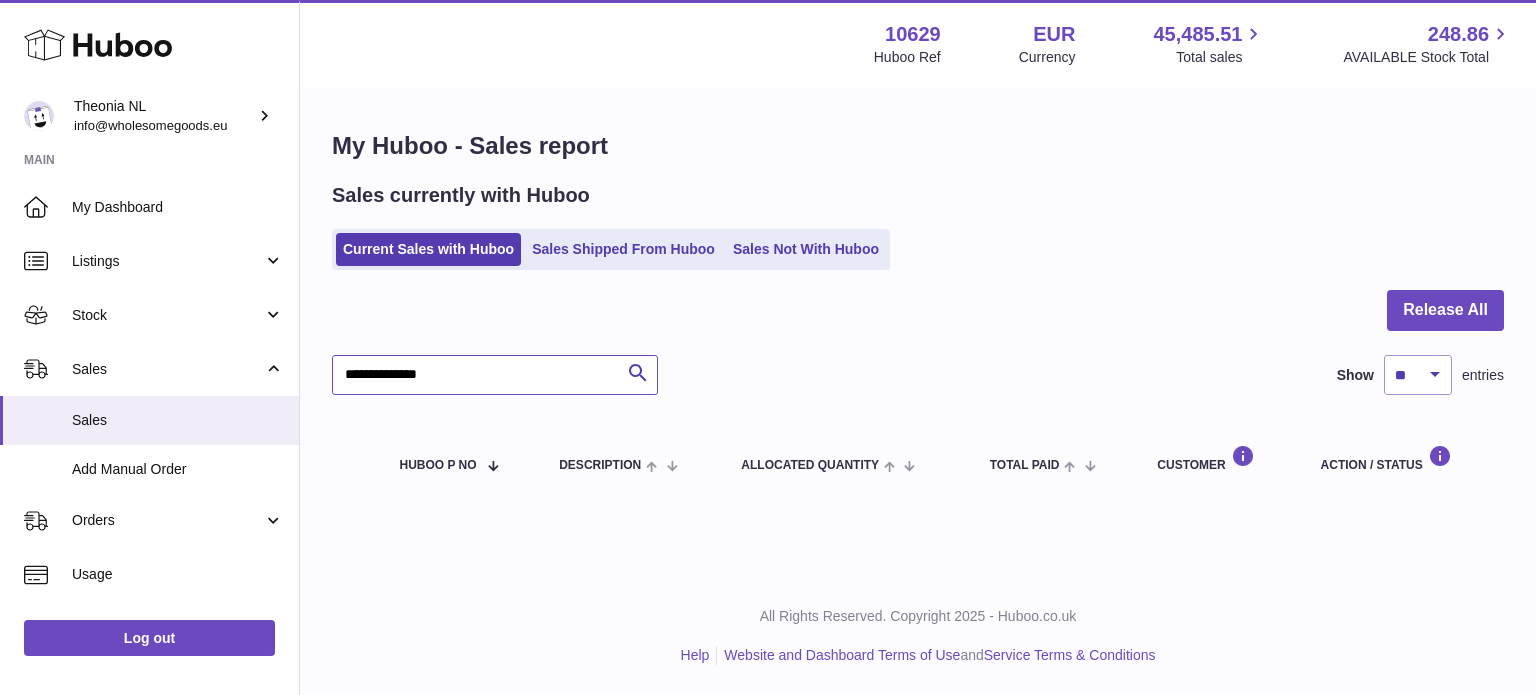 drag, startPoint x: 556, startPoint y: 359, endPoint x: 330, endPoint y: 372, distance: 226.37358 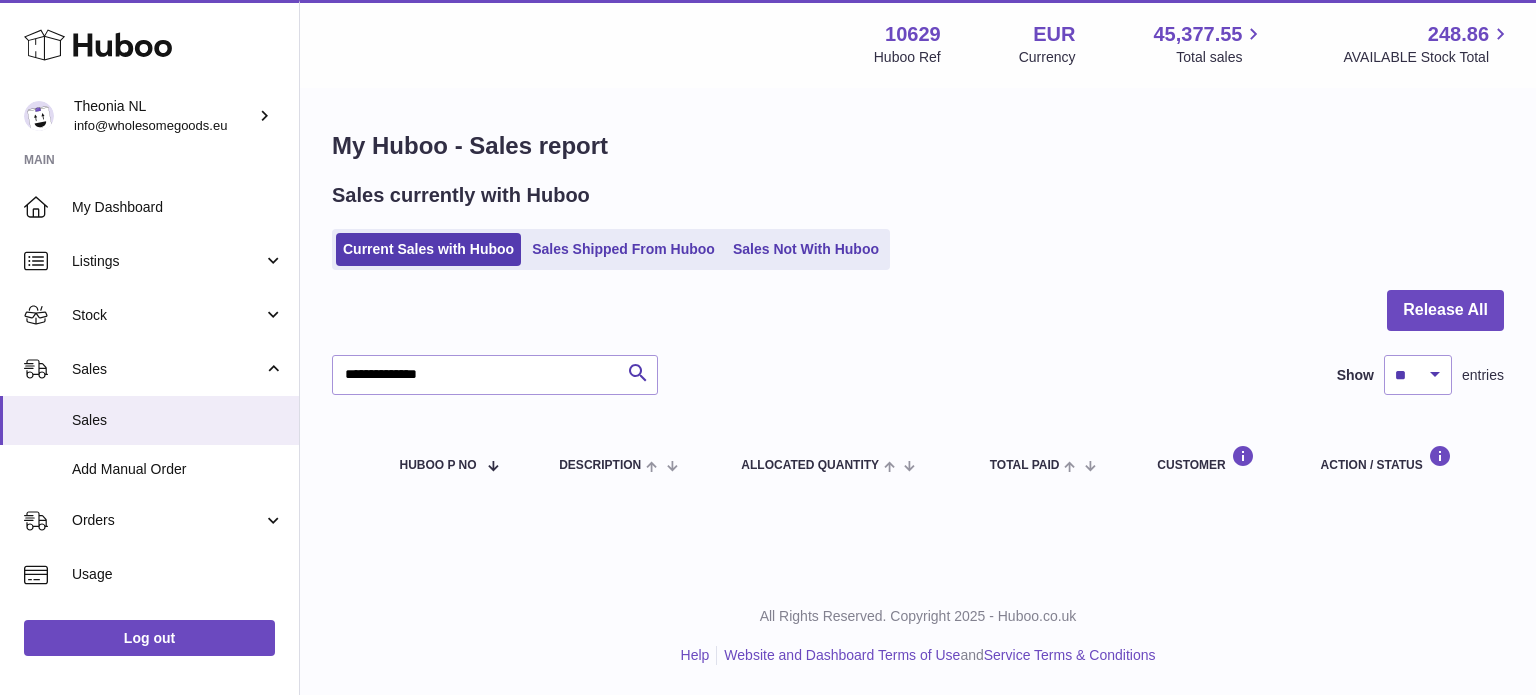 scroll, scrollTop: 0, scrollLeft: 0, axis: both 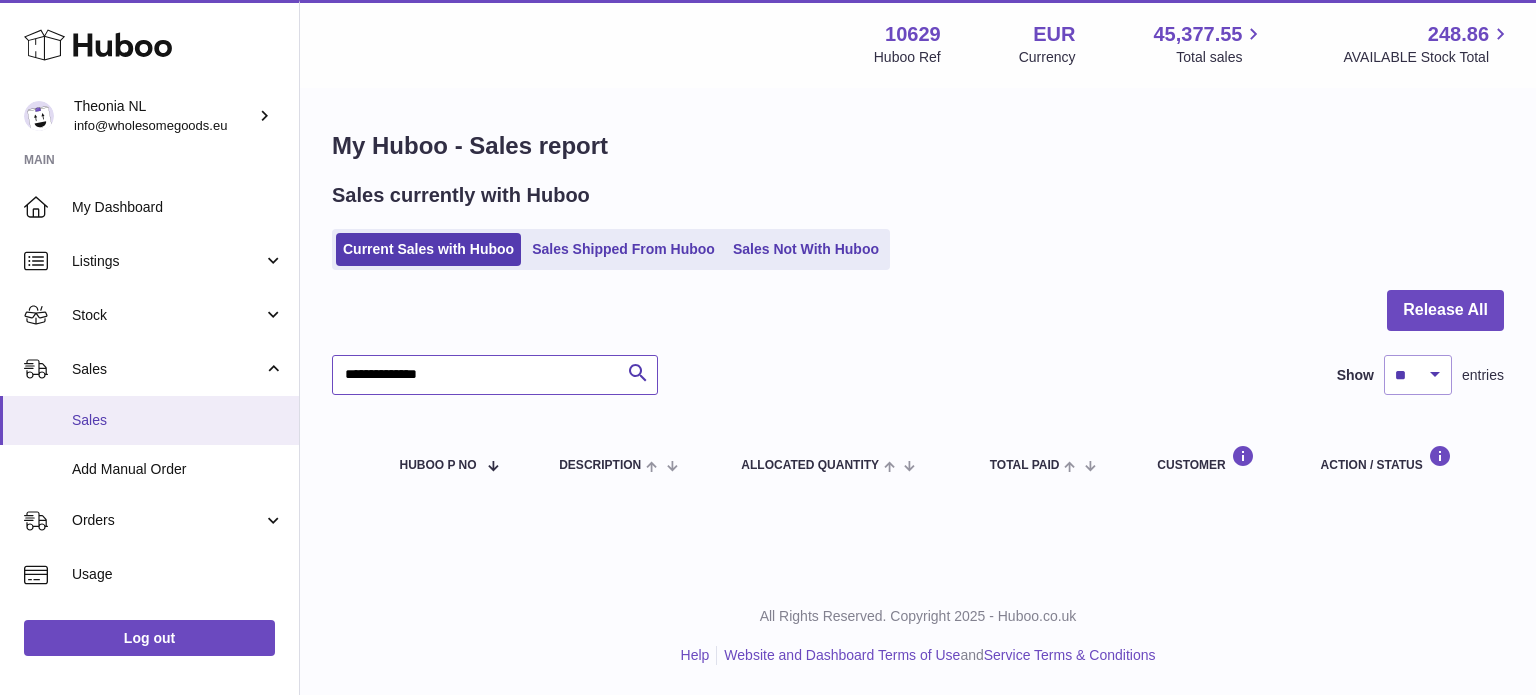 drag, startPoint x: 253, startPoint y: 395, endPoint x: 155, endPoint y: 391, distance: 98.0816 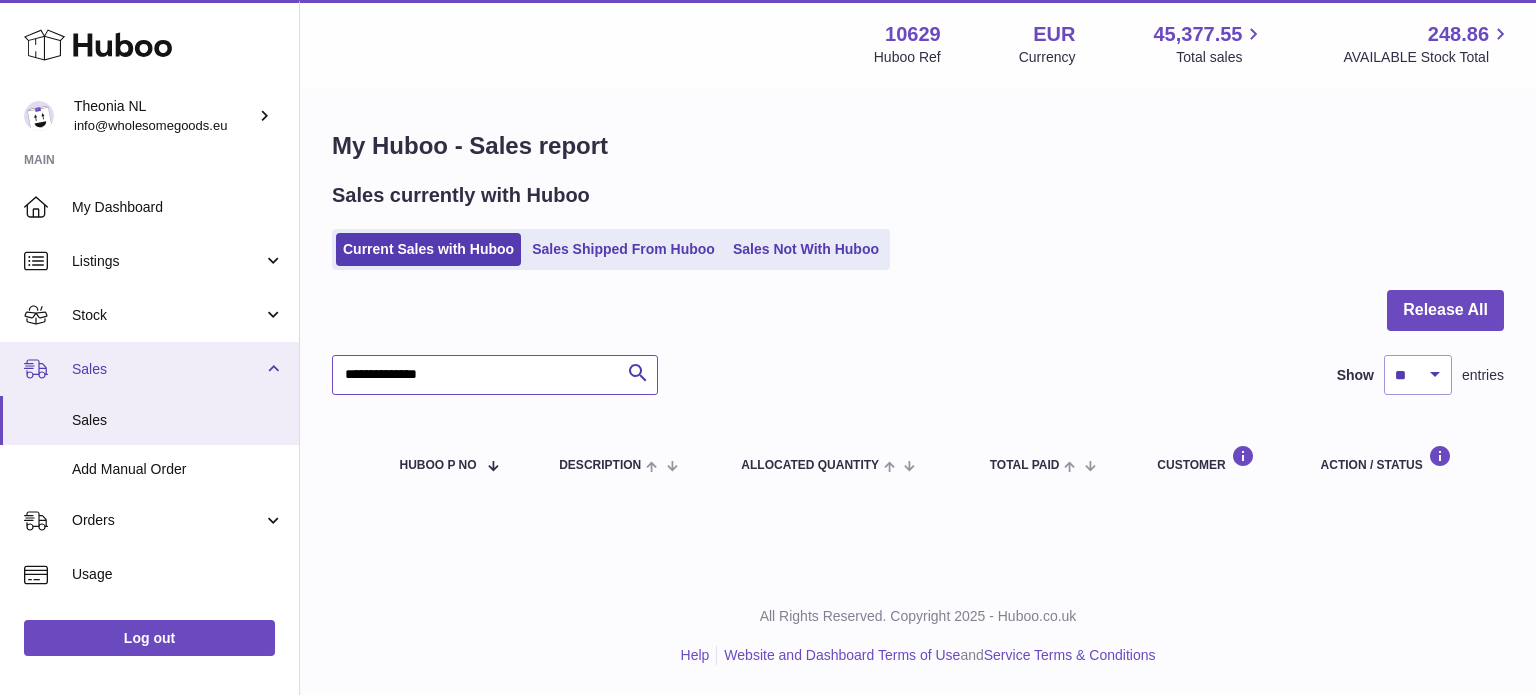 paste 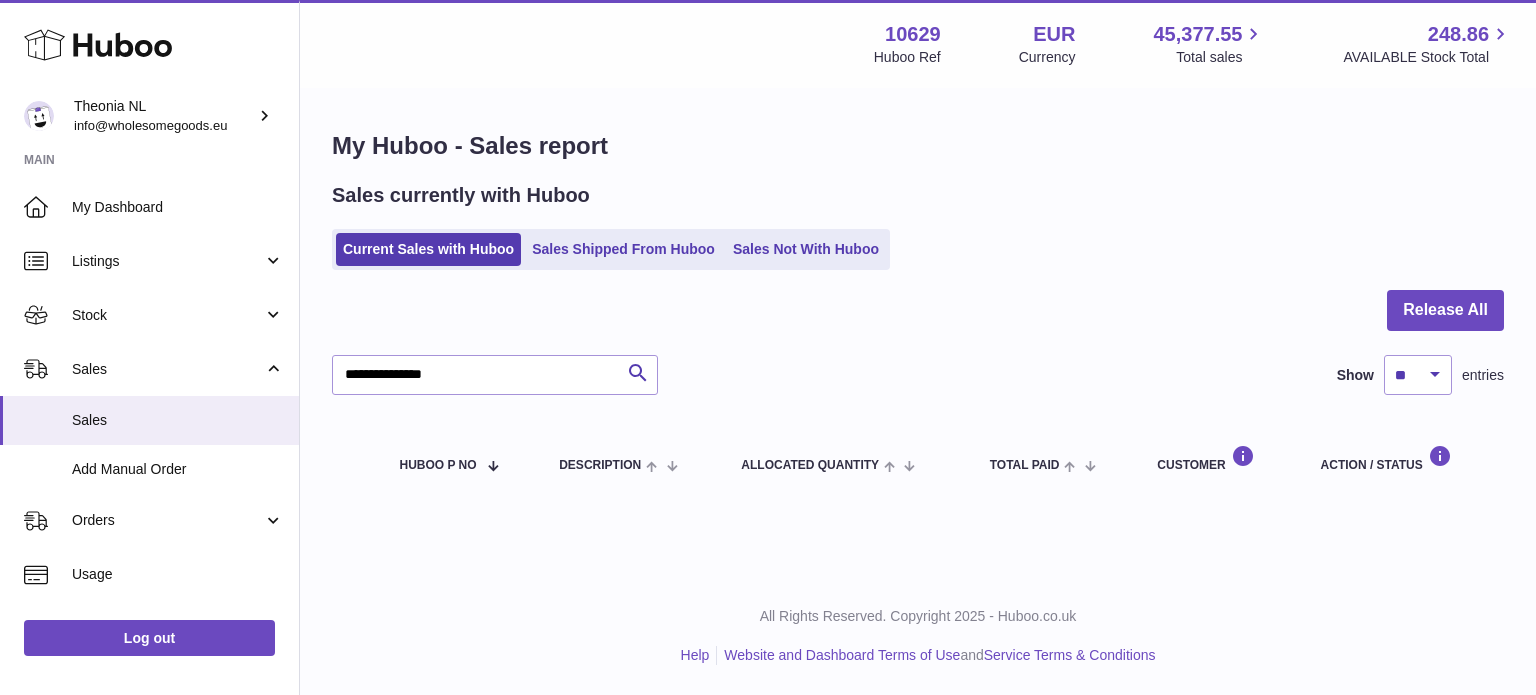 click on "All Rights Reserved. Copyright 2025 - Huboo.co.uk   Help
Website and Dashboard Terms of Use
and
Service Terms & Conditions" at bounding box center (918, 636) 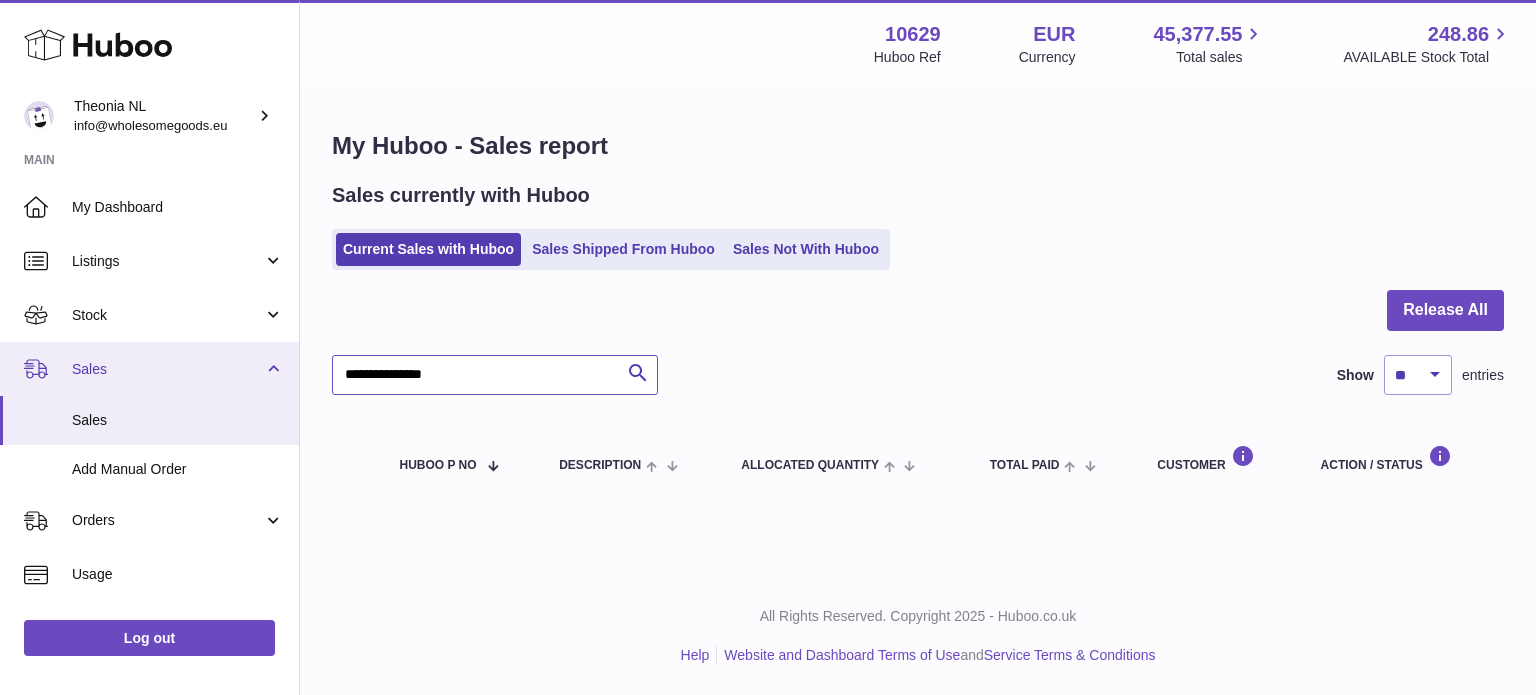drag, startPoint x: 518, startPoint y: 379, endPoint x: 201, endPoint y: 373, distance: 317.05676 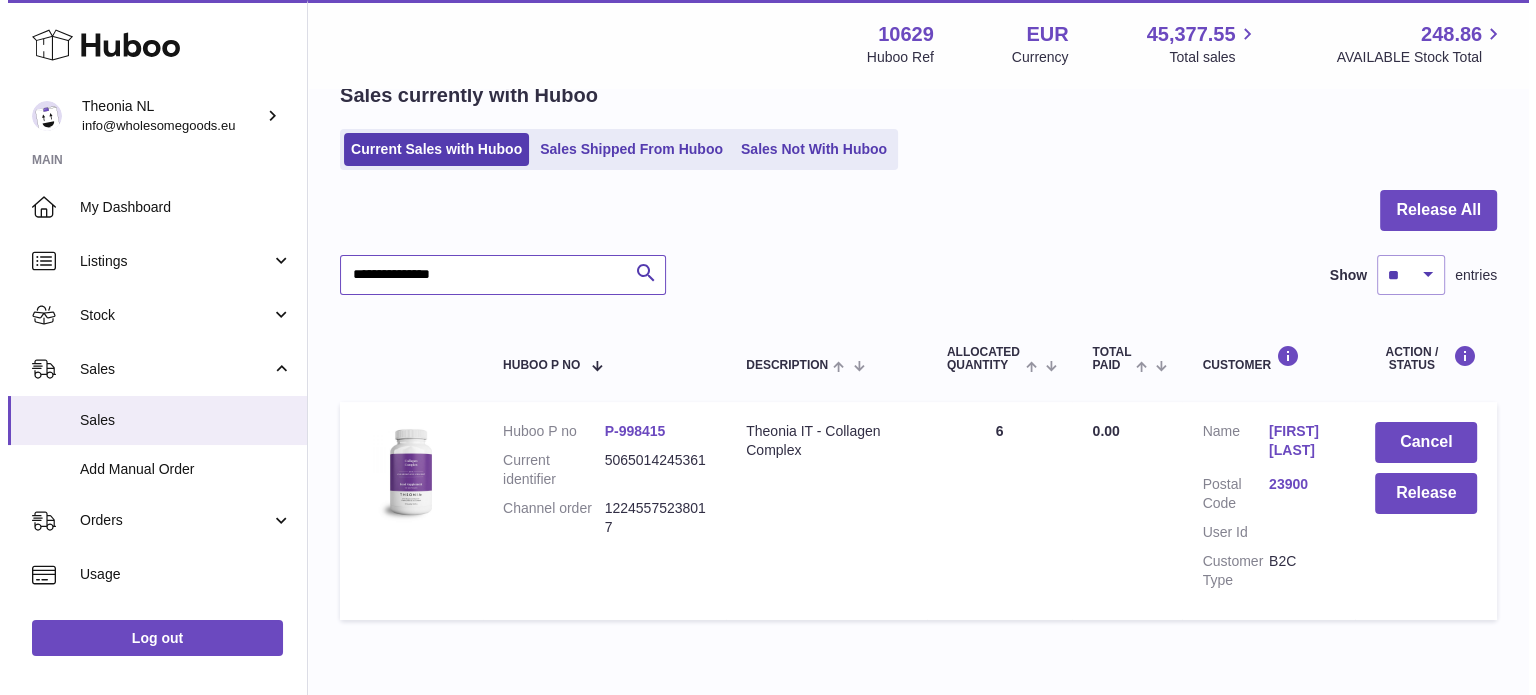scroll, scrollTop: 191, scrollLeft: 0, axis: vertical 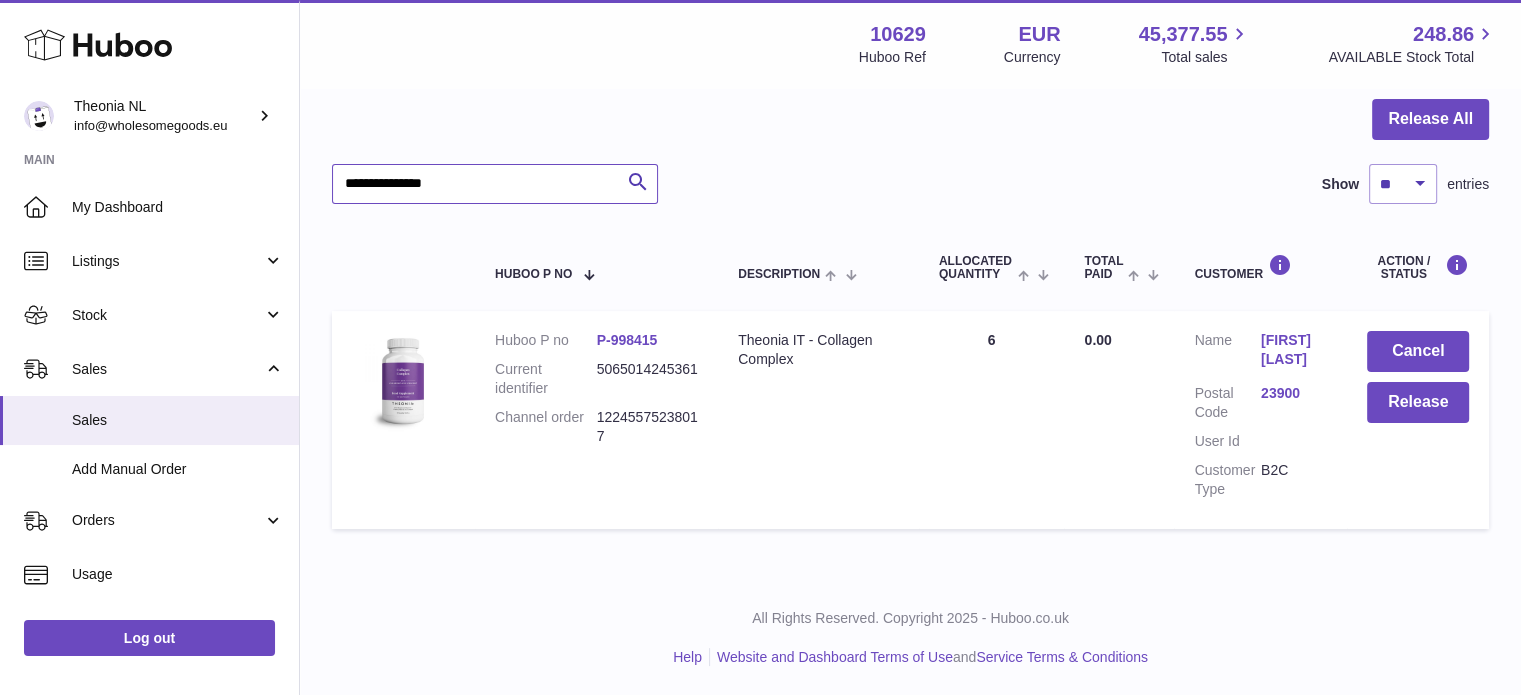 type on "**********" 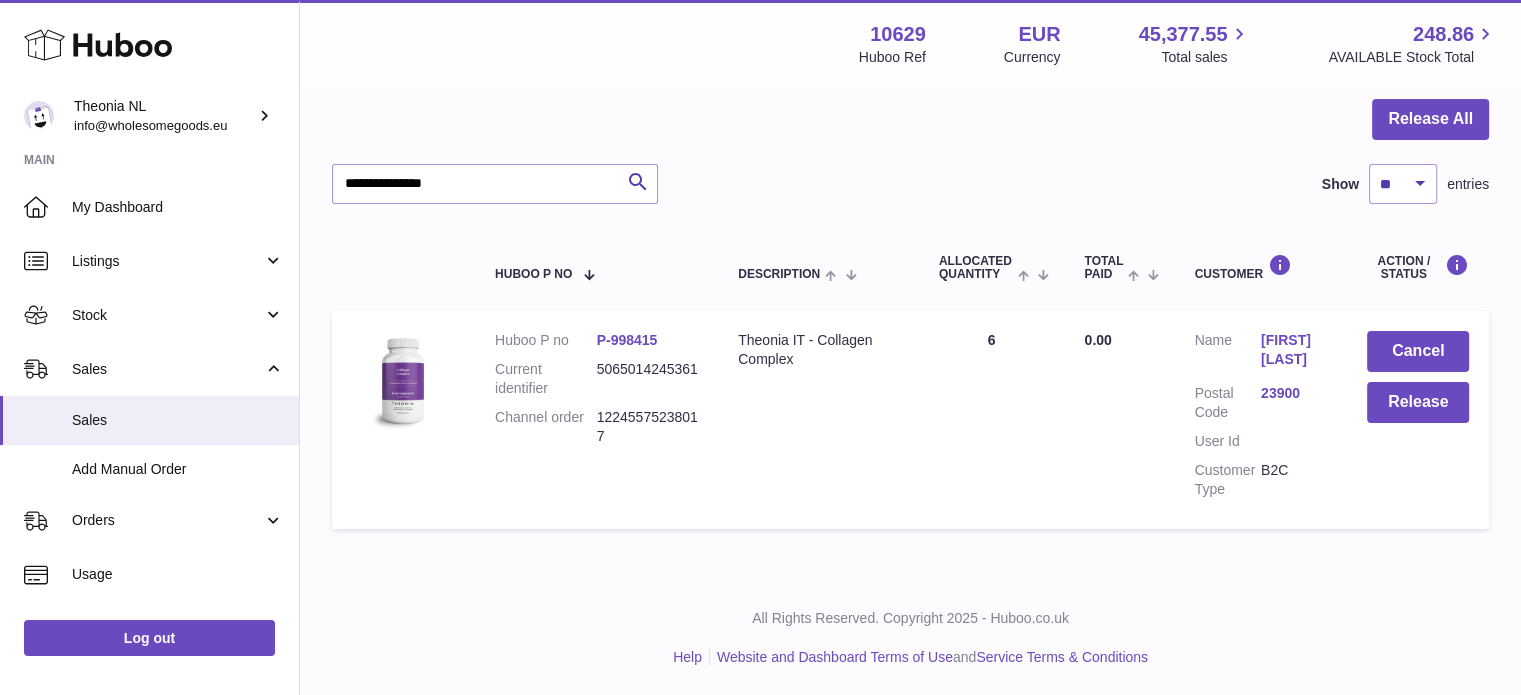 click on "23900" at bounding box center (1294, 393) 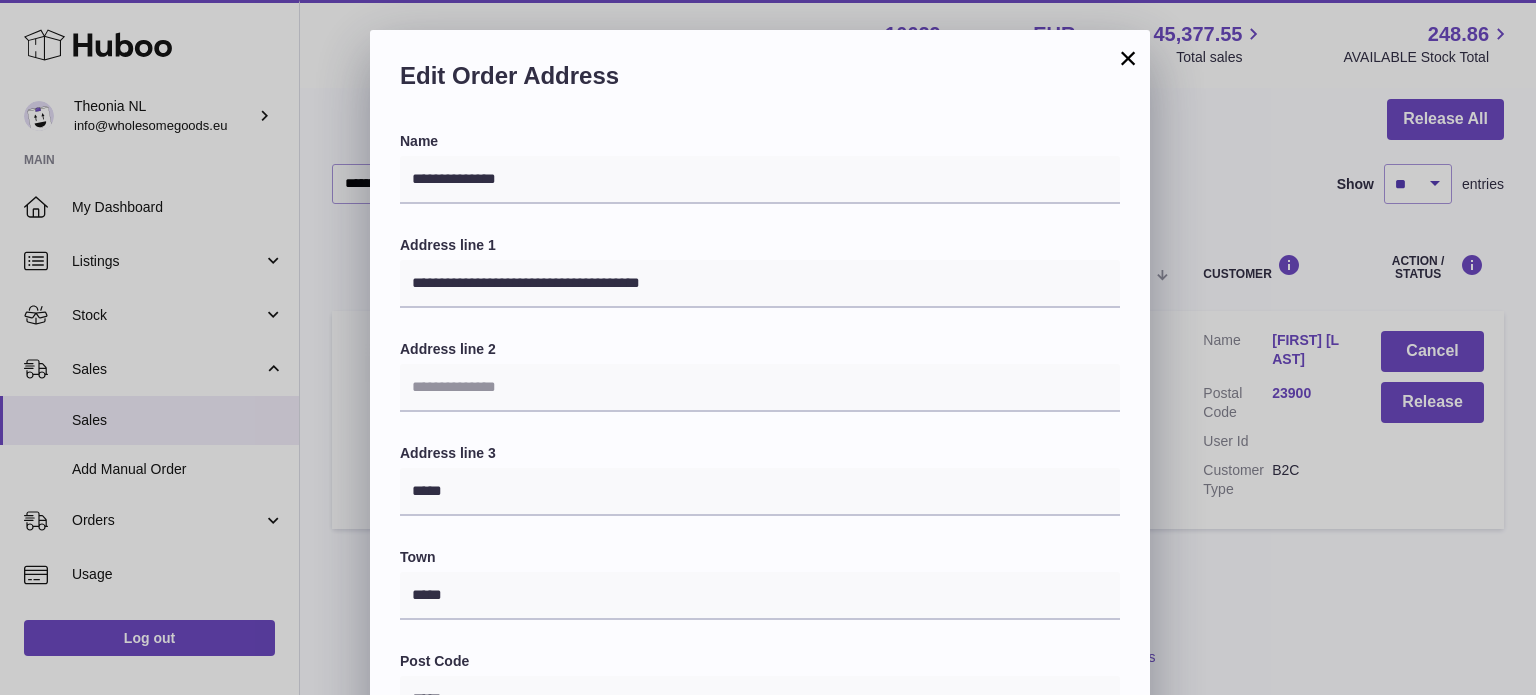 scroll, scrollTop: 564, scrollLeft: 0, axis: vertical 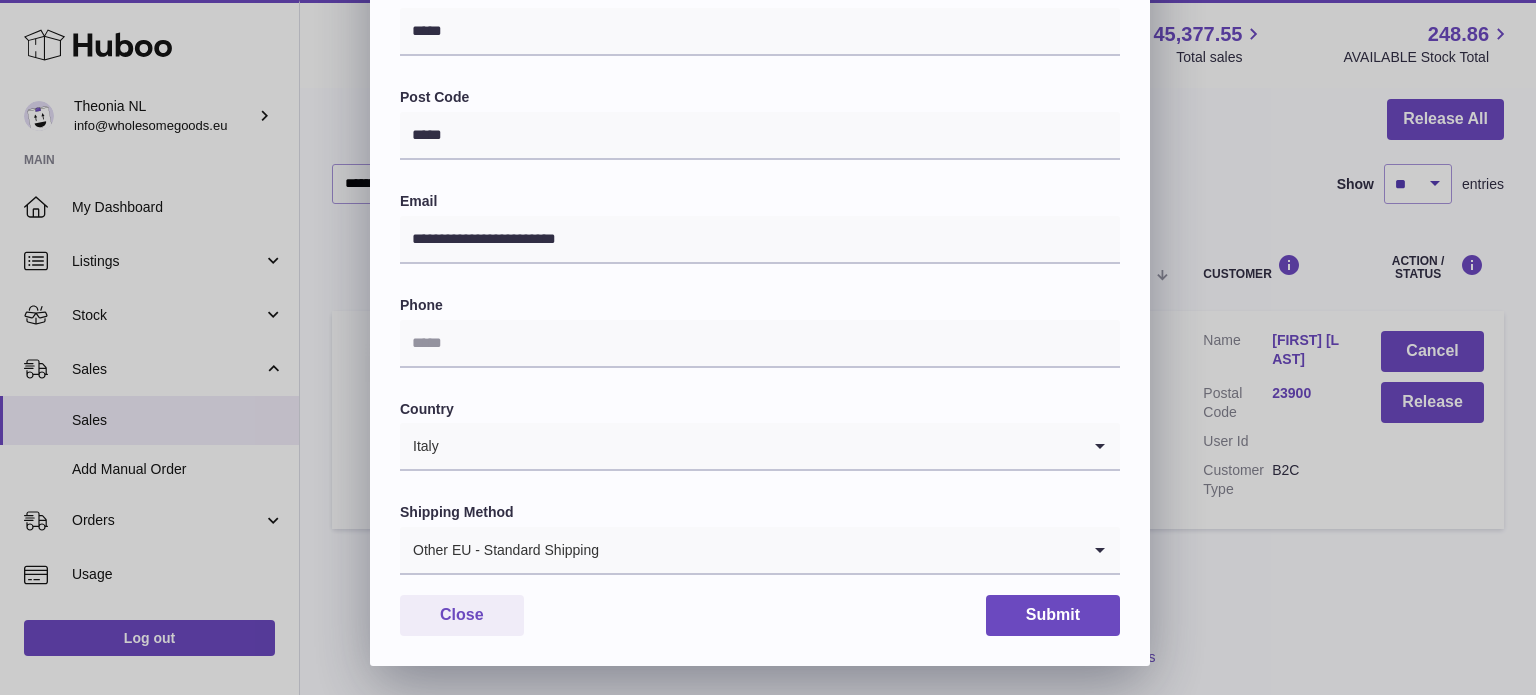 click on "**********" at bounding box center [760, 117] 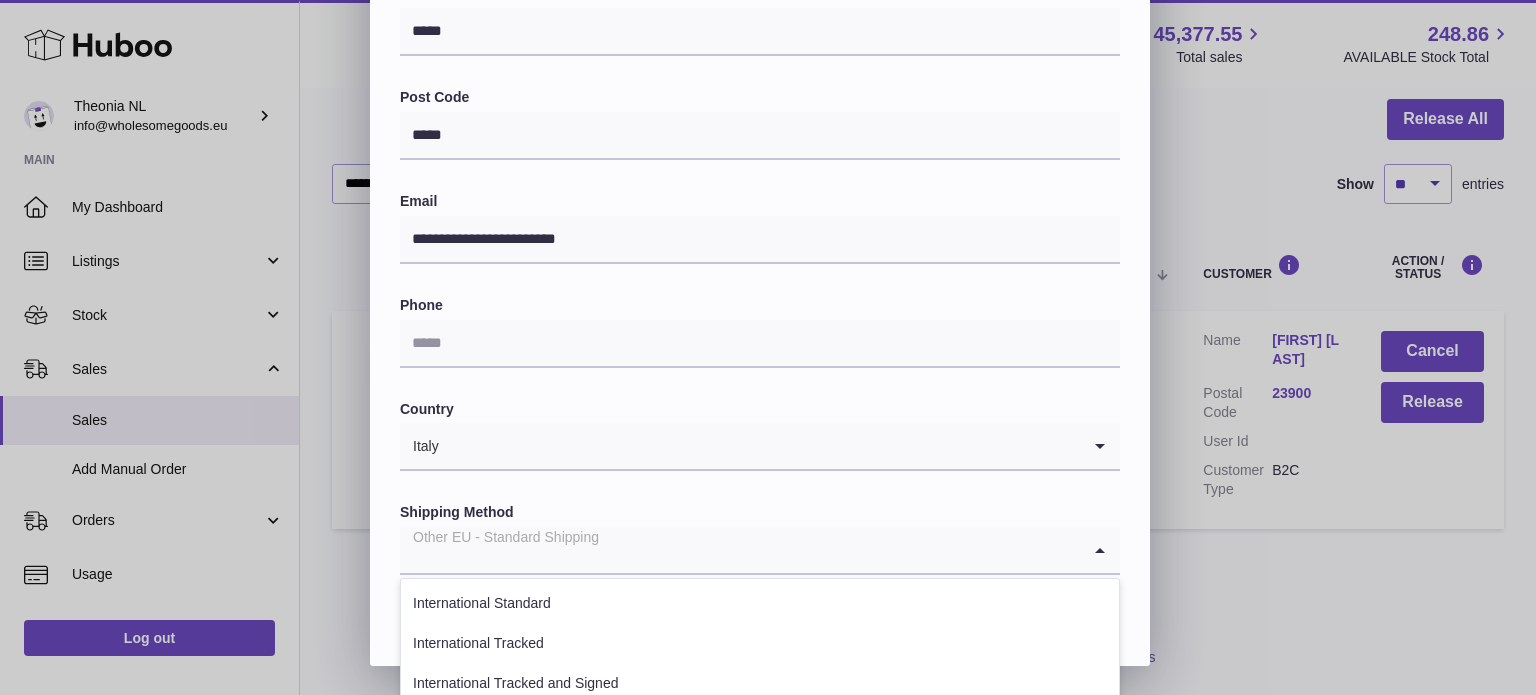 click at bounding box center (740, 550) 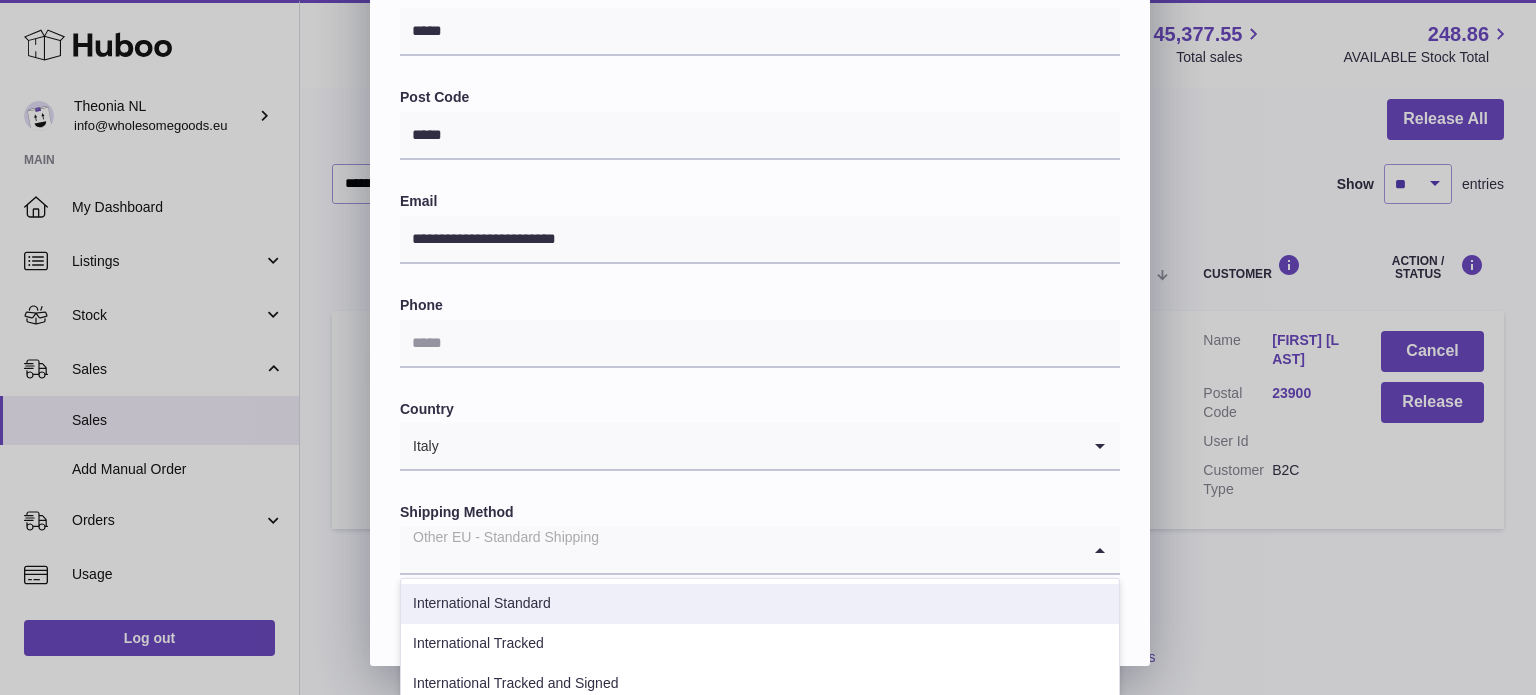 click on "International Tracked" at bounding box center [760, 644] 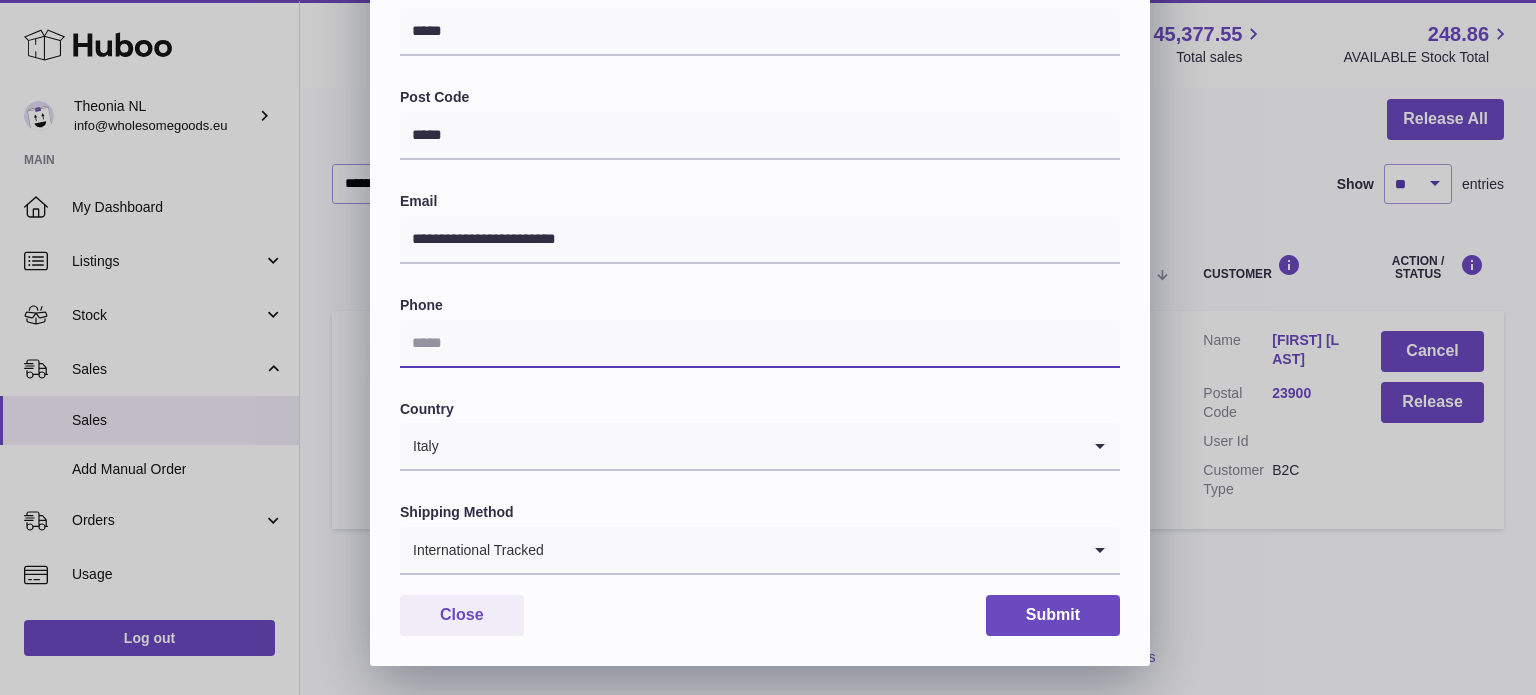 click at bounding box center (760, 344) 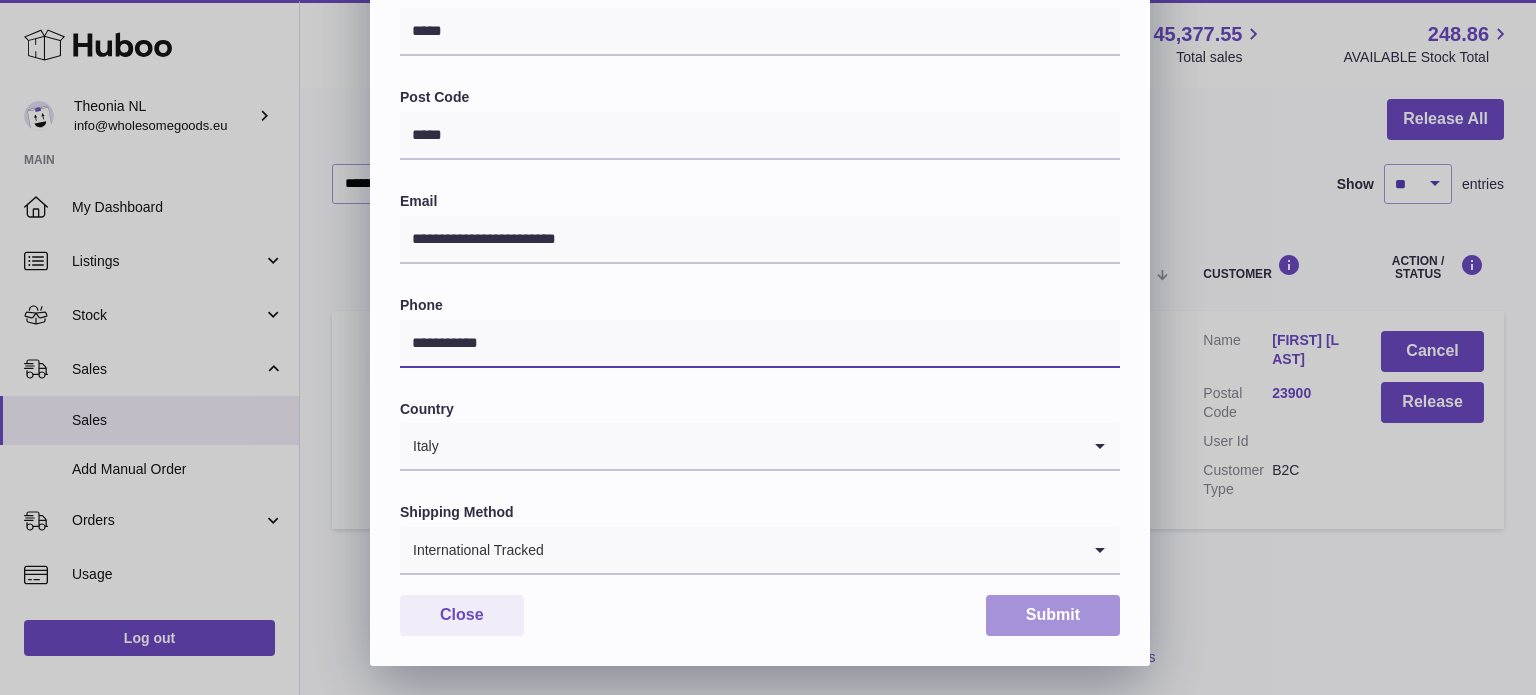 type on "**********" 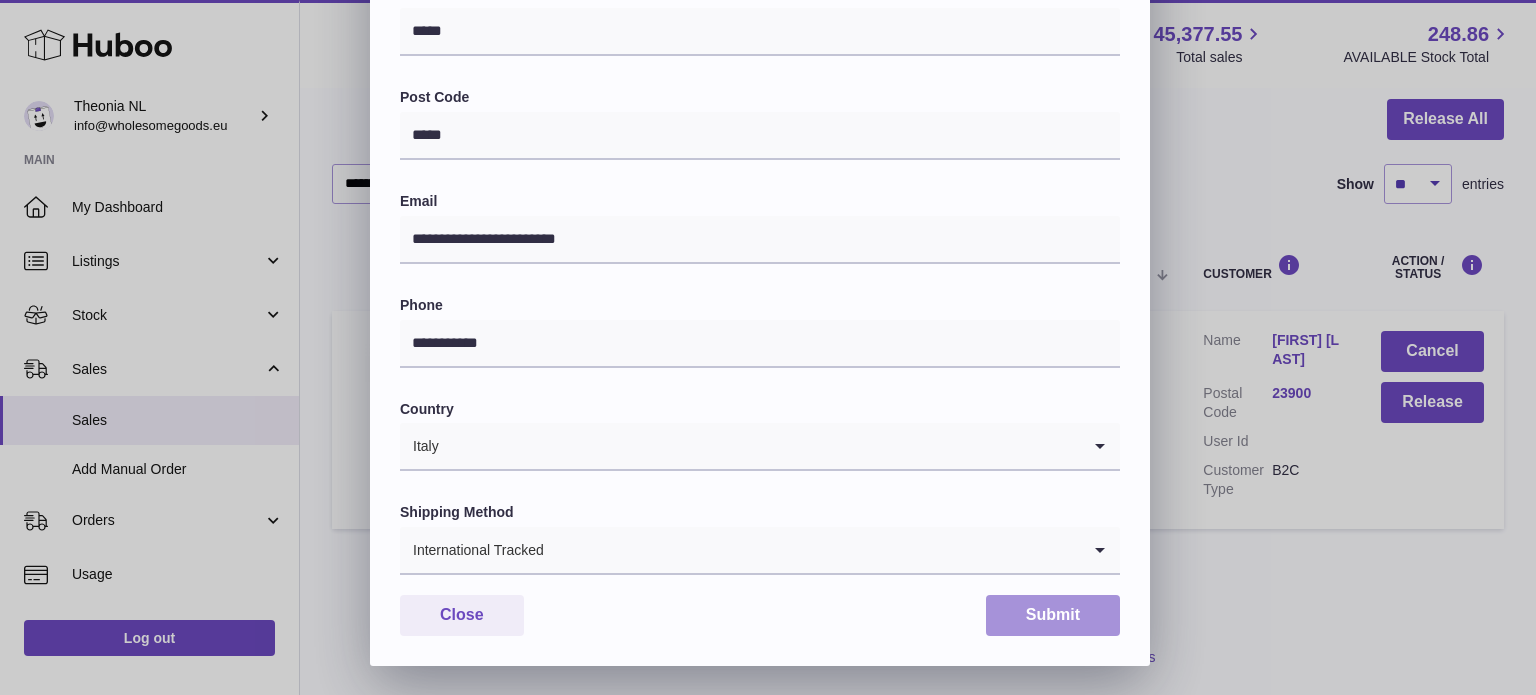 click on "Submit" at bounding box center (1053, 615) 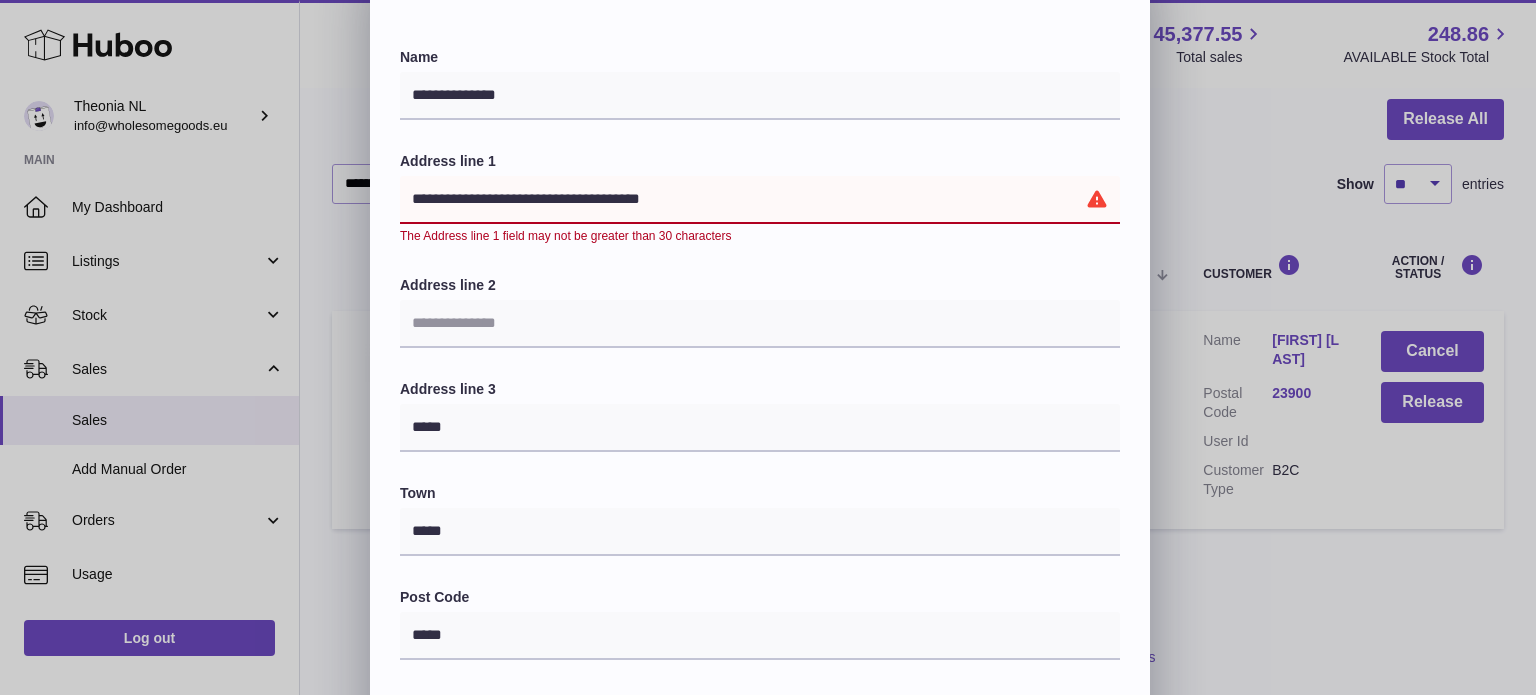 scroll, scrollTop: 0, scrollLeft: 0, axis: both 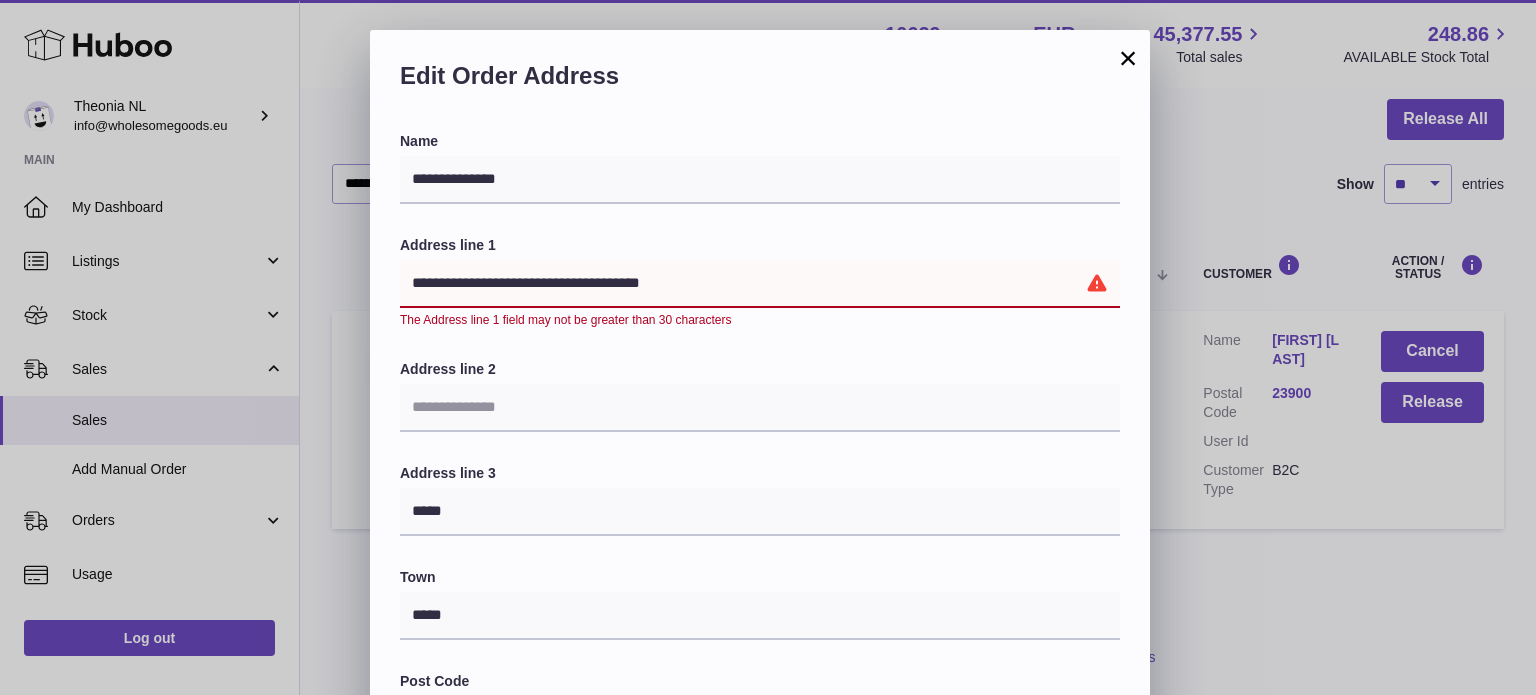 drag, startPoint x: 642, startPoint y: 279, endPoint x: 709, endPoint y: 280, distance: 67.00746 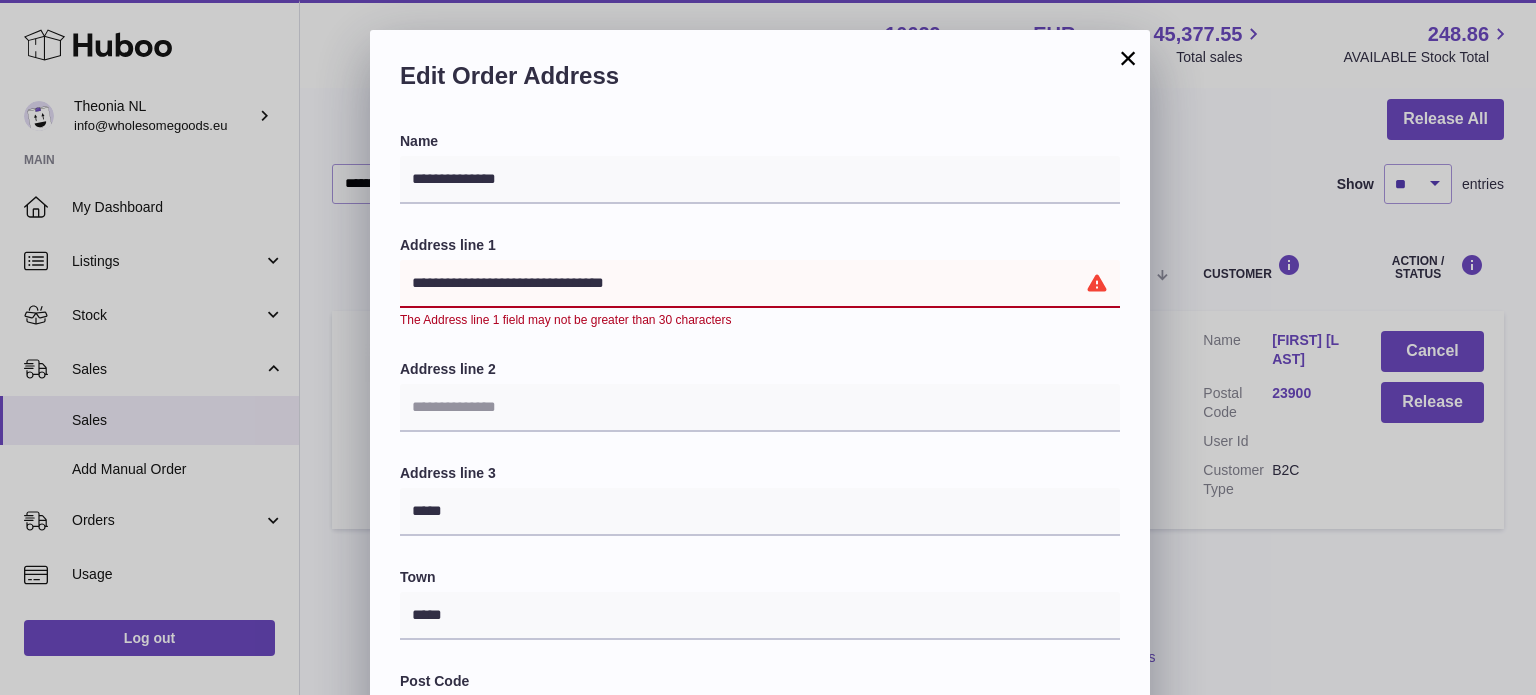 type on "**********" 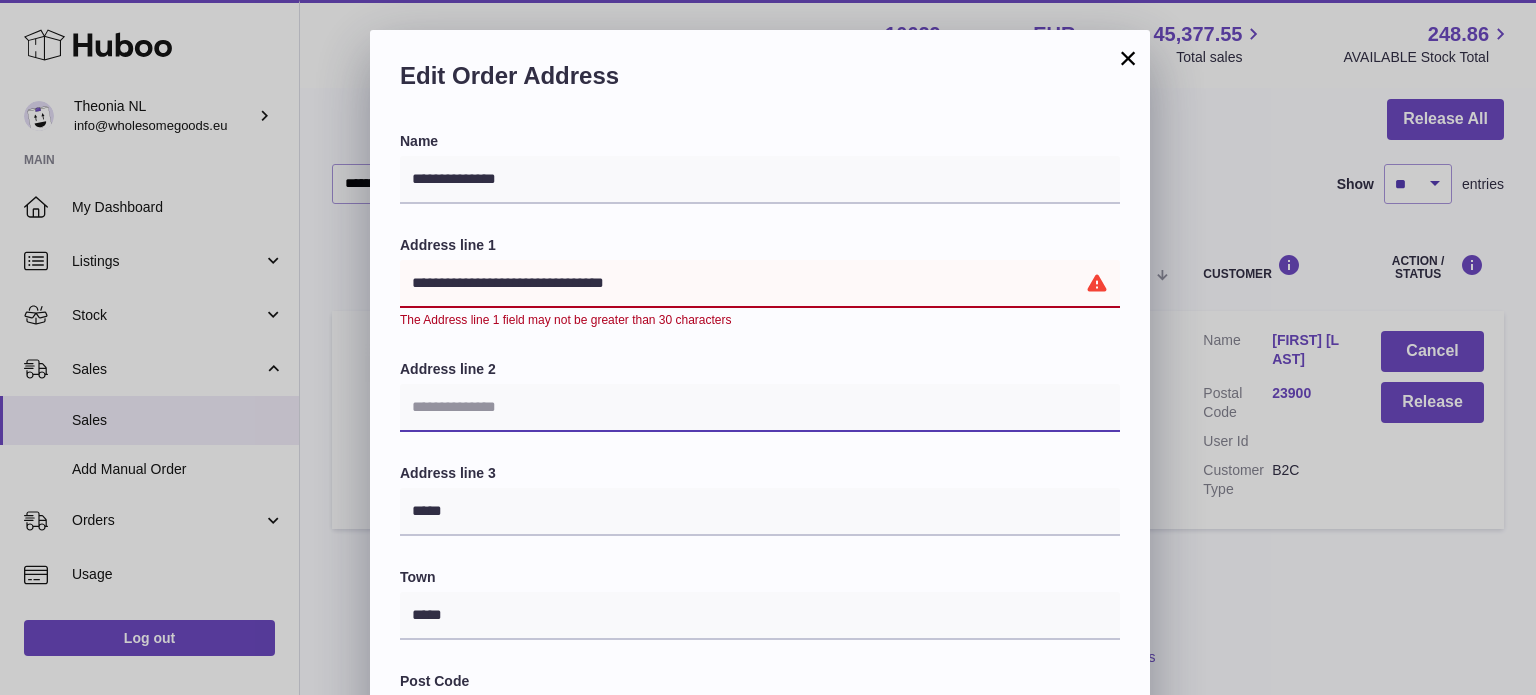 click at bounding box center (760, 408) 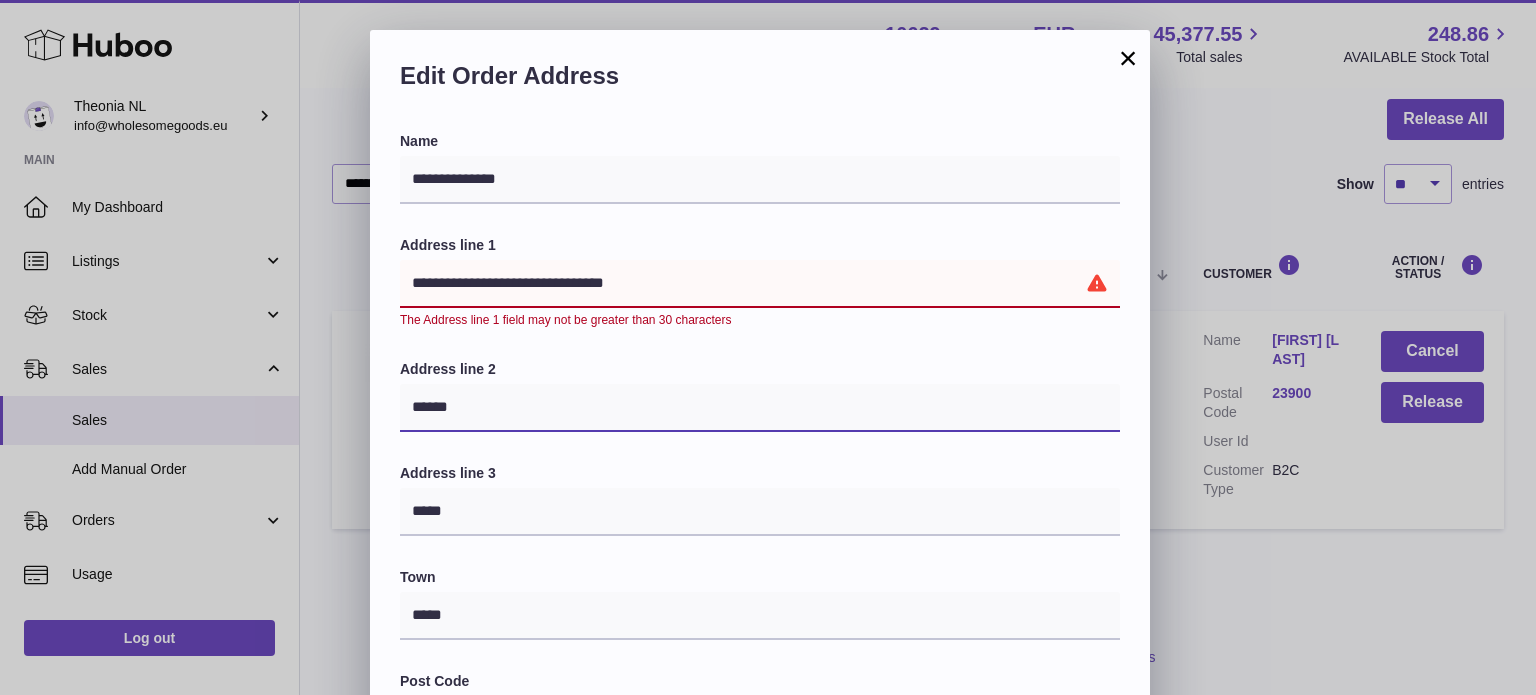 scroll, scrollTop: 585, scrollLeft: 0, axis: vertical 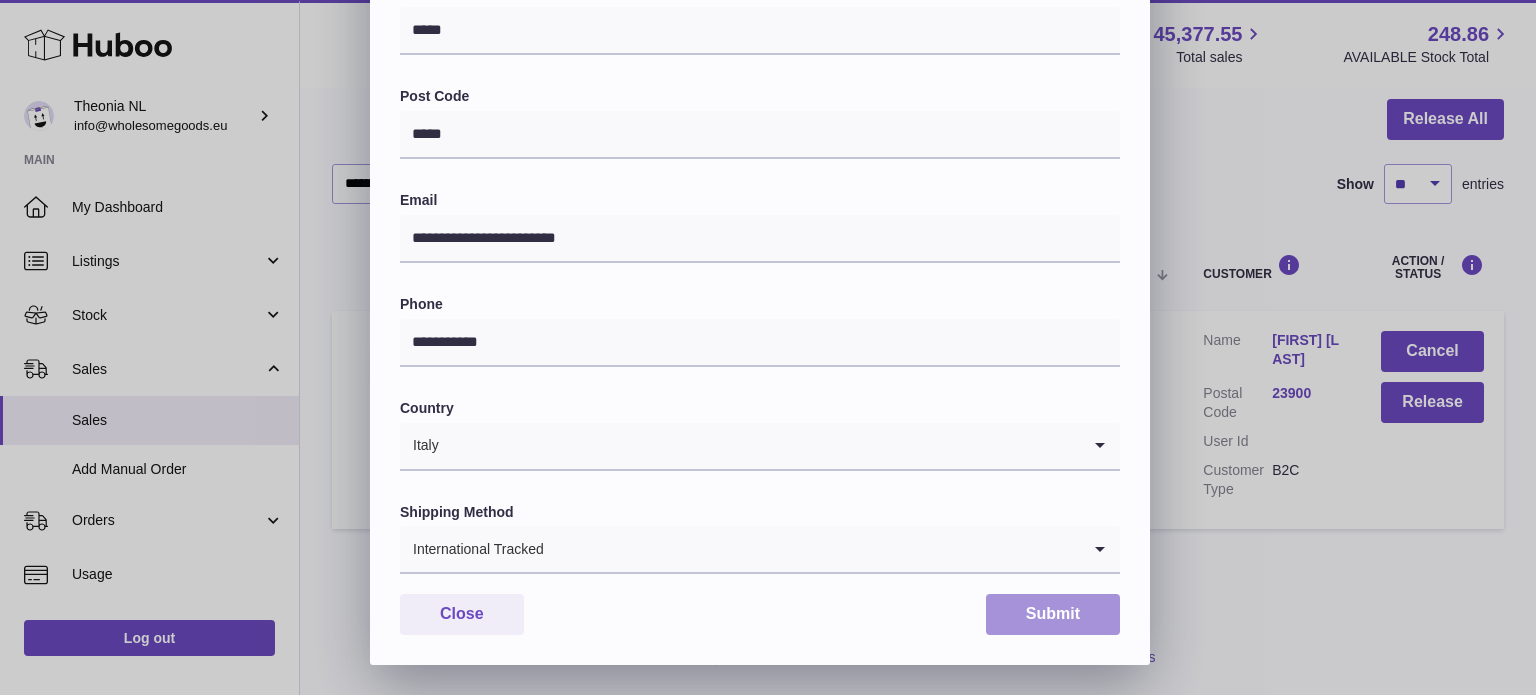 type on "******" 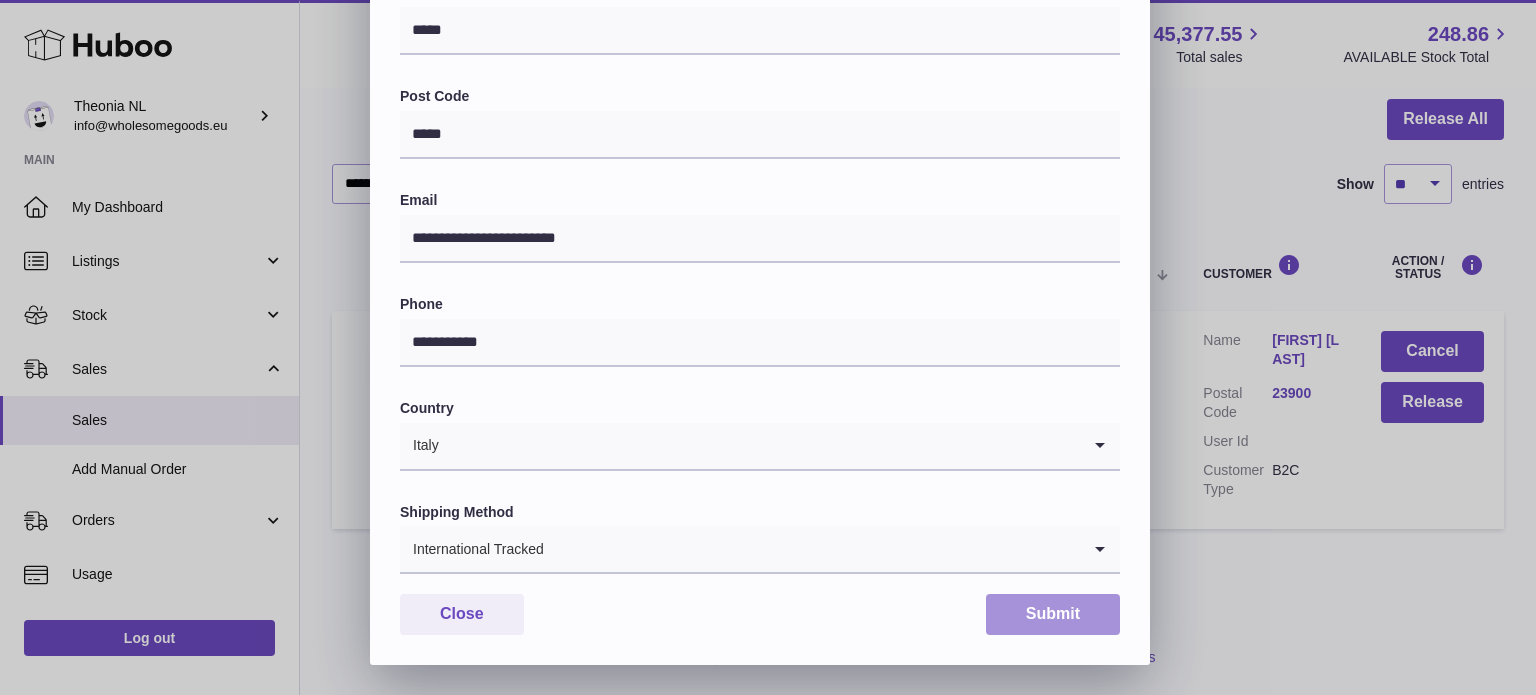 click on "Submit" at bounding box center [1053, 614] 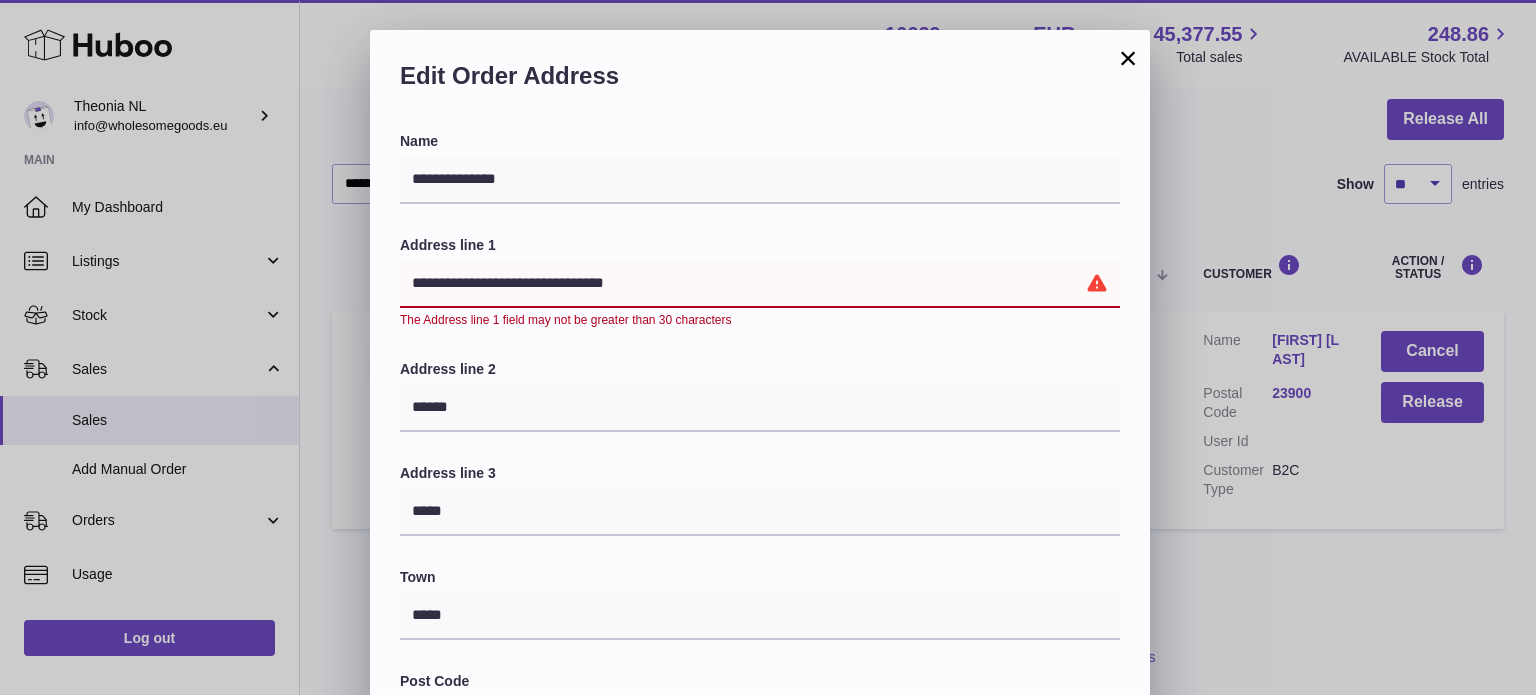 click on "**********" at bounding box center [760, 284] 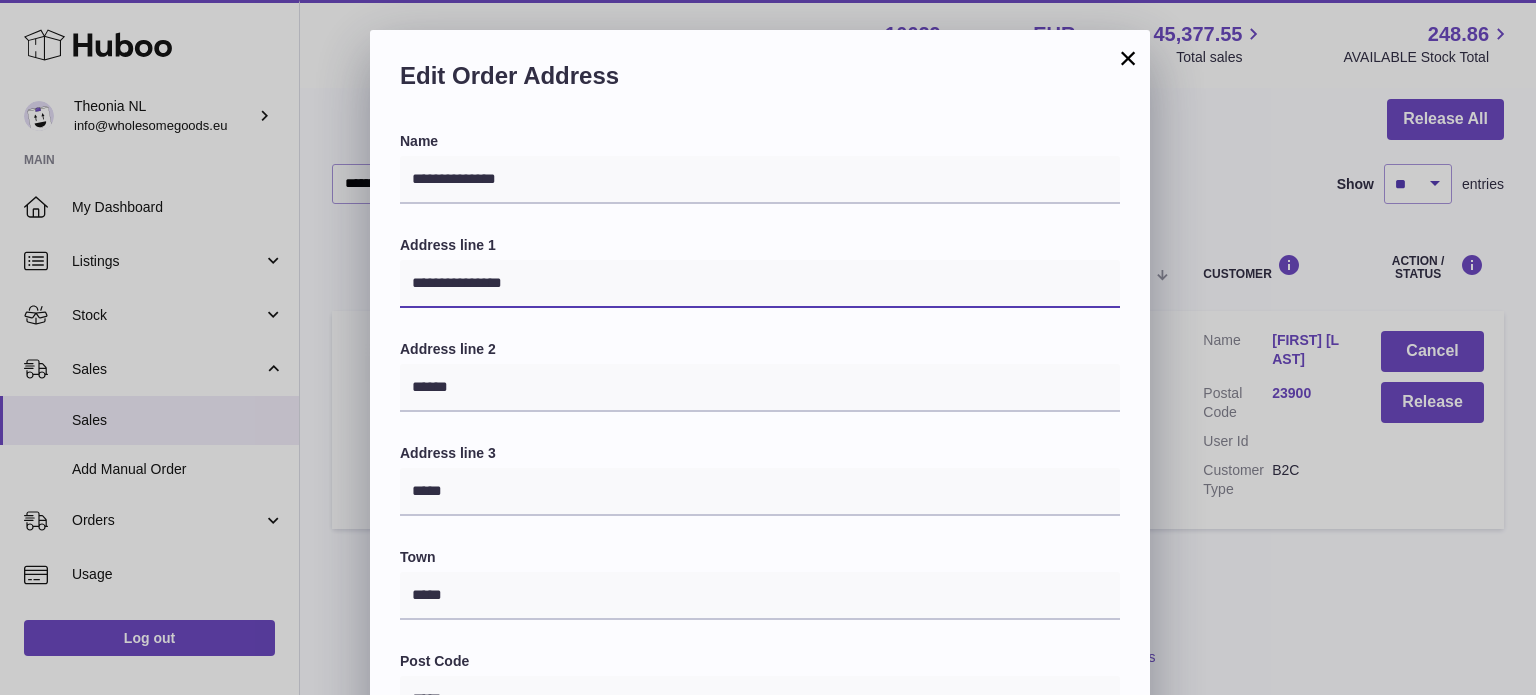 type on "**********" 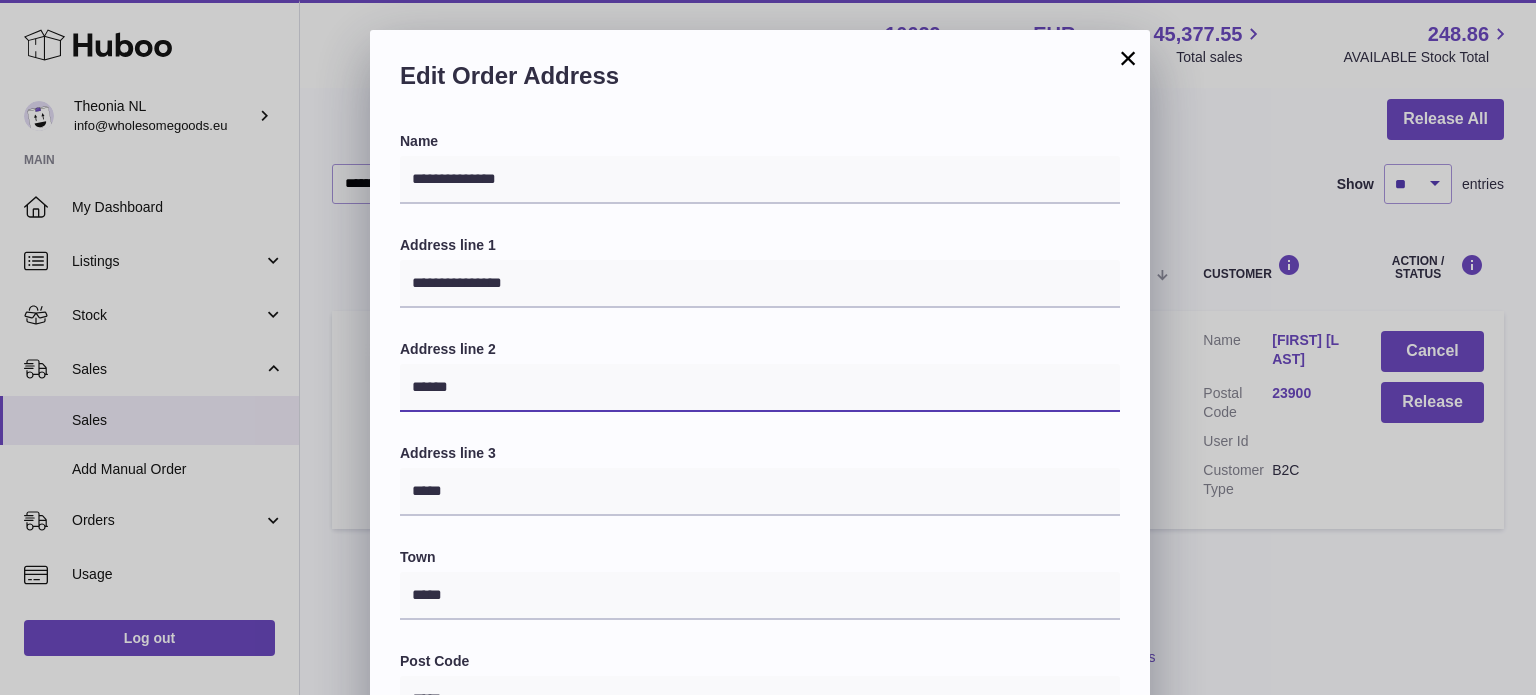 click on "******" at bounding box center (760, 388) 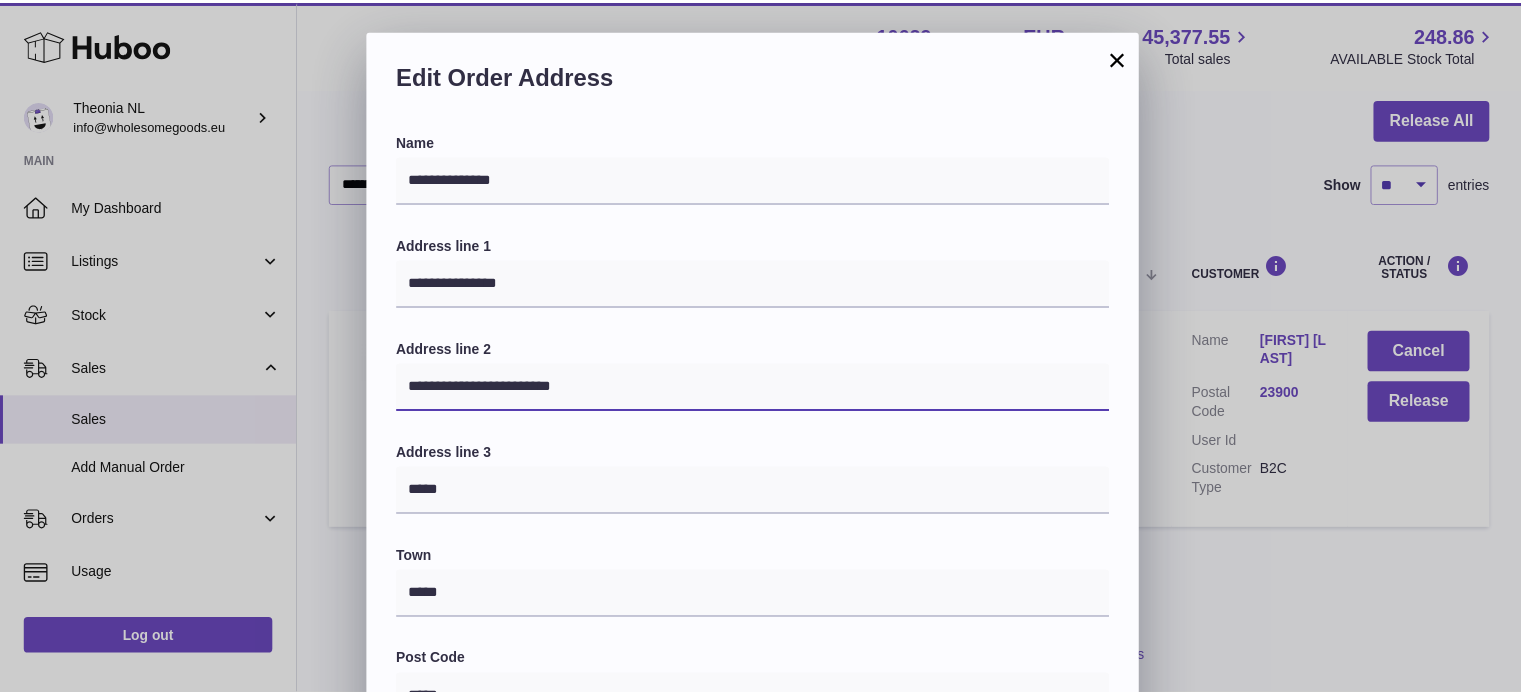scroll, scrollTop: 500, scrollLeft: 0, axis: vertical 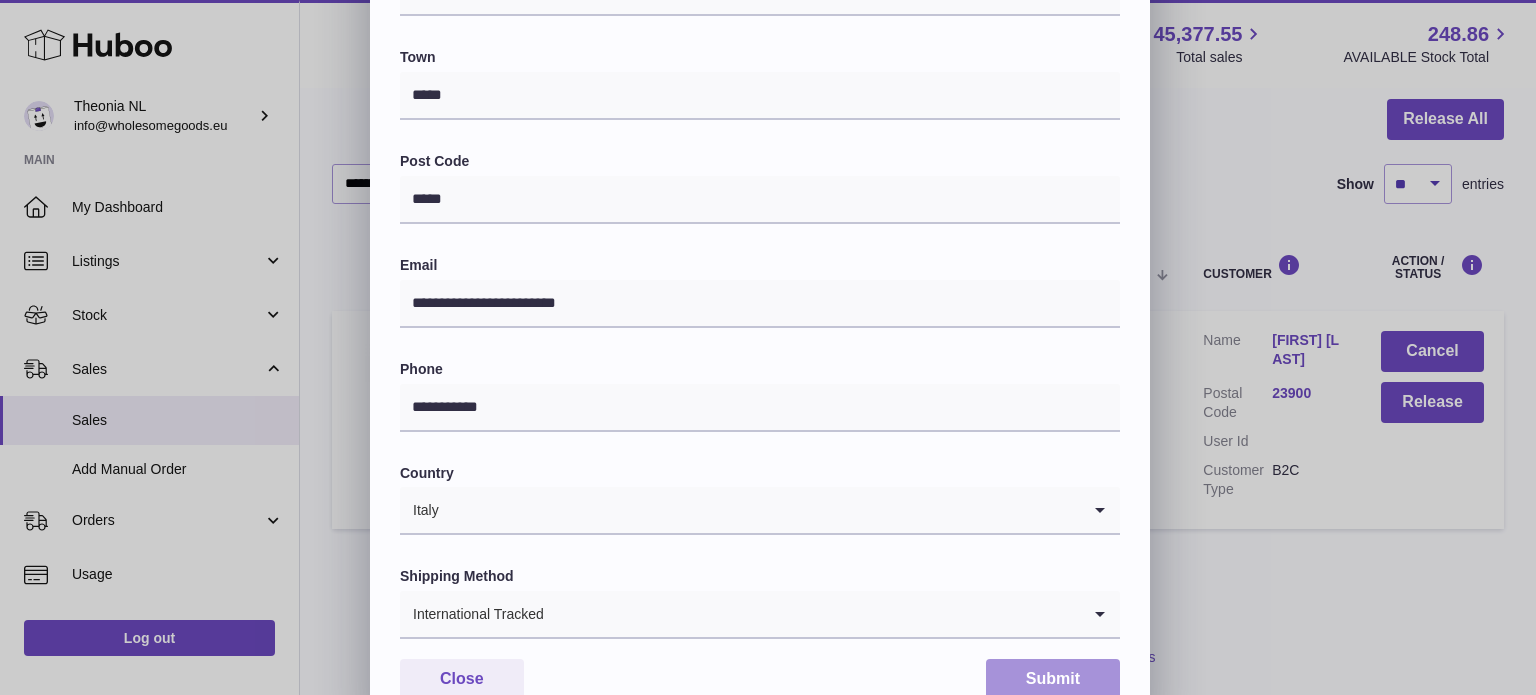 type on "**********" 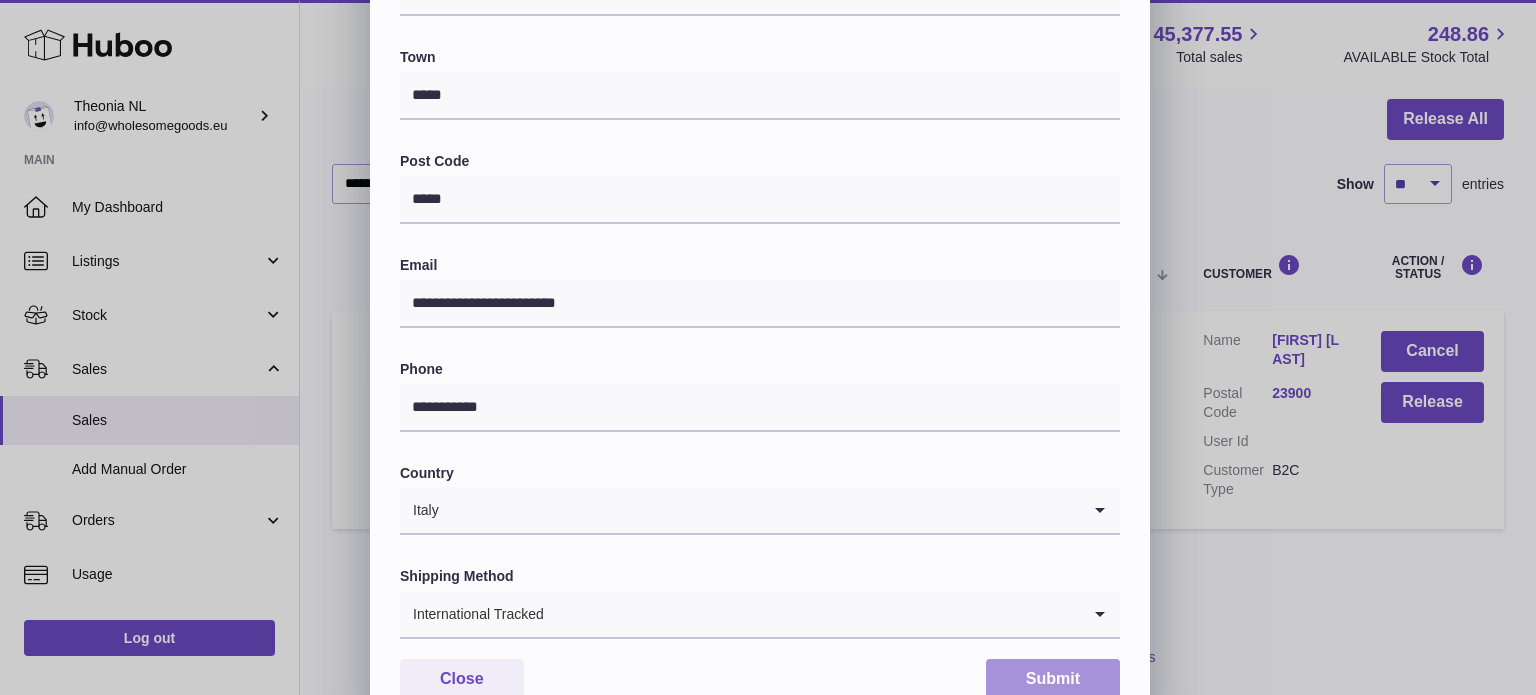 click on "Submit" at bounding box center [1053, 679] 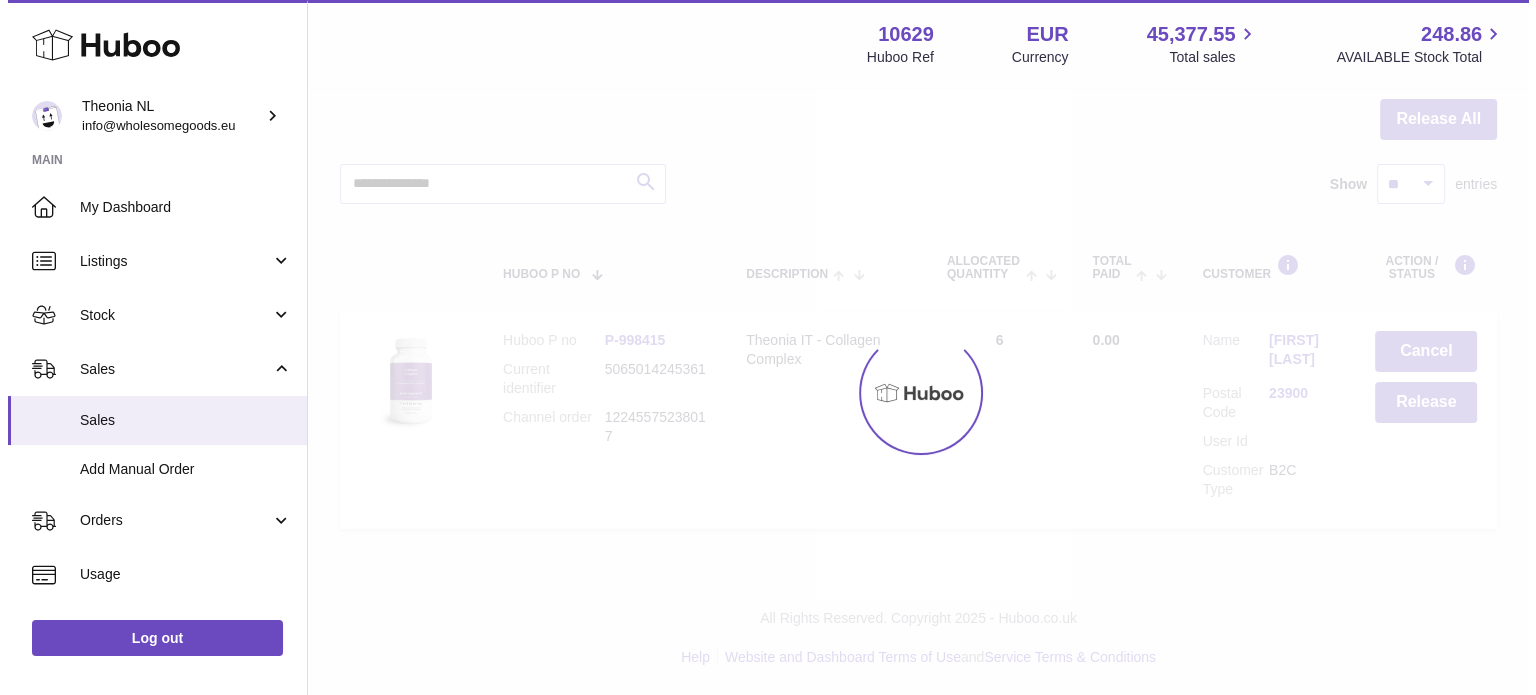 scroll, scrollTop: 0, scrollLeft: 0, axis: both 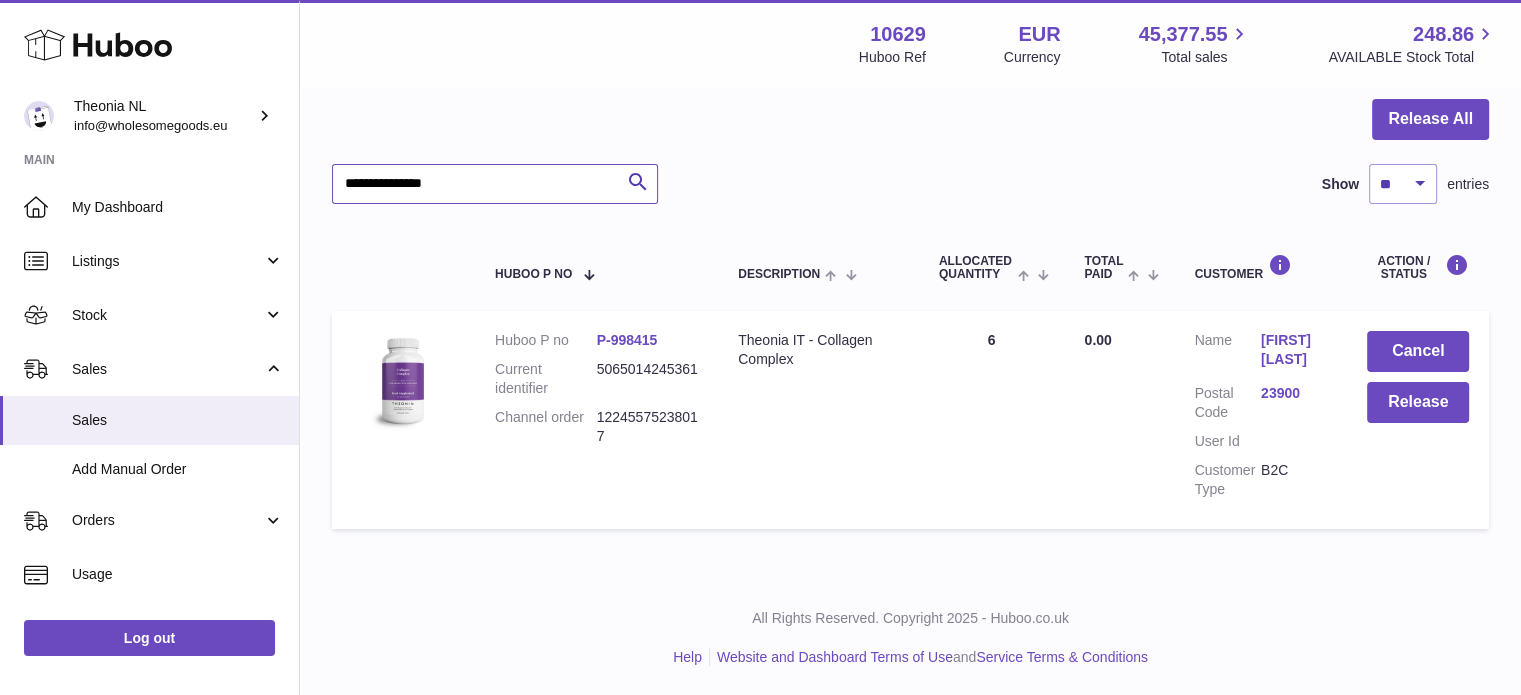 drag, startPoint x: 508, startPoint y: 182, endPoint x: 276, endPoint y: 171, distance: 232.26064 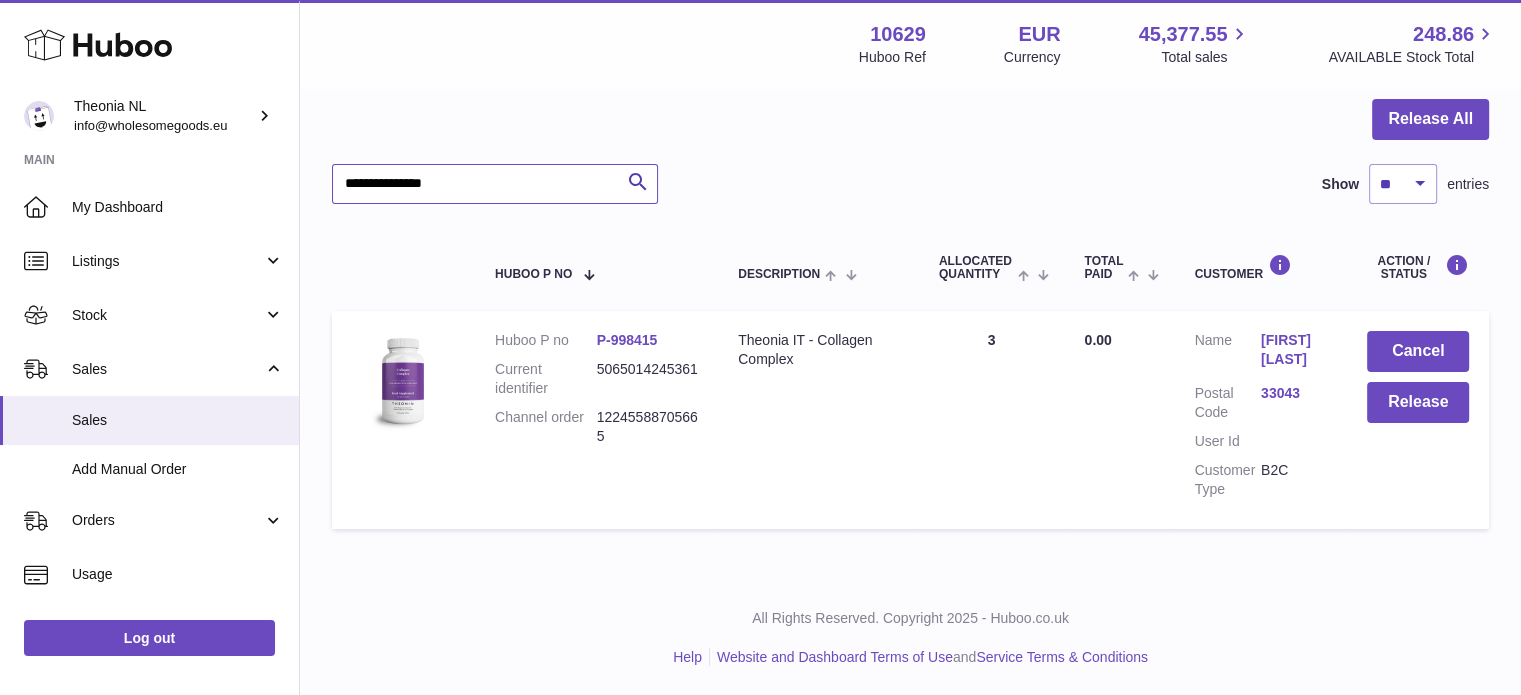 type on "**********" 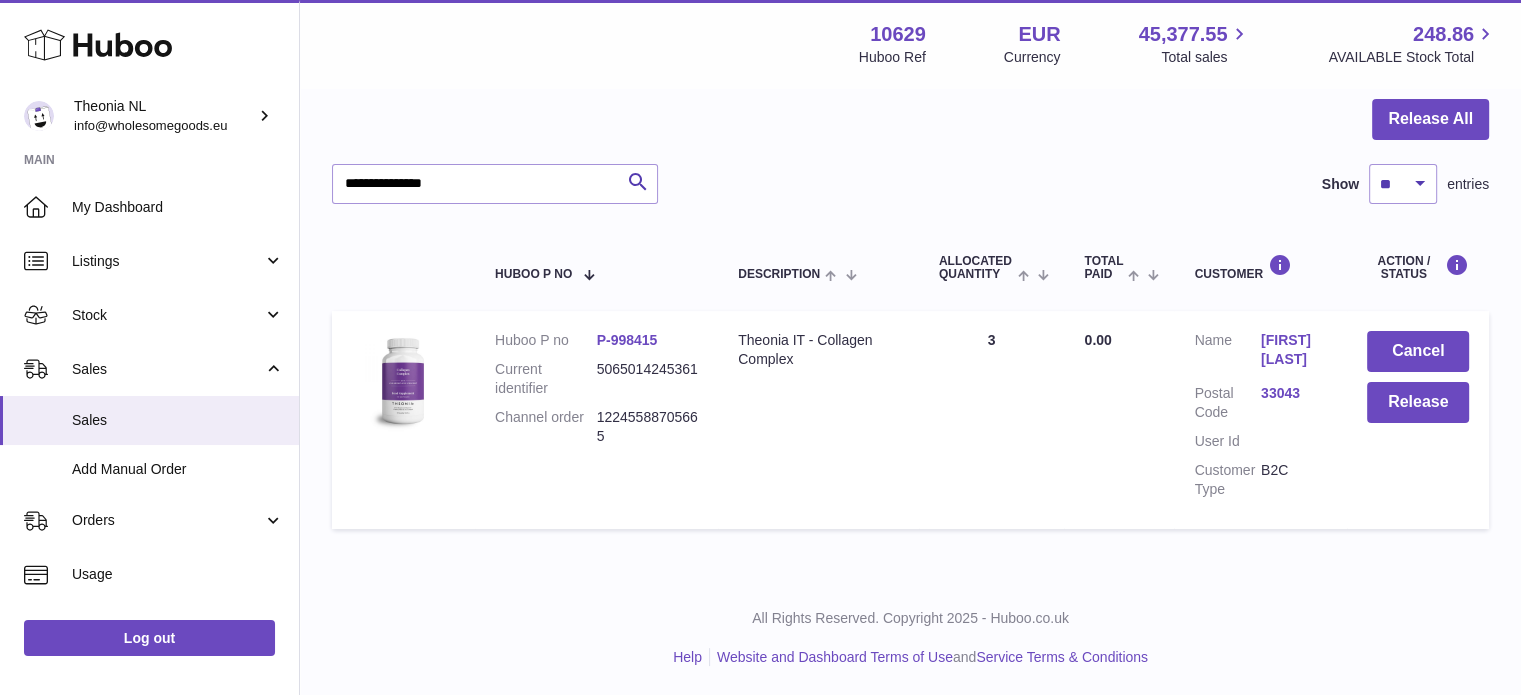 click on "33043" at bounding box center [1294, 403] 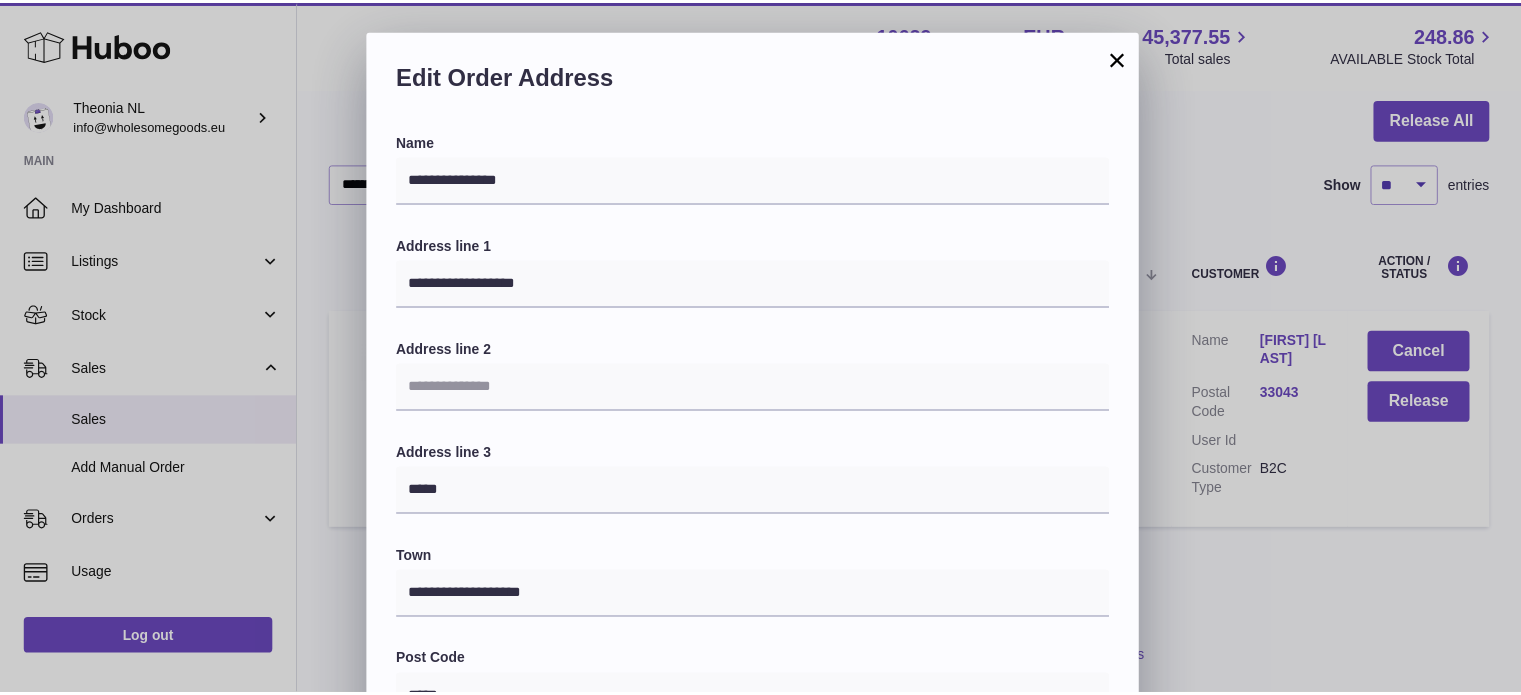 scroll, scrollTop: 564, scrollLeft: 0, axis: vertical 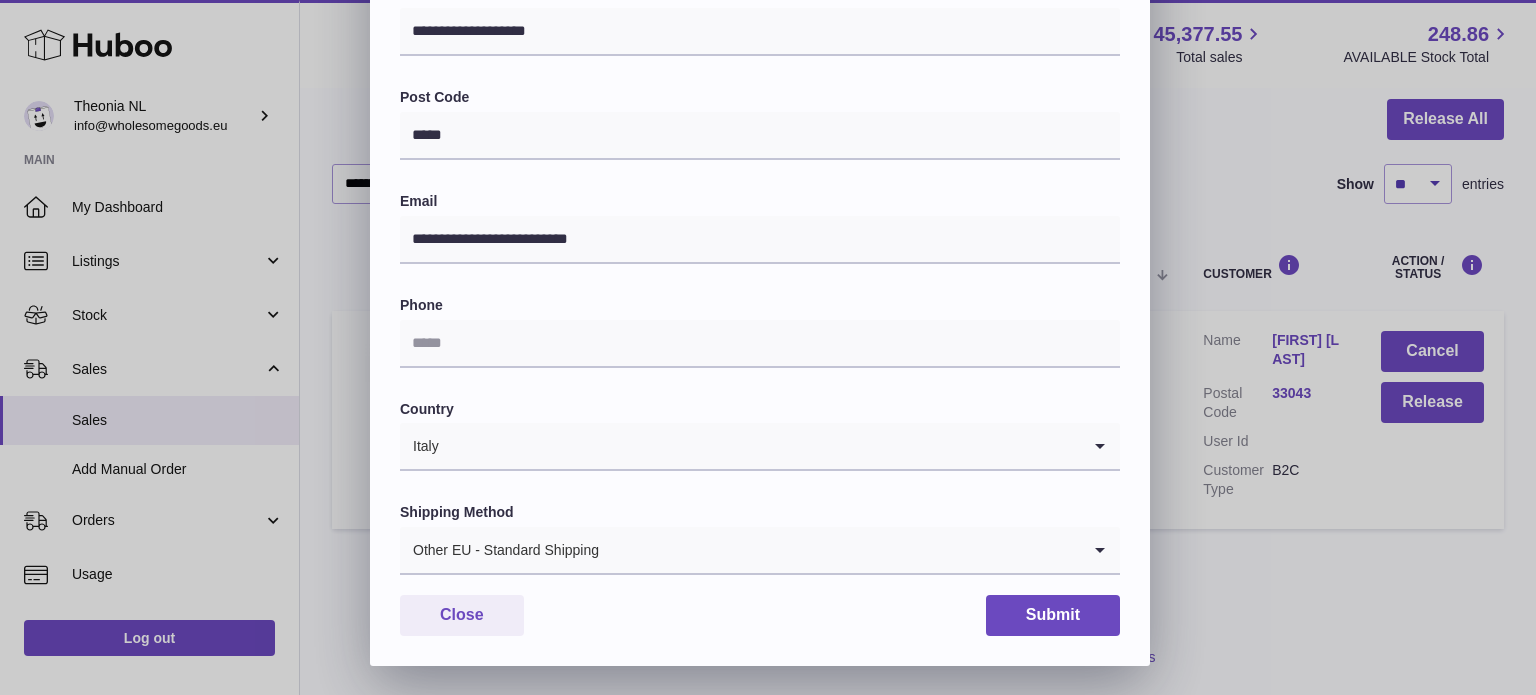 click at bounding box center [840, 550] 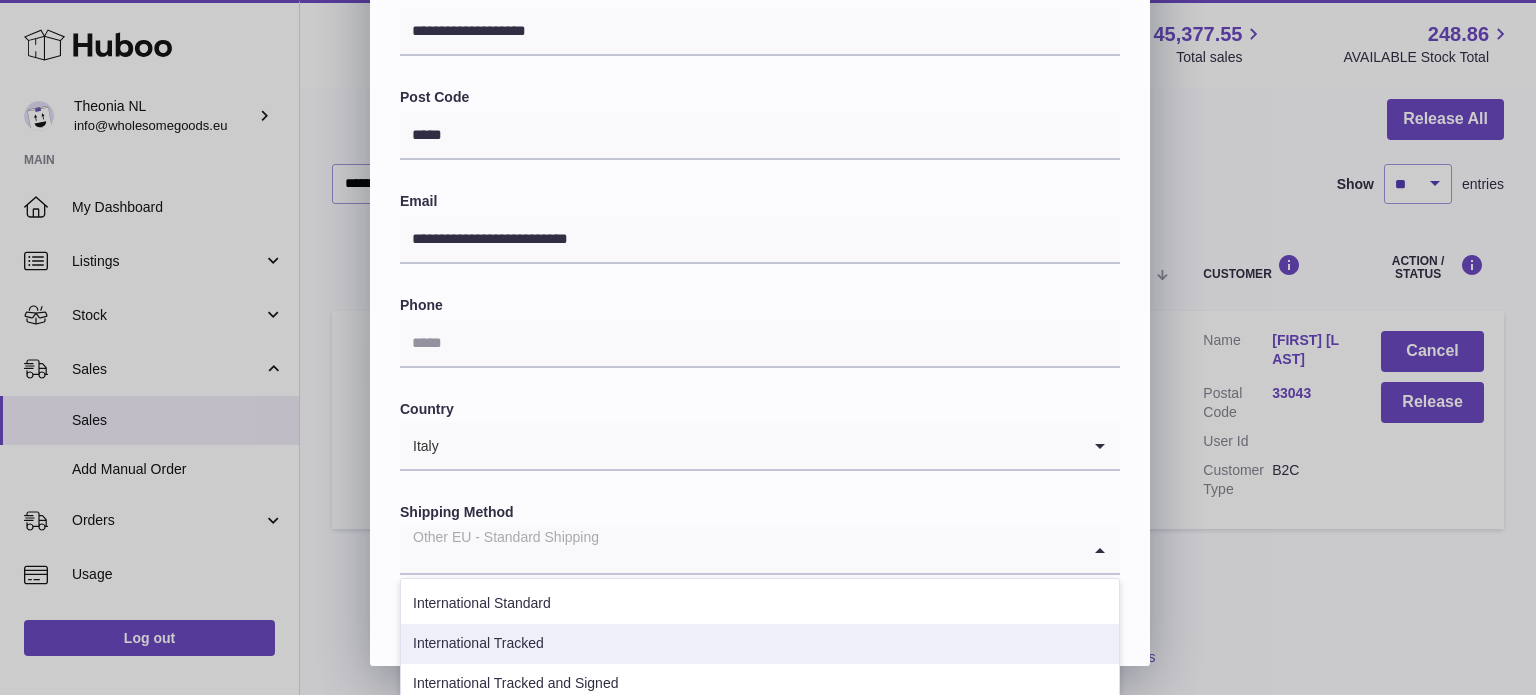 click on "International Tracked" at bounding box center [760, 644] 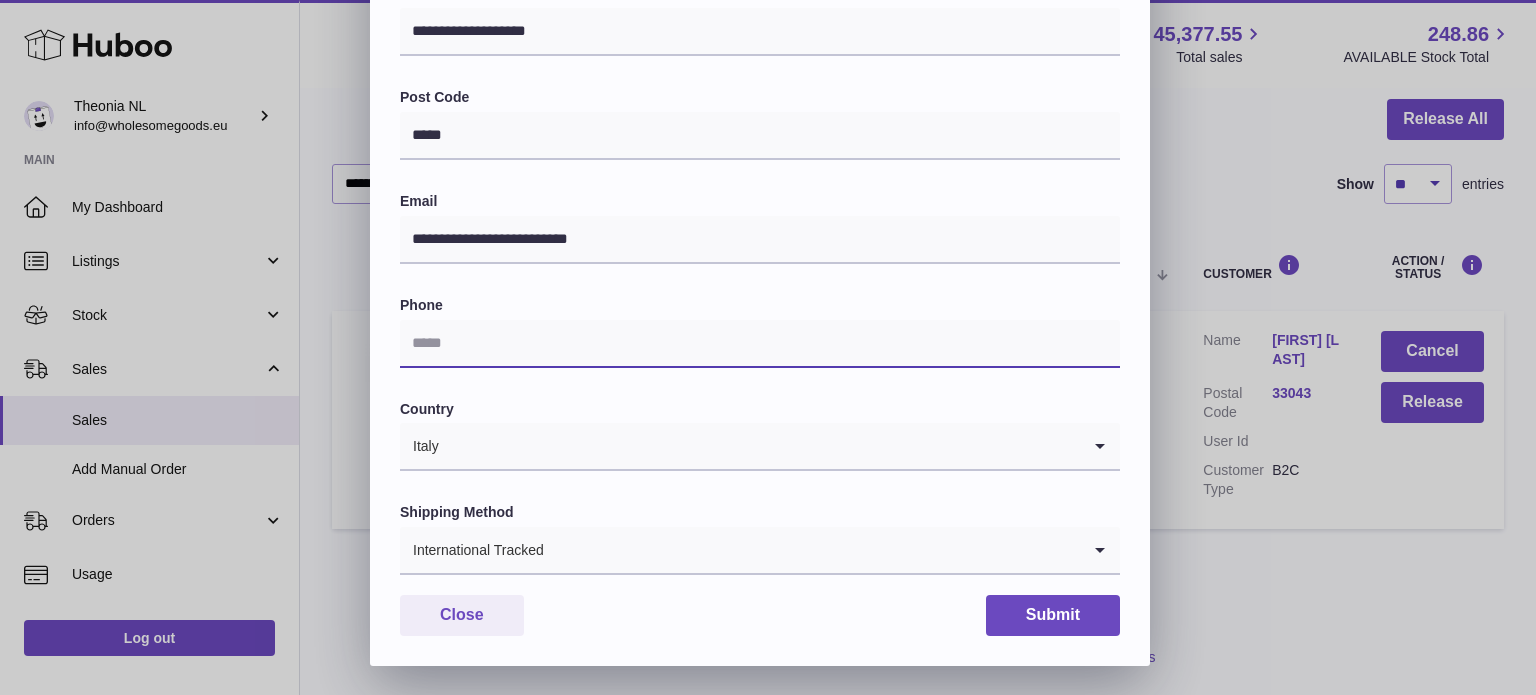 click at bounding box center (760, 344) 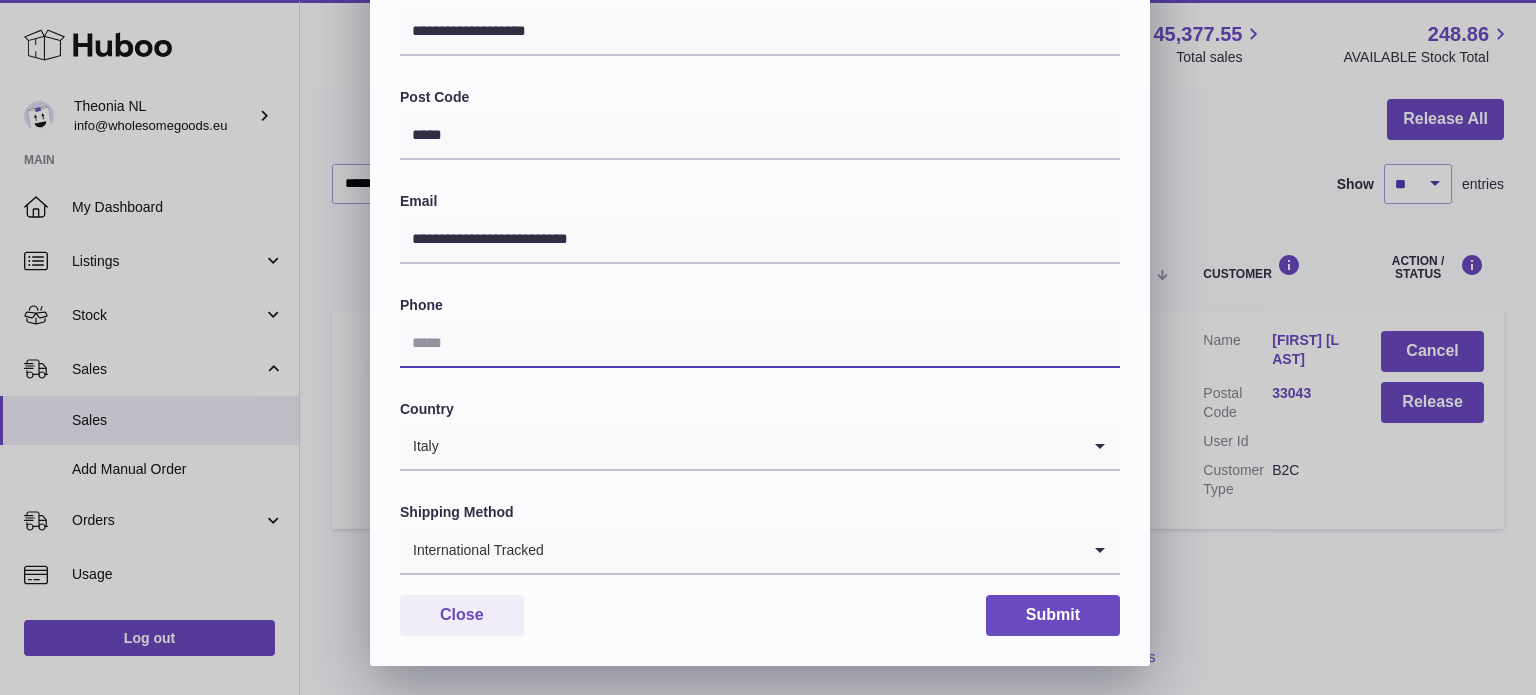 paste on "**********" 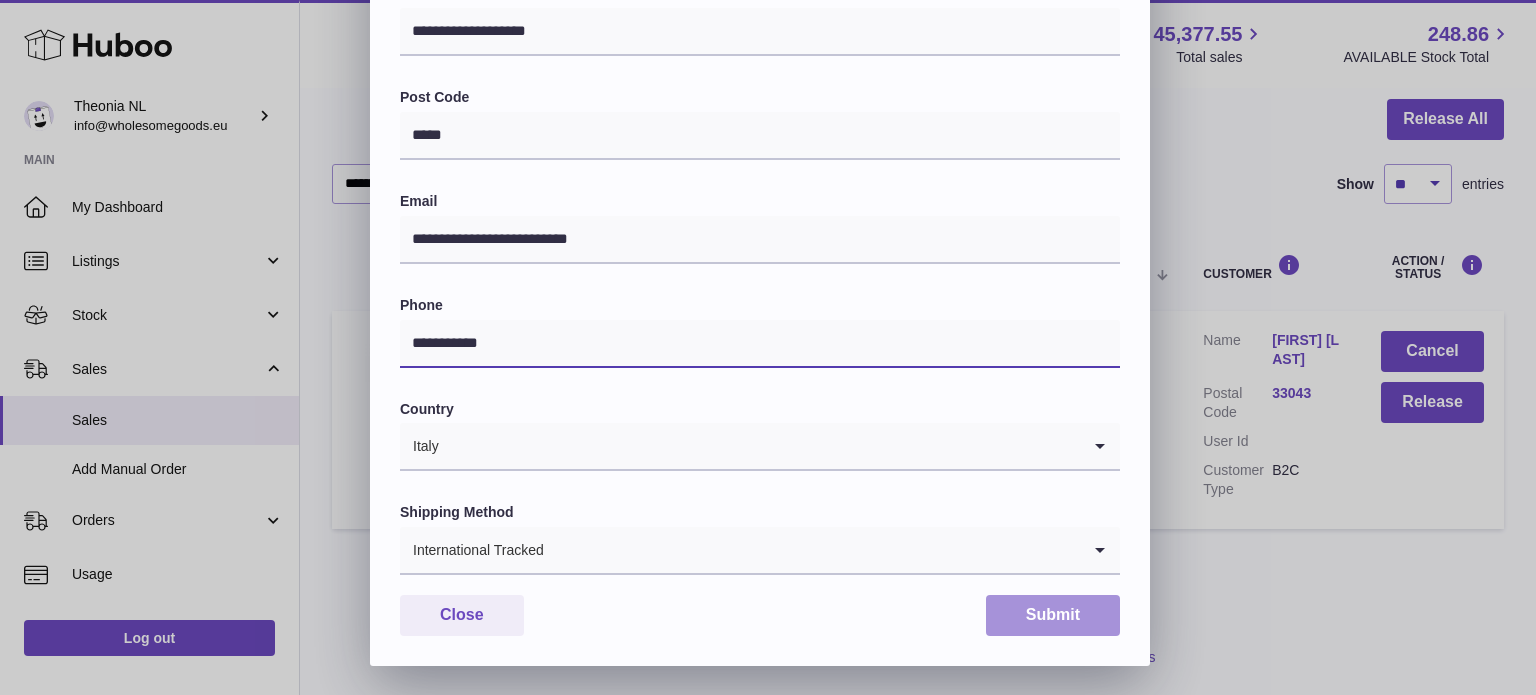 type on "**********" 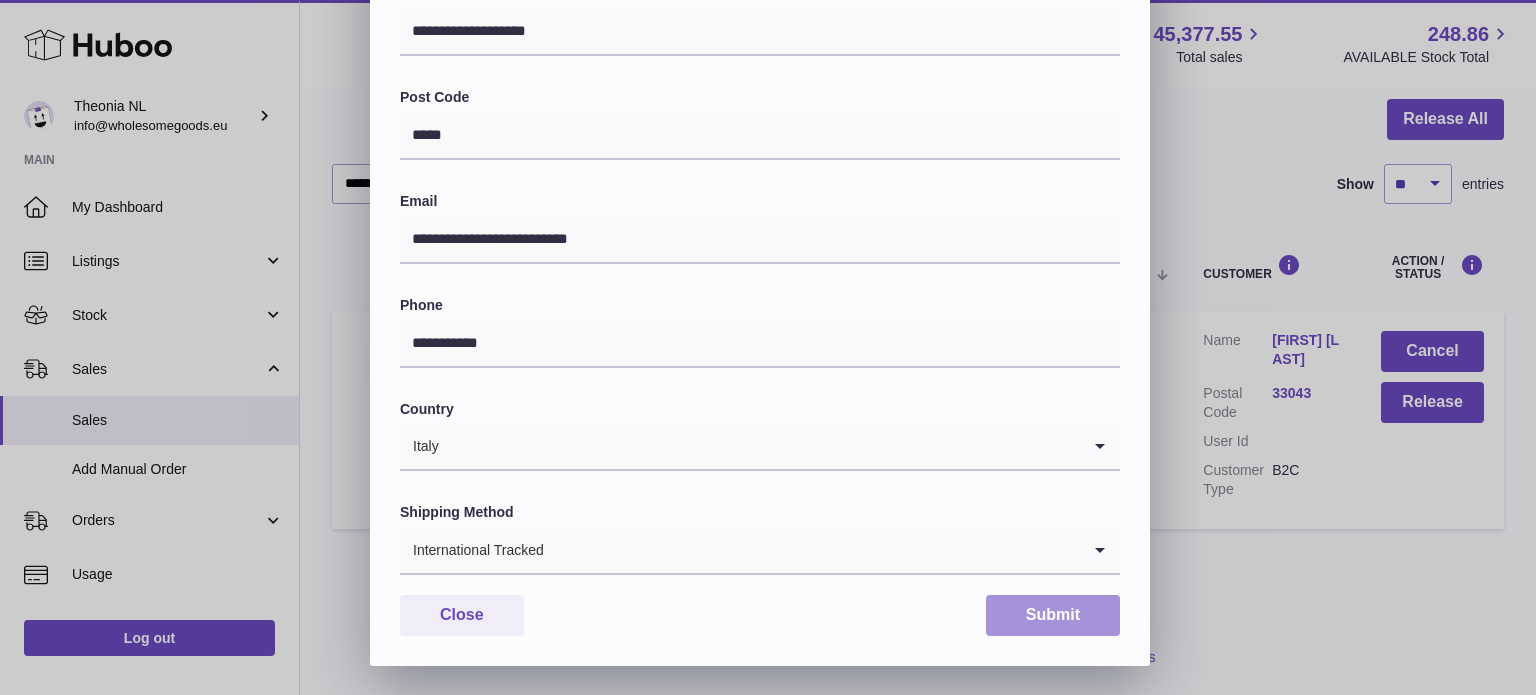 click on "Submit" at bounding box center (1053, 615) 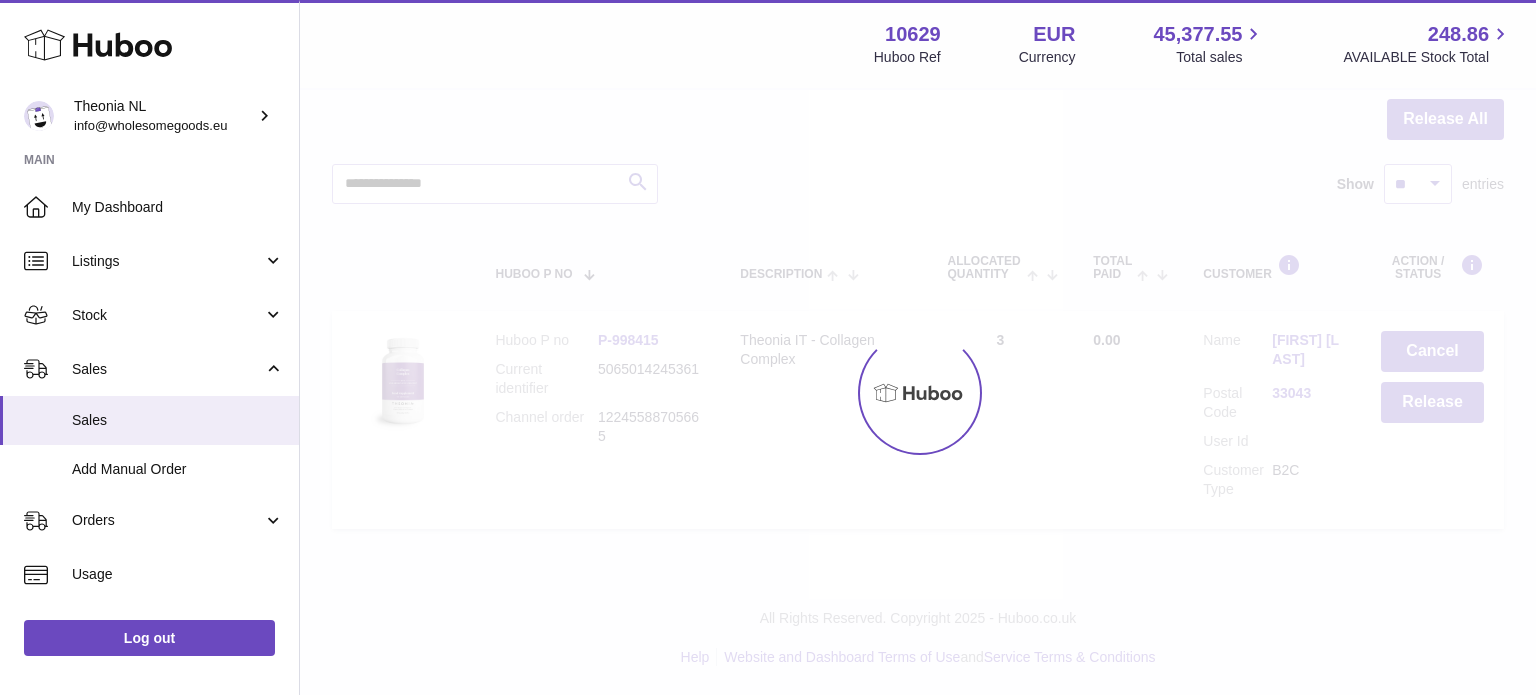 scroll, scrollTop: 0, scrollLeft: 0, axis: both 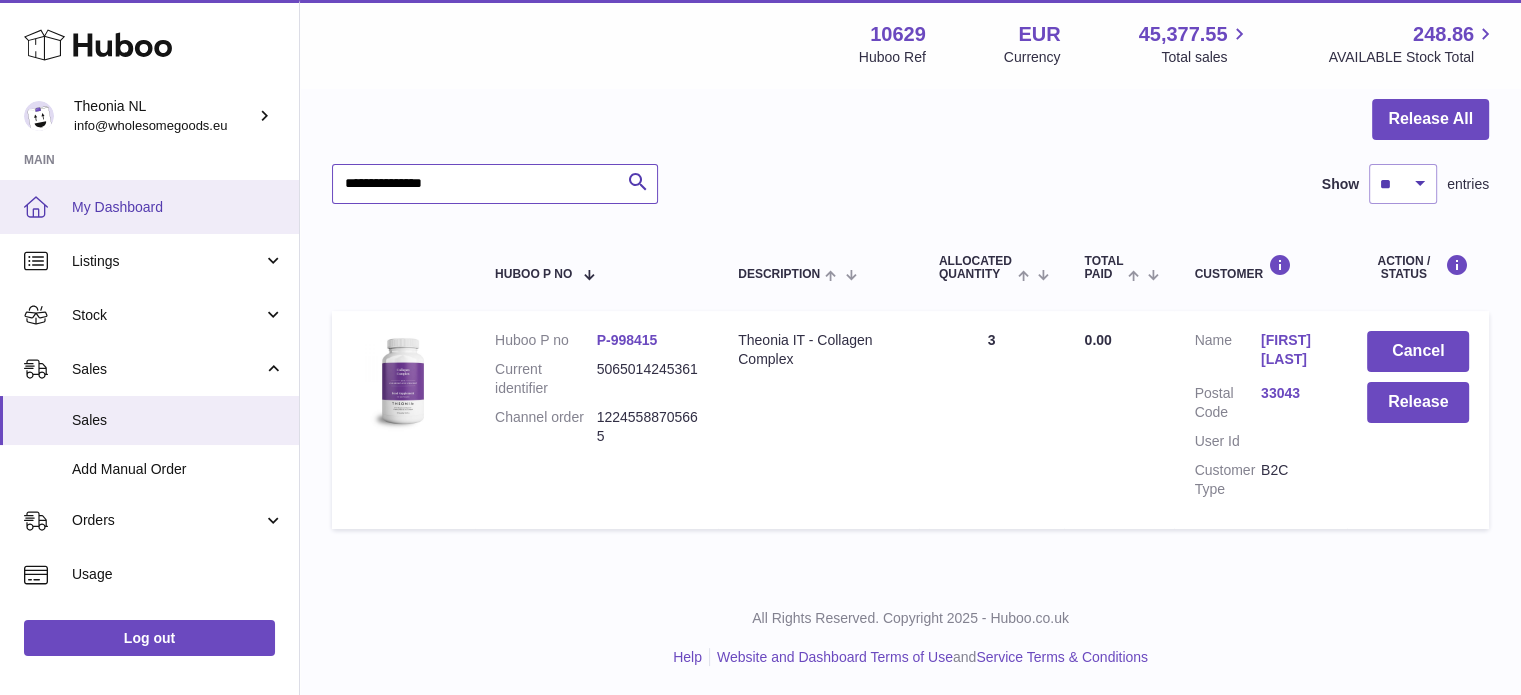 drag, startPoint x: 498, startPoint y: 199, endPoint x: 187, endPoint y: 191, distance: 311.10287 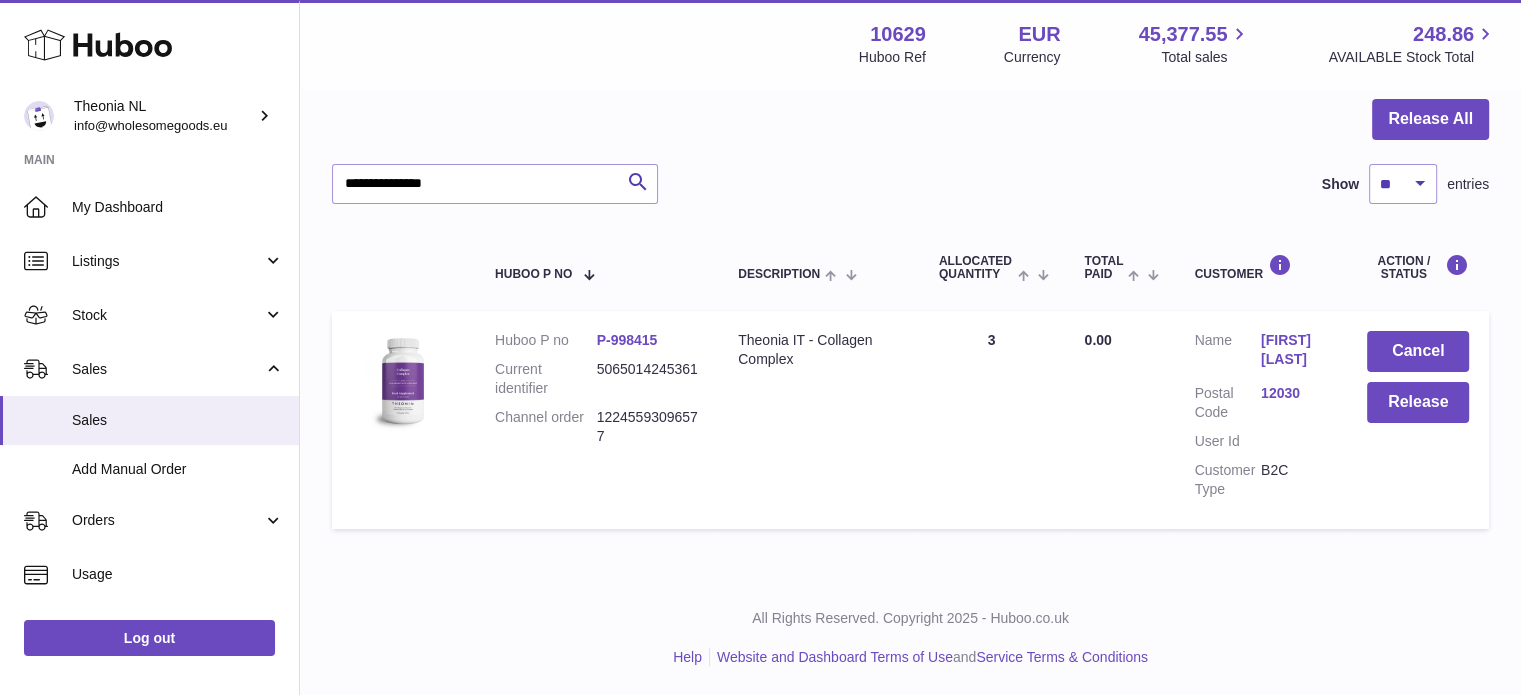 click on "12030" at bounding box center (1294, 403) 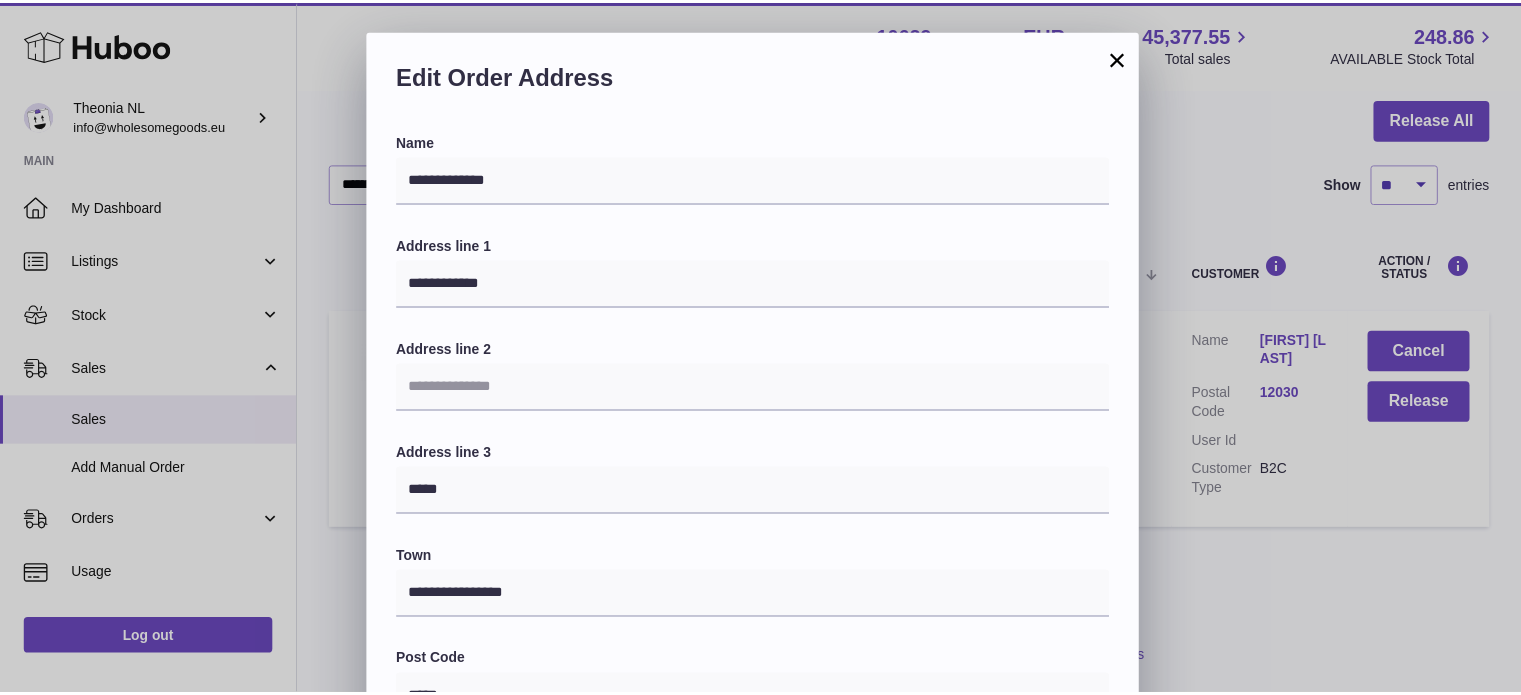 scroll, scrollTop: 564, scrollLeft: 0, axis: vertical 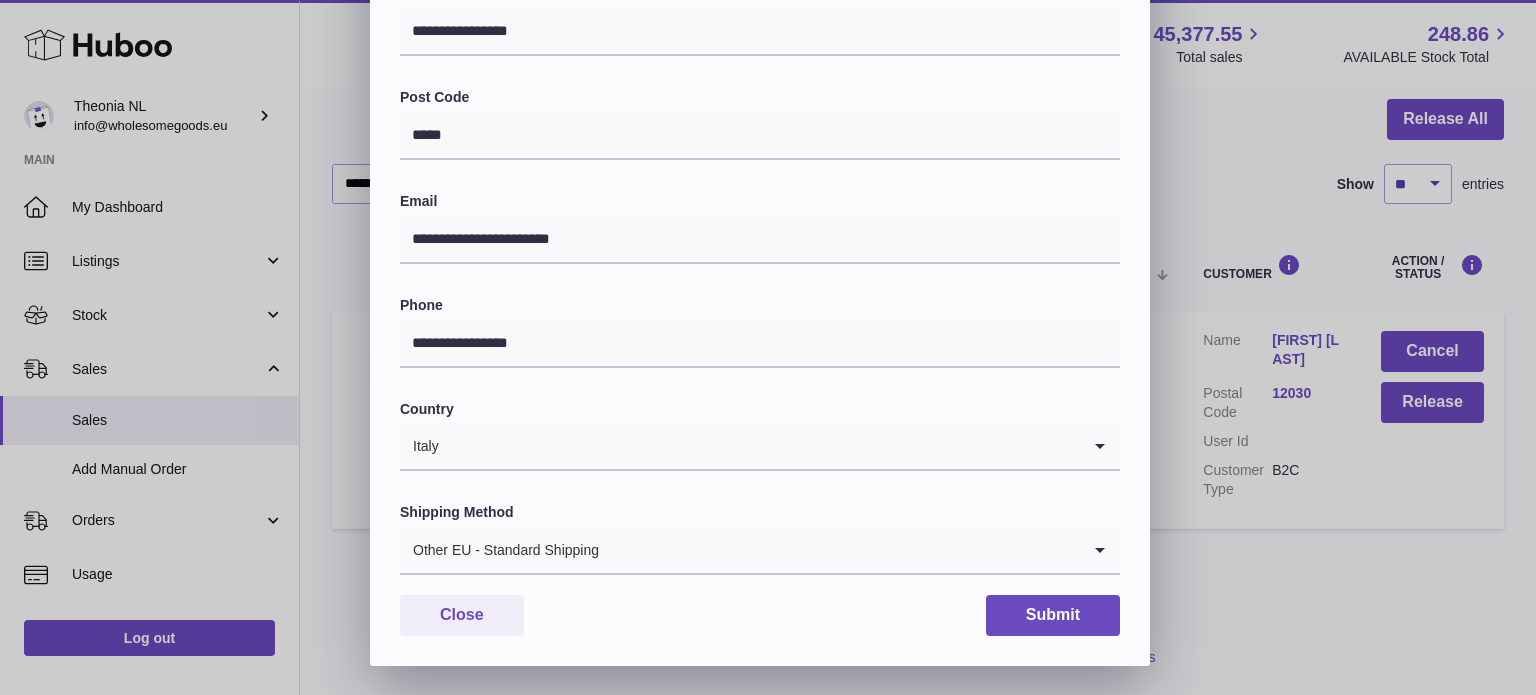 drag, startPoint x: 576, startPoint y: 540, endPoint x: 580, endPoint y: 559, distance: 19.416489 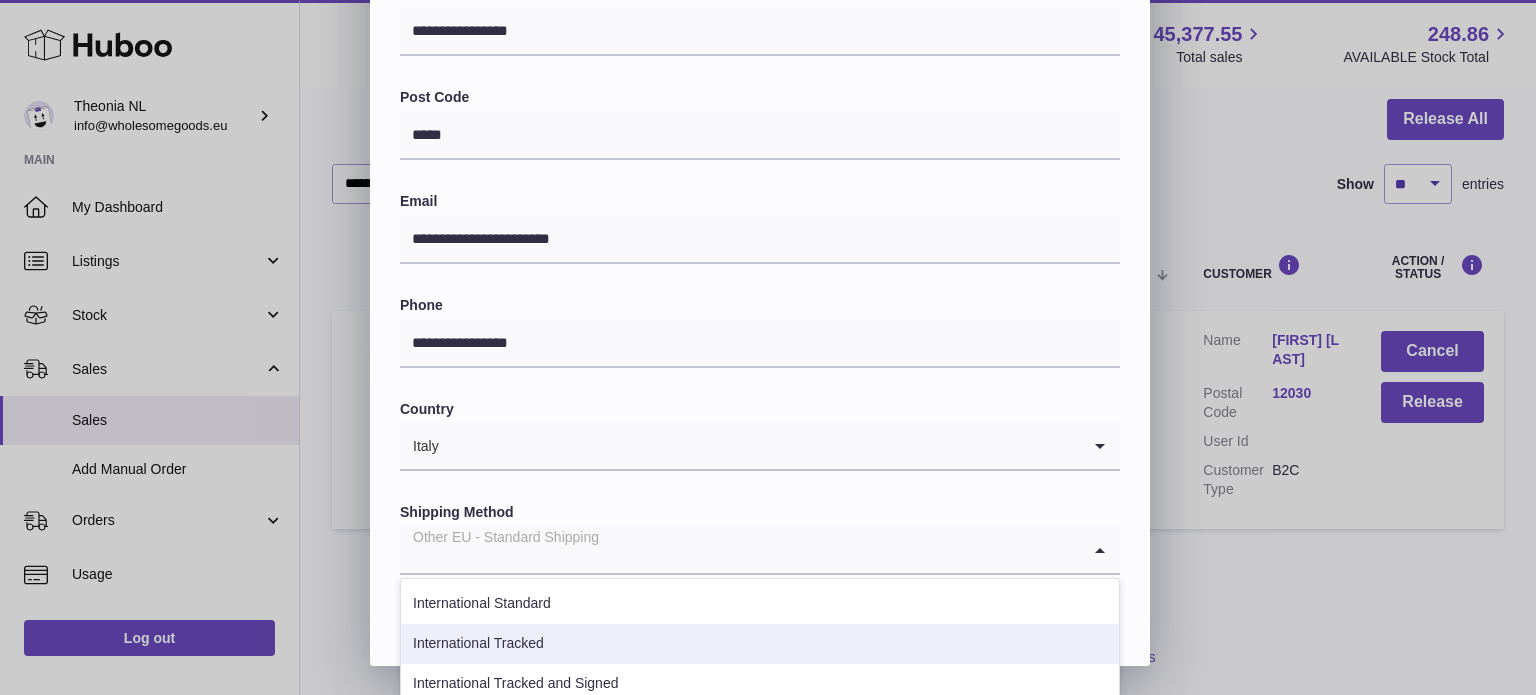 click on "International Tracked" at bounding box center [760, 644] 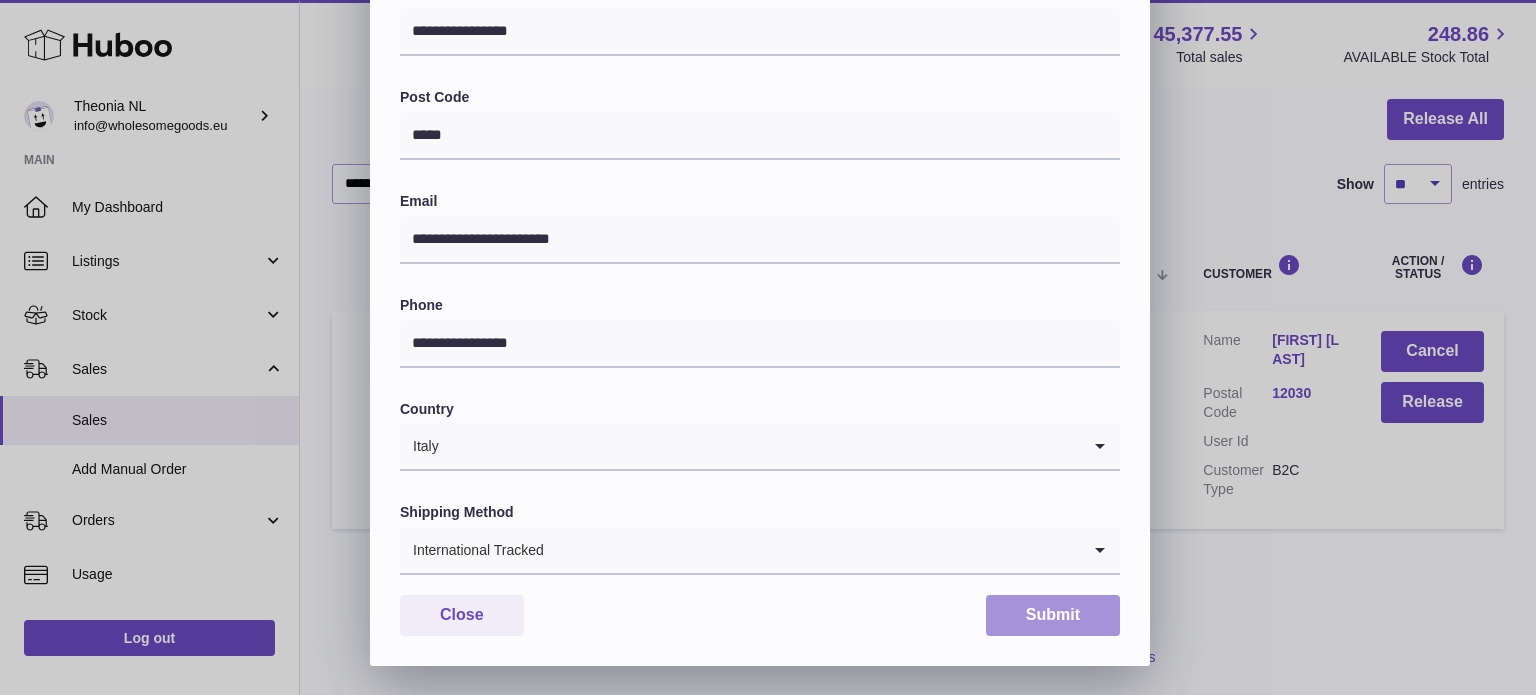 click on "Submit" at bounding box center [1053, 615] 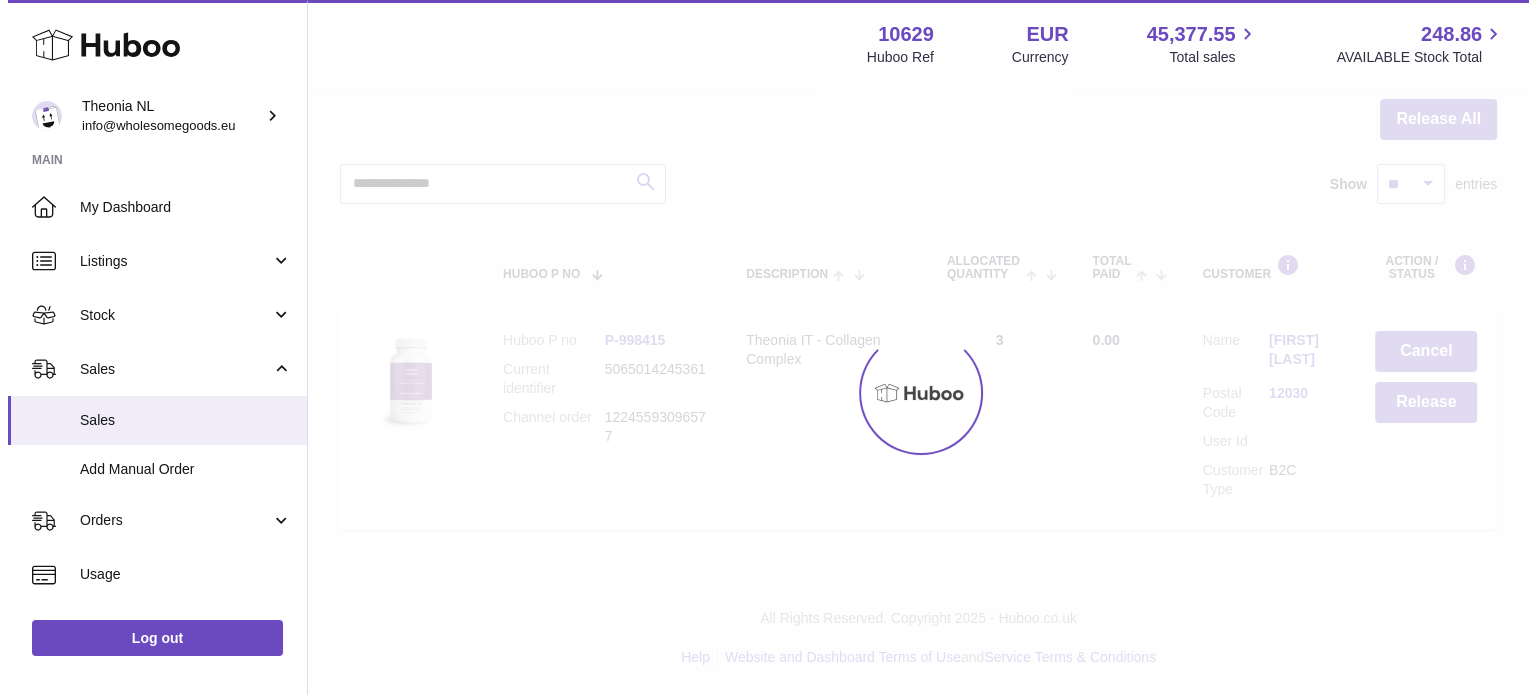 scroll, scrollTop: 0, scrollLeft: 0, axis: both 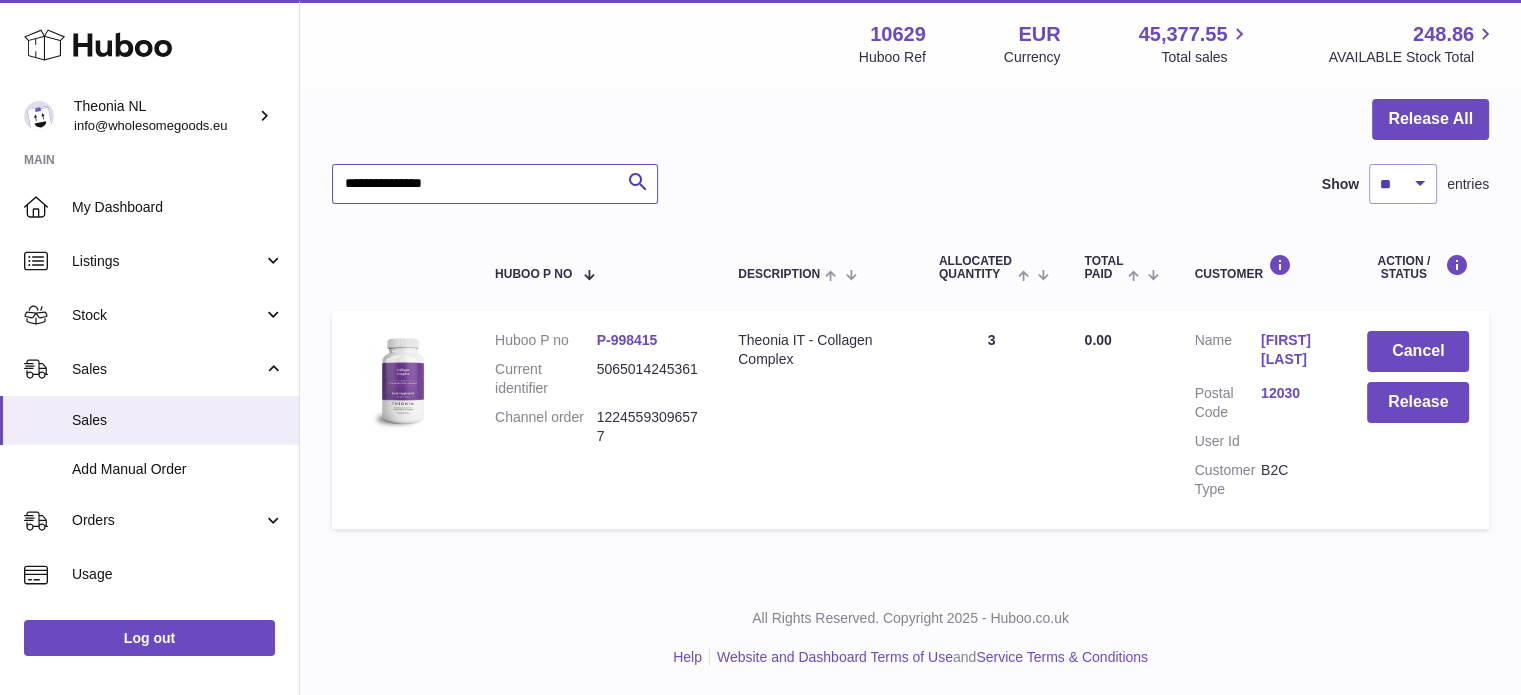 drag, startPoint x: 505, startPoint y: 193, endPoint x: 16, endPoint y: 160, distance: 490.11224 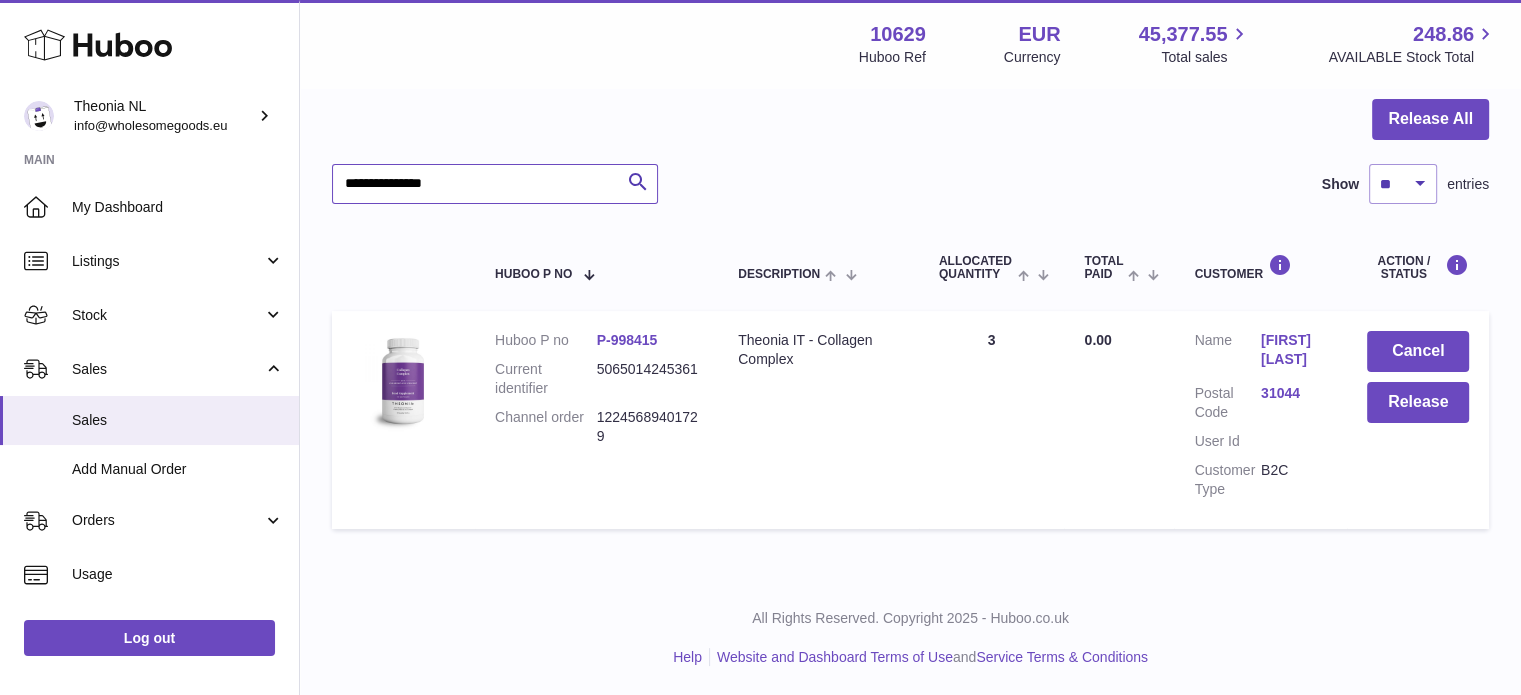 type on "**********" 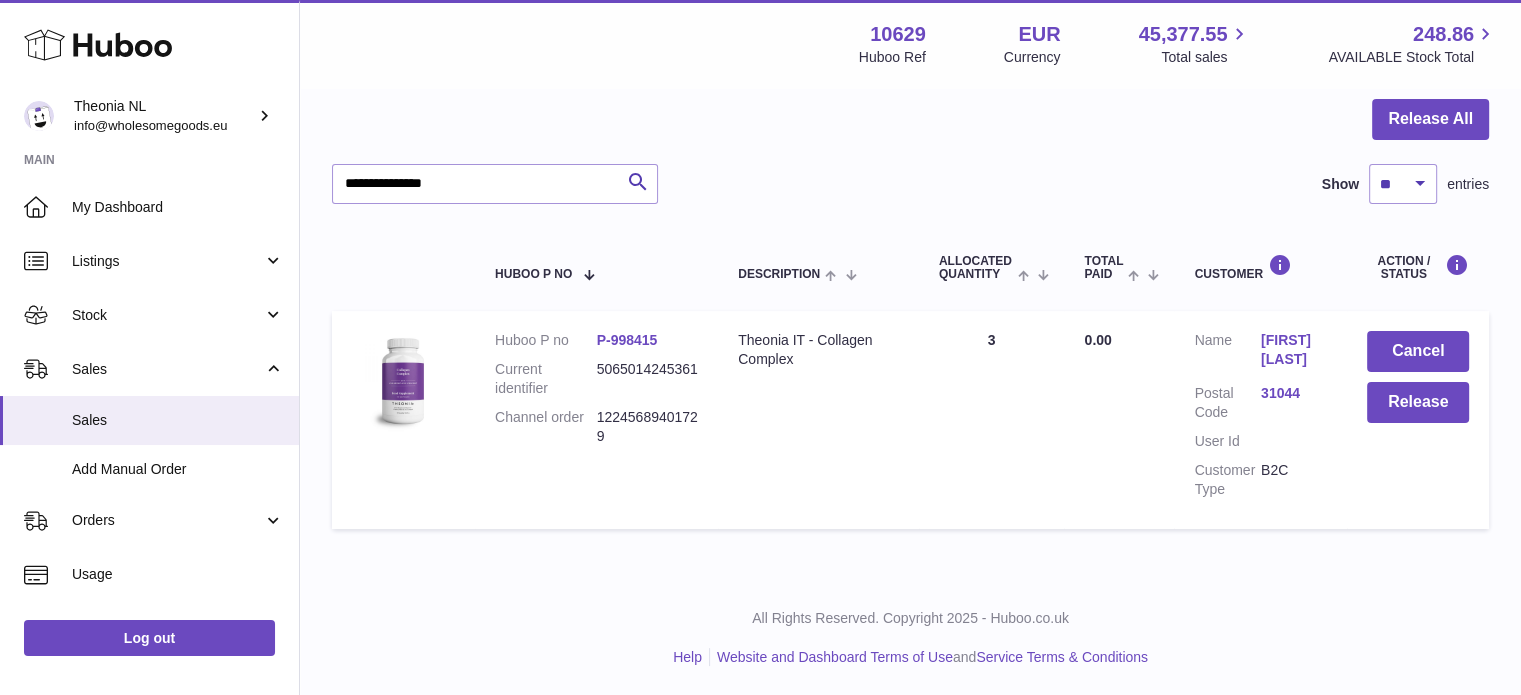 click on "31044" at bounding box center (1294, 393) 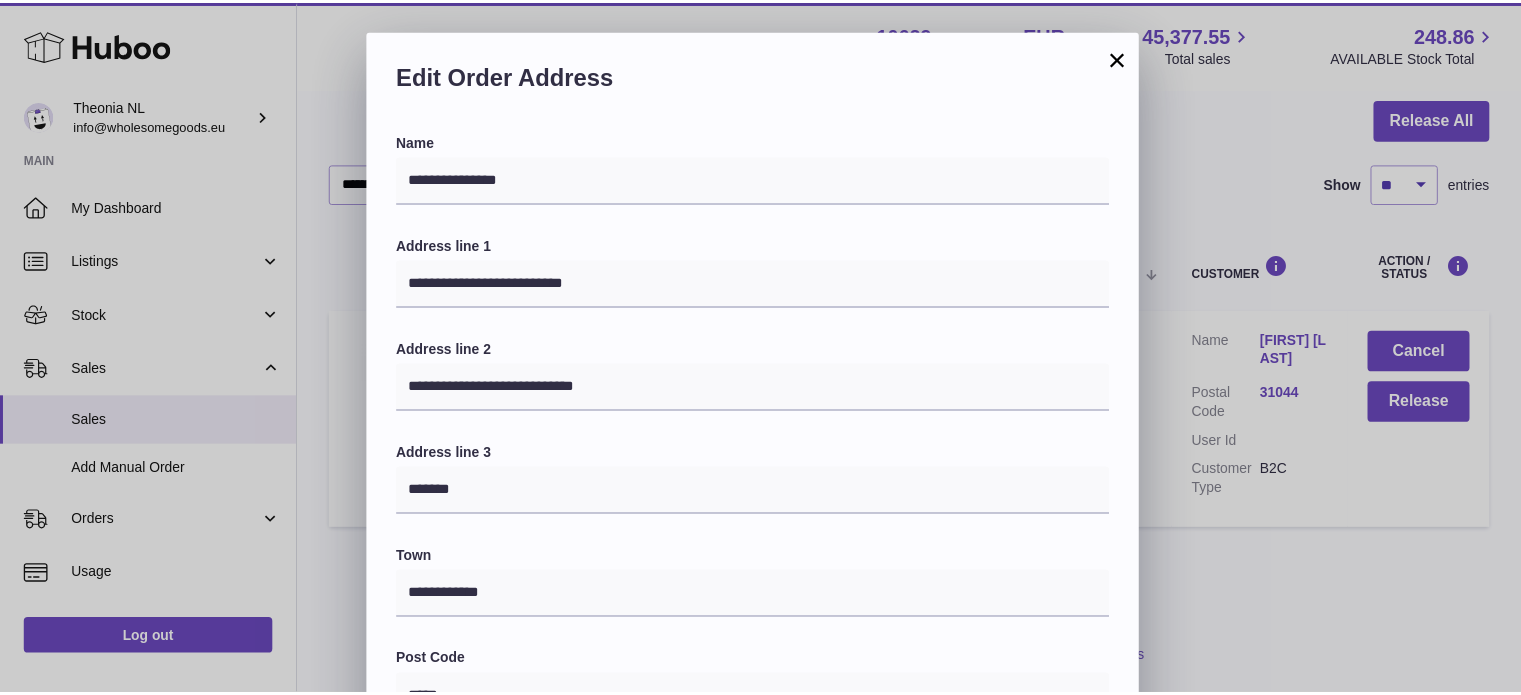 scroll, scrollTop: 564, scrollLeft: 0, axis: vertical 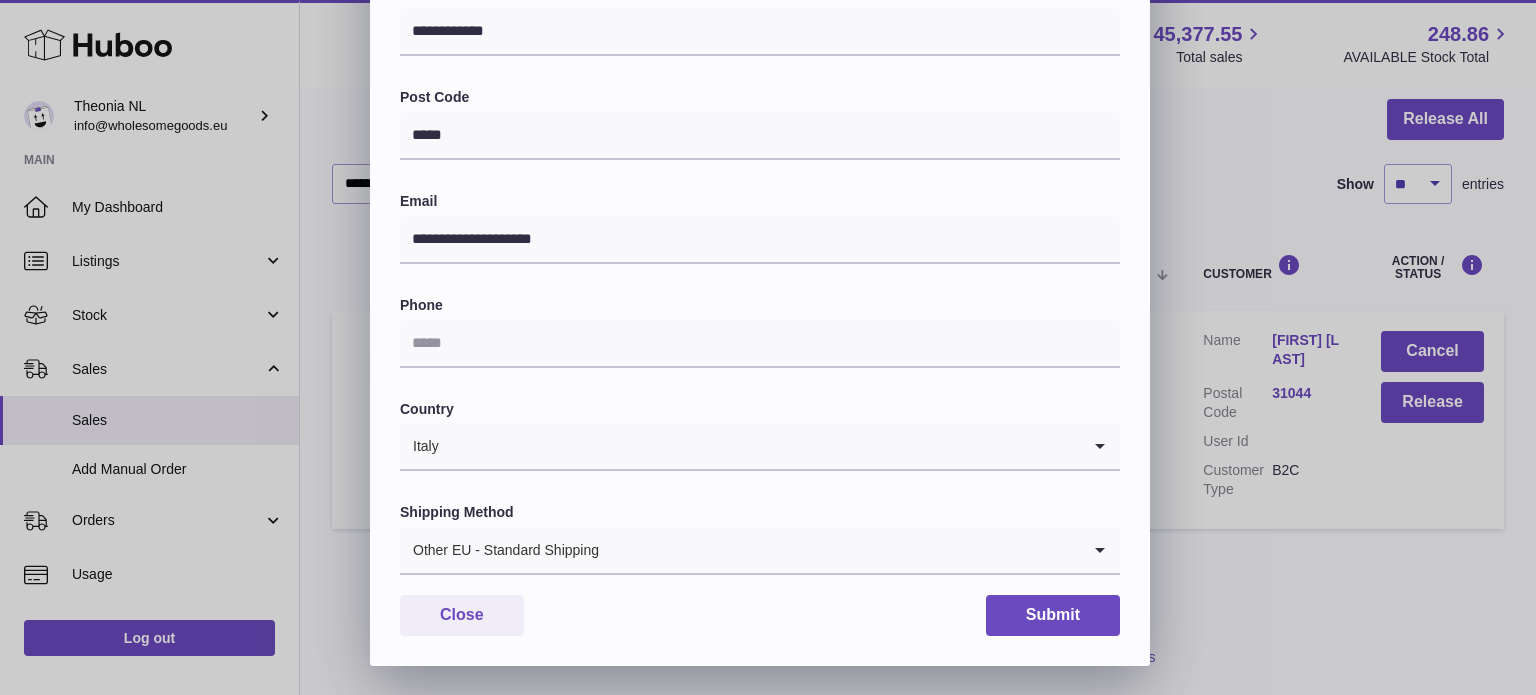click on "Other EU - Standard Shipping" at bounding box center (740, 550) 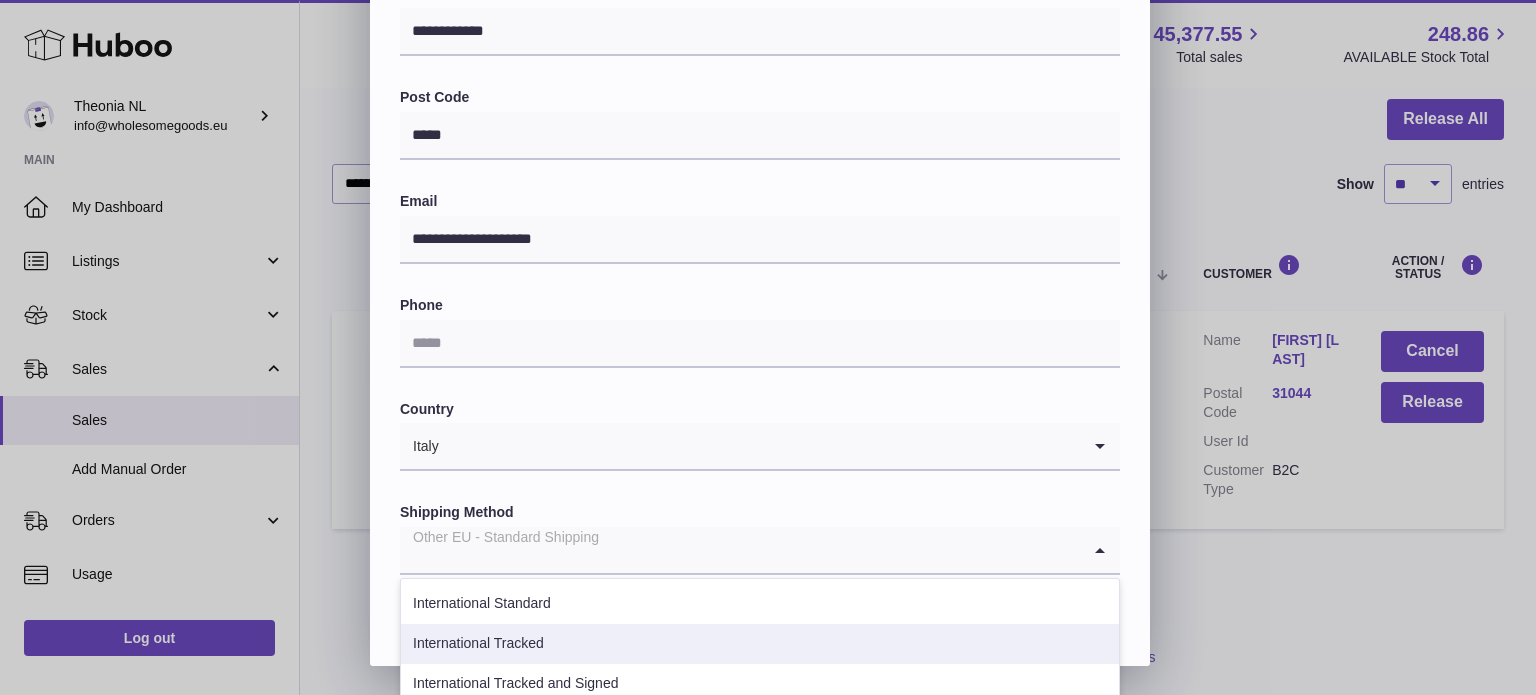 click on "International Tracked" at bounding box center (760, 644) 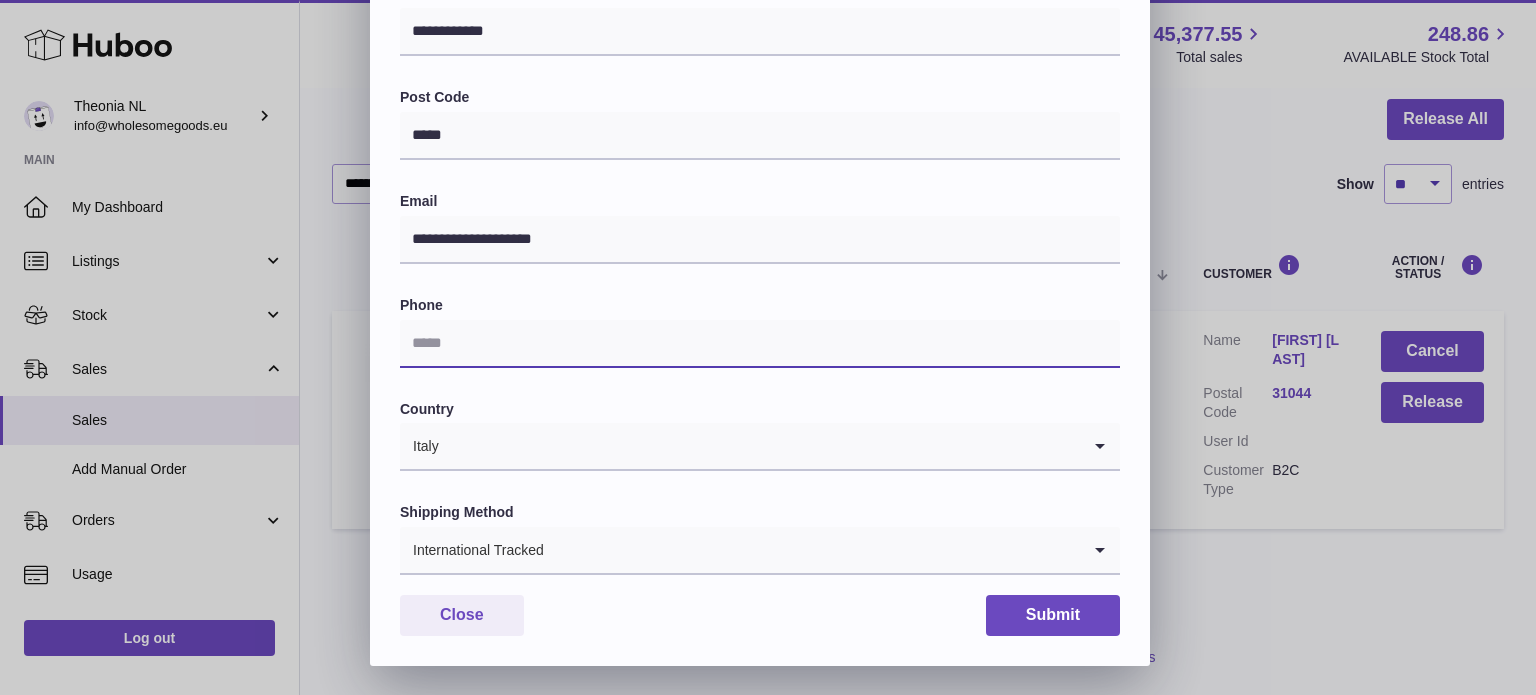 click at bounding box center (760, 344) 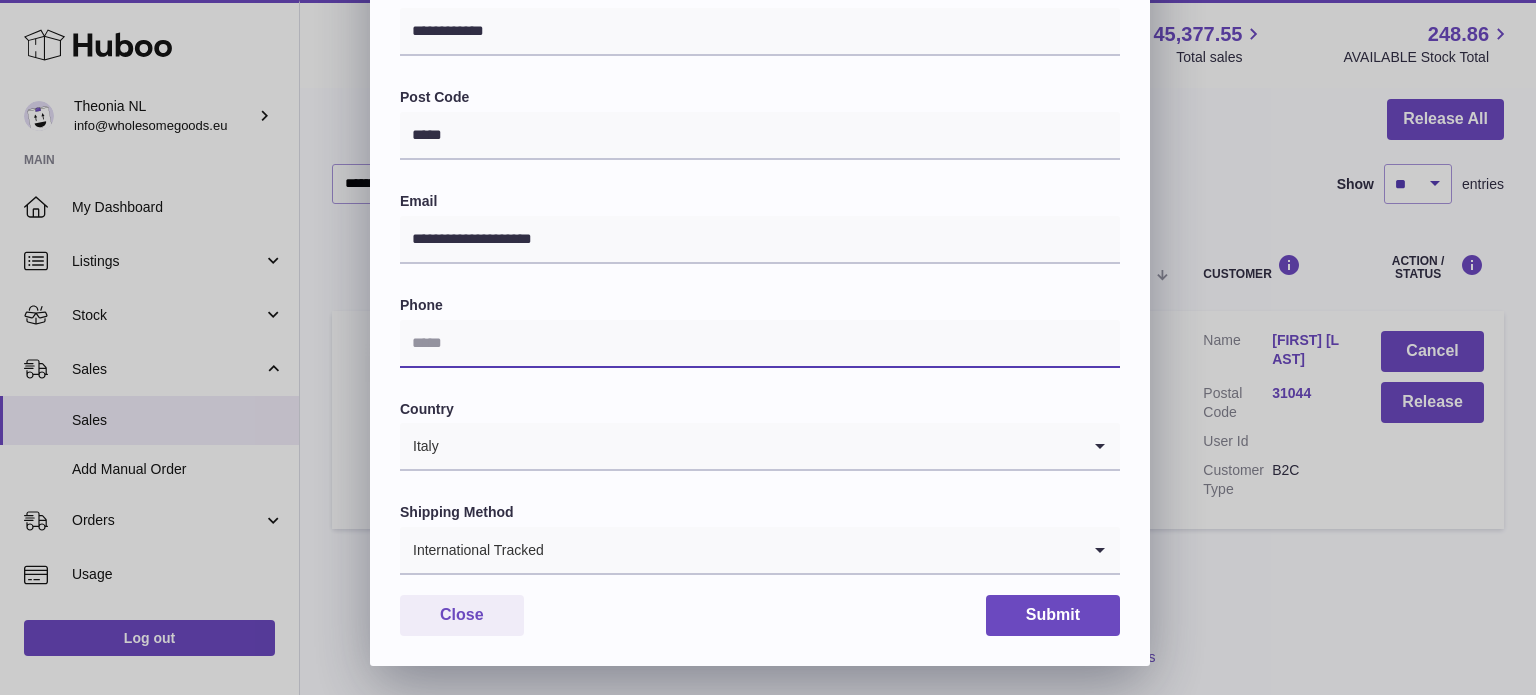 paste on "**********" 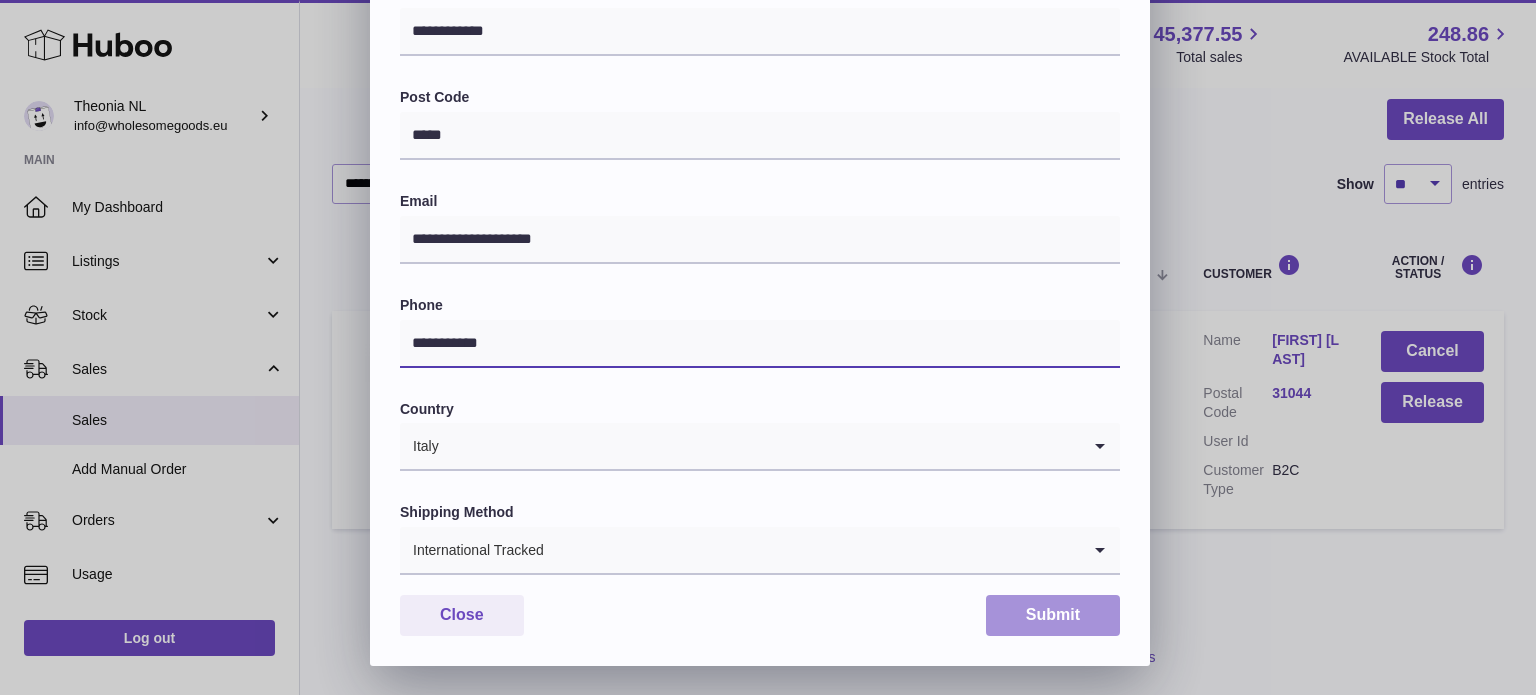 type on "**********" 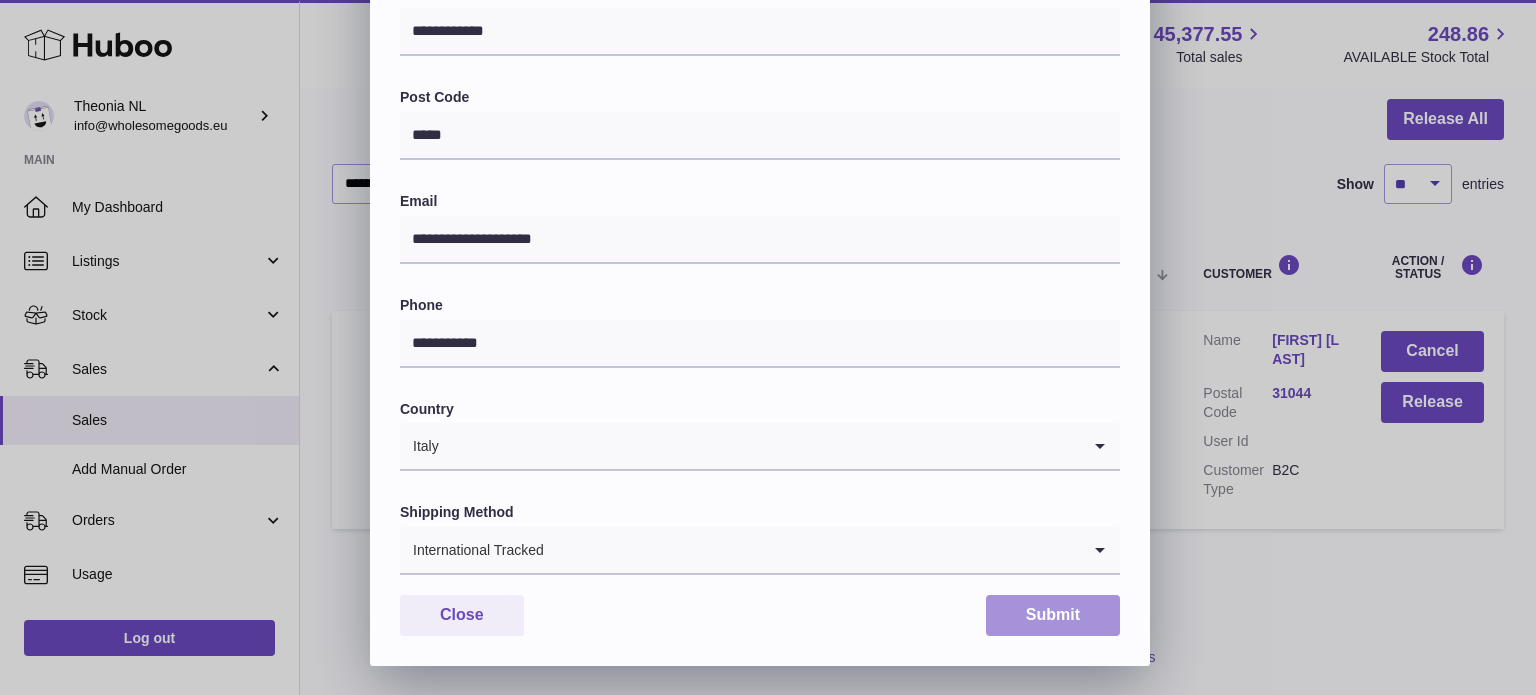 drag, startPoint x: 1025, startPoint y: 628, endPoint x: 1013, endPoint y: 634, distance: 13.416408 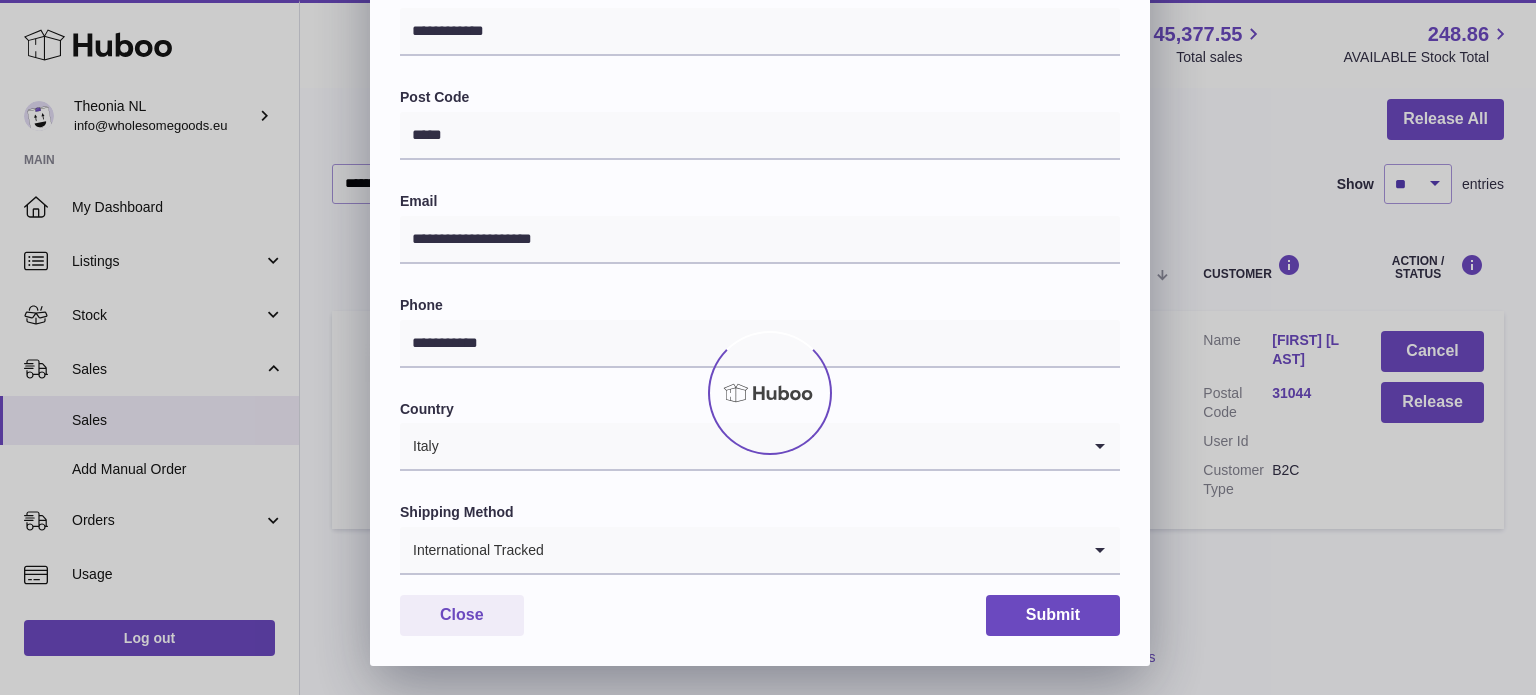 scroll, scrollTop: 0, scrollLeft: 0, axis: both 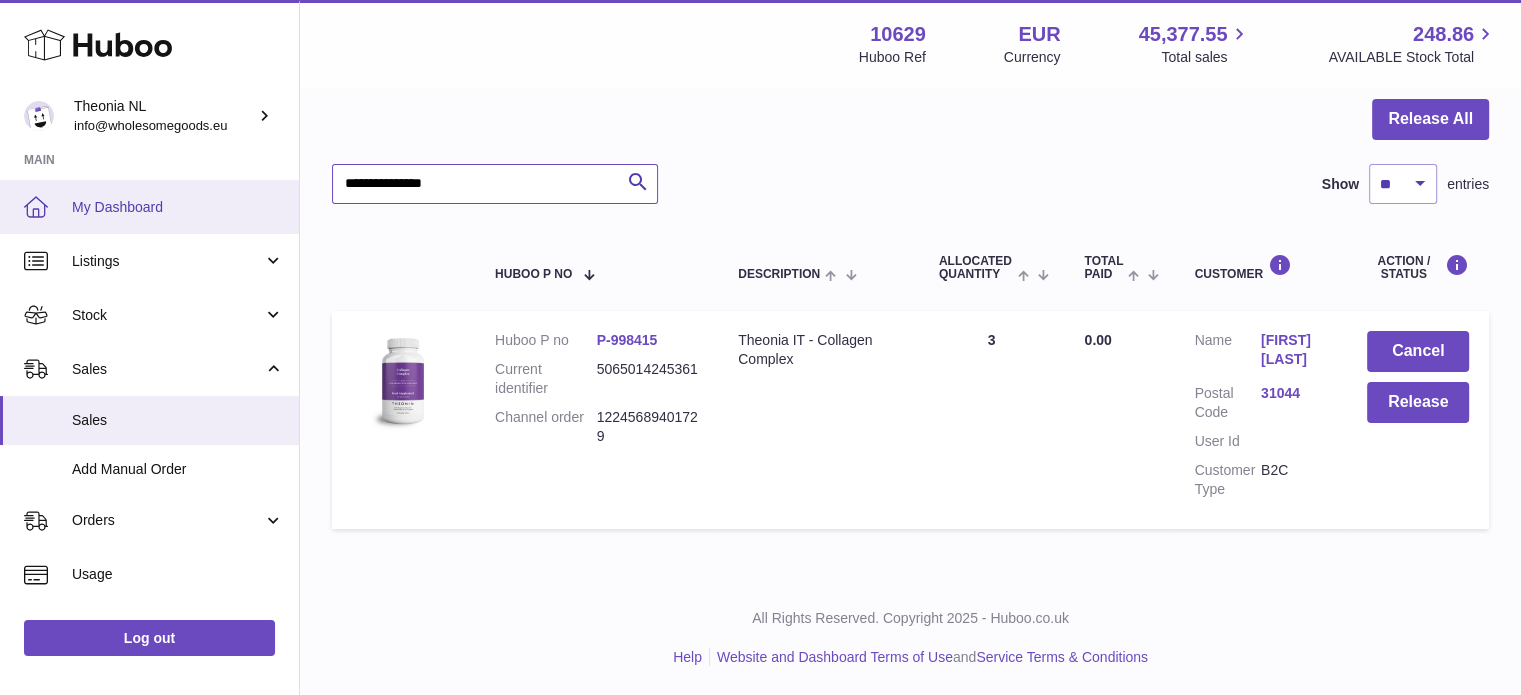 drag, startPoint x: 512, startPoint y: 168, endPoint x: 151, endPoint y: 198, distance: 362.2444 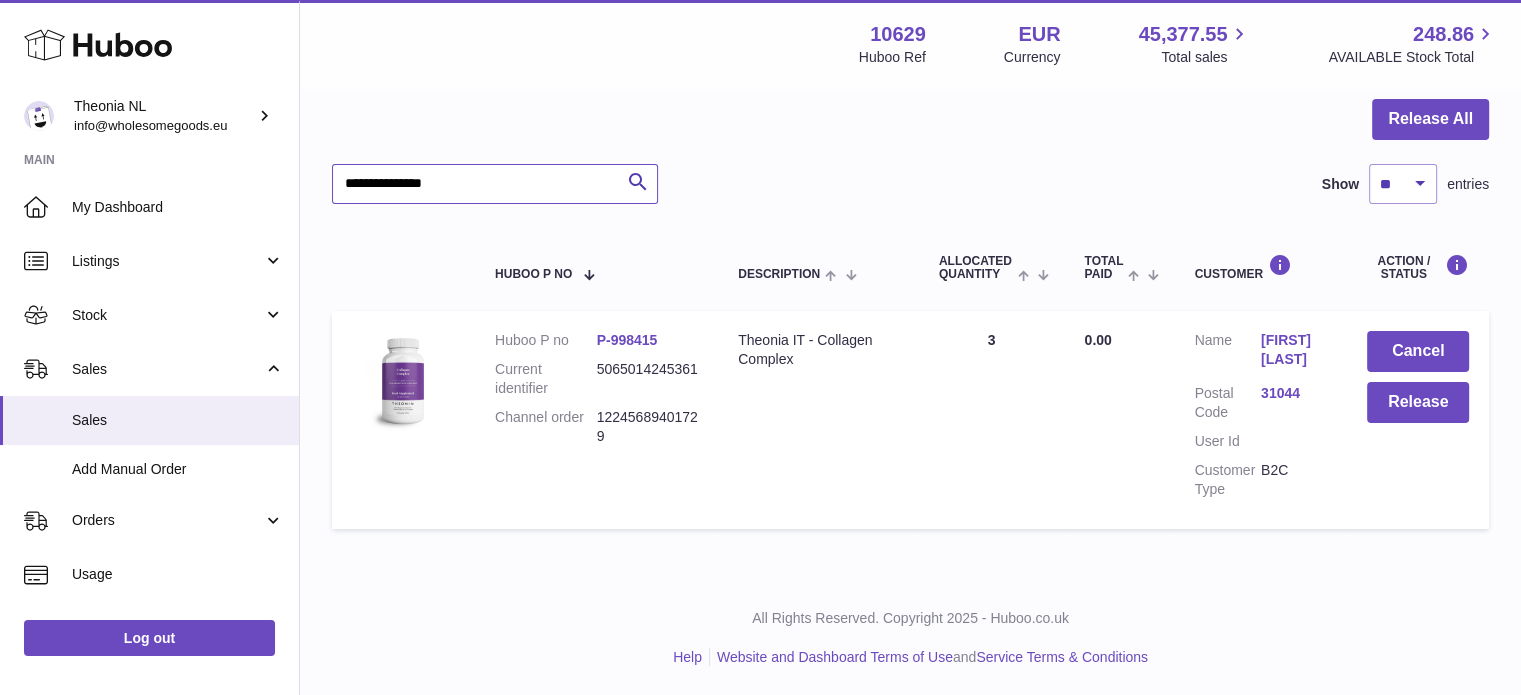 paste 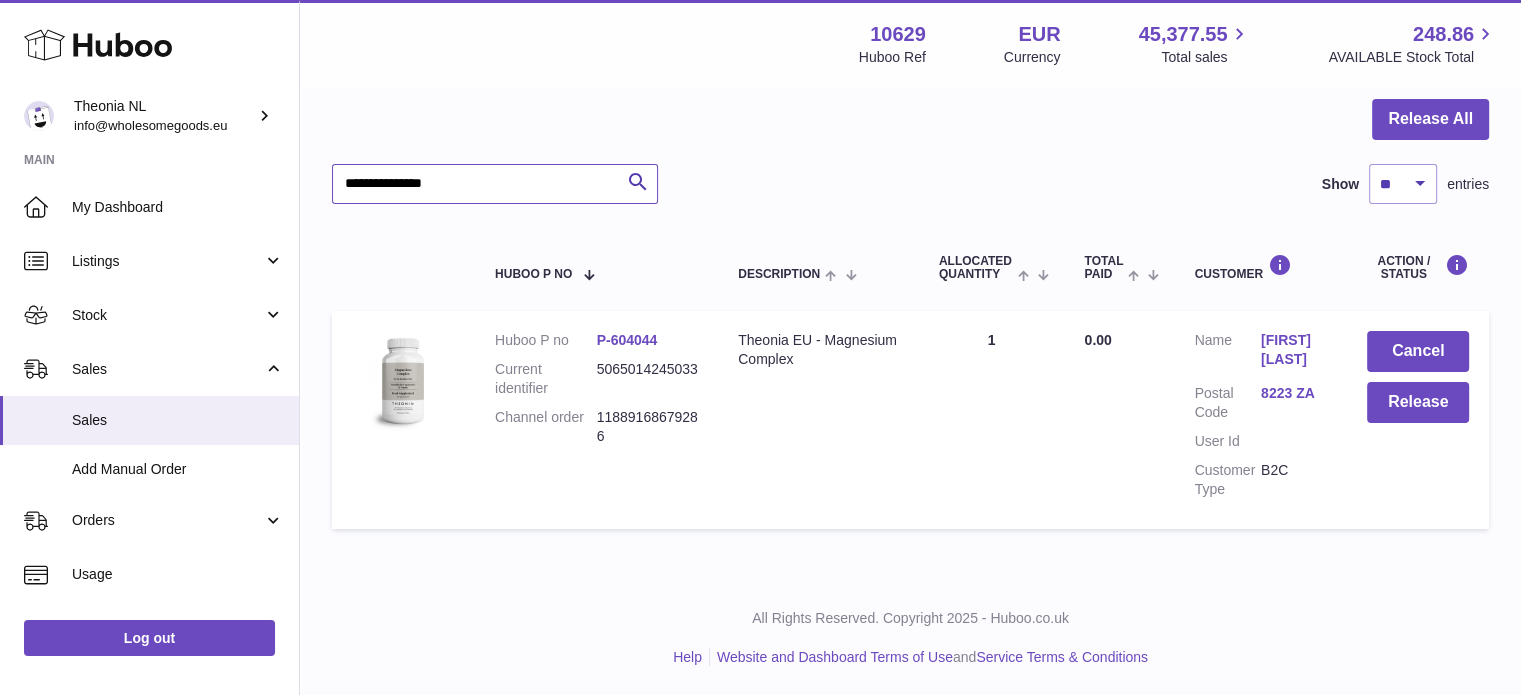 type on "**********" 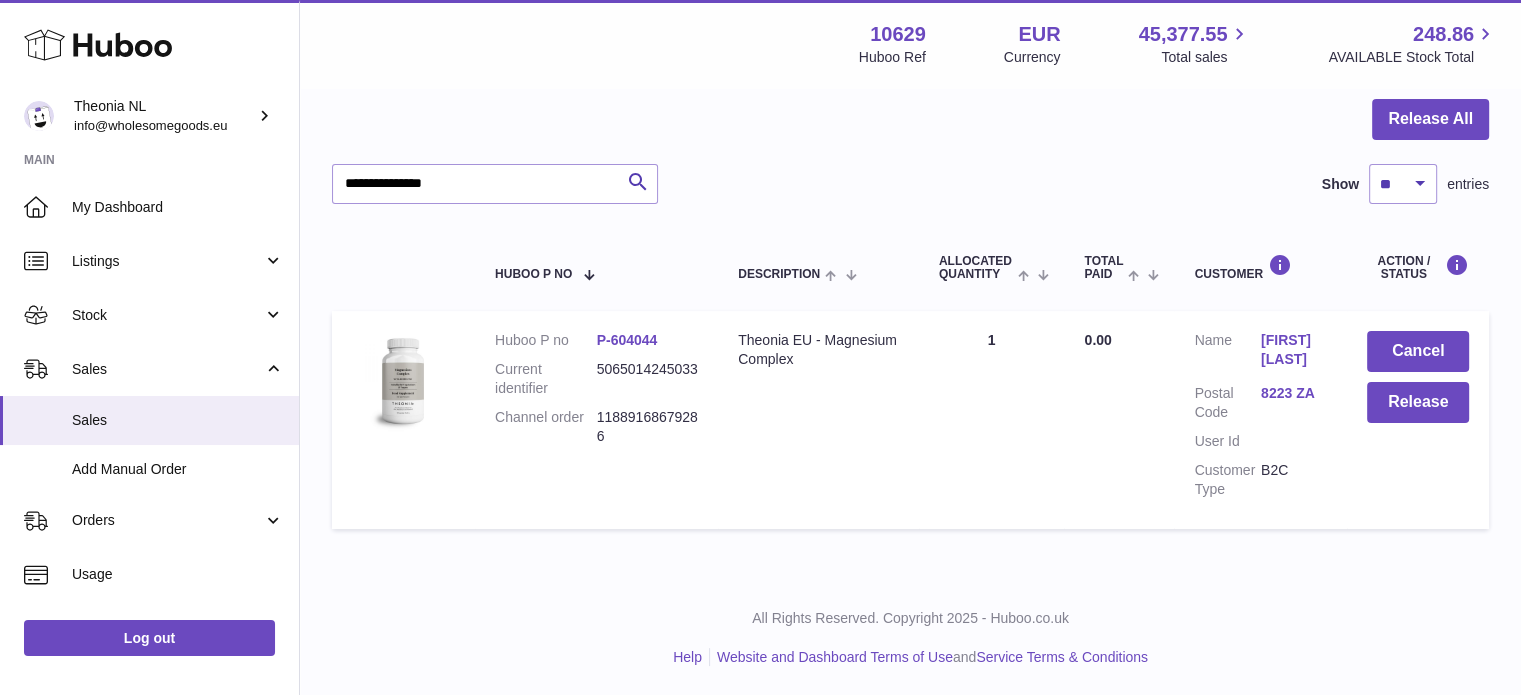 click on "8223 ZA" at bounding box center [1294, 393] 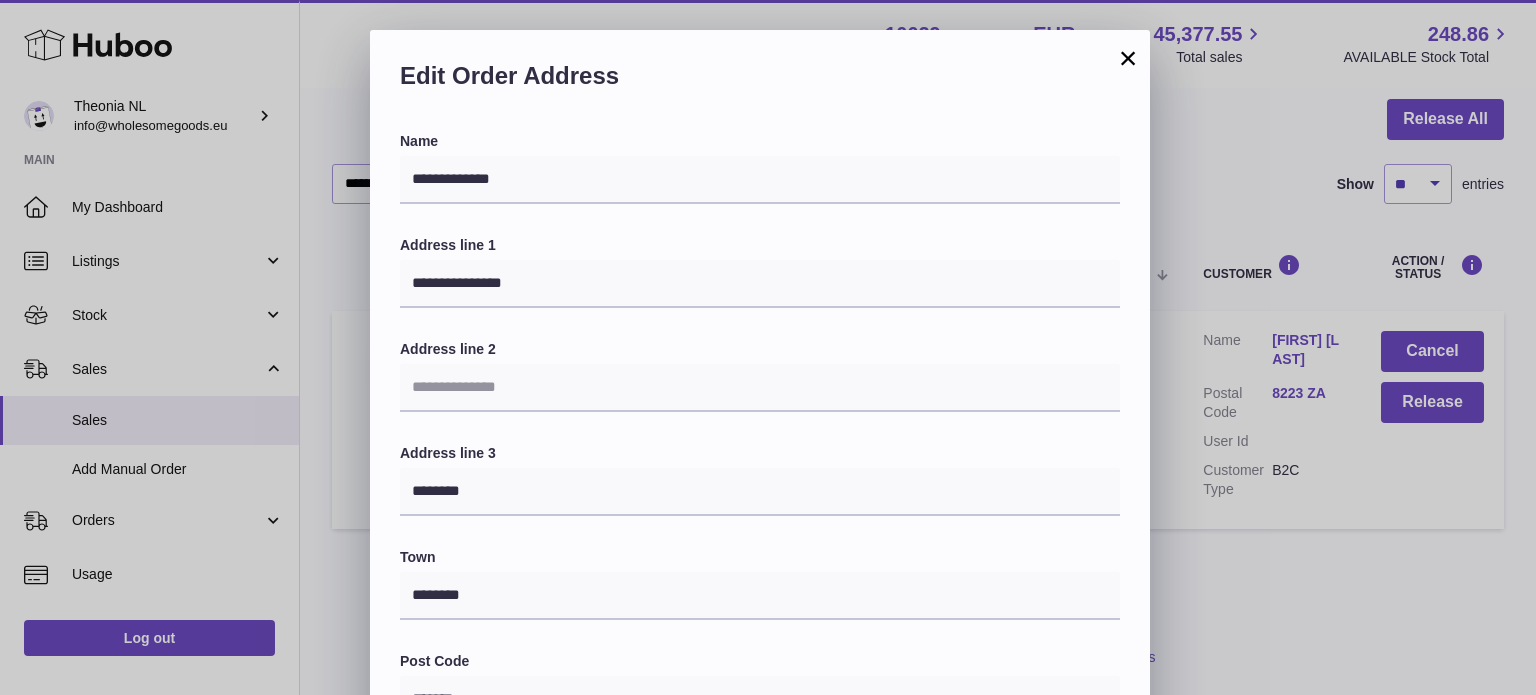 scroll, scrollTop: 500, scrollLeft: 0, axis: vertical 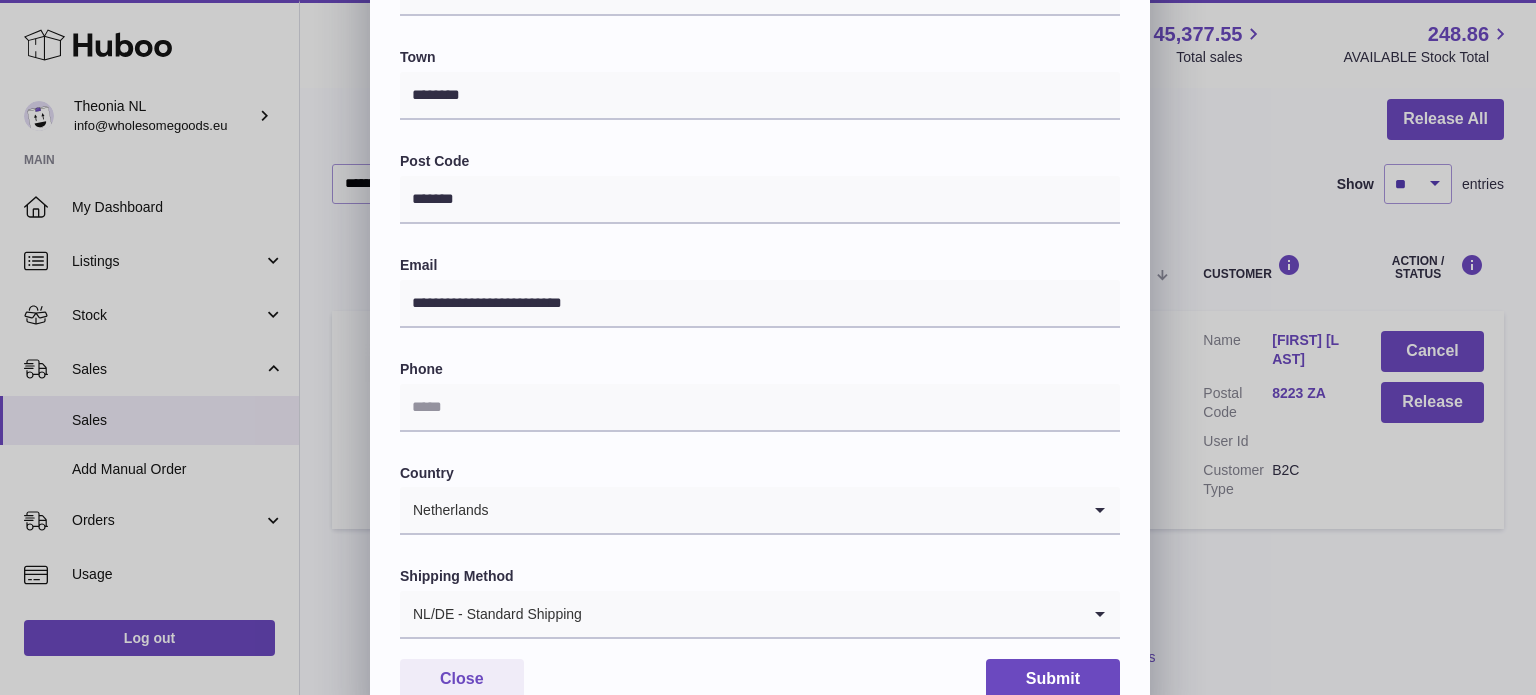 click on "**********" at bounding box center [760, 135] 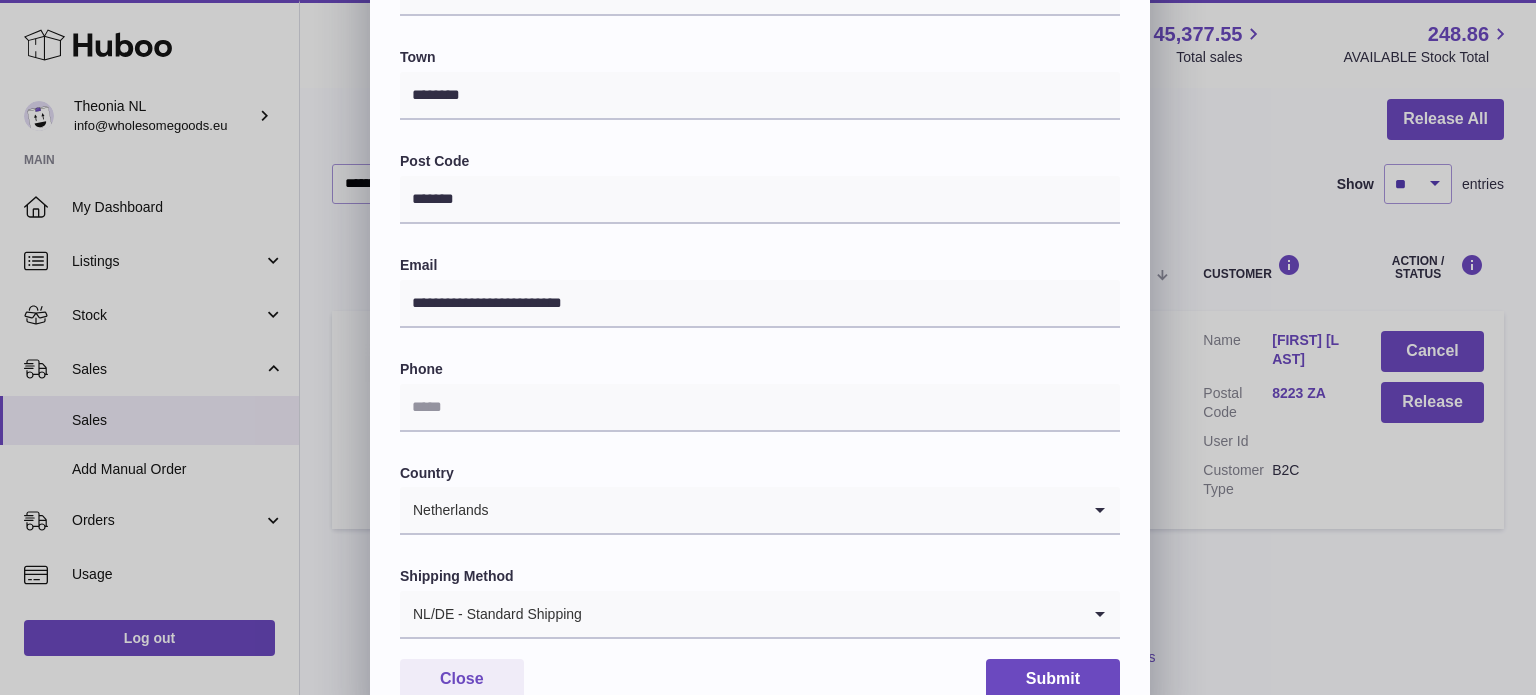 click on "NL/DE - Standard Shipping" at bounding box center (740, 614) 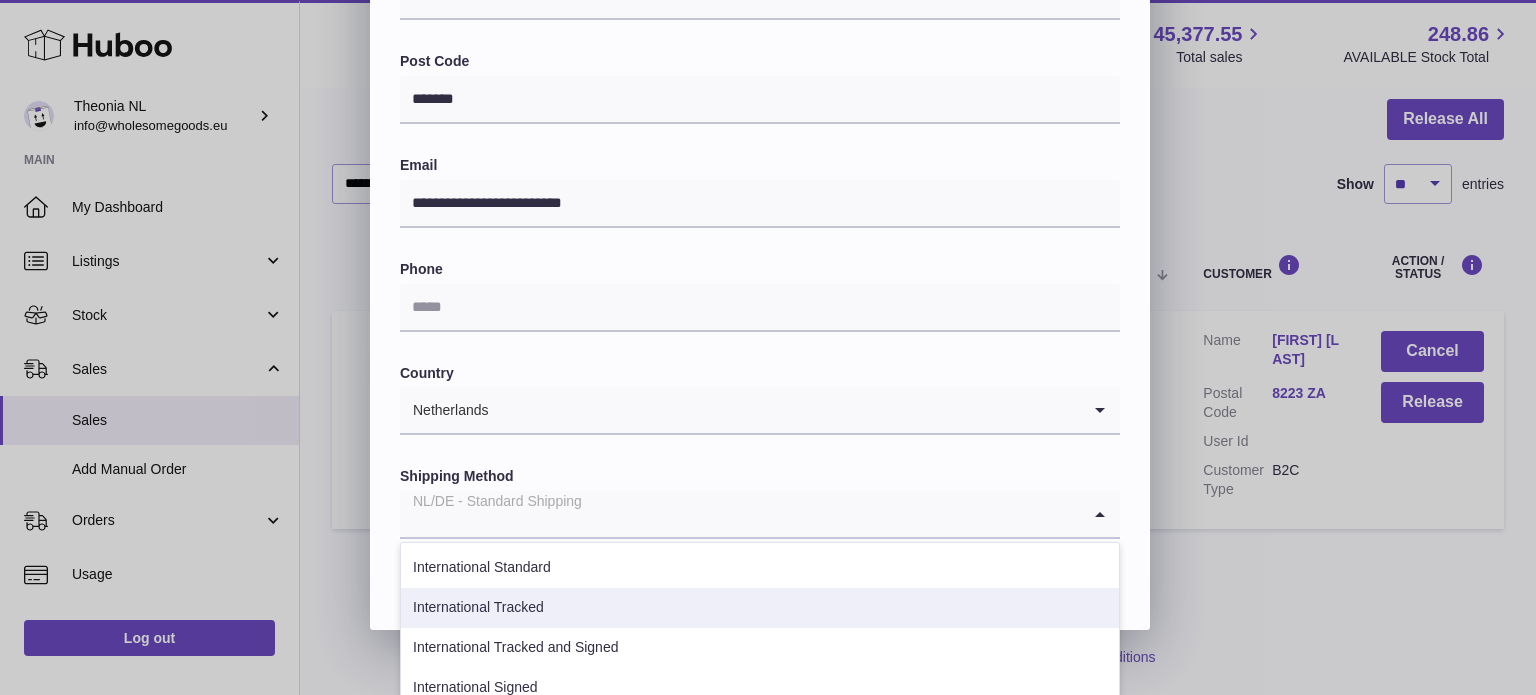 click on "International Tracked" at bounding box center (760, 608) 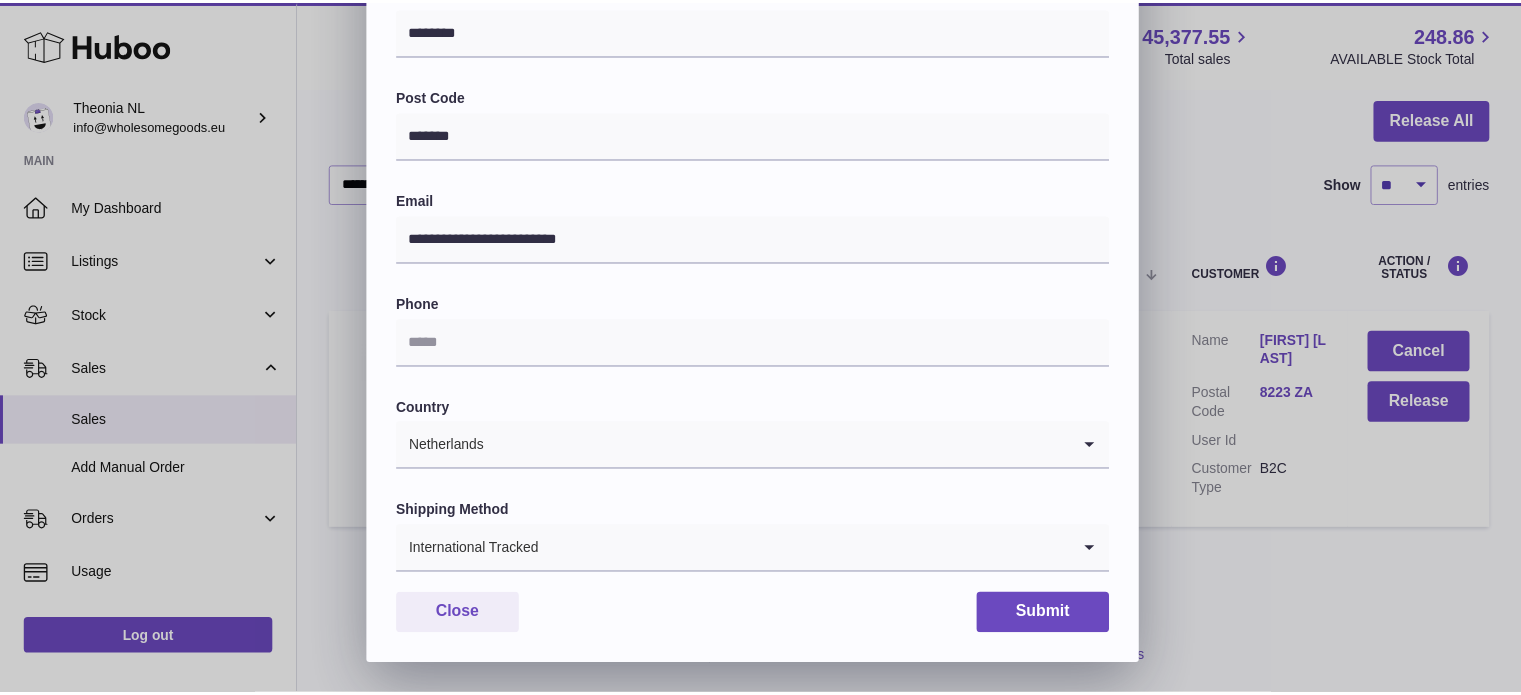 scroll, scrollTop: 564, scrollLeft: 0, axis: vertical 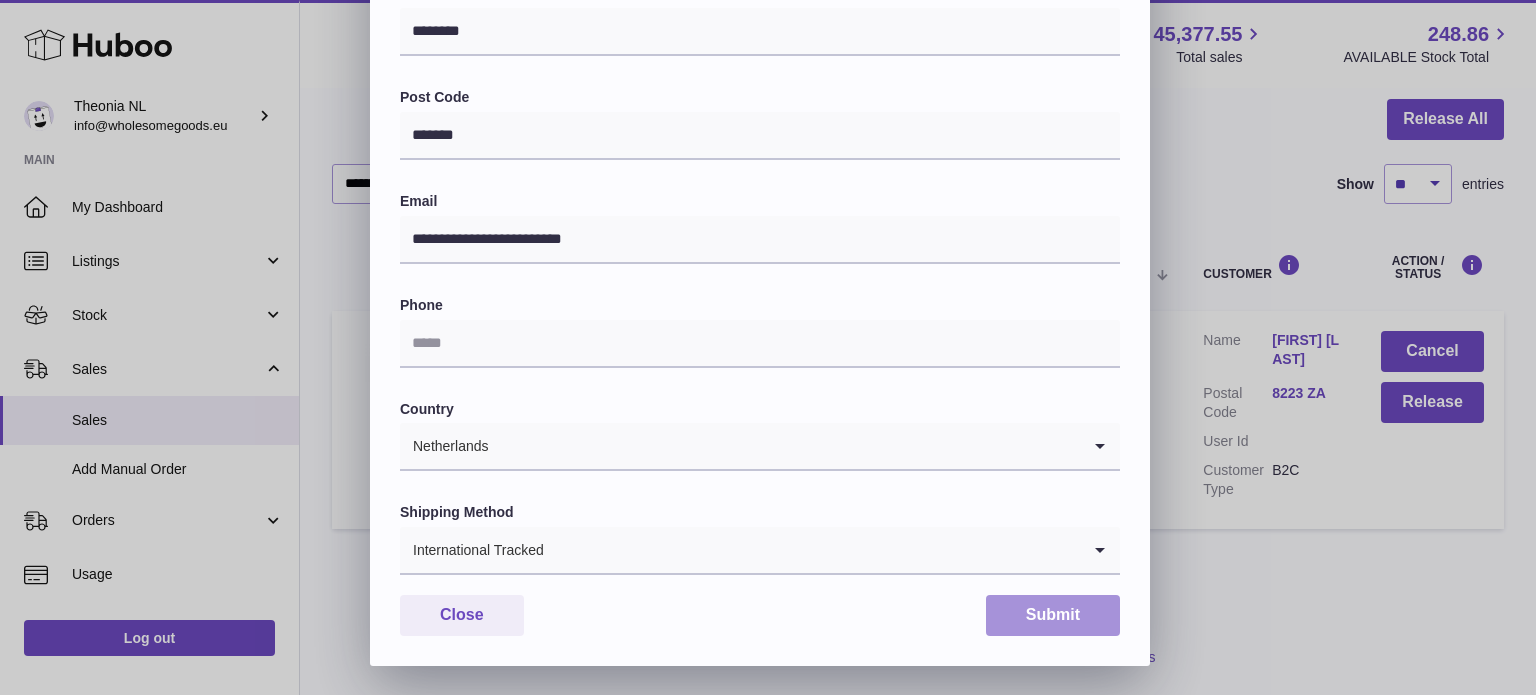 click on "Submit" at bounding box center (1053, 615) 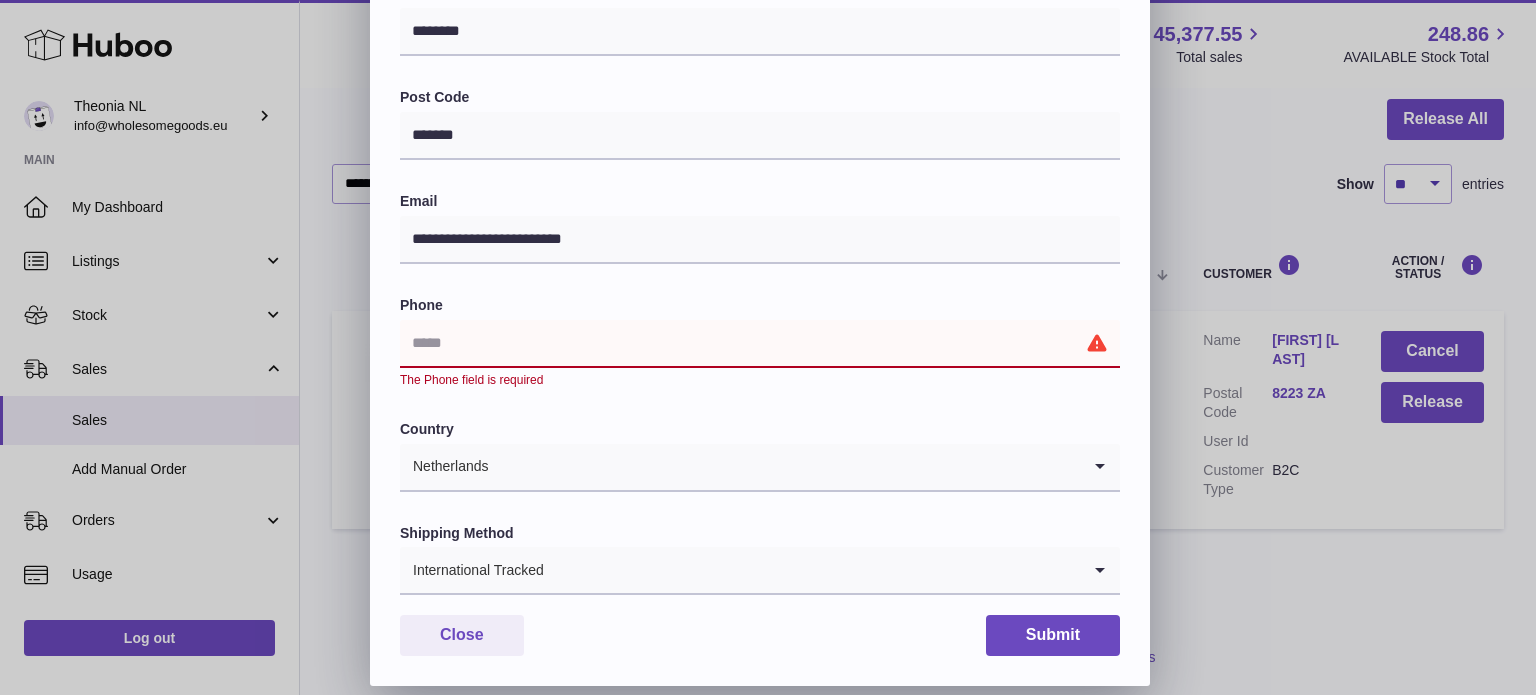 click at bounding box center (760, 344) 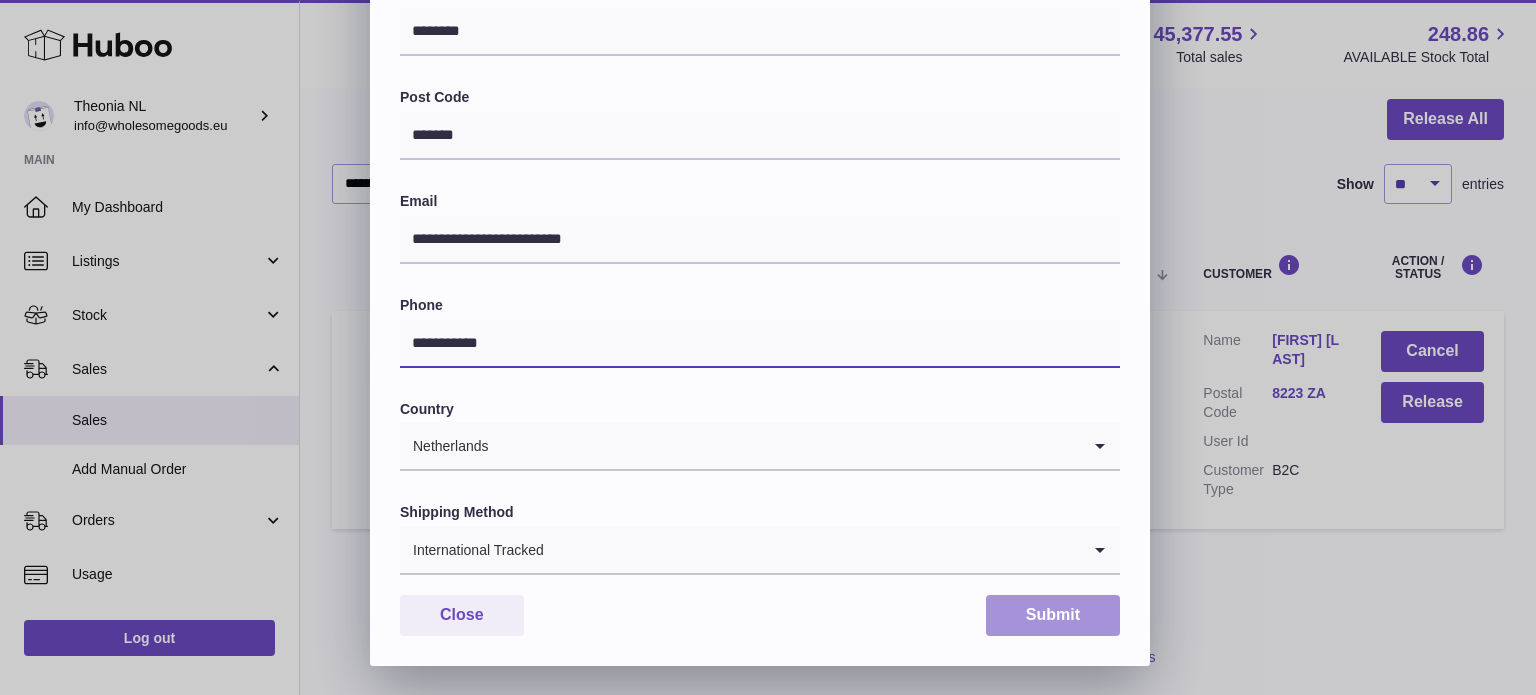 type on "**********" 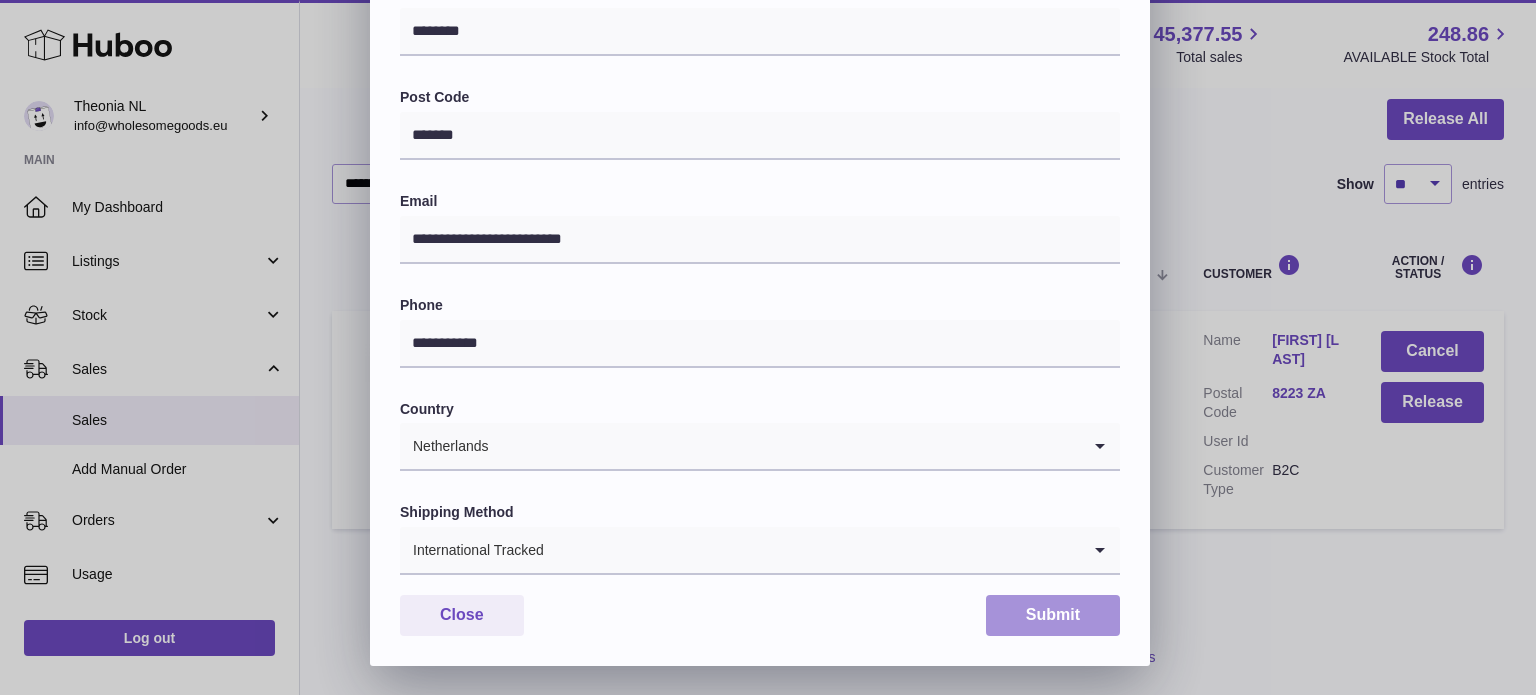 click on "Submit" at bounding box center [1053, 615] 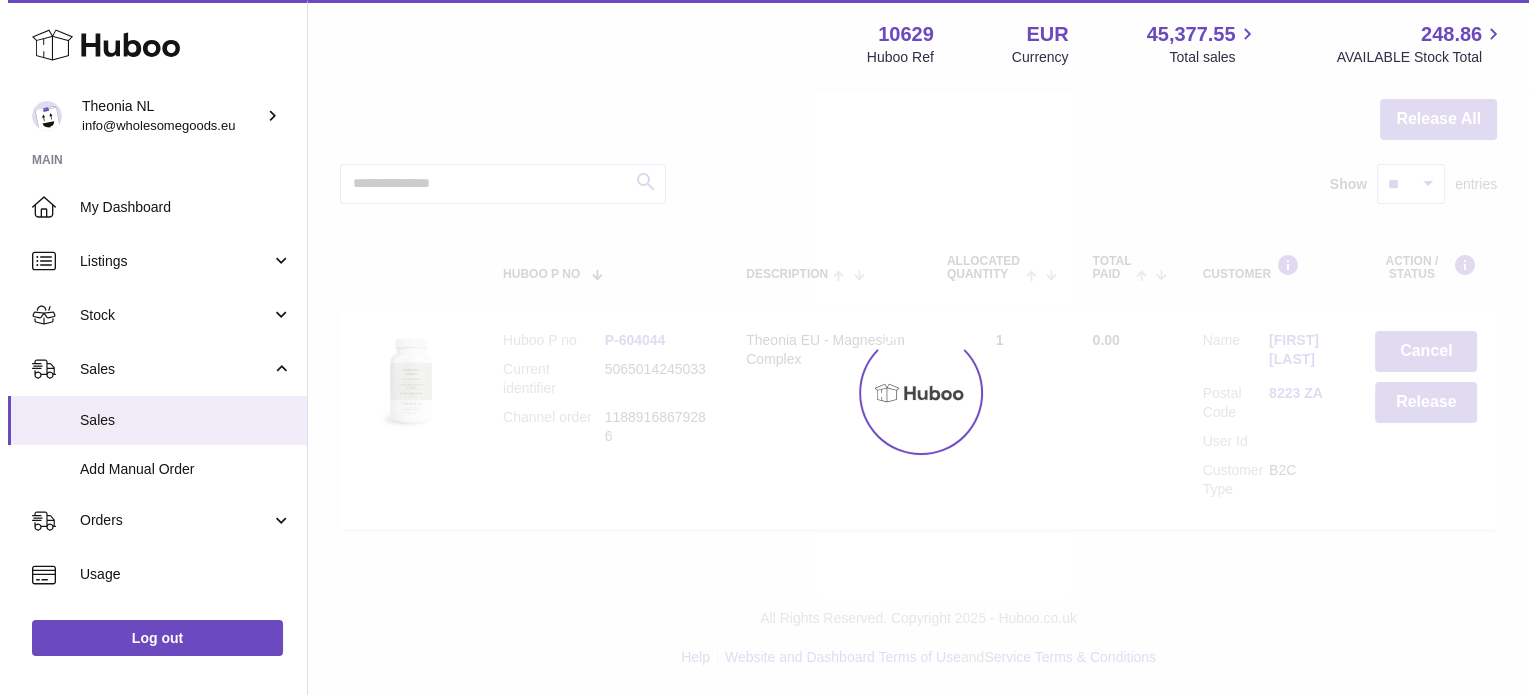scroll, scrollTop: 0, scrollLeft: 0, axis: both 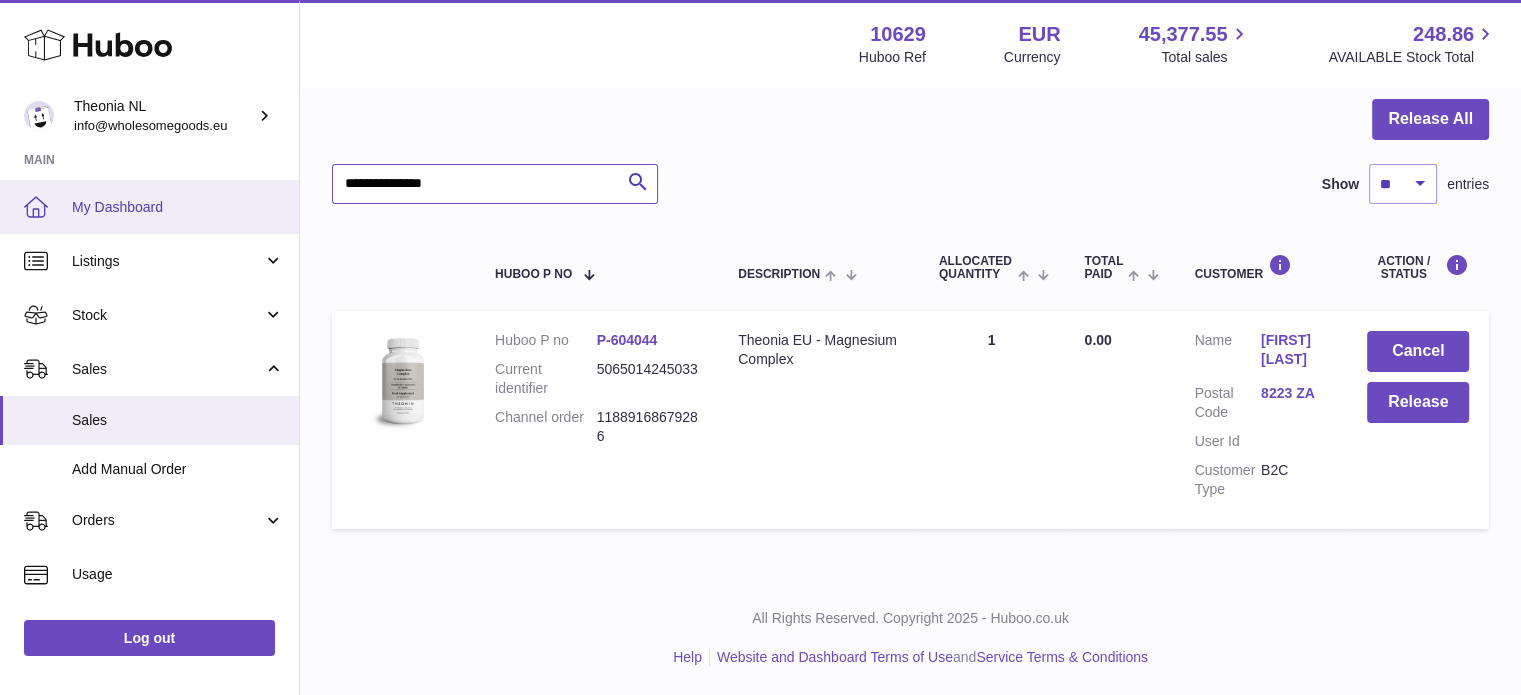 drag, startPoint x: 531, startPoint y: 187, endPoint x: 209, endPoint y: 194, distance: 322.07608 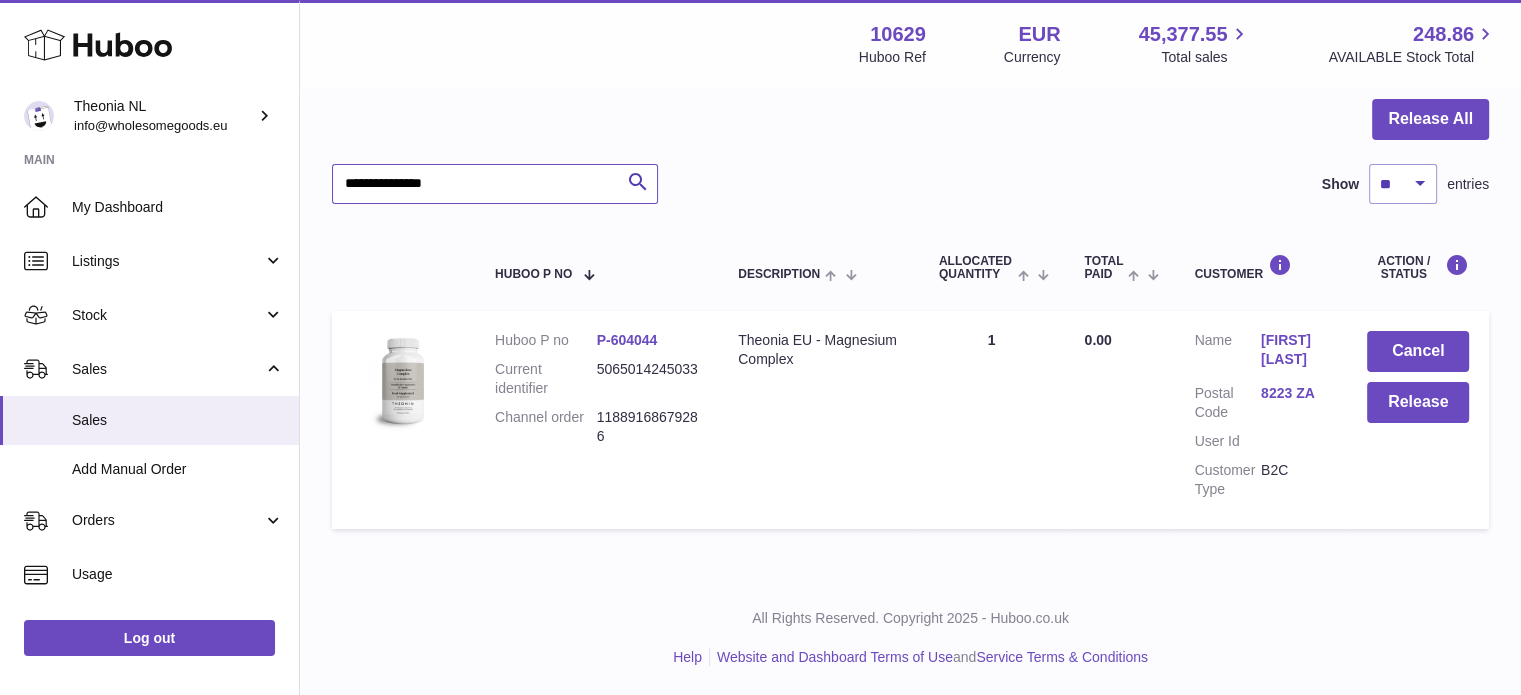 paste 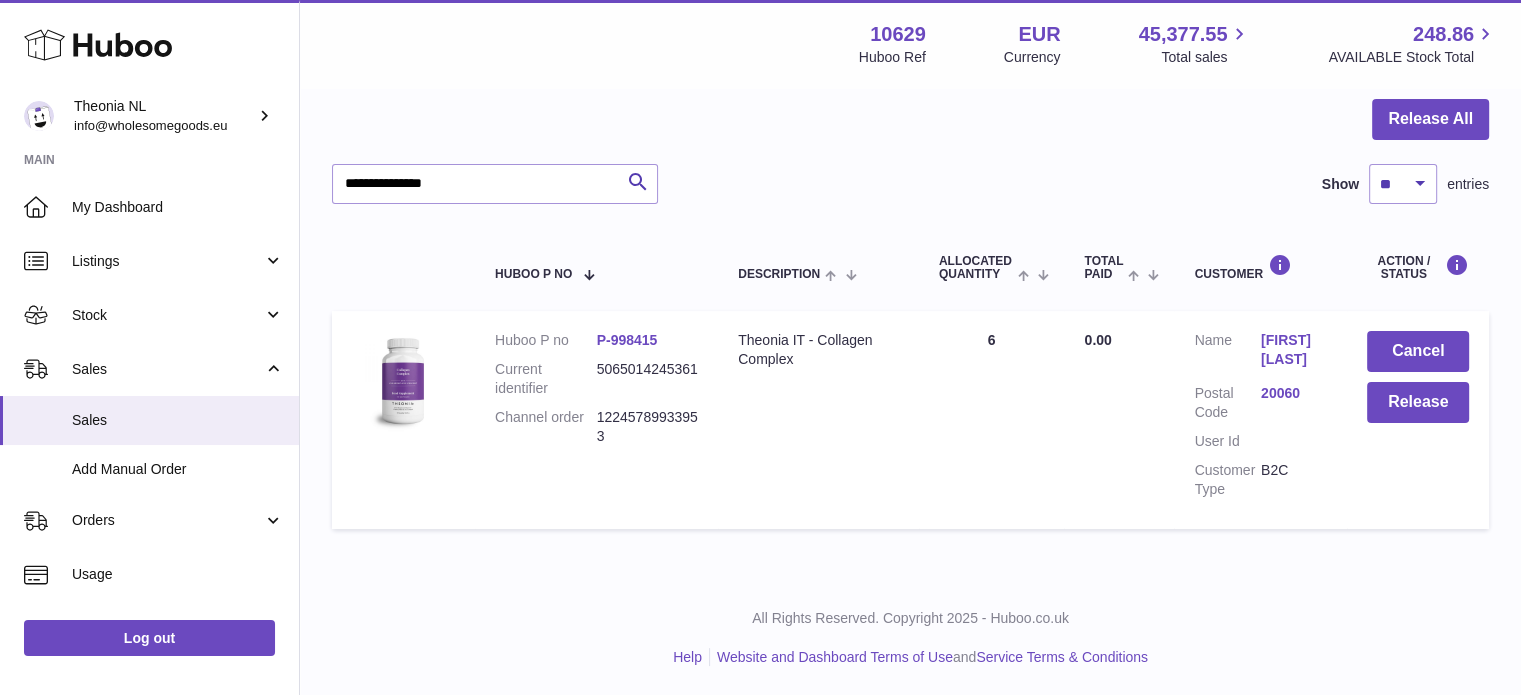 click on "20060" at bounding box center (1294, 393) 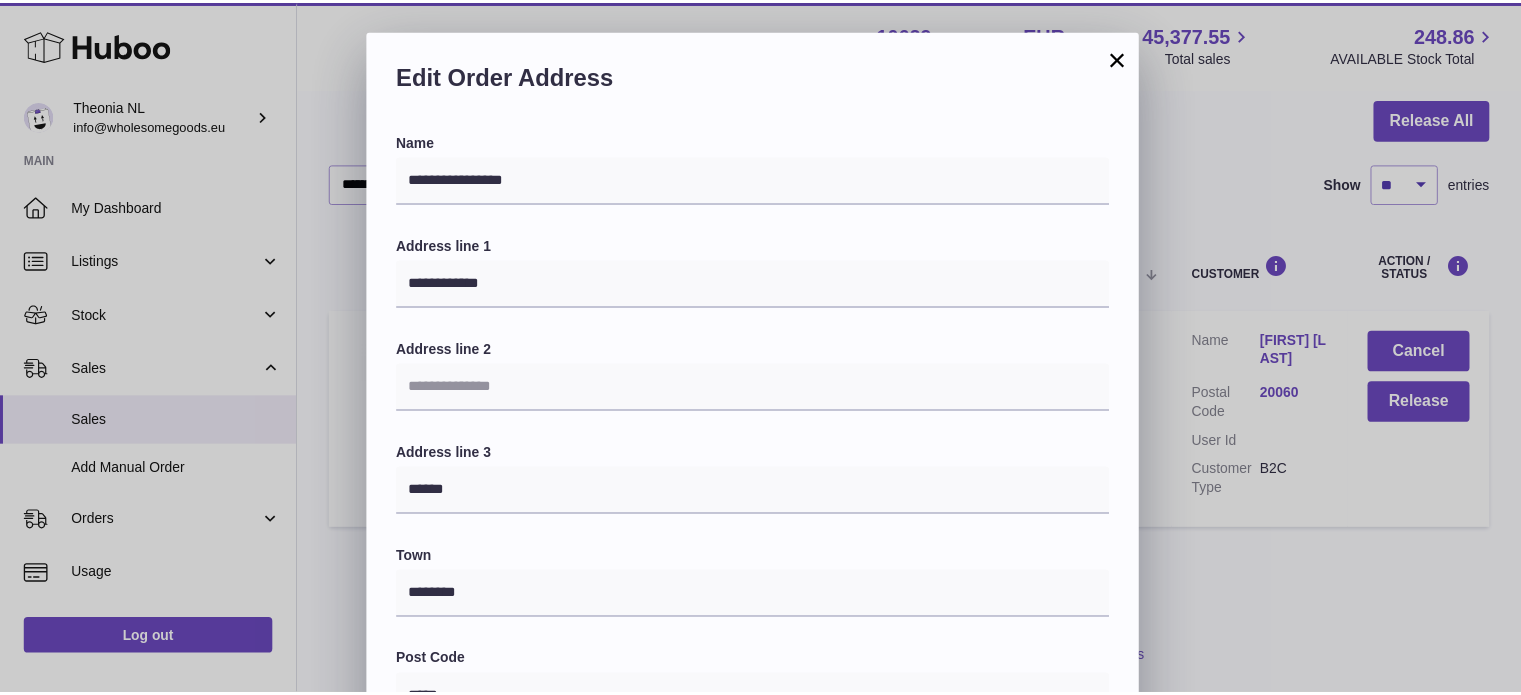 scroll, scrollTop: 564, scrollLeft: 0, axis: vertical 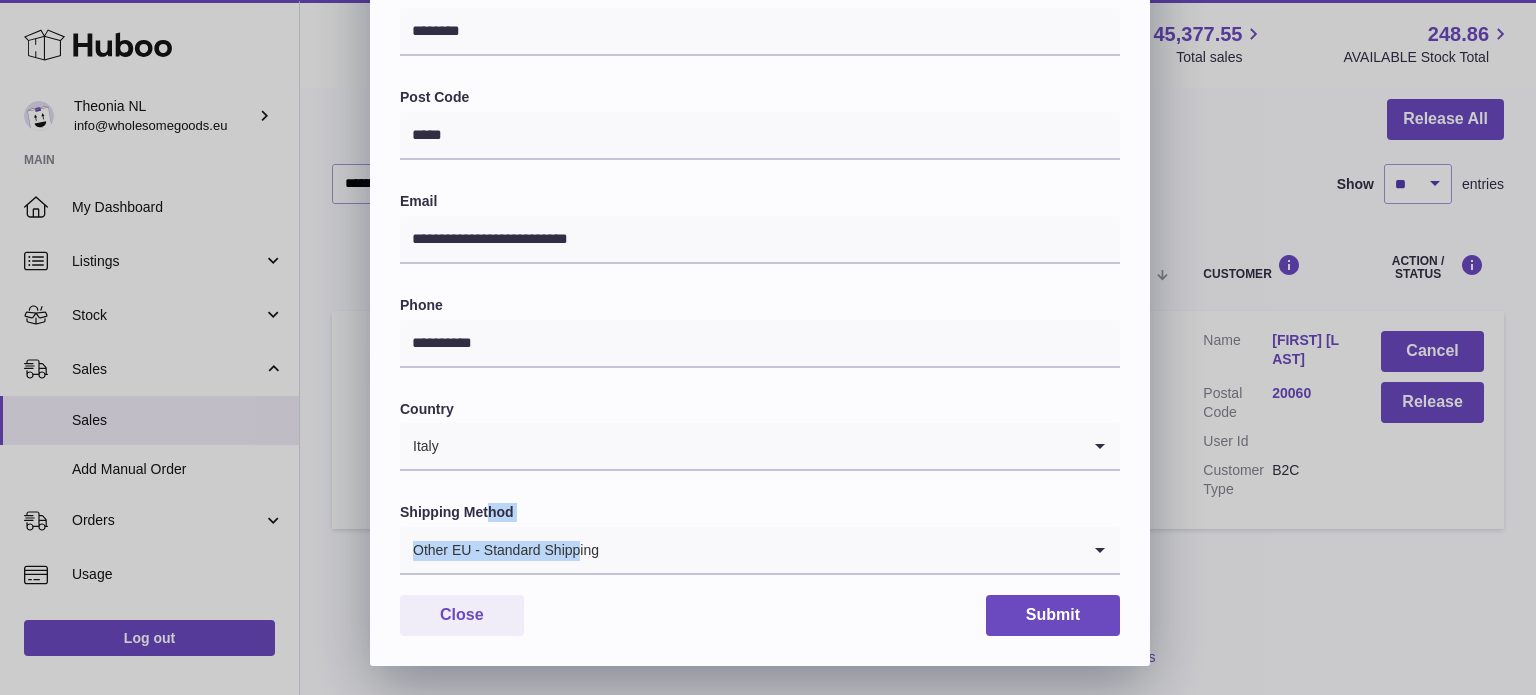 click on "Shipping Method
Other EU - Standard Shipping
Loading..." at bounding box center (760, 539) 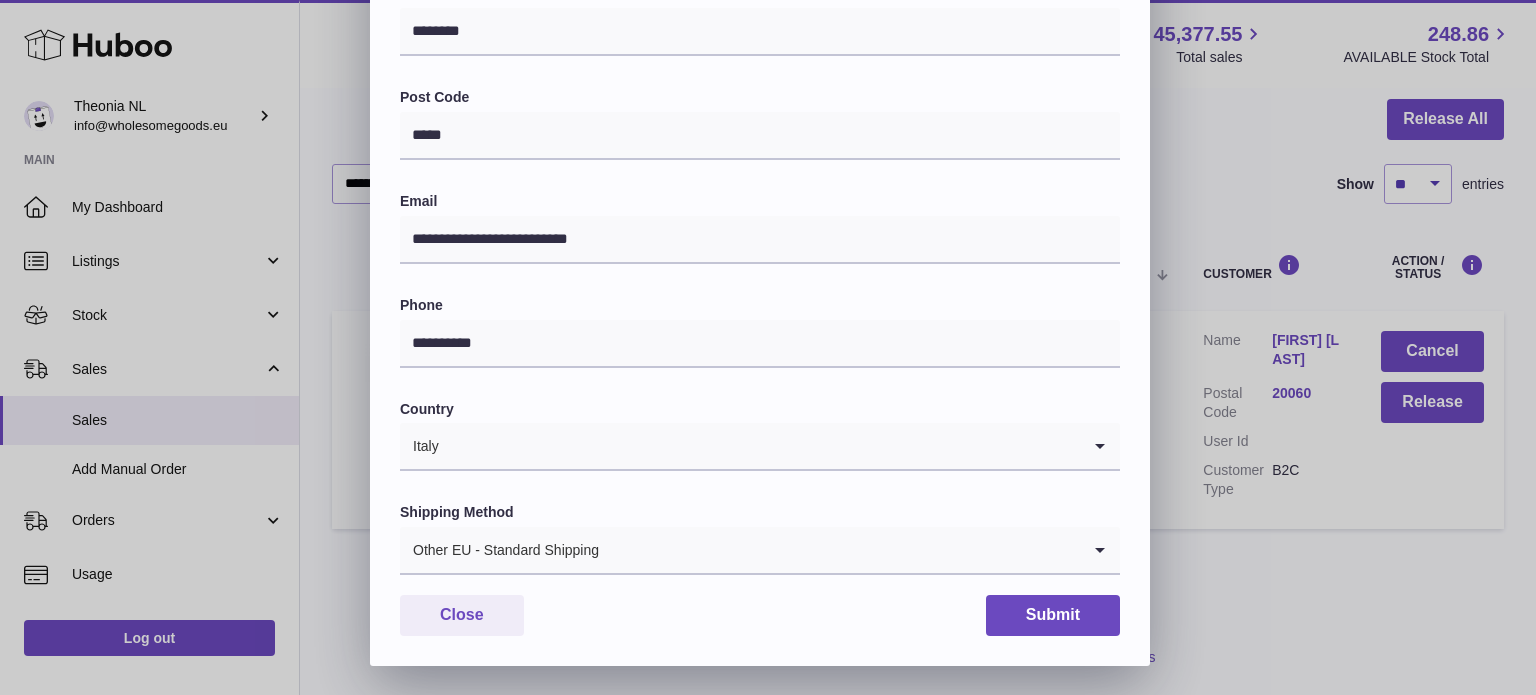 click on "Other EU - Standard Shipping" at bounding box center (740, 550) 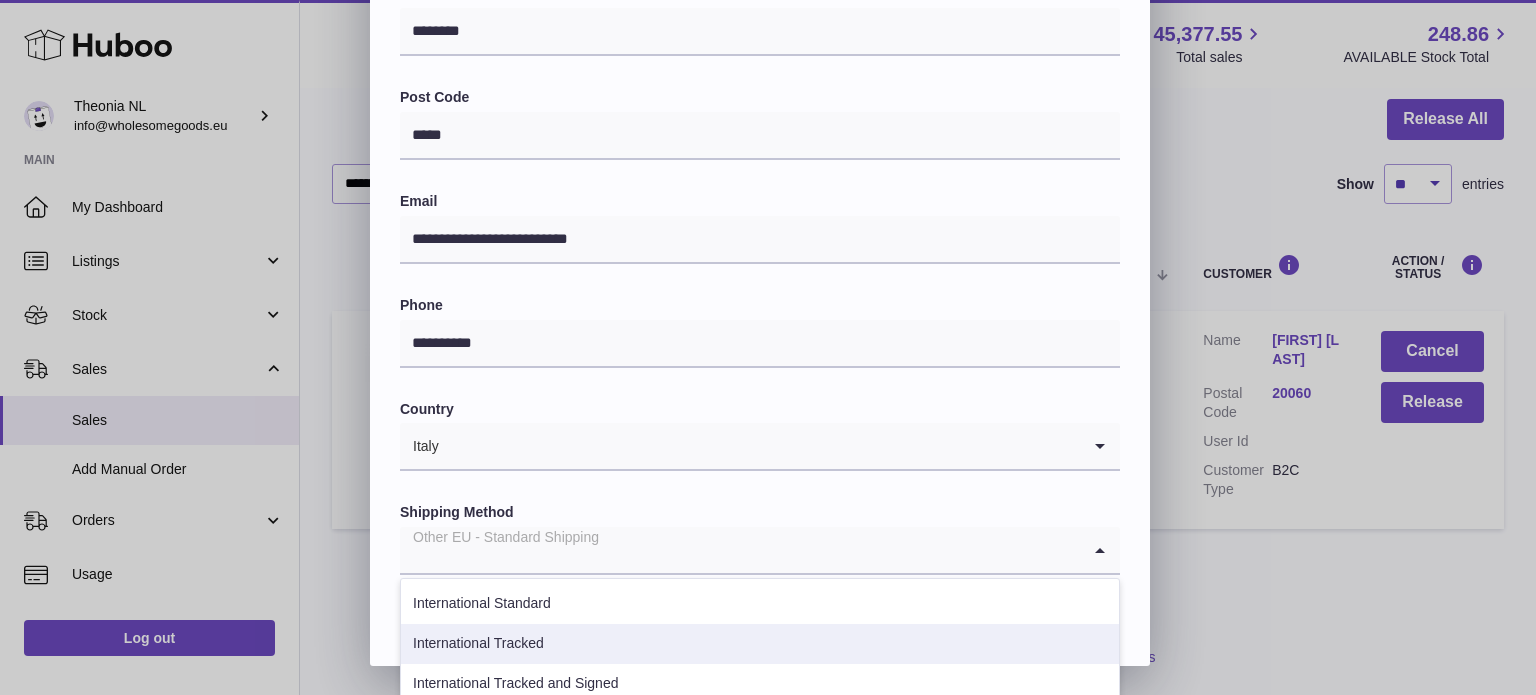 click on "International Tracked" at bounding box center (760, 644) 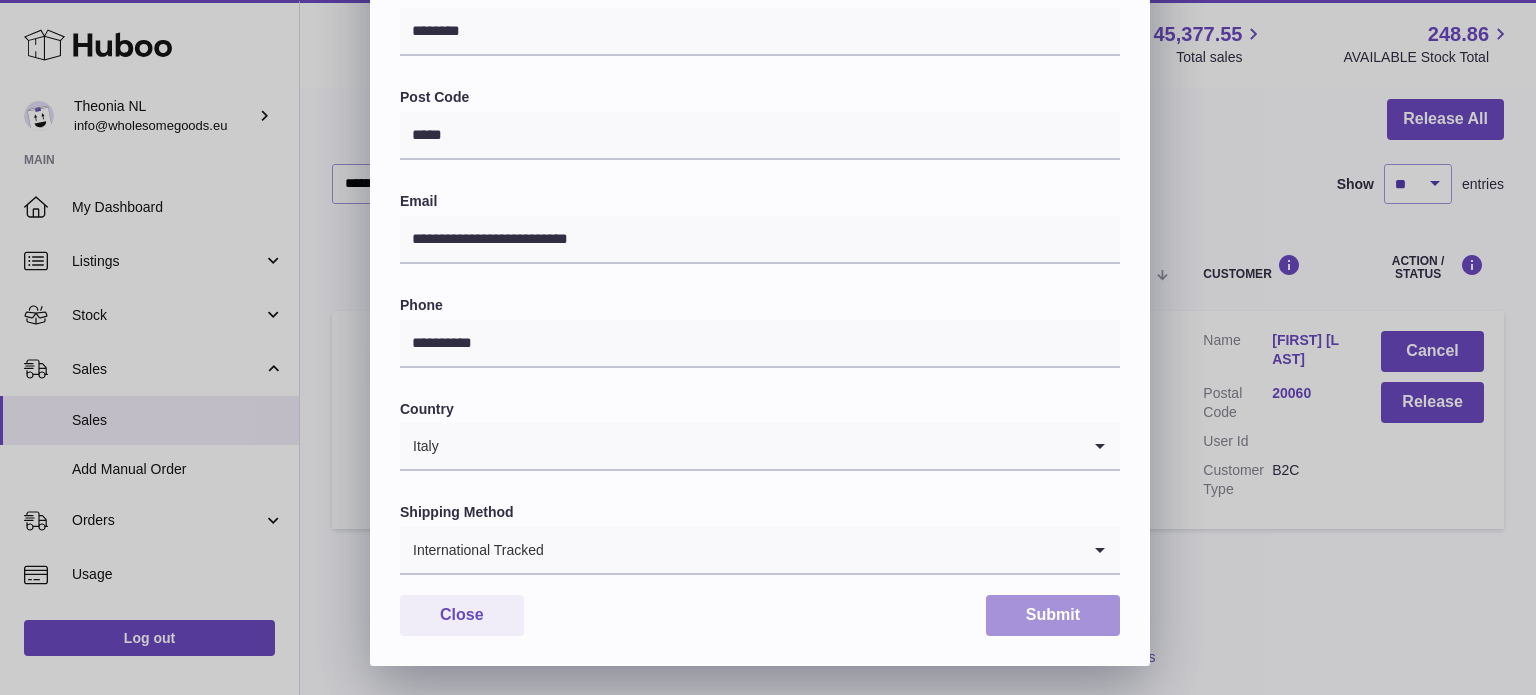 click on "Submit" at bounding box center (1053, 615) 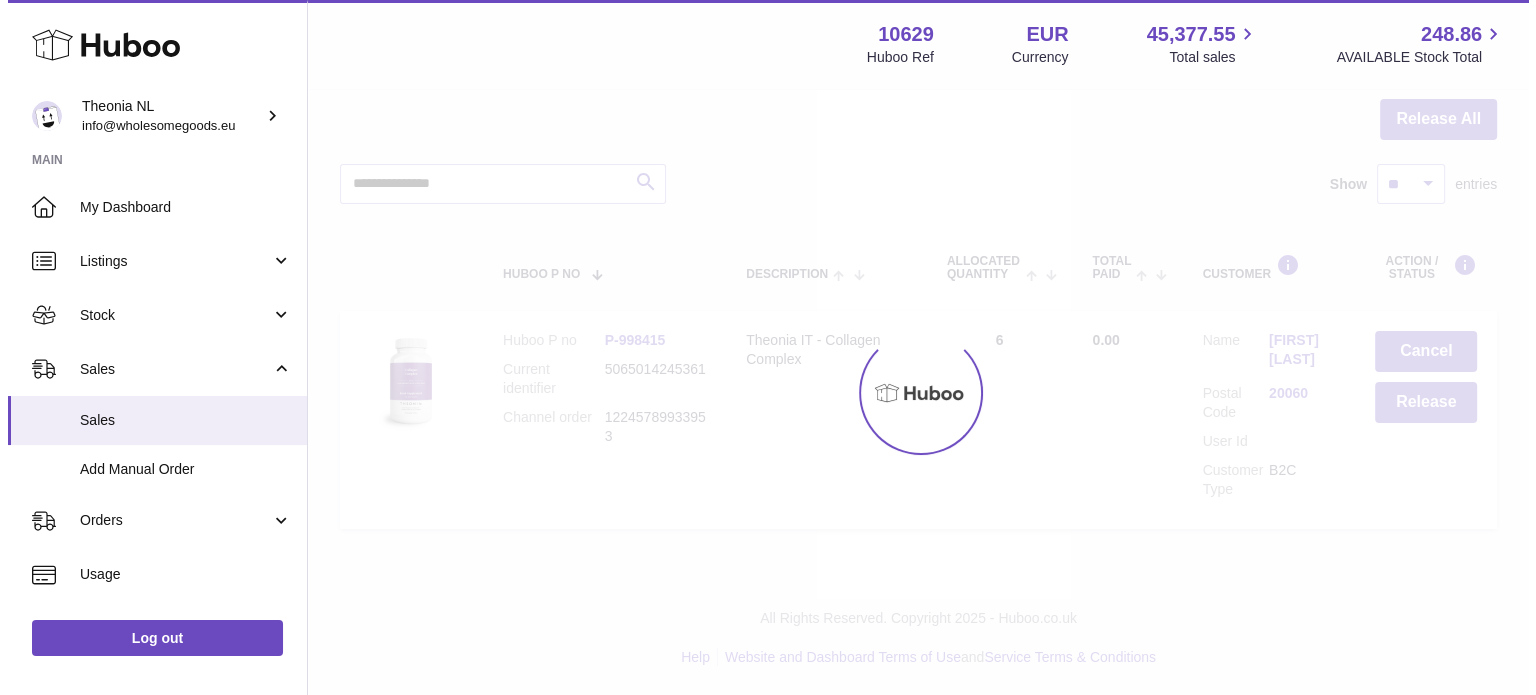 scroll, scrollTop: 0, scrollLeft: 0, axis: both 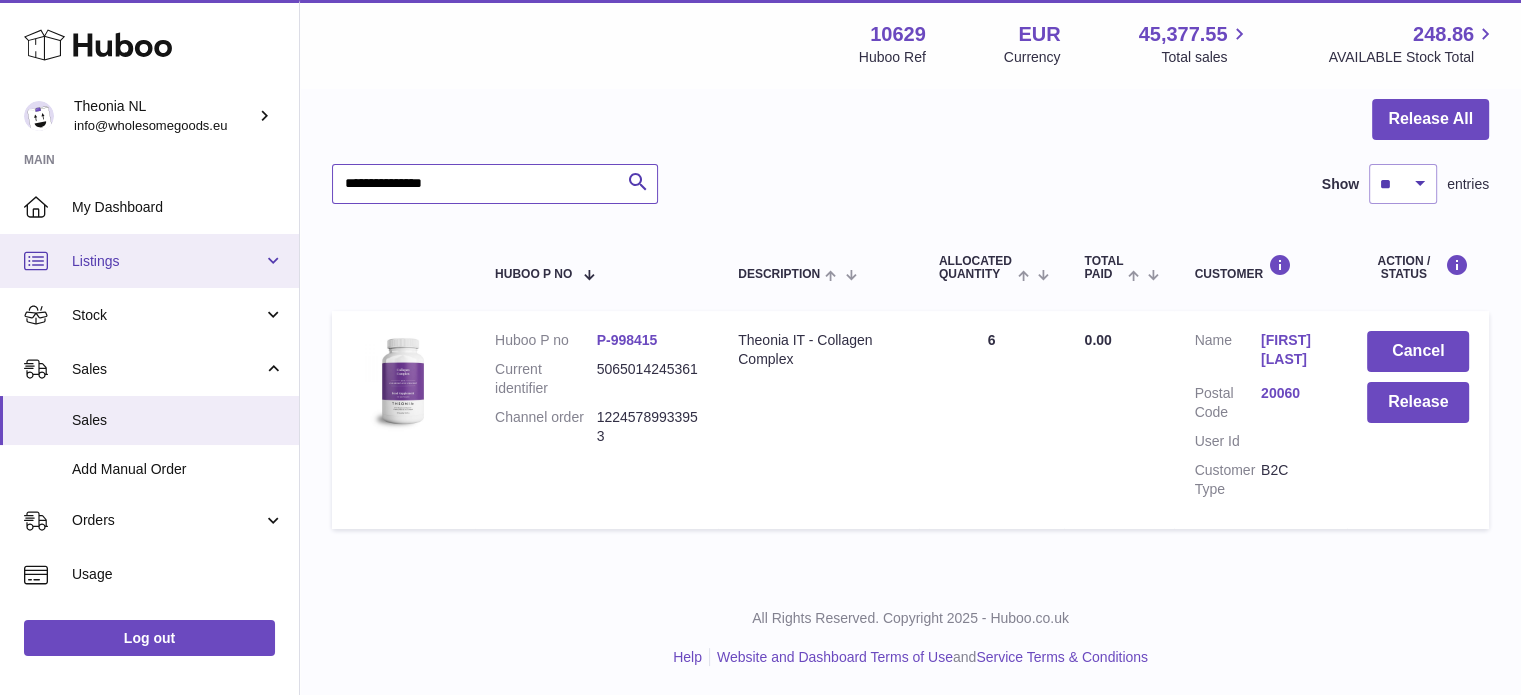 drag, startPoint x: 544, startPoint y: 193, endPoint x: 89, endPoint y: 243, distance: 457.739 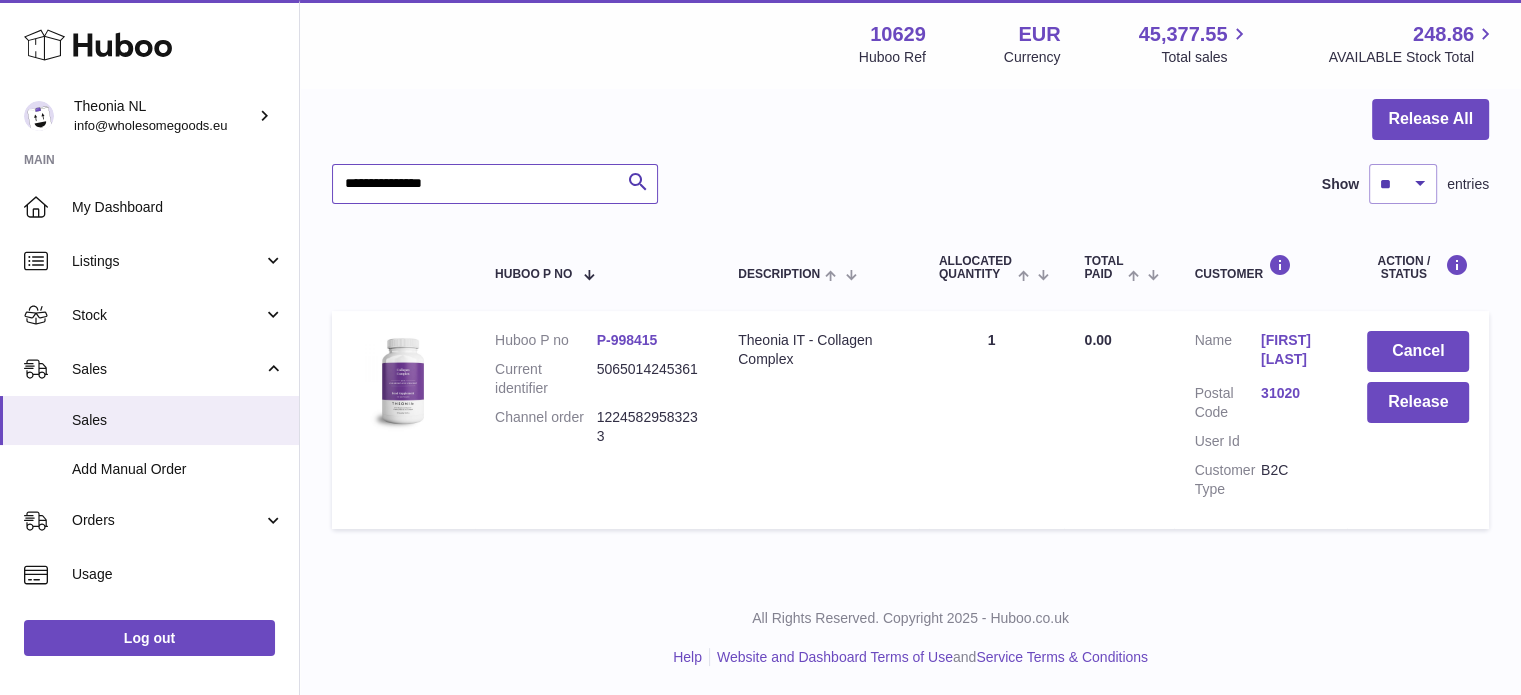 type on "**********" 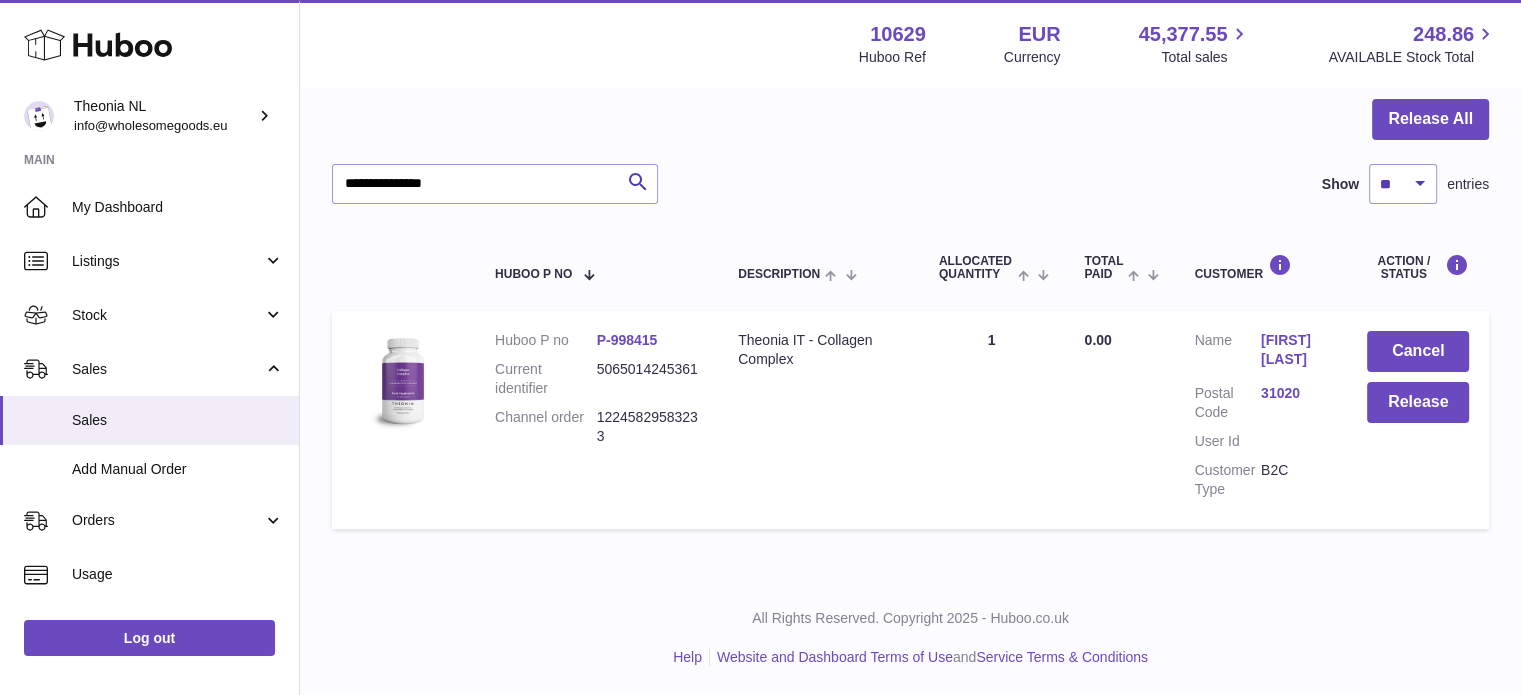 click on "31020" at bounding box center [1294, 393] 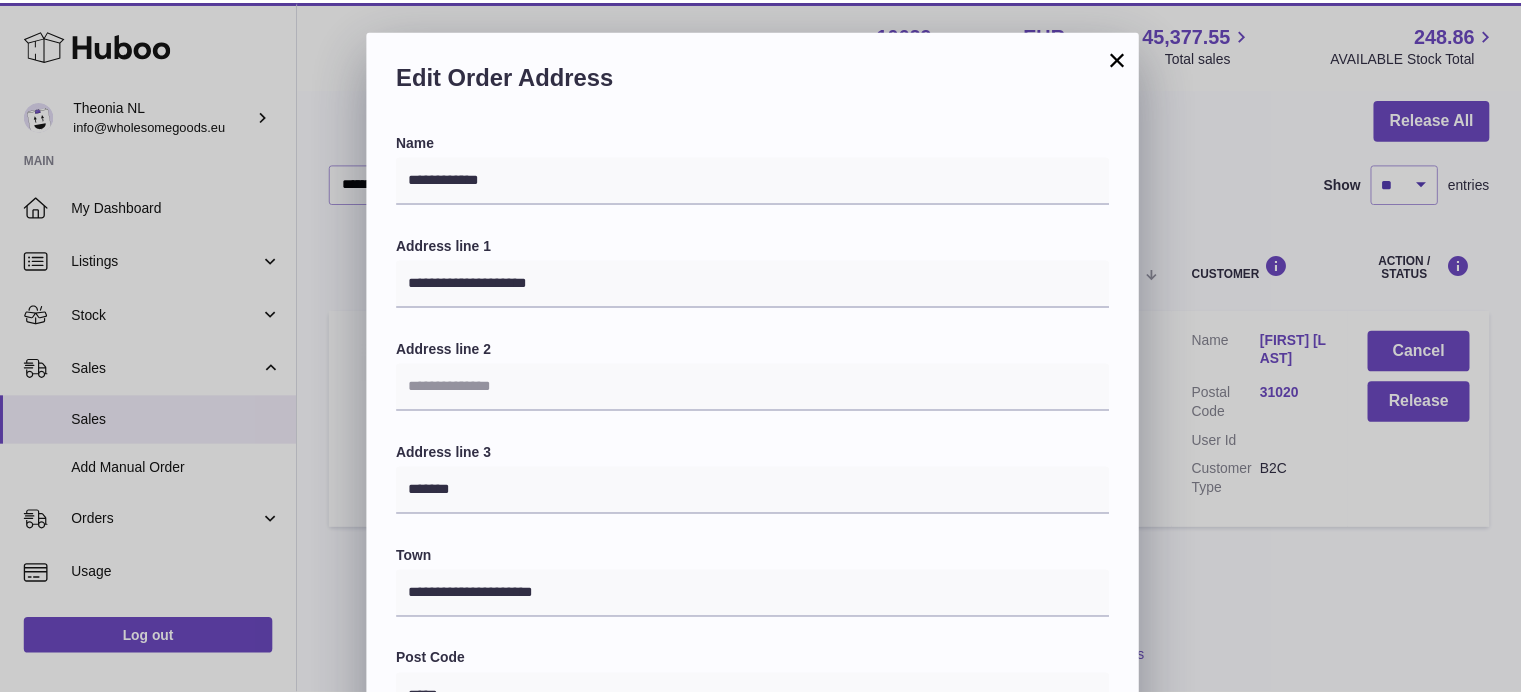 scroll, scrollTop: 564, scrollLeft: 0, axis: vertical 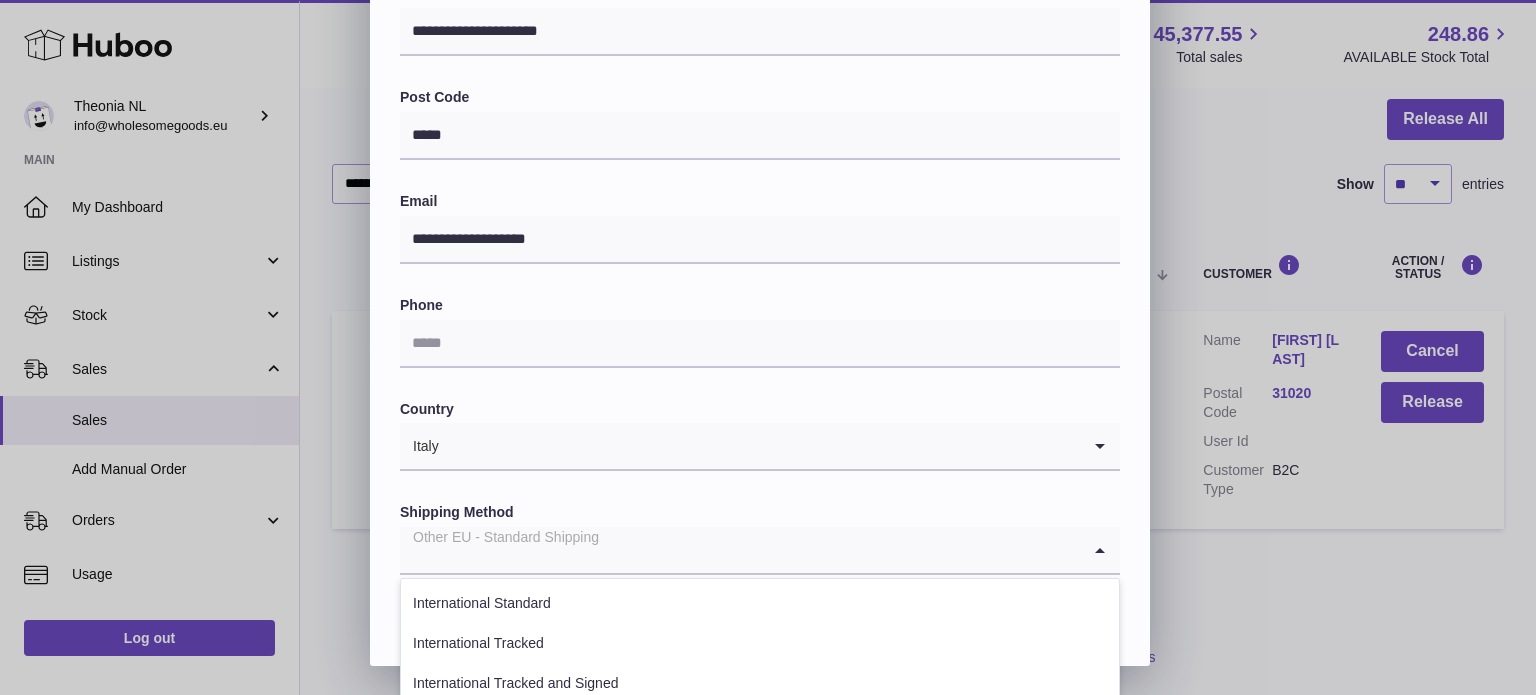 drag, startPoint x: 575, startPoint y: 543, endPoint x: 575, endPoint y: 559, distance: 16 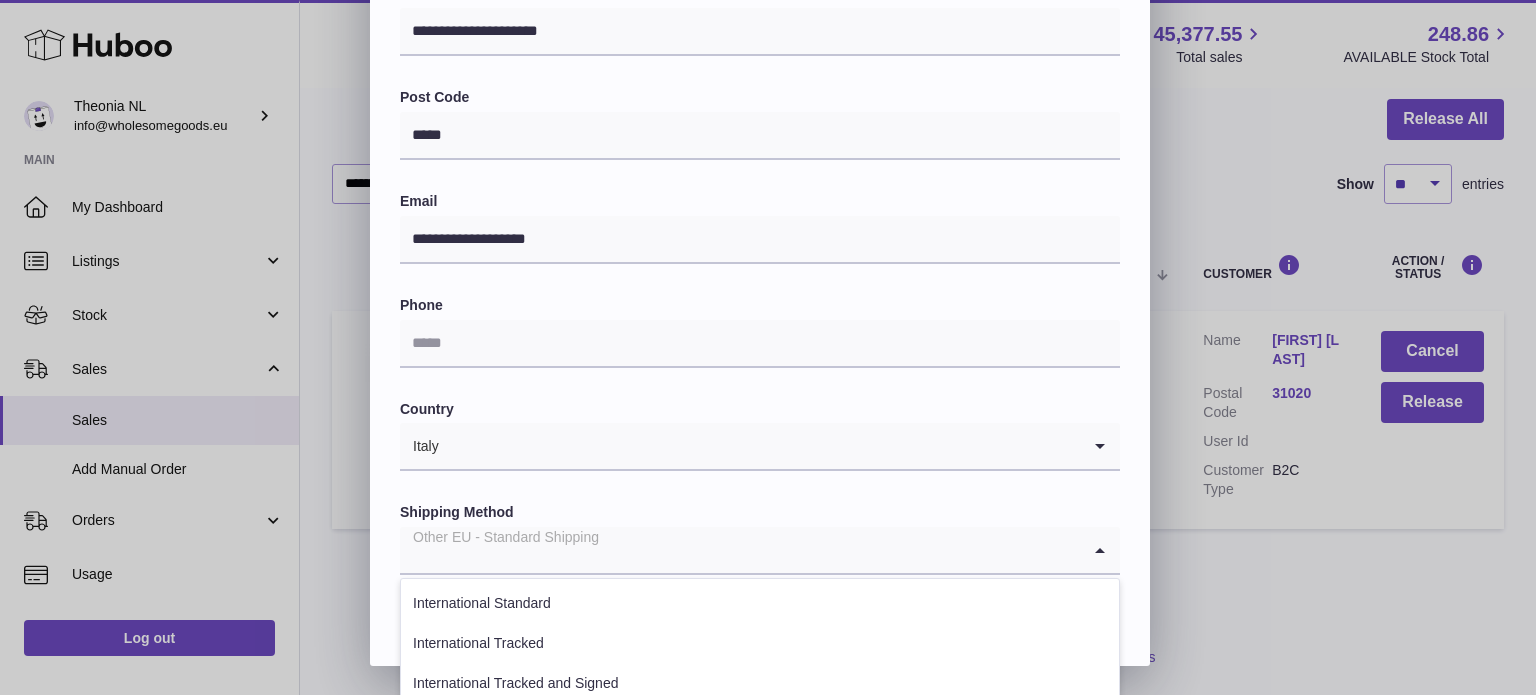 click on "Other EU - Standard Shipping" at bounding box center [740, 550] 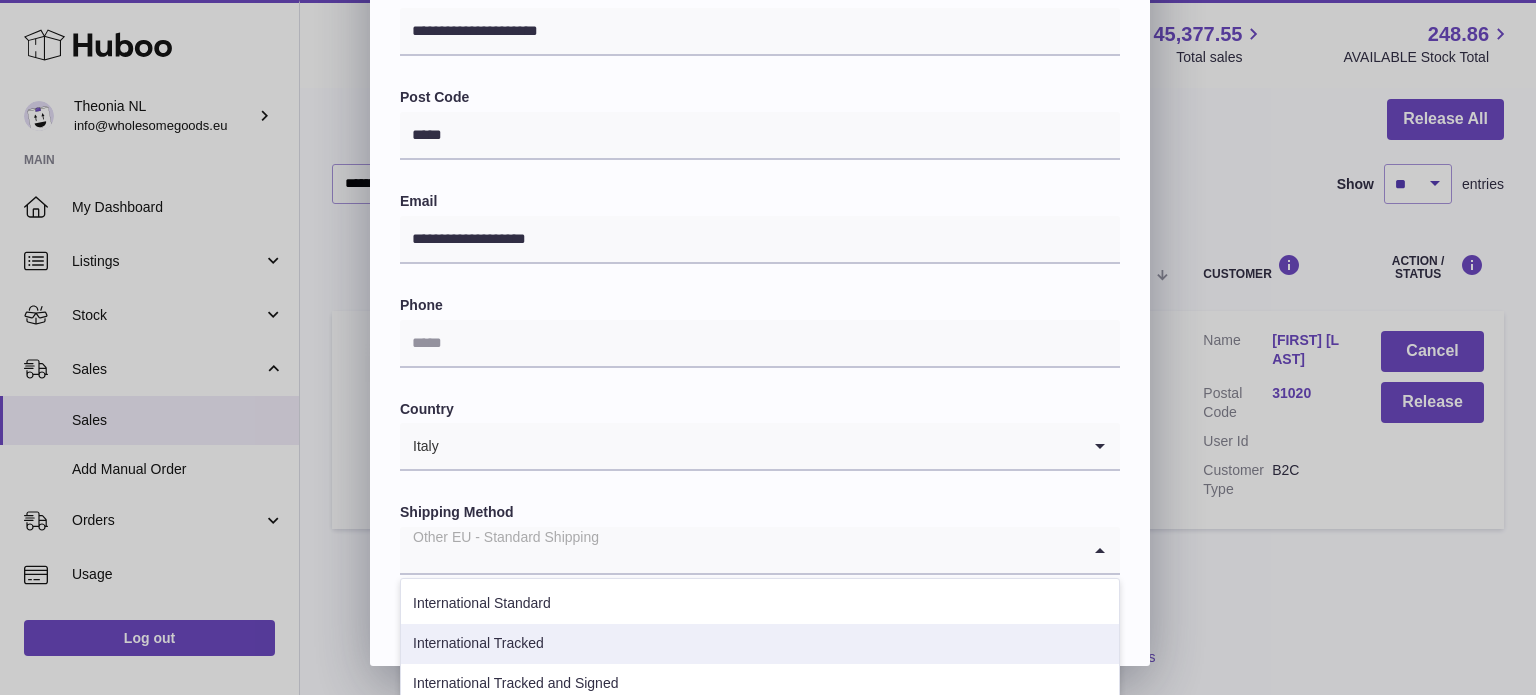 click on "International Tracked" at bounding box center [760, 644] 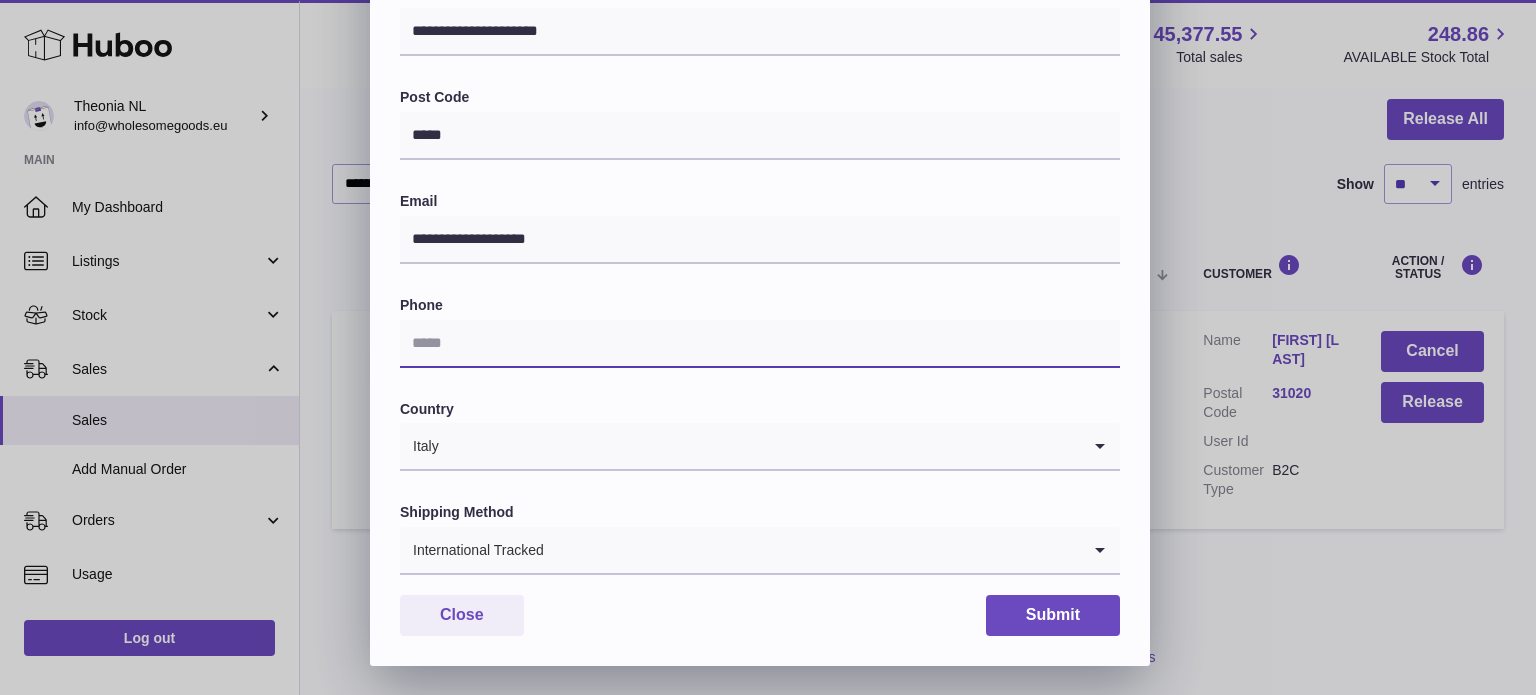 click at bounding box center (760, 344) 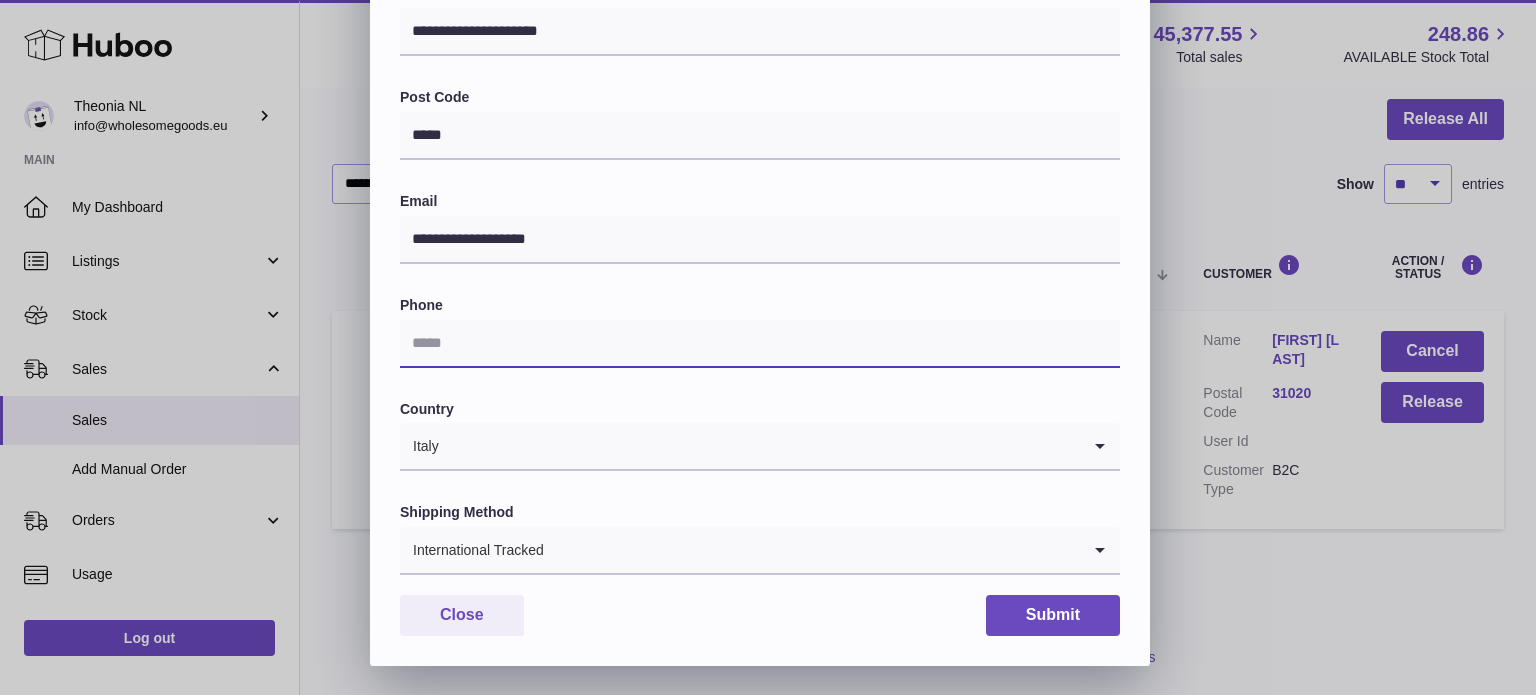 paste on "**********" 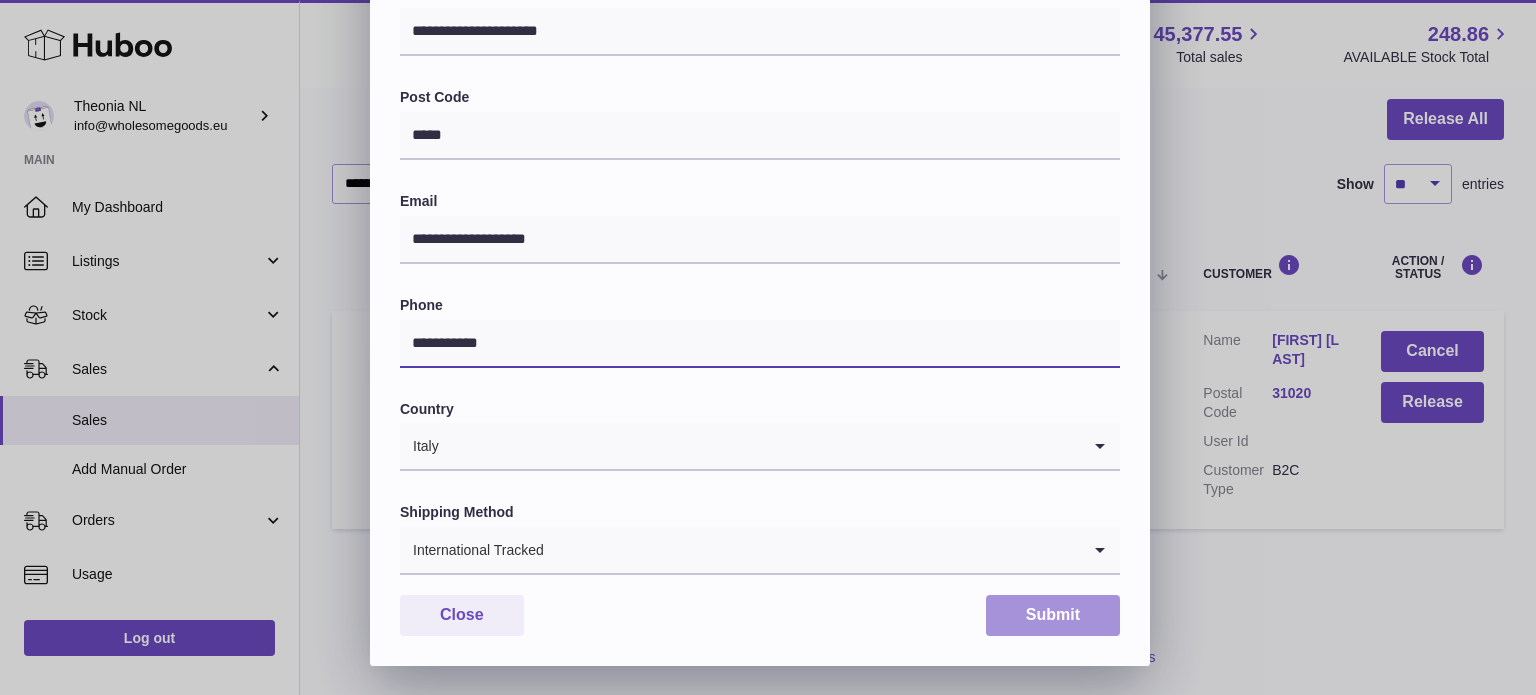 type on "**********" 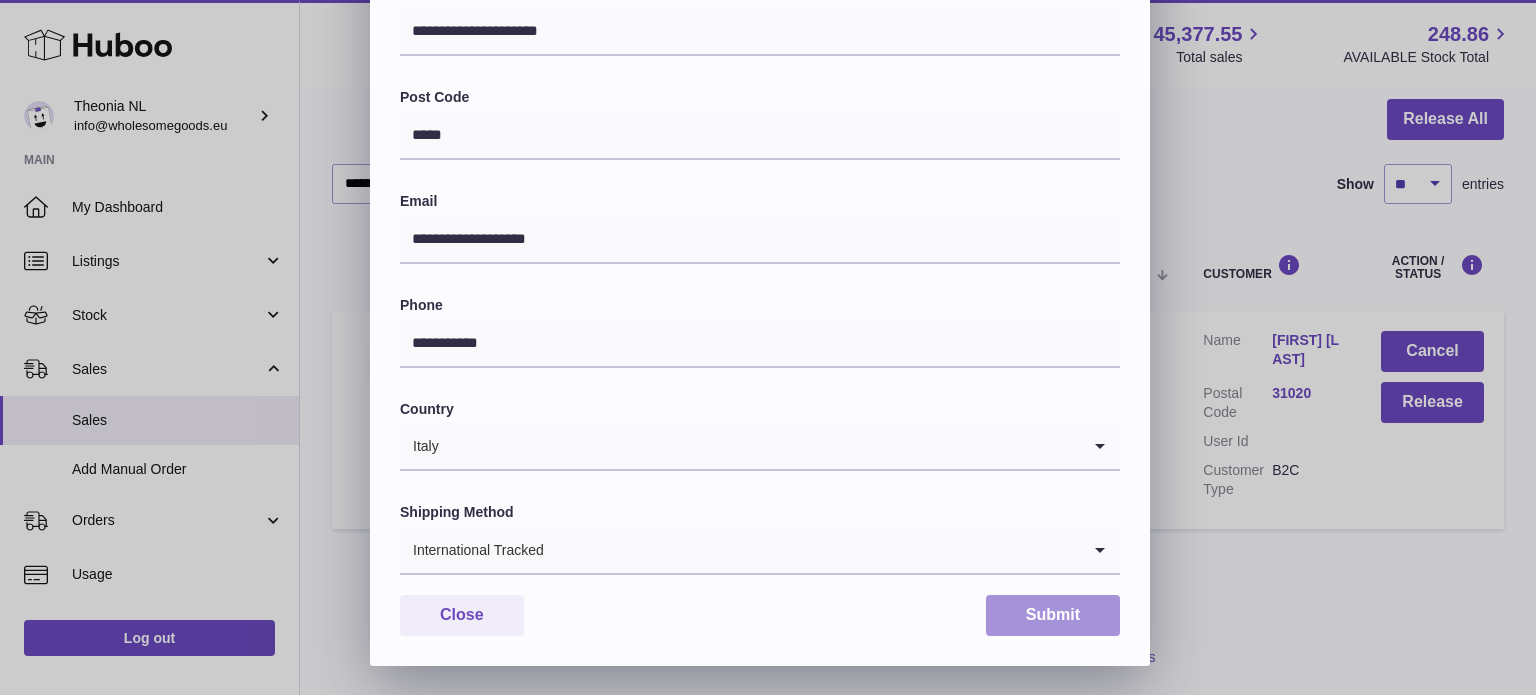 click on "Submit" at bounding box center (1053, 615) 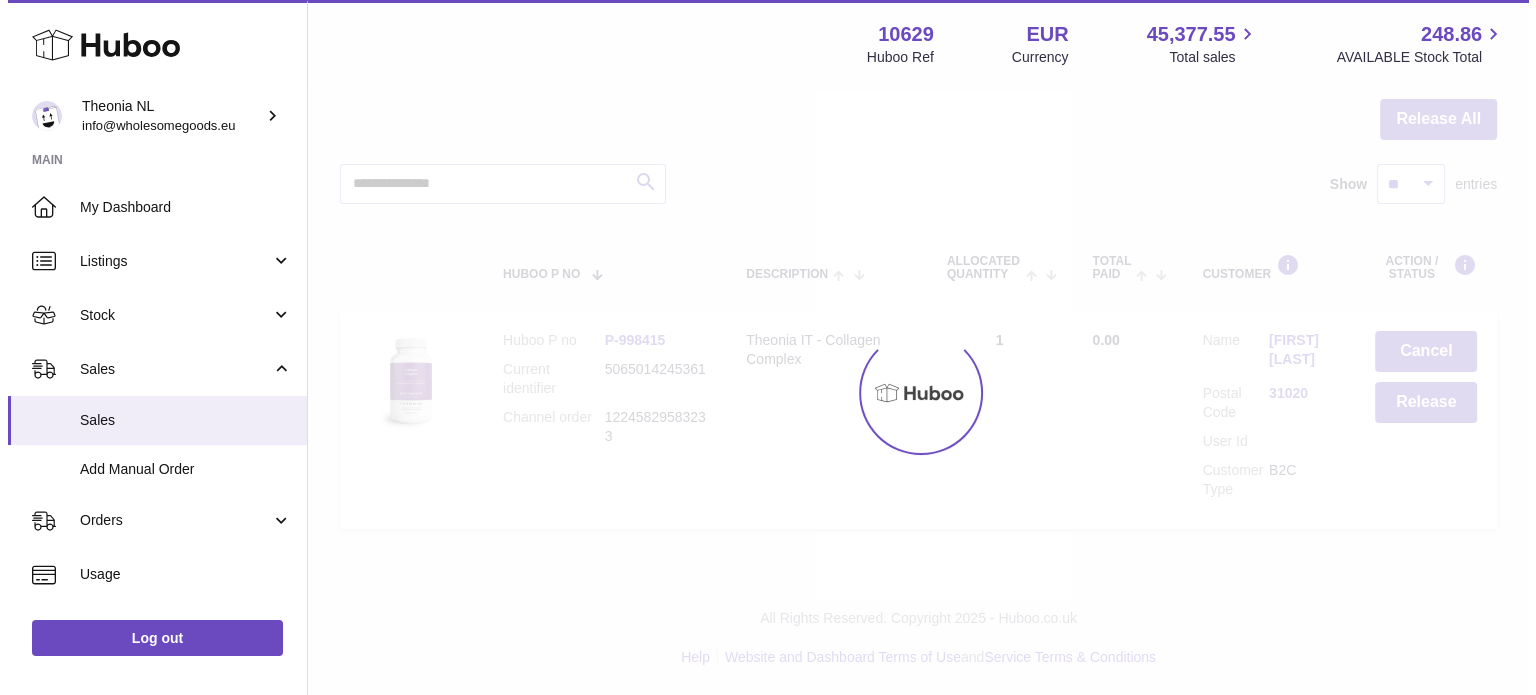 scroll, scrollTop: 0, scrollLeft: 0, axis: both 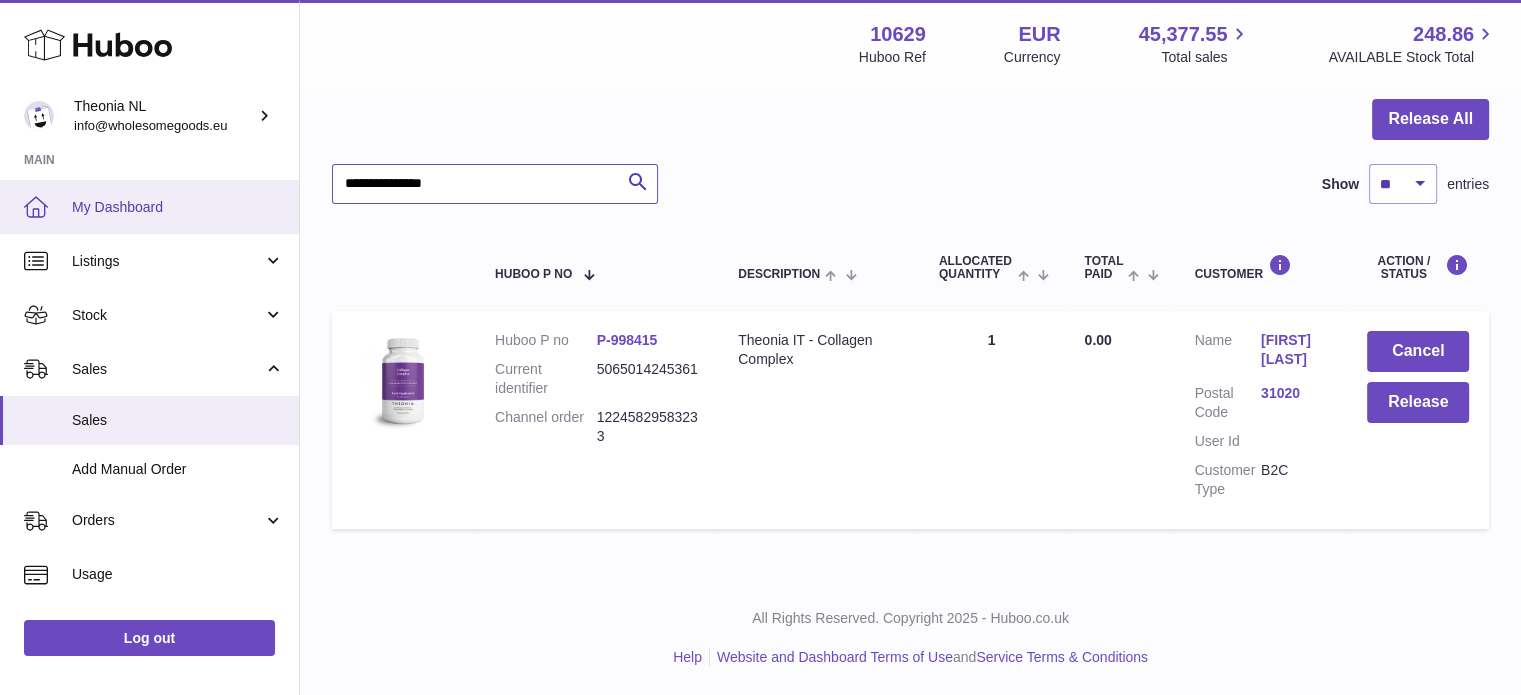 click on "Huboo
Theonia NL
info@wholesomegoods.eu     Main     My Dashboard       Listings     Not with Huboo Listings with Huboo Bundles   Stock     Stock Stock History Add Stock Delivery History ASN Uploads   Sales     Sales Add Manual Order   Orders     Orders Add Manual Order   Usage       Invoicing and Payments     Billing History Storage History Direct Debits Account Balance   Cases       Channels       Settings       Returns       Log out   Menu   Huboo     10629   Huboo Ref    EUR   Currency   45,377.55     Total sales   248.86     AVAILABLE Stock Total   Currency   EUR   Total sales   45,377.55   AVAILABLE Stock Total   248.86   My Huboo - Sales report   Sales currently with Huboo
Current Sales with Huboo
Sales Shipped From Huboo
Sales Not With Huboo
Release All
Search" at bounding box center [760, 252] 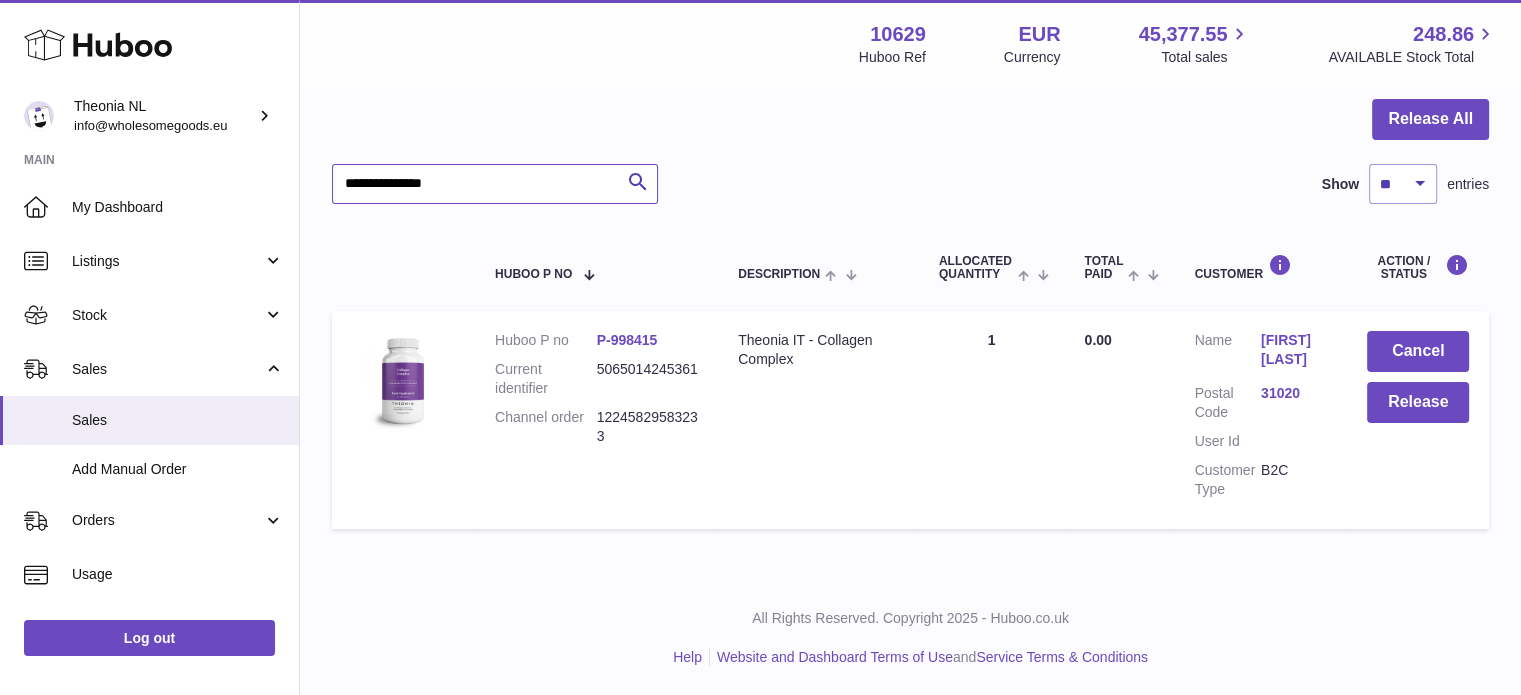 paste 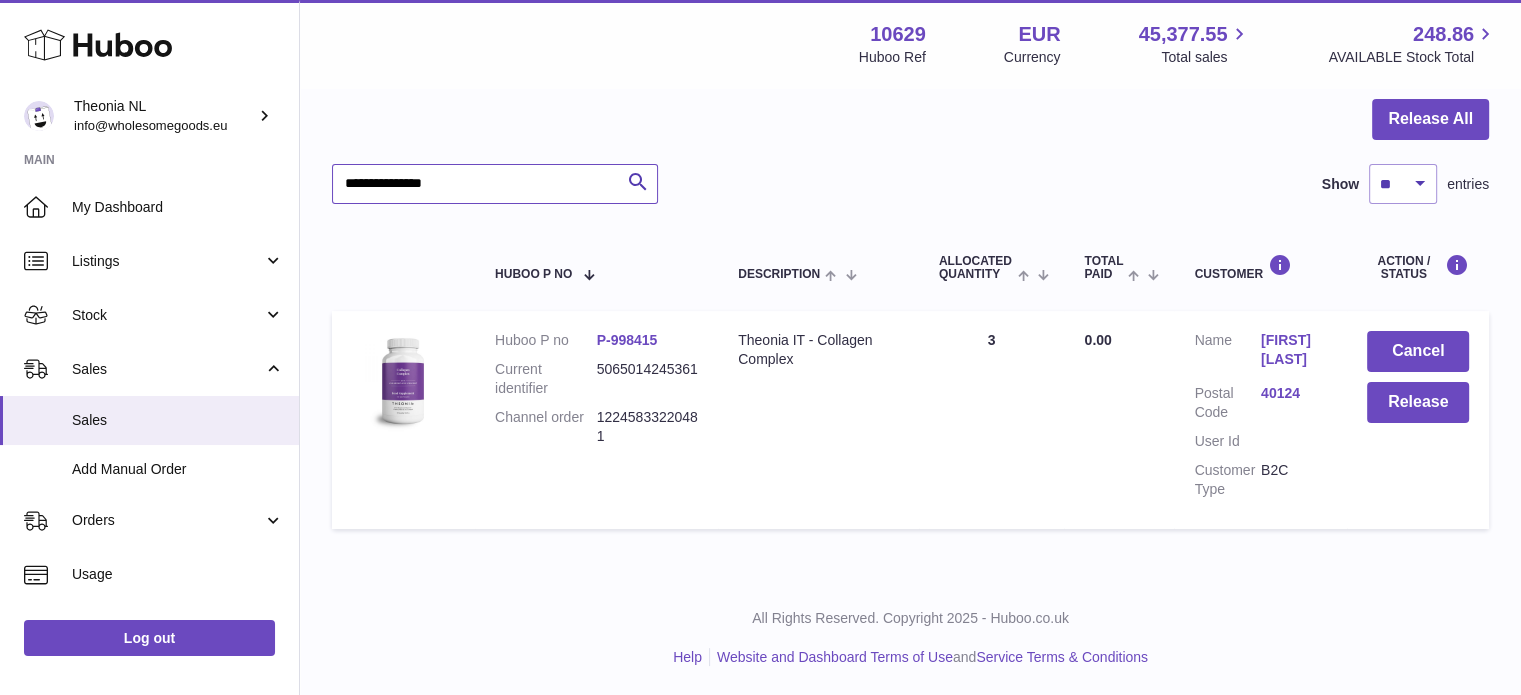 type on "**********" 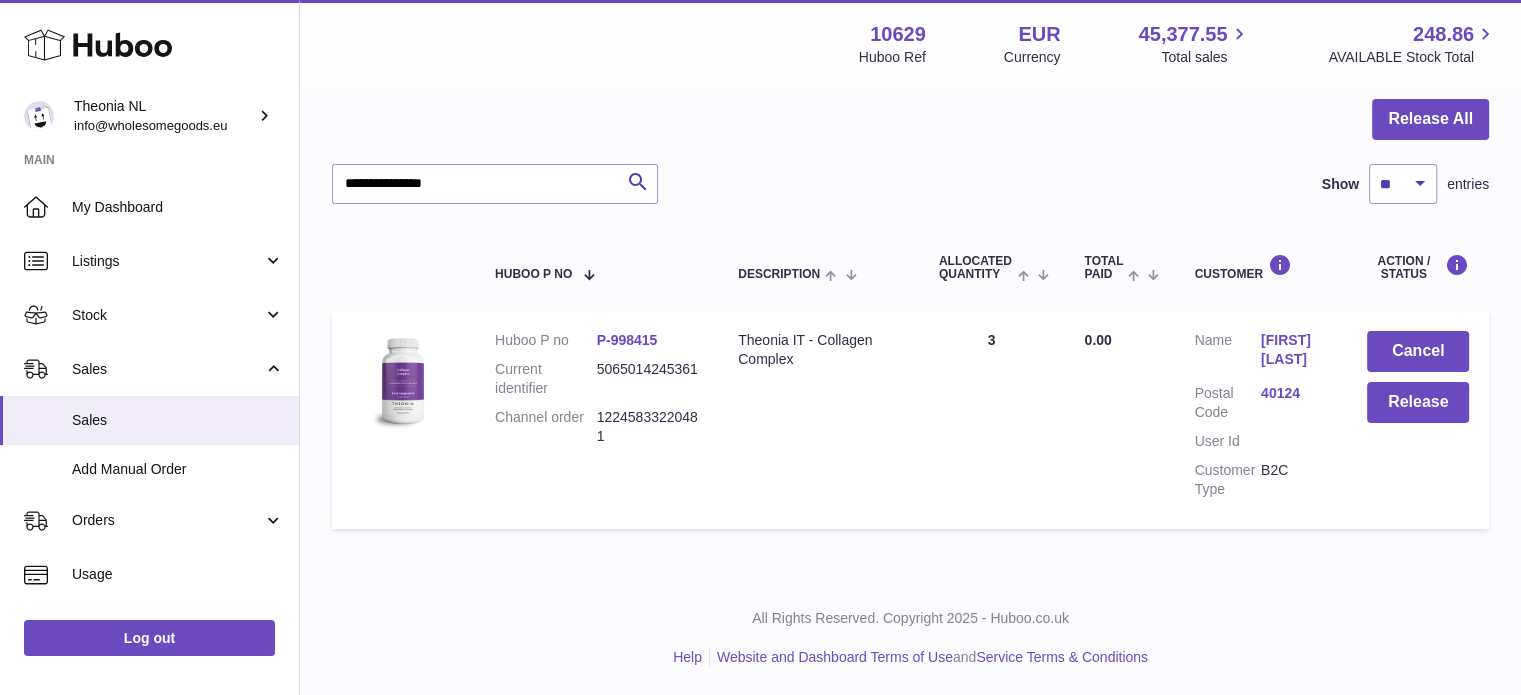click on "40124" at bounding box center (1294, 393) 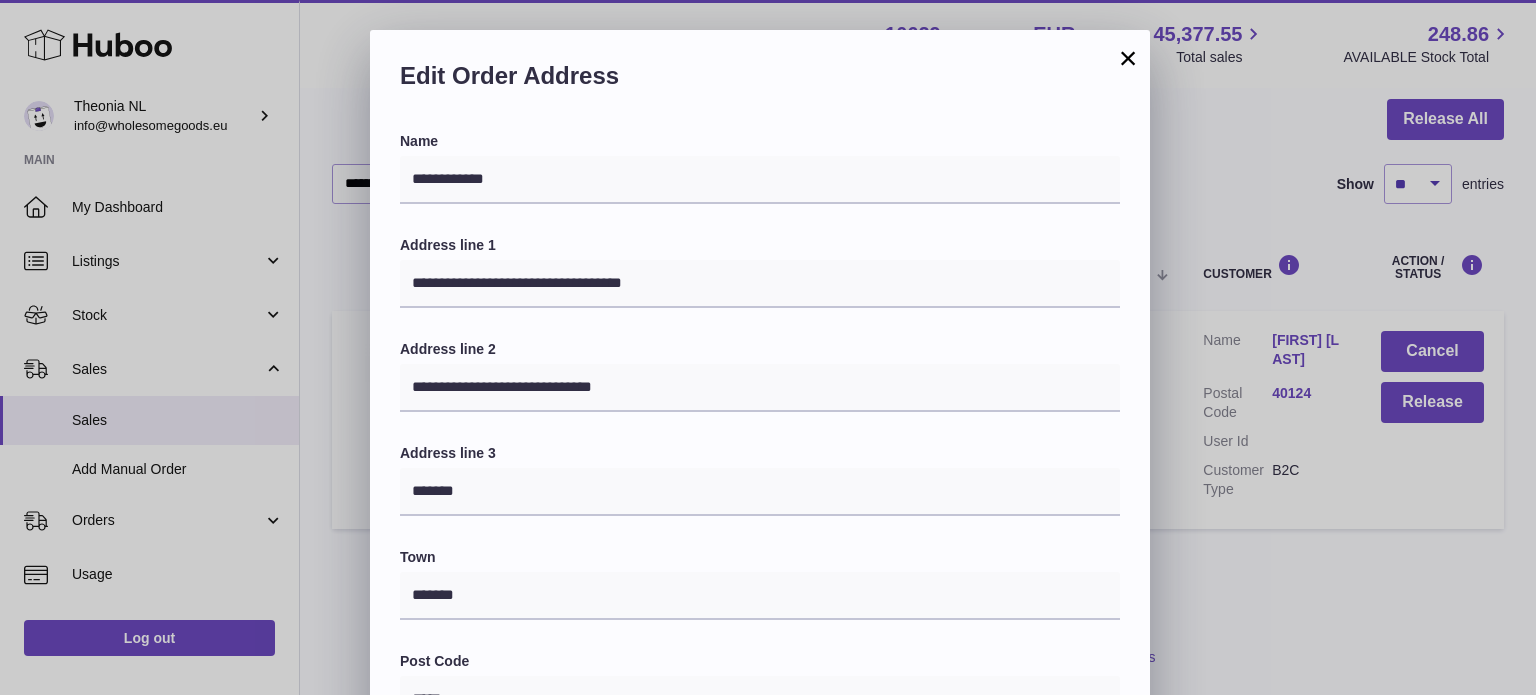 scroll, scrollTop: 564, scrollLeft: 0, axis: vertical 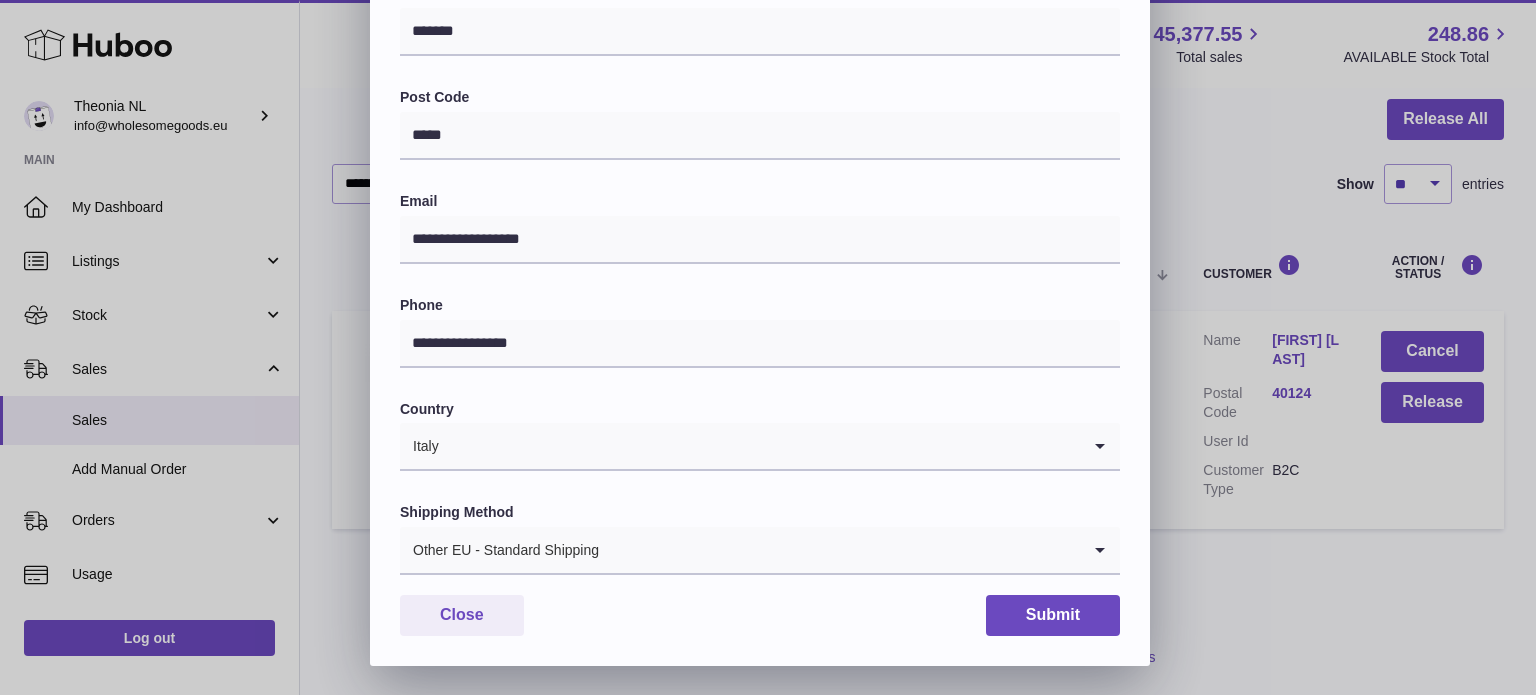 drag, startPoint x: 613, startPoint y: 547, endPoint x: 597, endPoint y: 599, distance: 54.405884 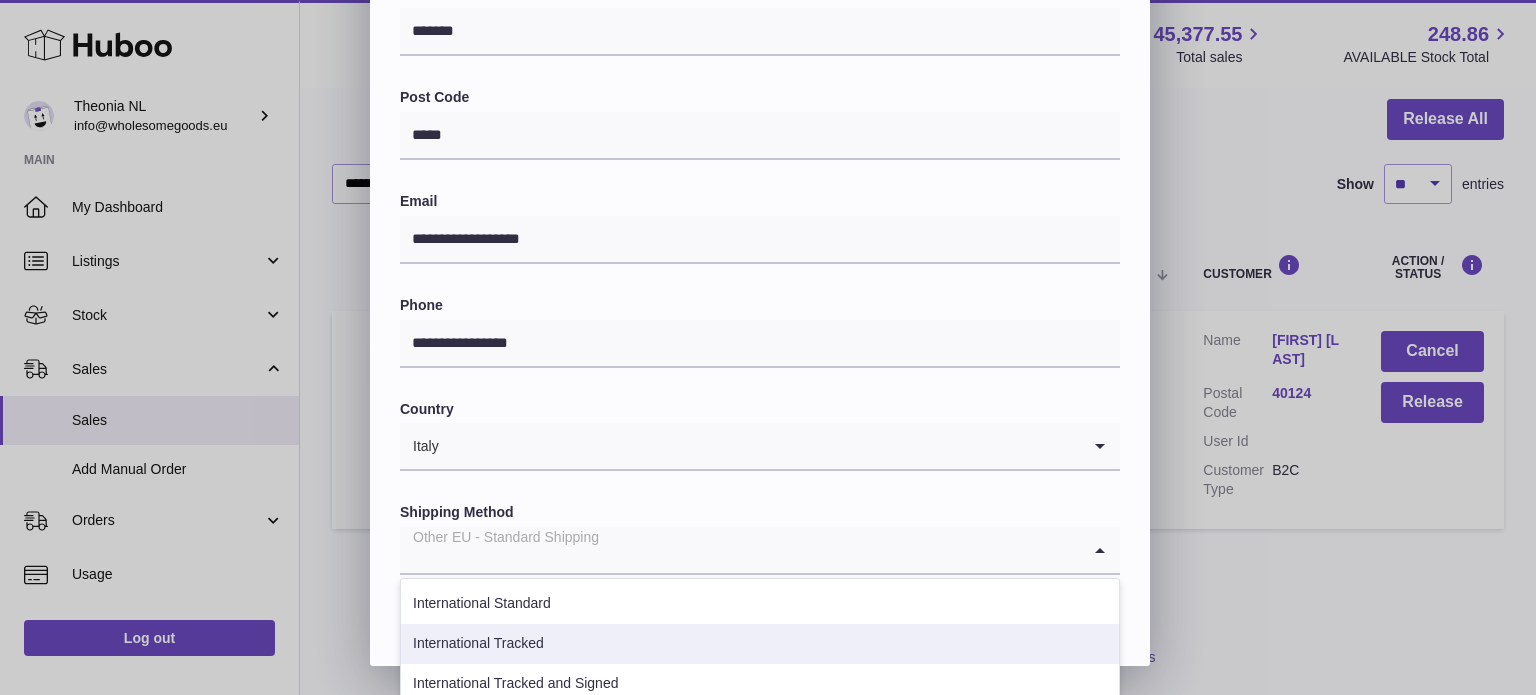 click on "International Tracked" at bounding box center (760, 644) 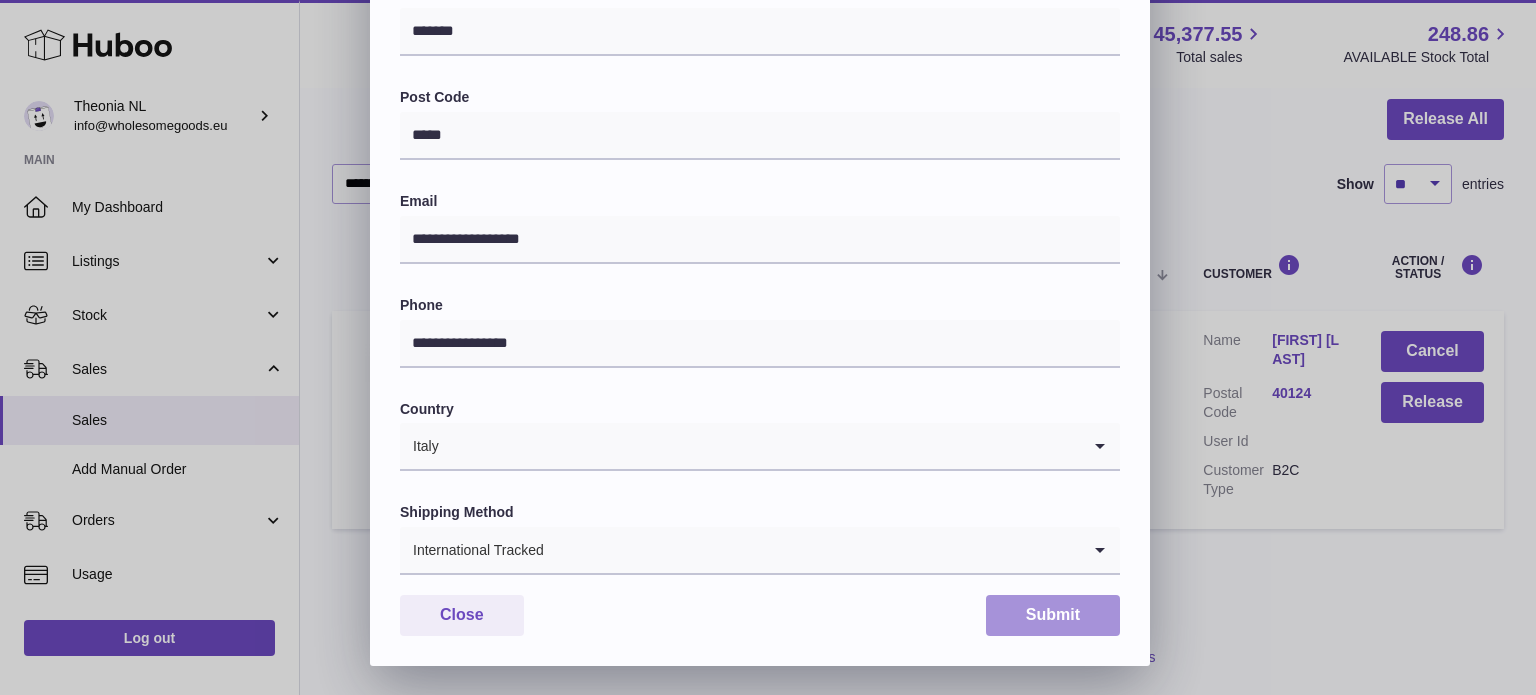 click on "Submit" at bounding box center [1053, 615] 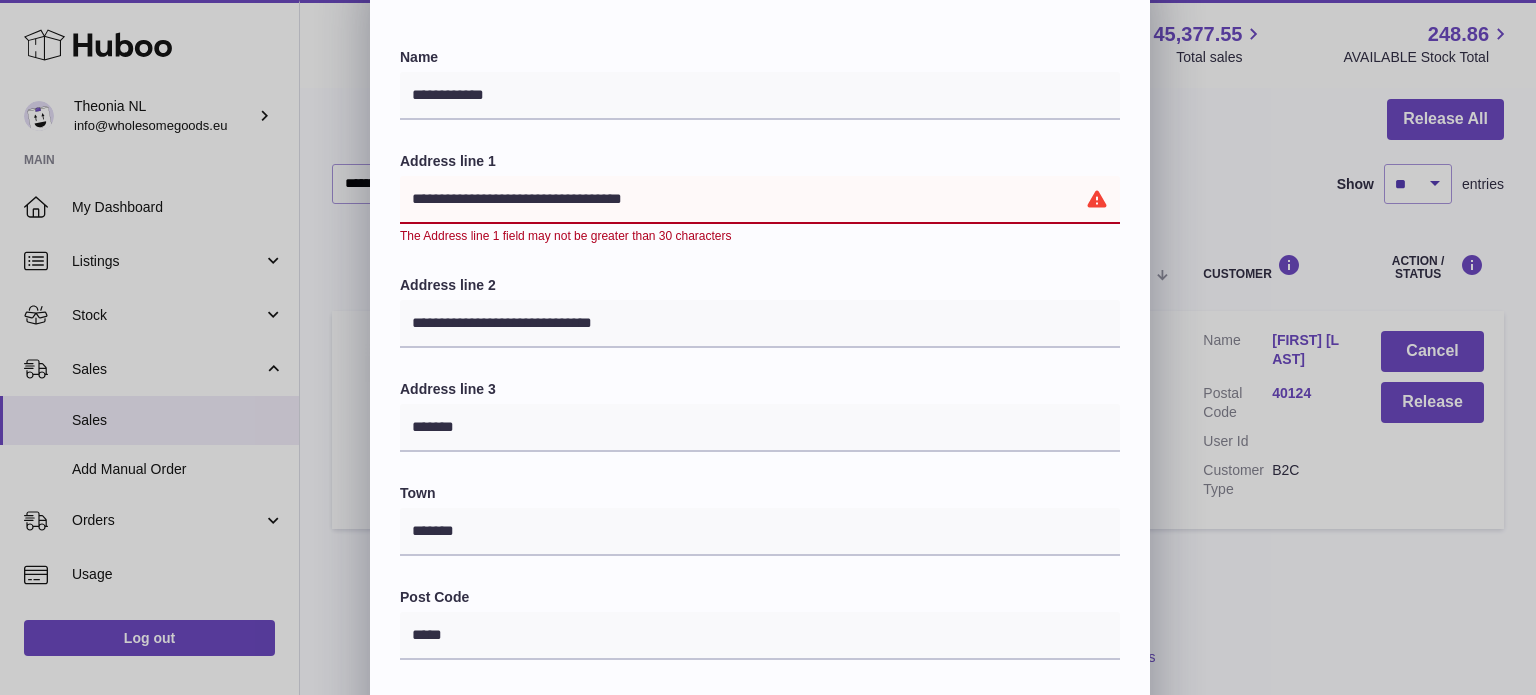 scroll, scrollTop: 0, scrollLeft: 0, axis: both 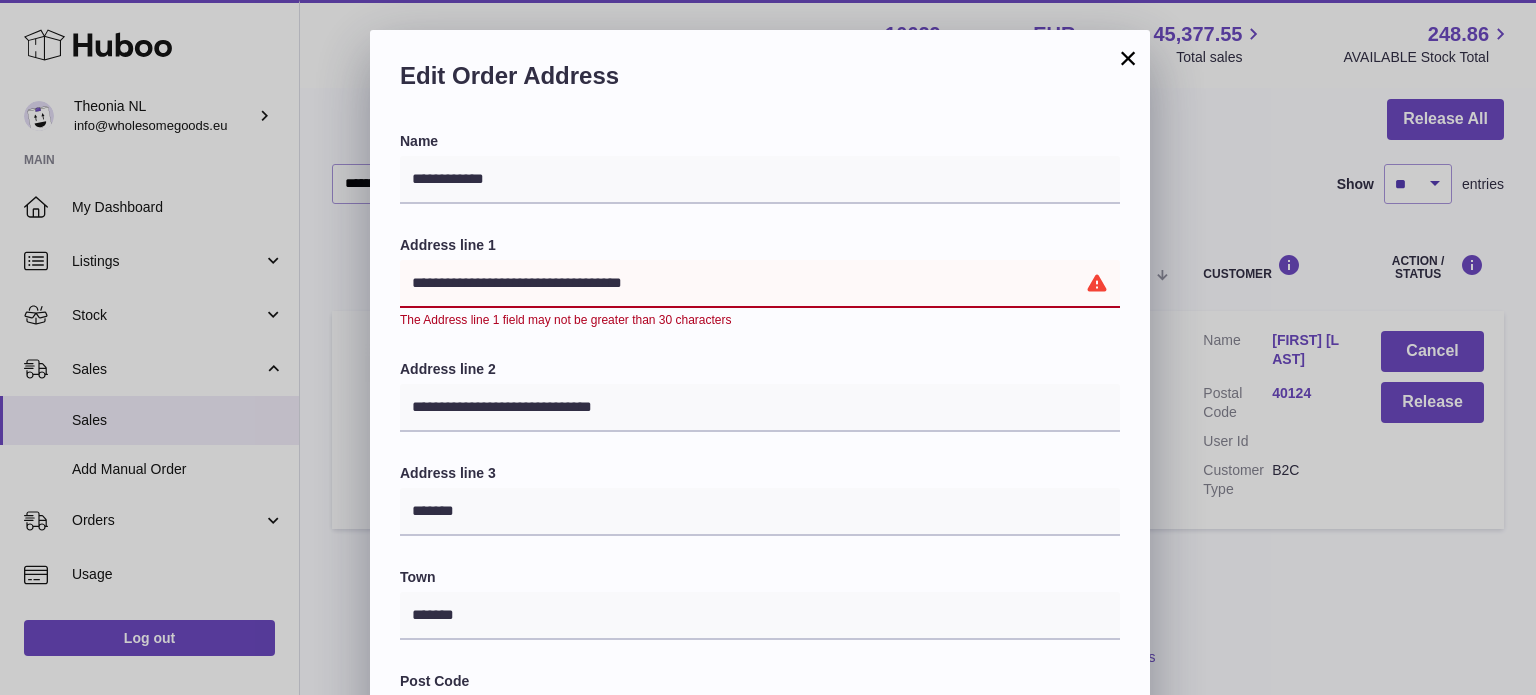 click on "**********" at bounding box center (760, 284) 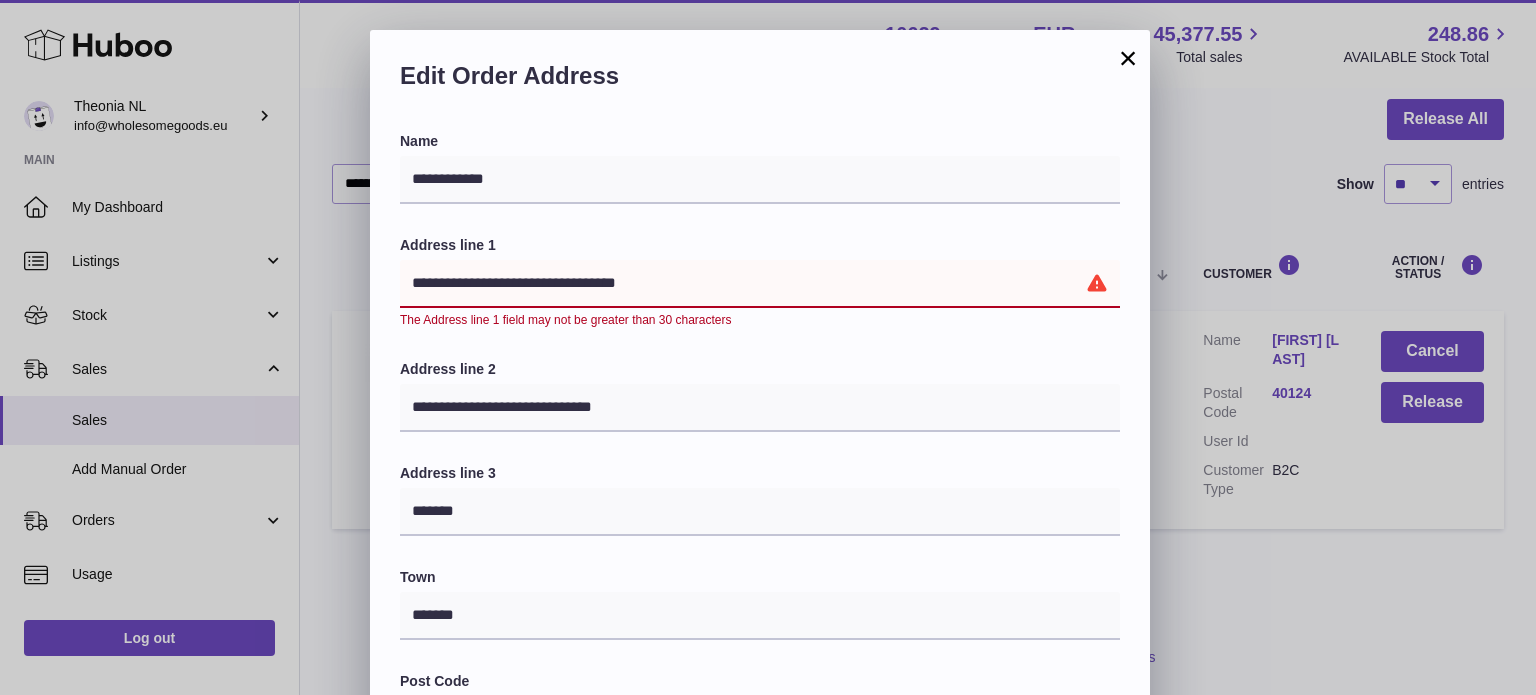 click on "**********" at bounding box center [760, 284] 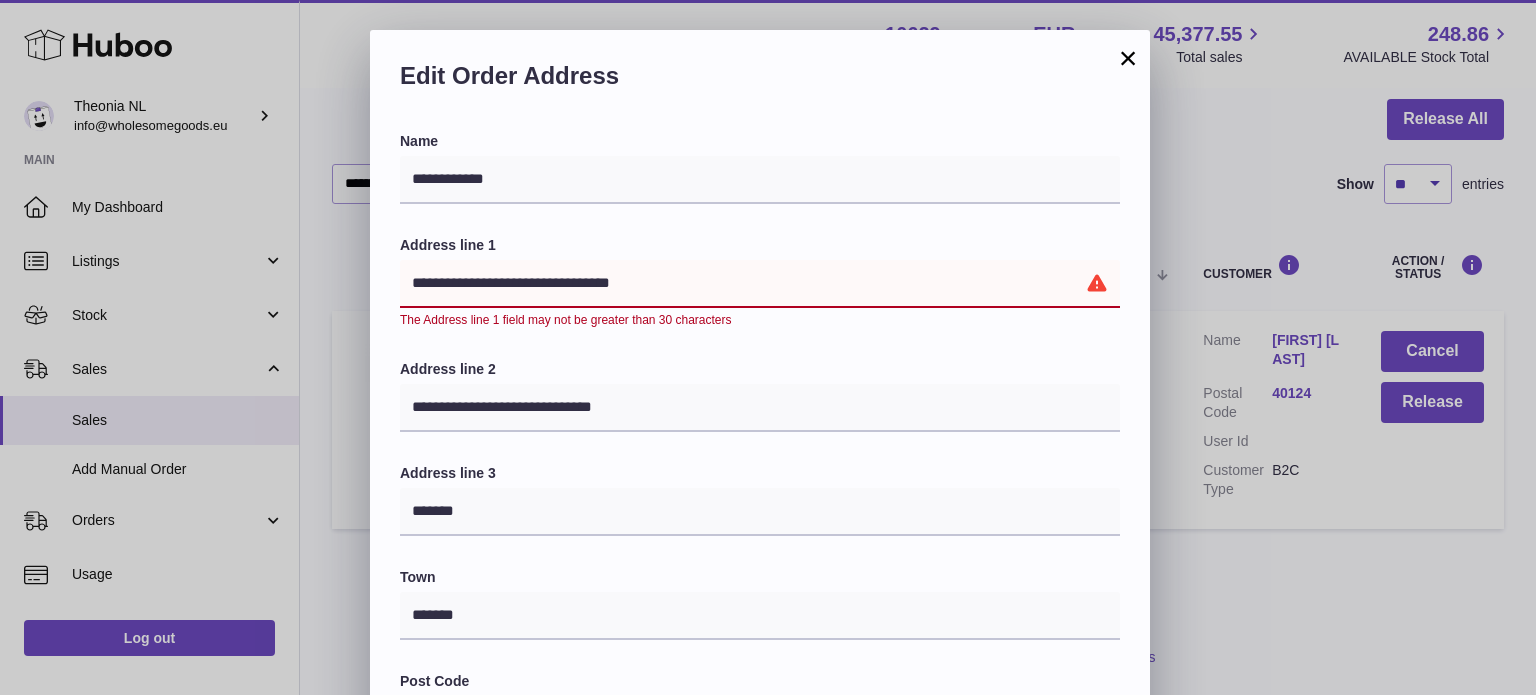 scroll, scrollTop: 585, scrollLeft: 0, axis: vertical 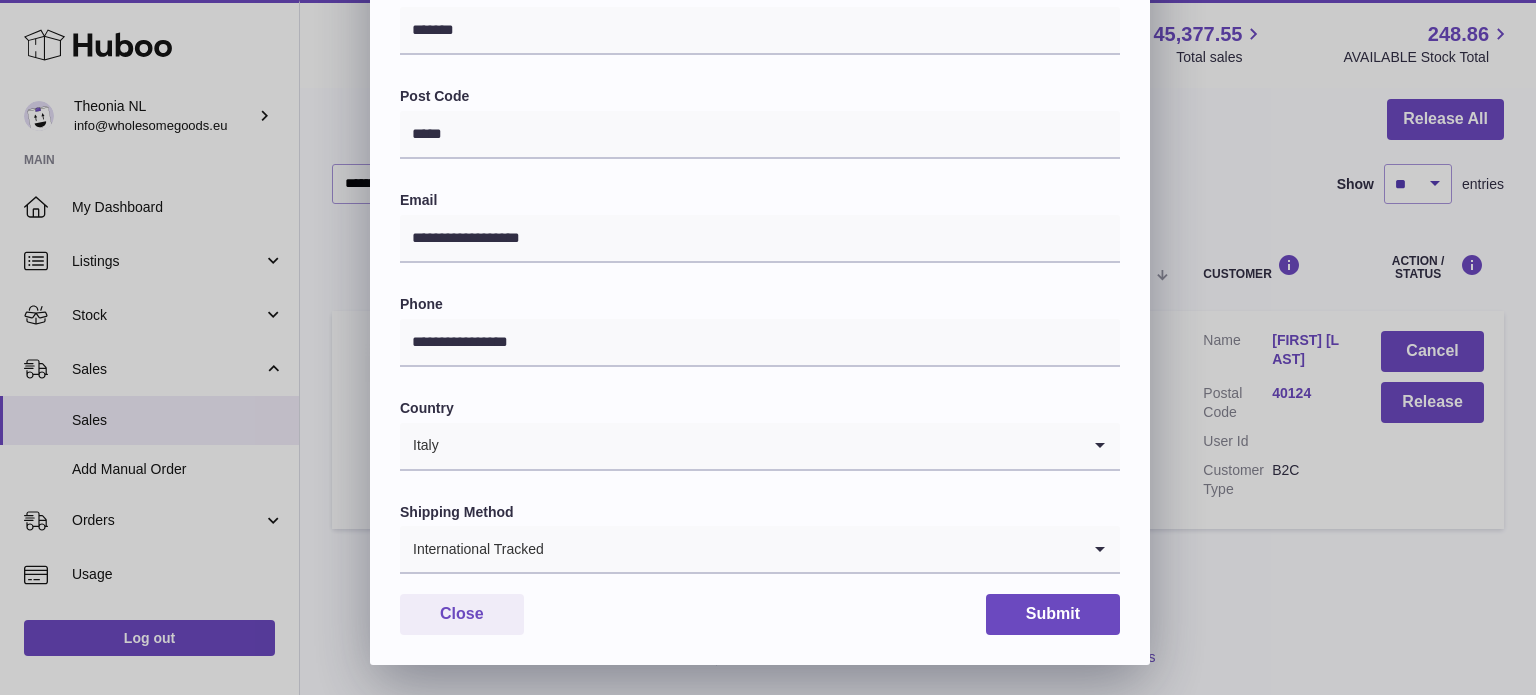 click on "**********" at bounding box center [760, 106] 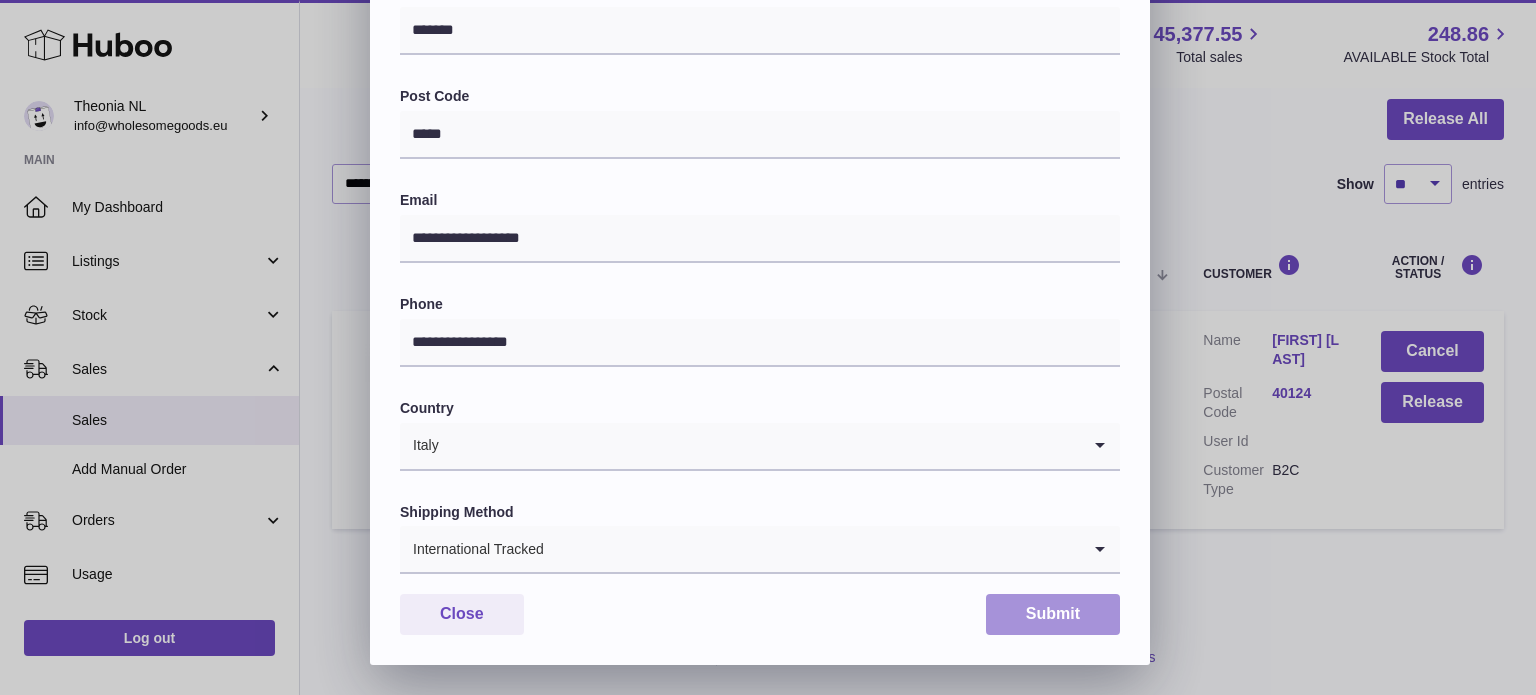 click on "Submit" at bounding box center [1053, 614] 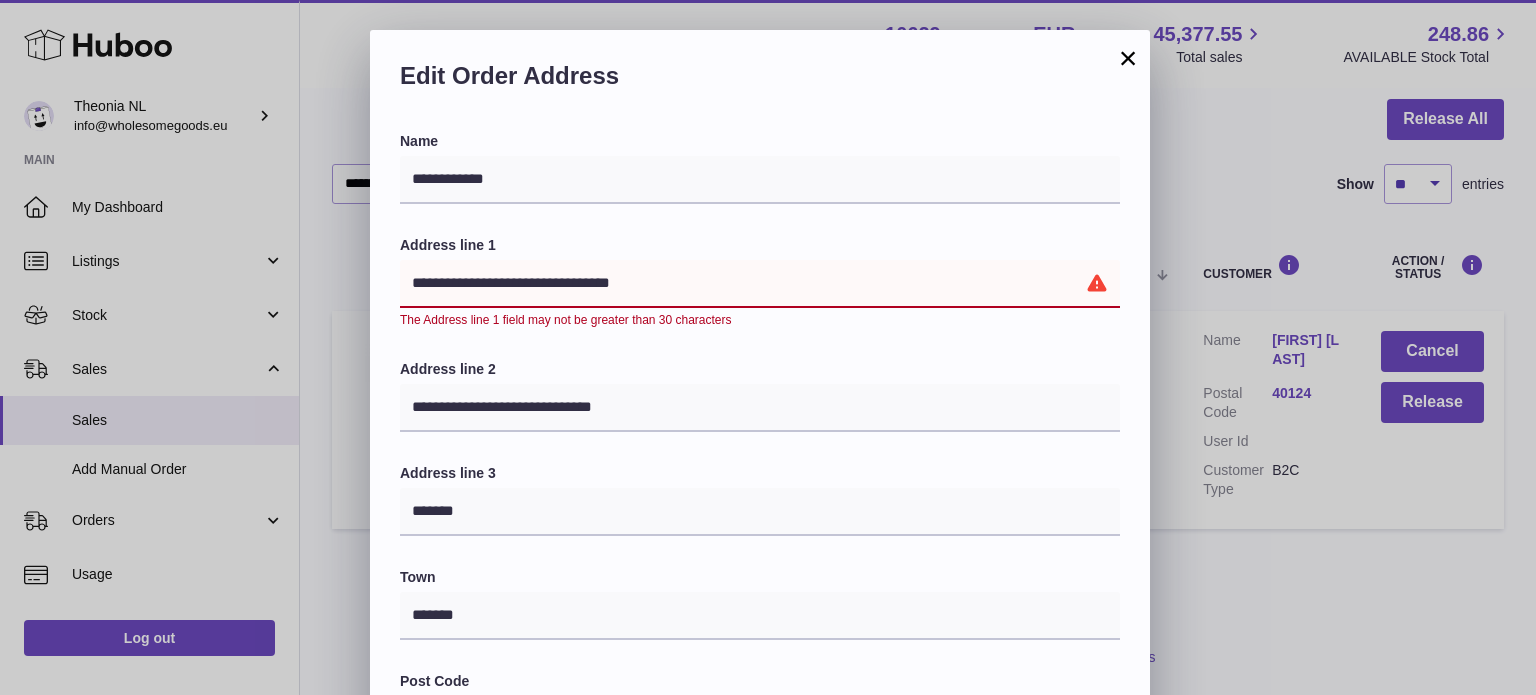 drag, startPoint x: 437, startPoint y: 282, endPoint x: 278, endPoint y: 310, distance: 161.44658 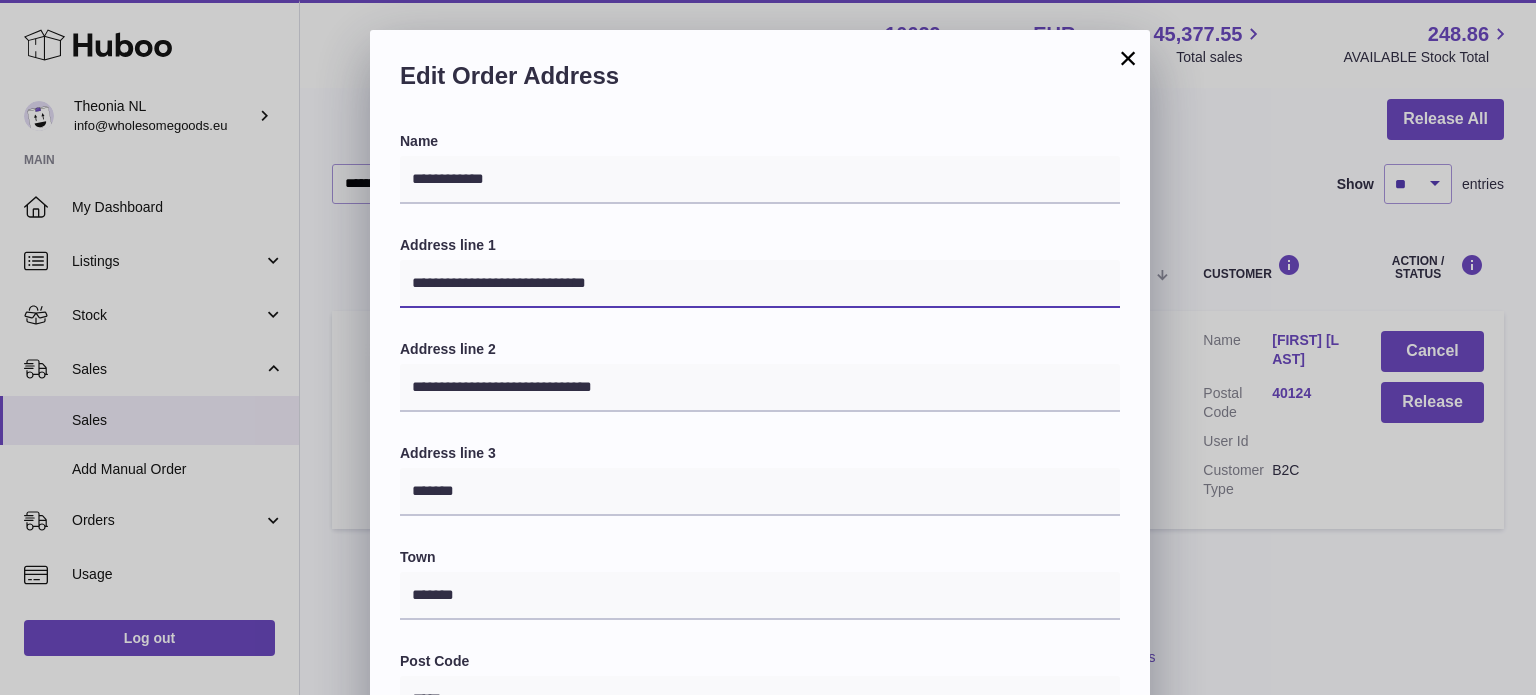 click on "**********" at bounding box center [760, 284] 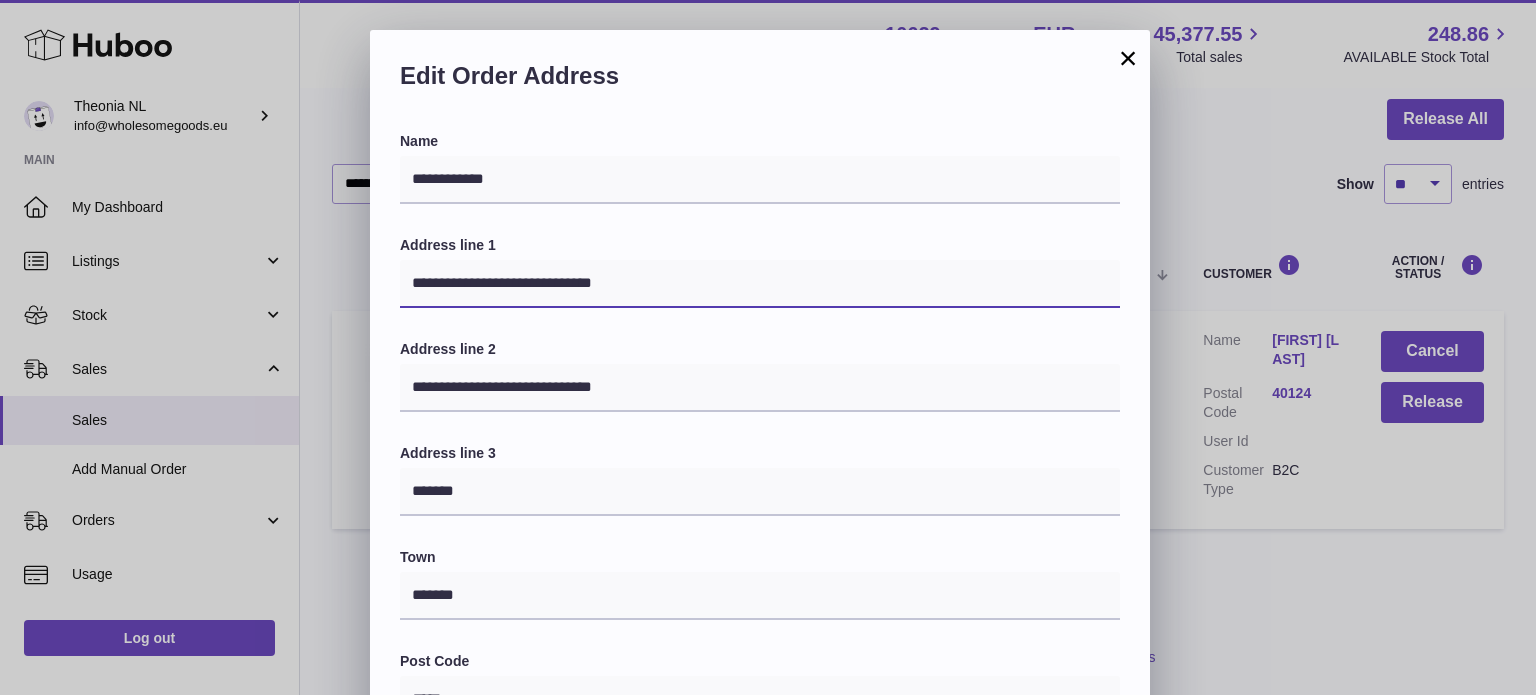 click on "**********" at bounding box center [760, 284] 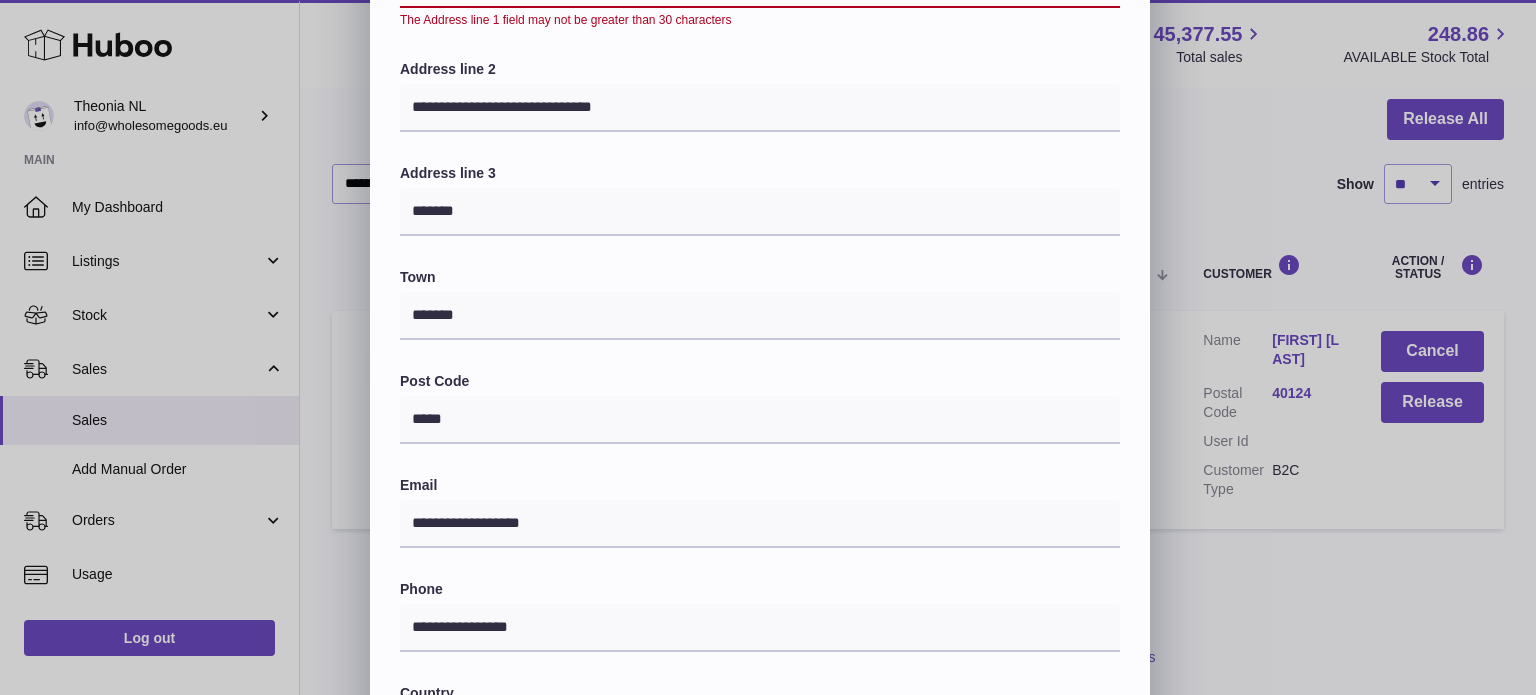 scroll, scrollTop: 100, scrollLeft: 0, axis: vertical 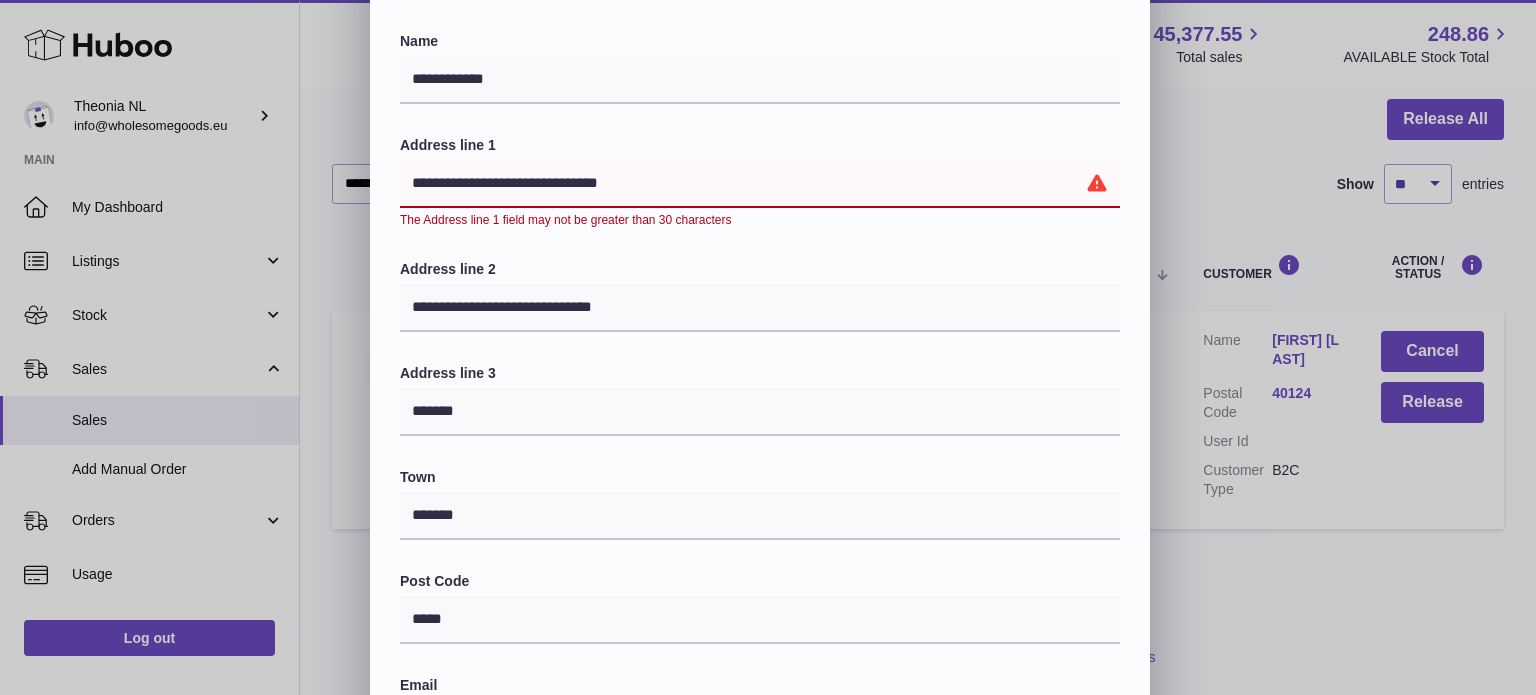 drag, startPoint x: 576, startPoint y: 179, endPoint x: 580, endPoint y: 228, distance: 49.162994 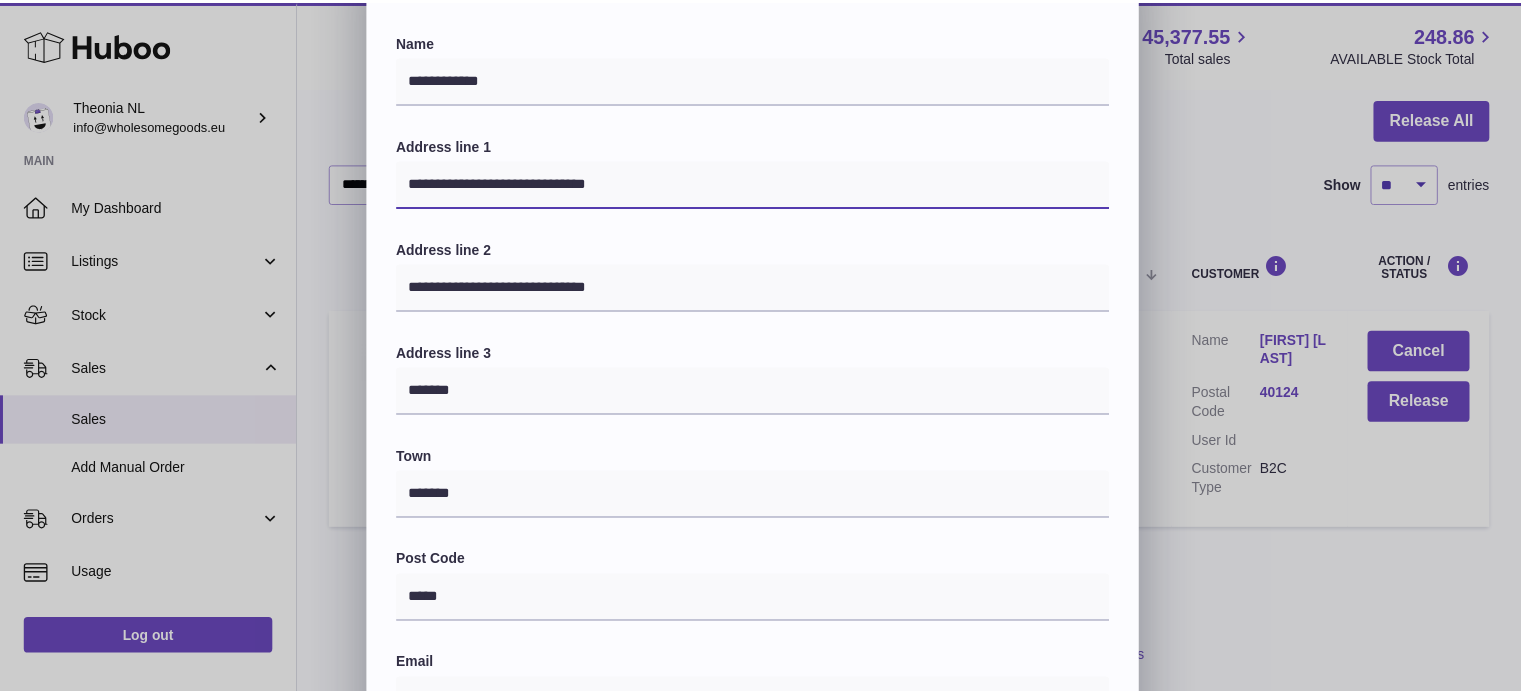 scroll, scrollTop: 564, scrollLeft: 0, axis: vertical 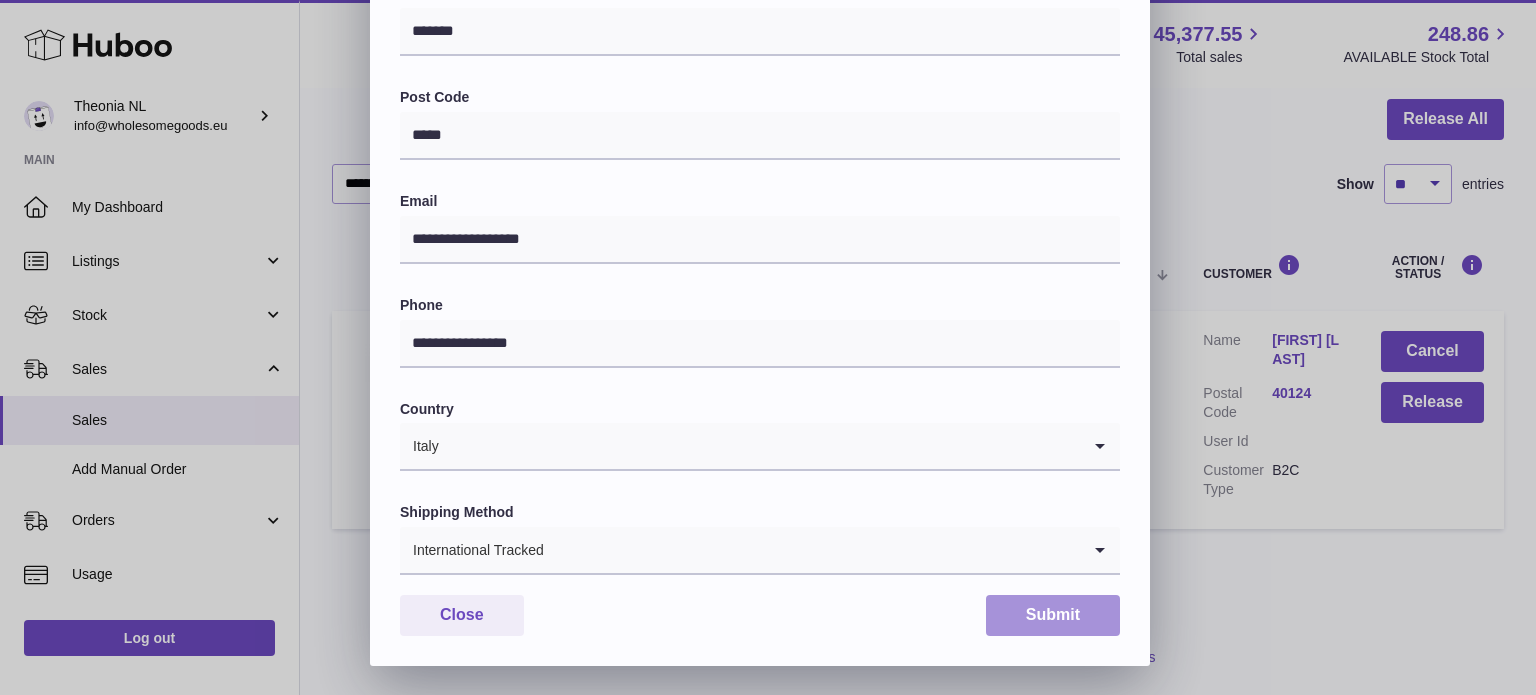 type on "**********" 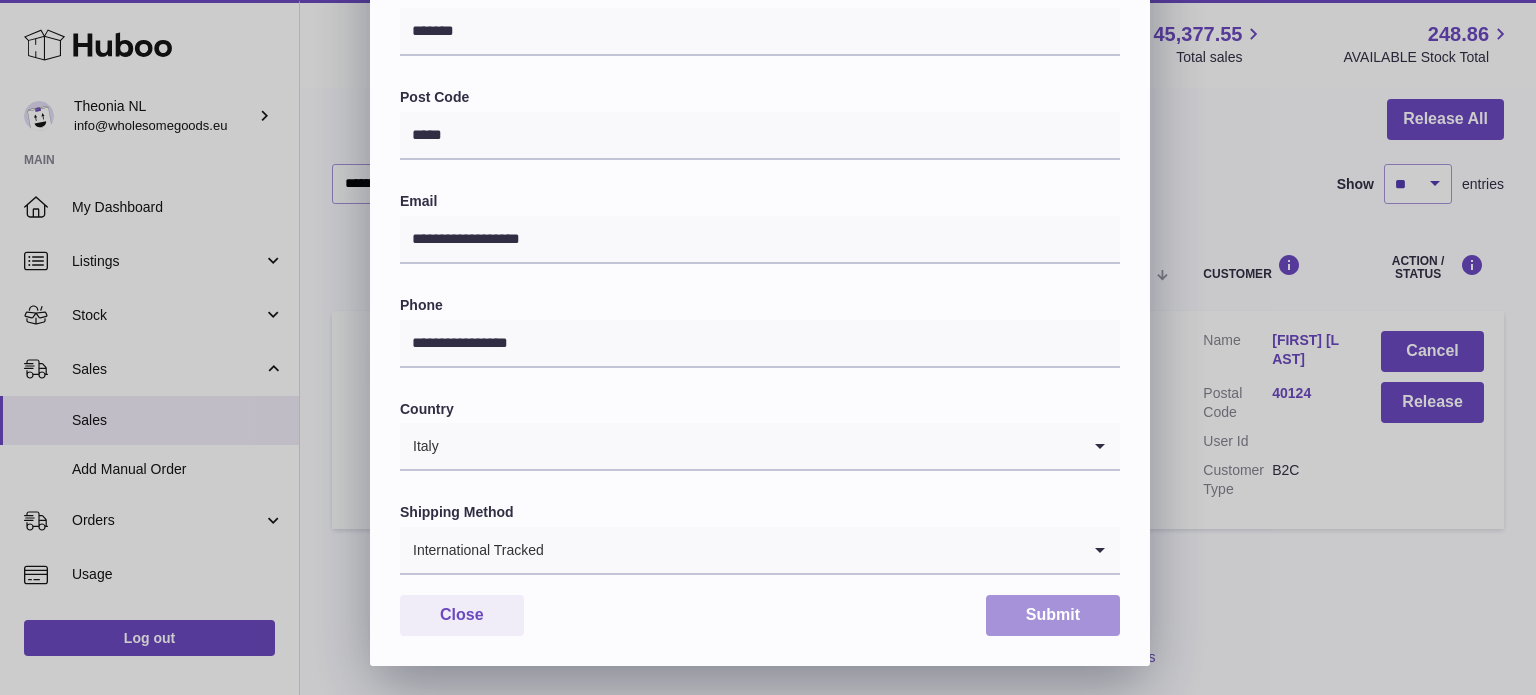 click on "Submit" at bounding box center (1053, 615) 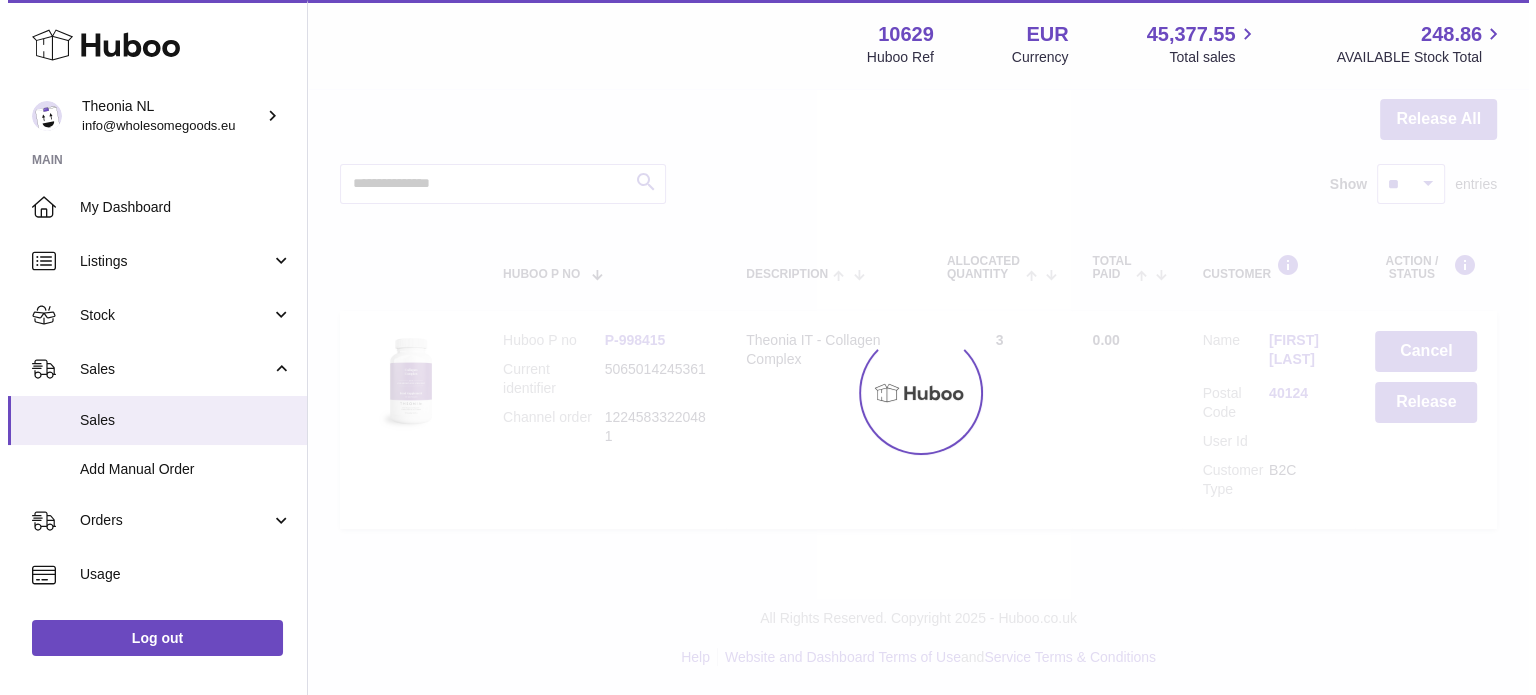 scroll, scrollTop: 0, scrollLeft: 0, axis: both 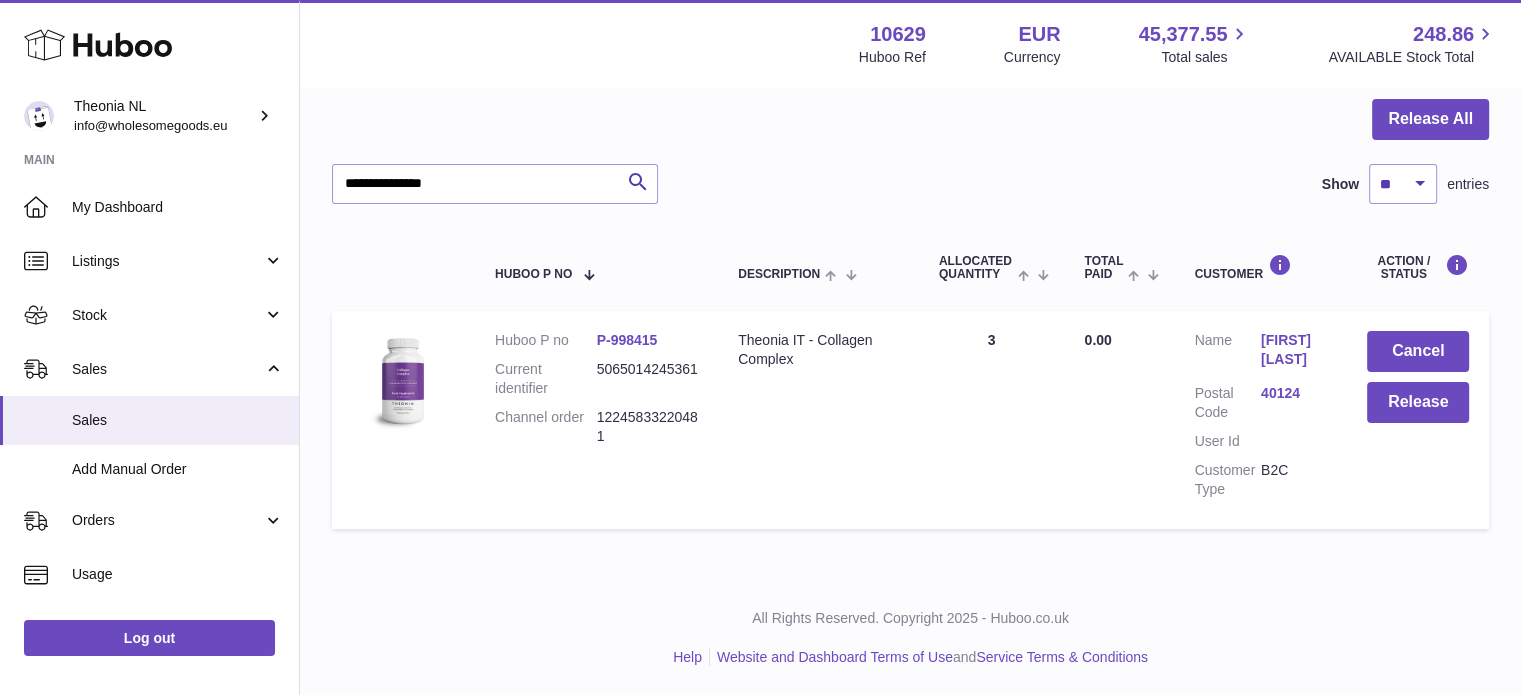 click on "40124" at bounding box center (1294, 393) 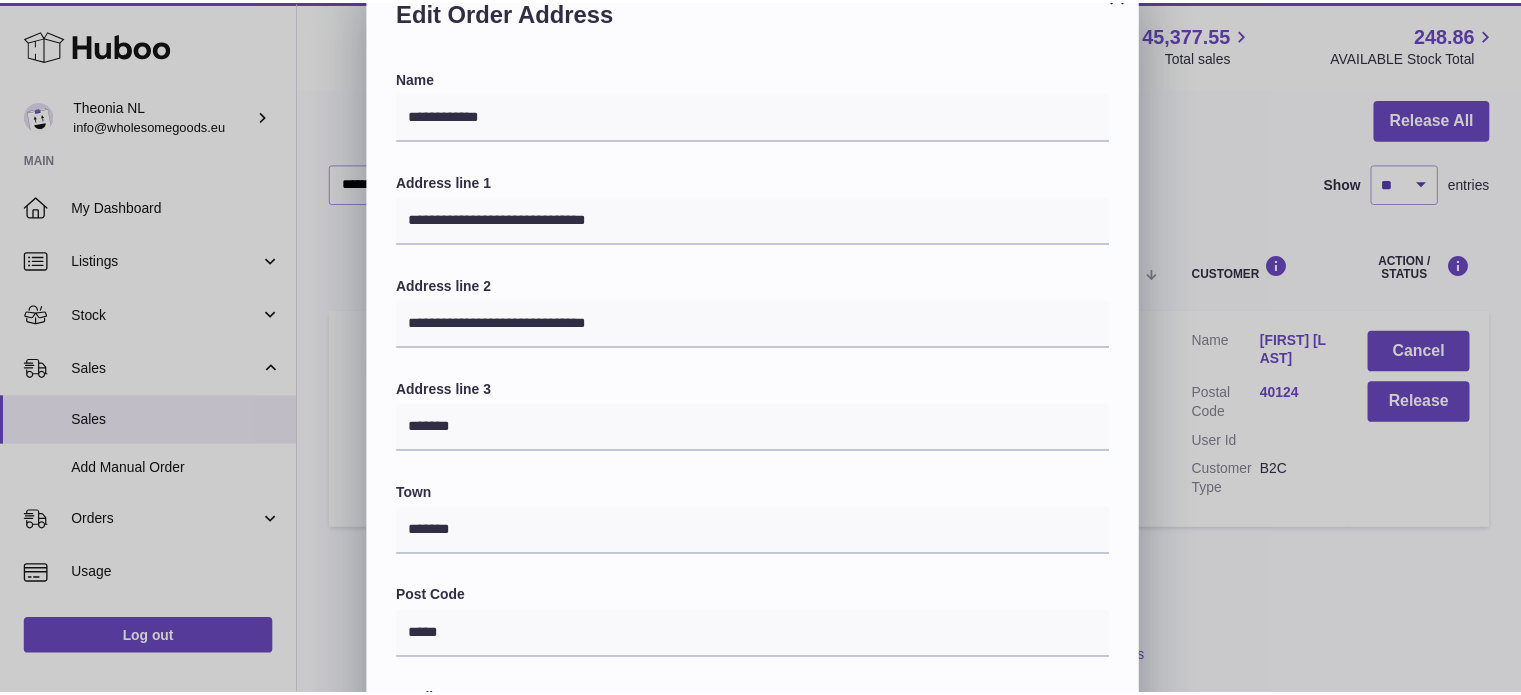 scroll, scrollTop: 0, scrollLeft: 0, axis: both 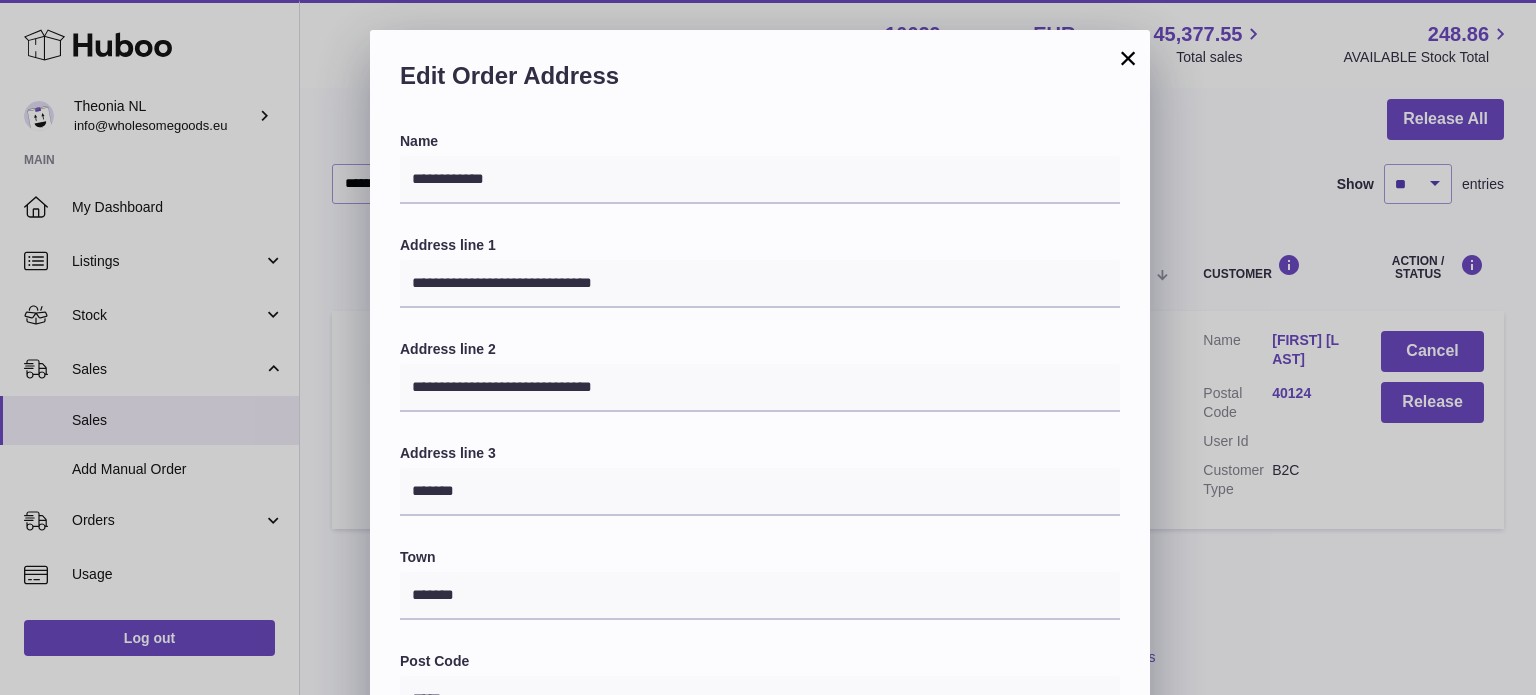 click on "×" at bounding box center (1128, 58) 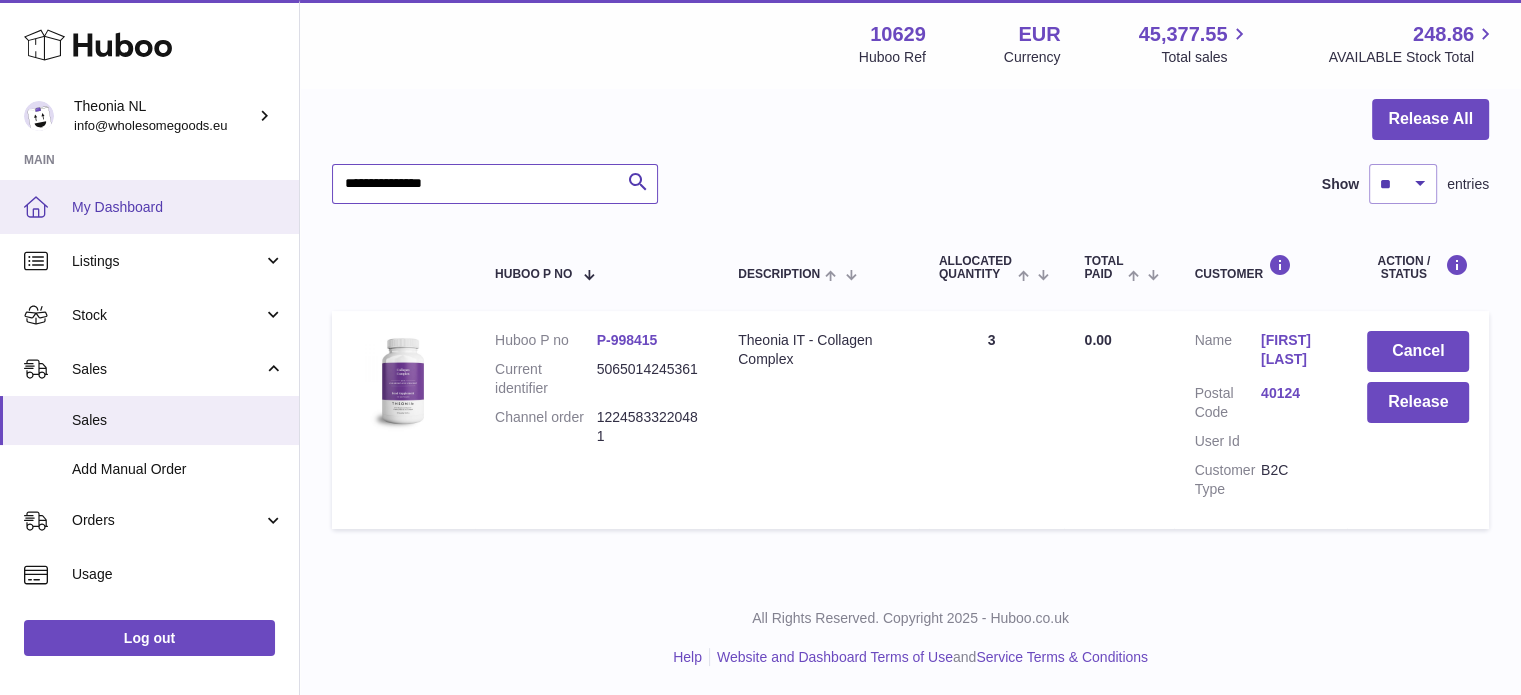 drag, startPoint x: 526, startPoint y: 186, endPoint x: 197, endPoint y: 199, distance: 329.25674 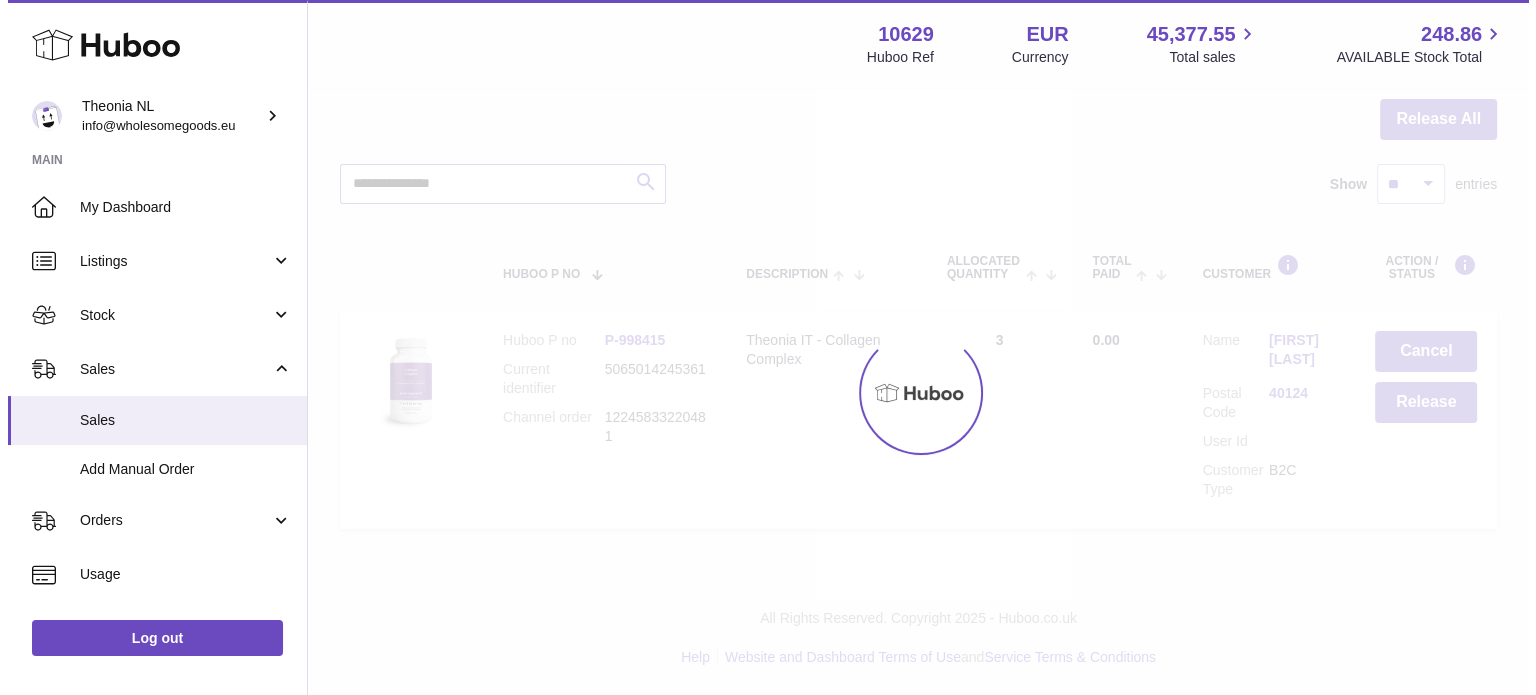 scroll, scrollTop: 0, scrollLeft: 0, axis: both 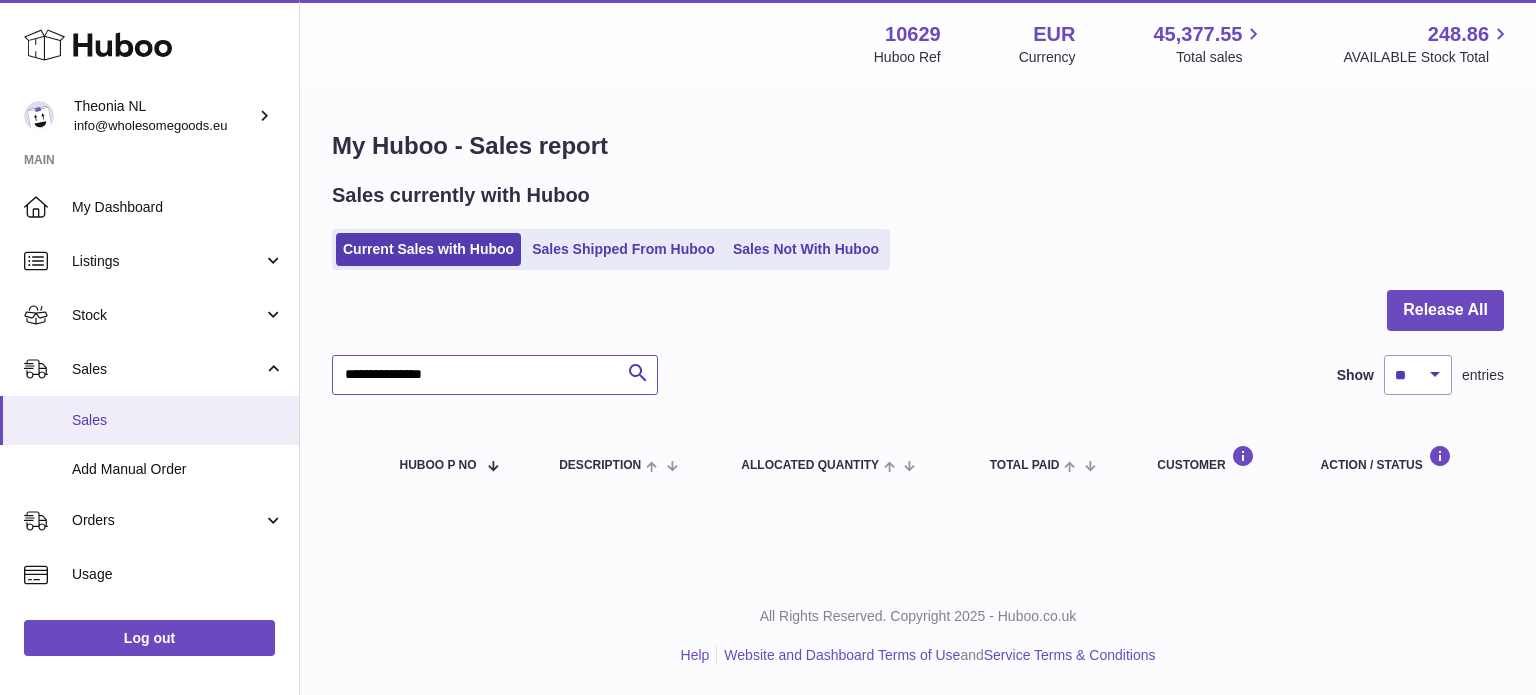 drag, startPoint x: 517, startPoint y: 392, endPoint x: 60, endPoint y: 413, distance: 457.48224 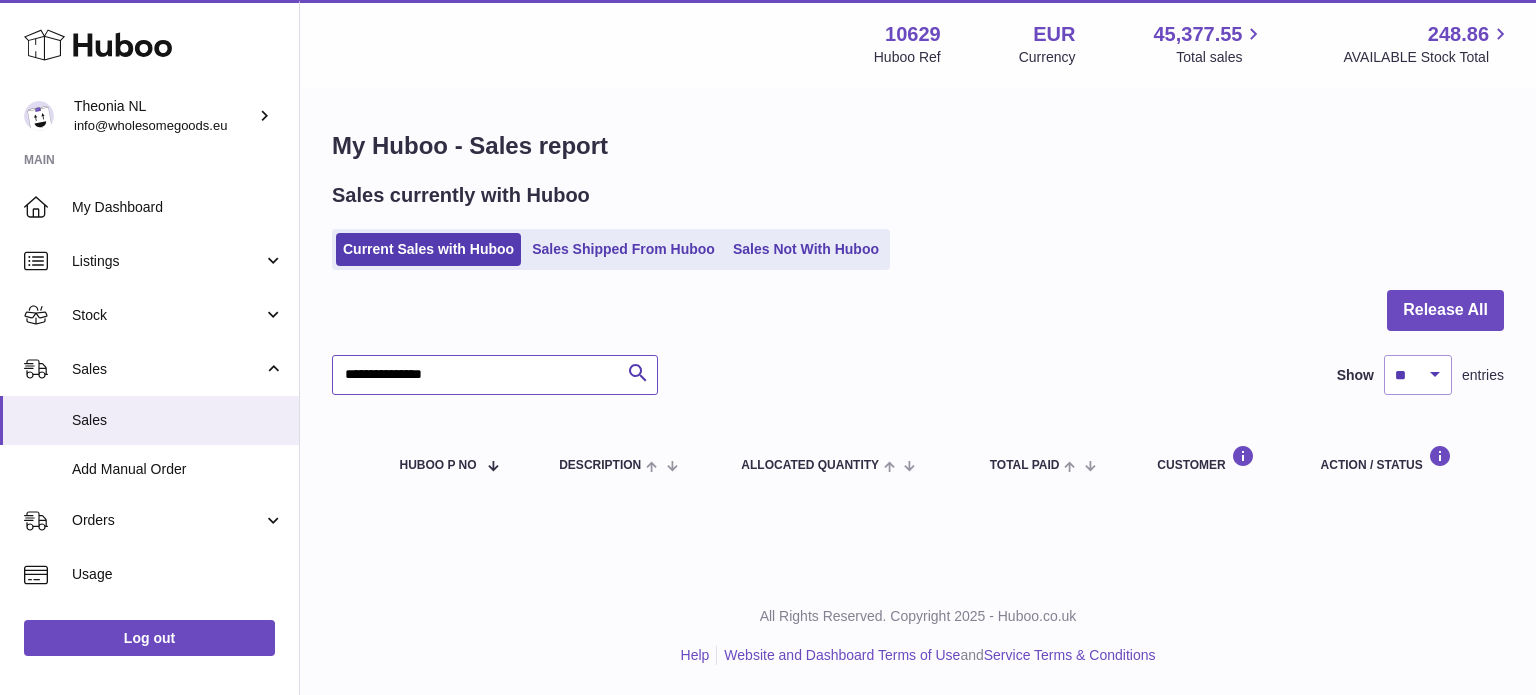 paste 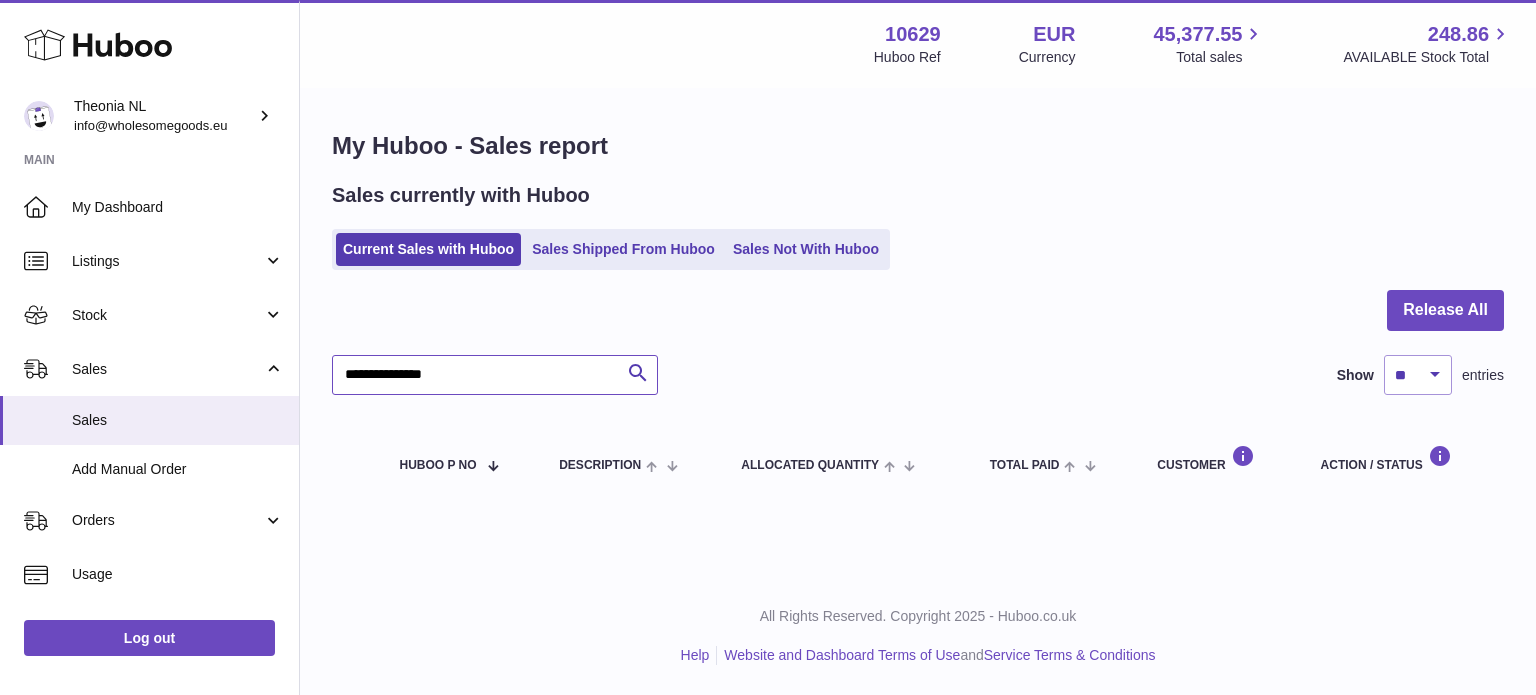 type on "**********" 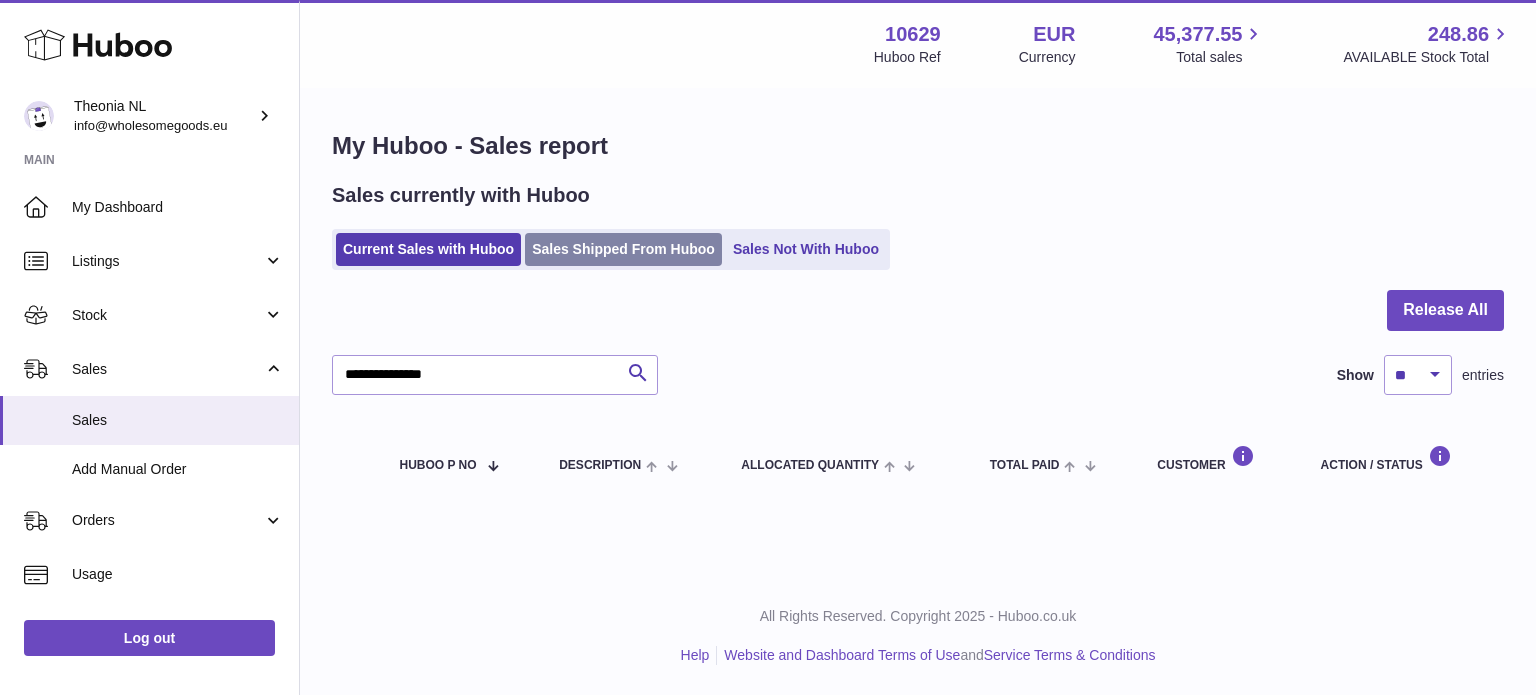 click on "Sales Shipped From Huboo" at bounding box center (623, 249) 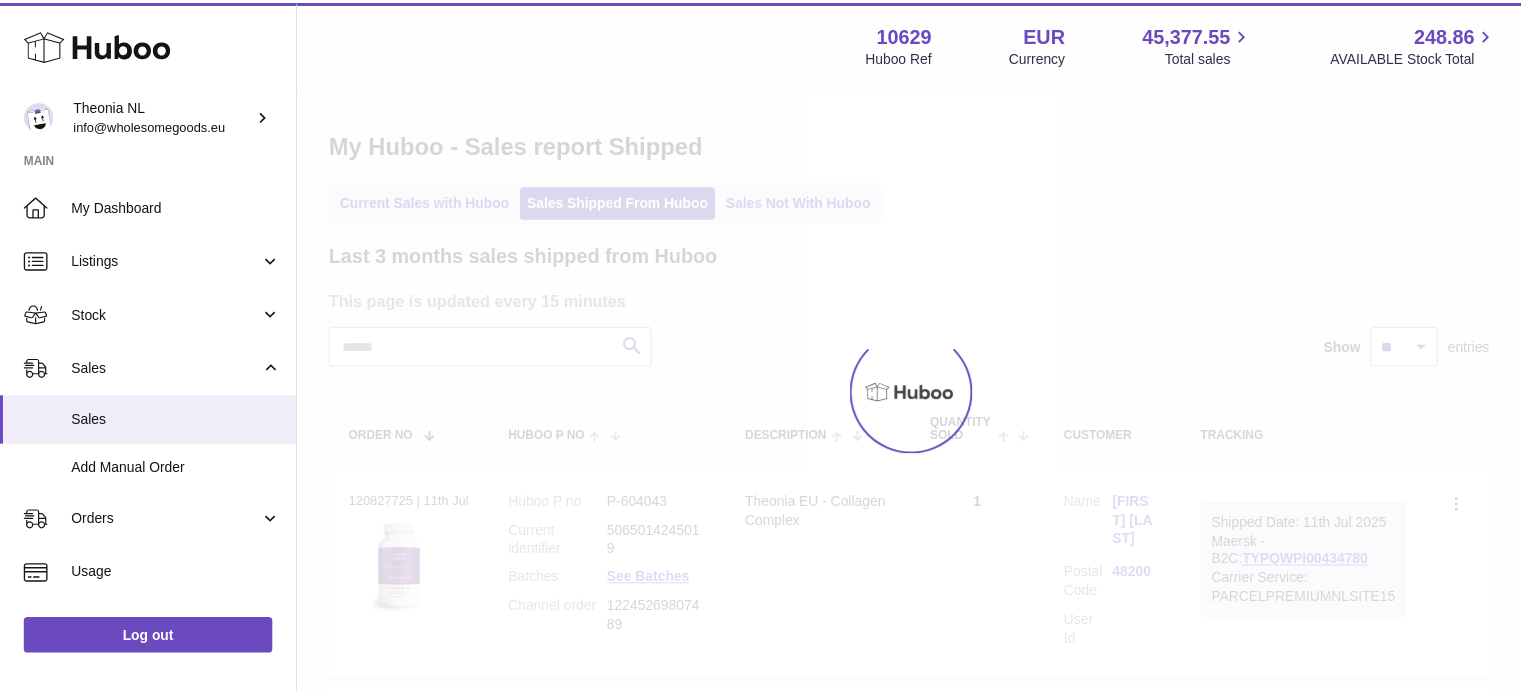 scroll, scrollTop: 0, scrollLeft: 0, axis: both 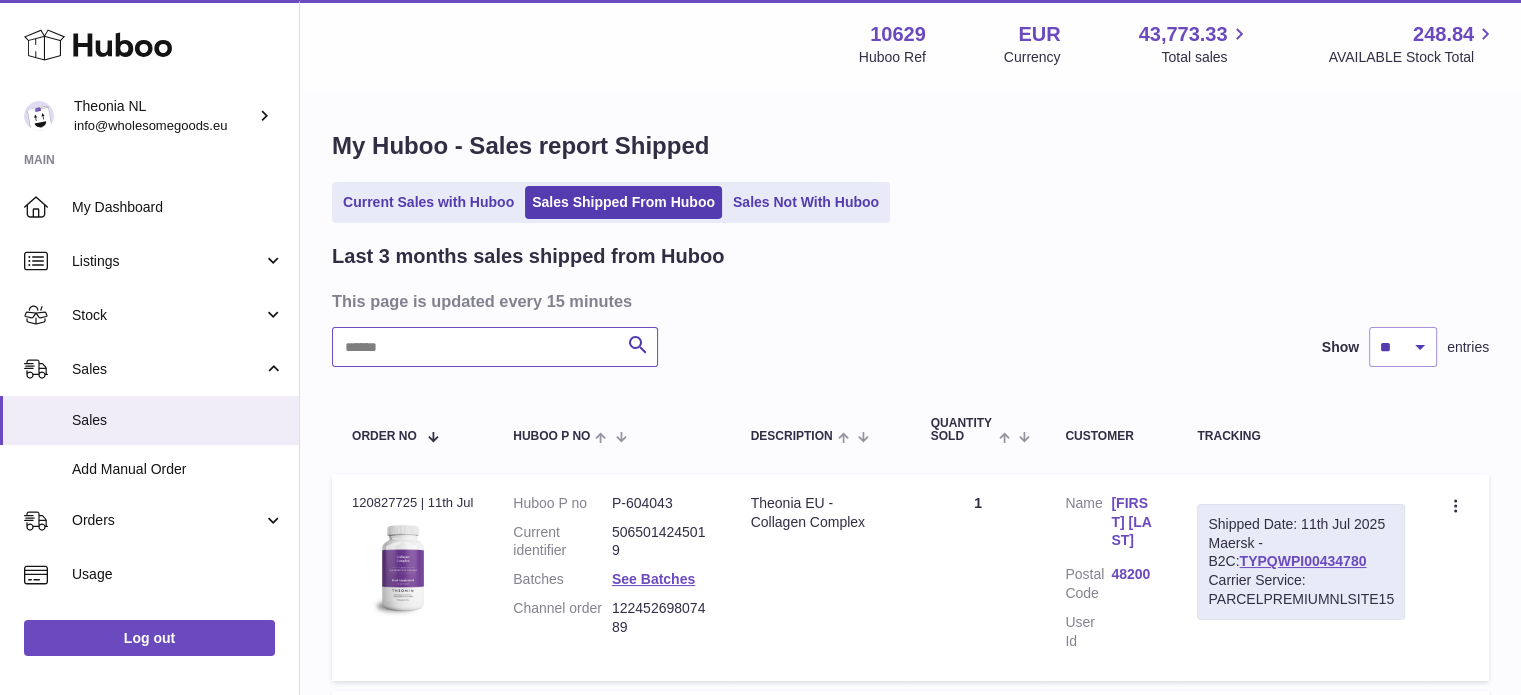 click at bounding box center [495, 347] 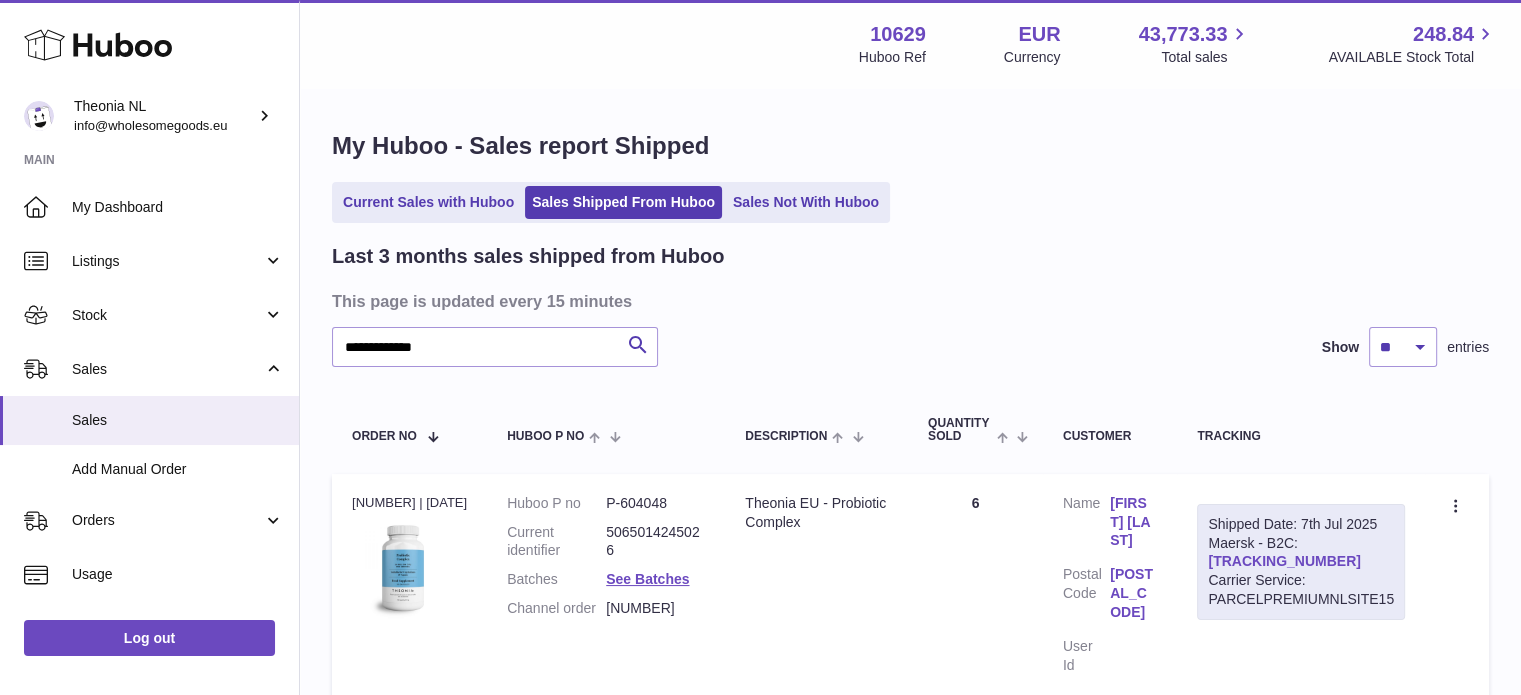 click on "[TRACKING_NUMBER]" at bounding box center [1284, 561] 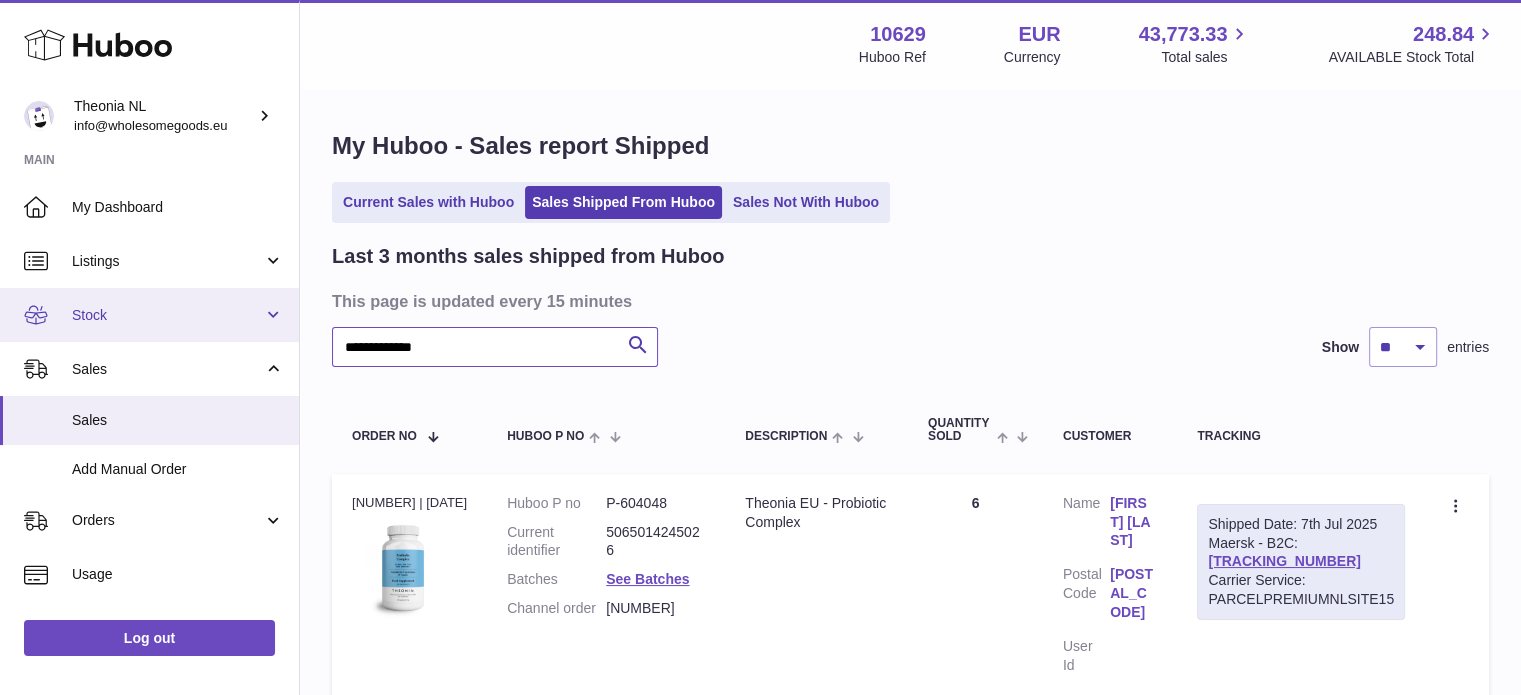 drag, startPoint x: 577, startPoint y: 342, endPoint x: 149, endPoint y: 335, distance: 428.05725 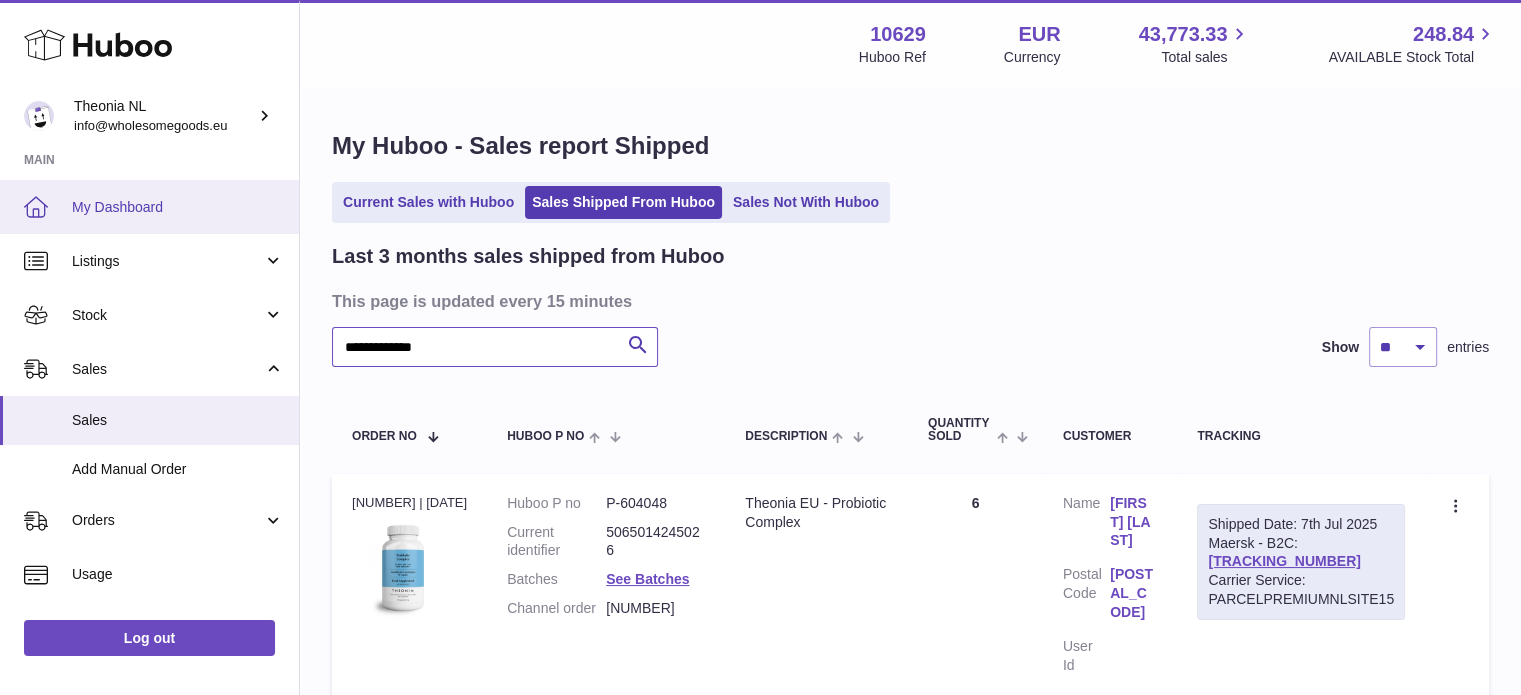paste 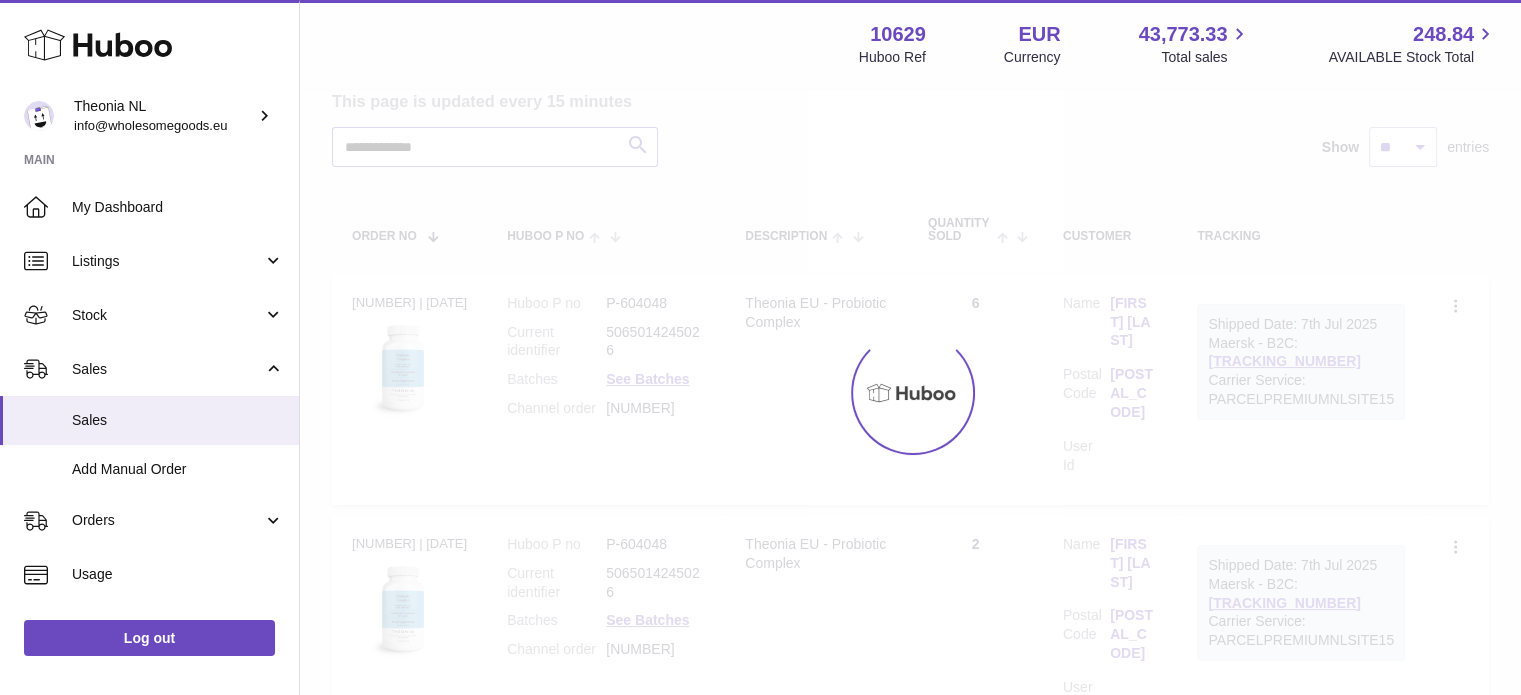 scroll, scrollTop: 138, scrollLeft: 0, axis: vertical 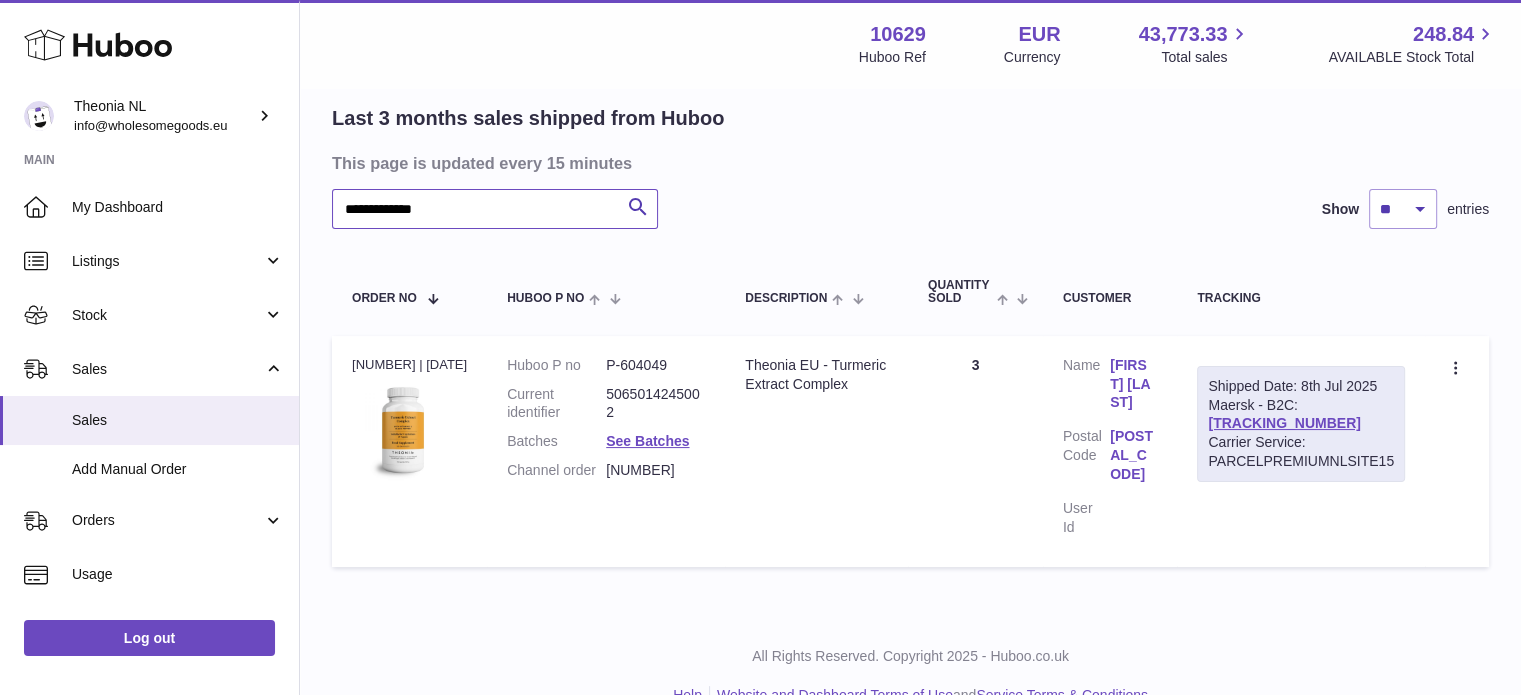 type on "**********" 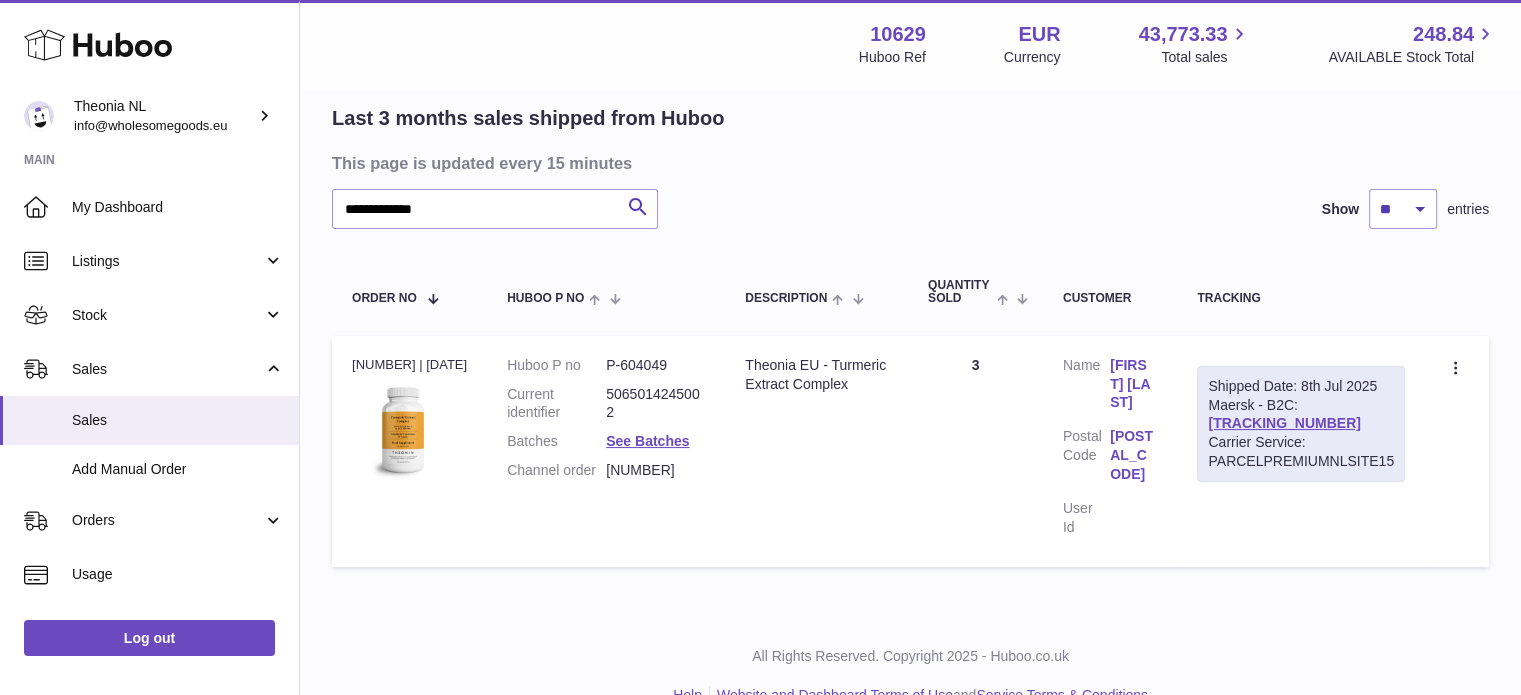 click on "Shipped Date: [DATE]
Maersk - B2C:
[TRACKING_NUMBER]
Carrier Service: PARCELPREMIUMNLSITE15" at bounding box center [1301, 424] 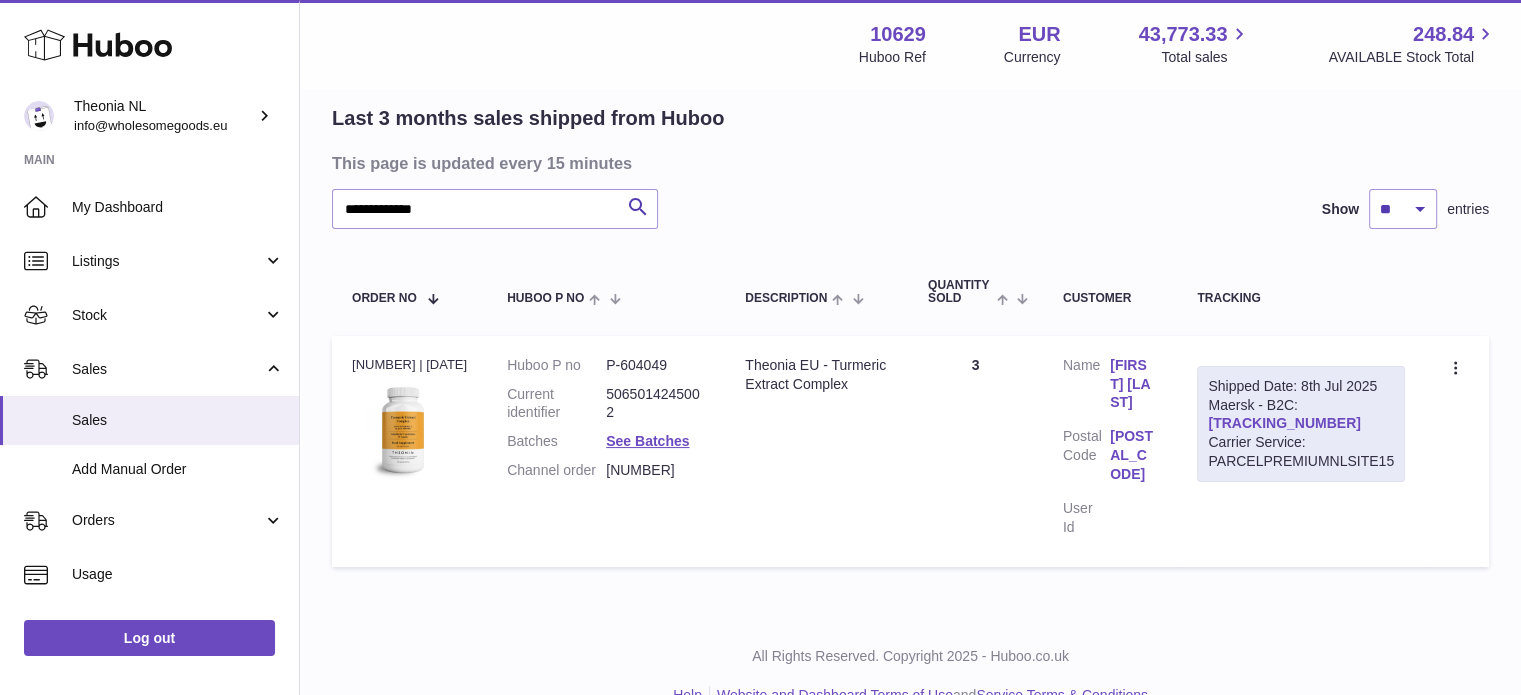 click on "[TRACKING_NUMBER]" at bounding box center (1284, 423) 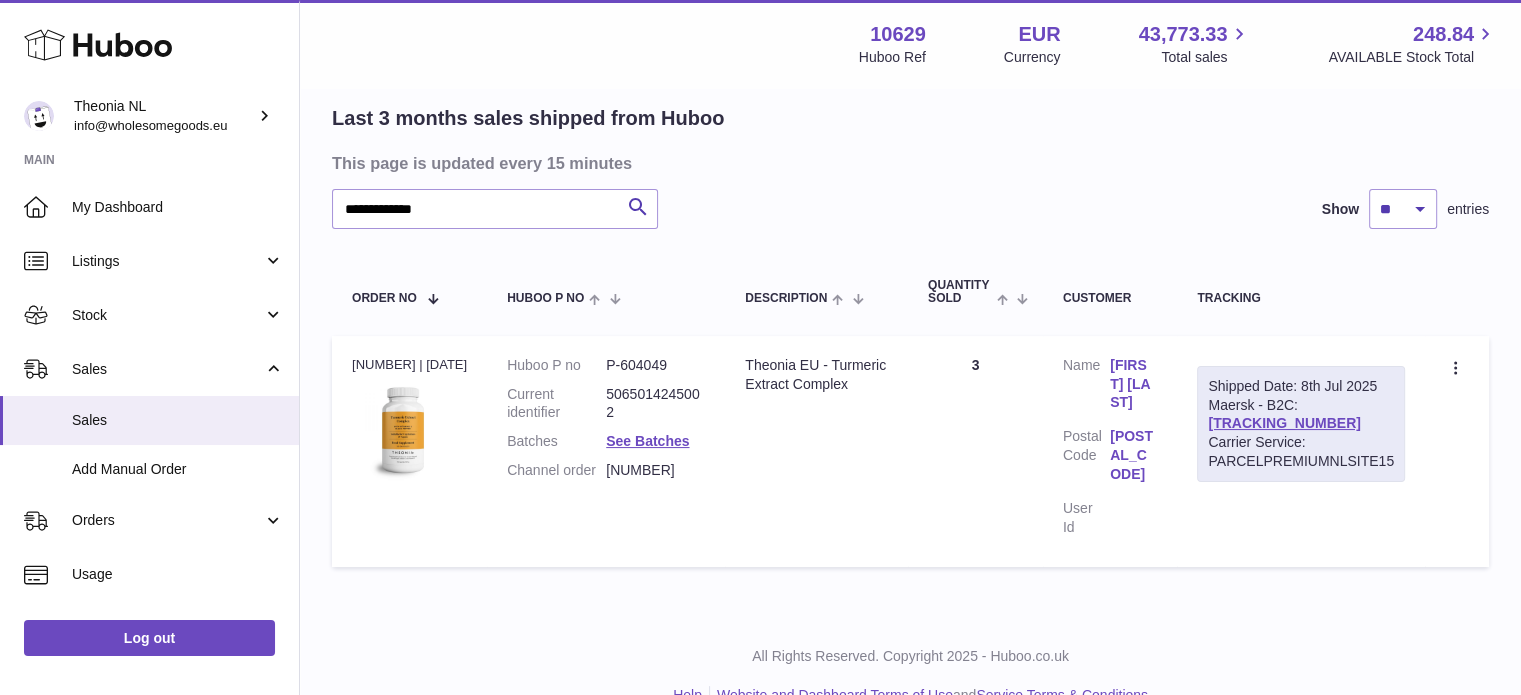 scroll, scrollTop: 0, scrollLeft: 0, axis: both 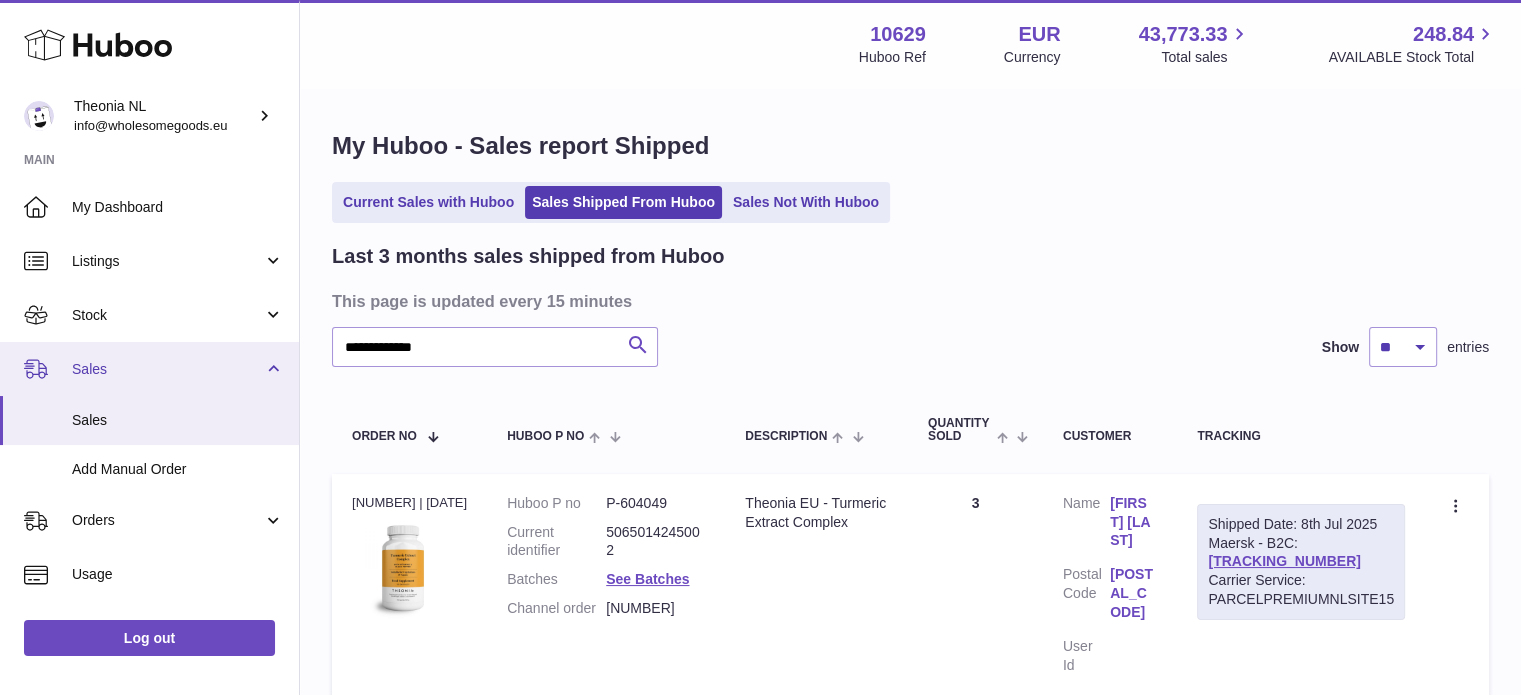 type 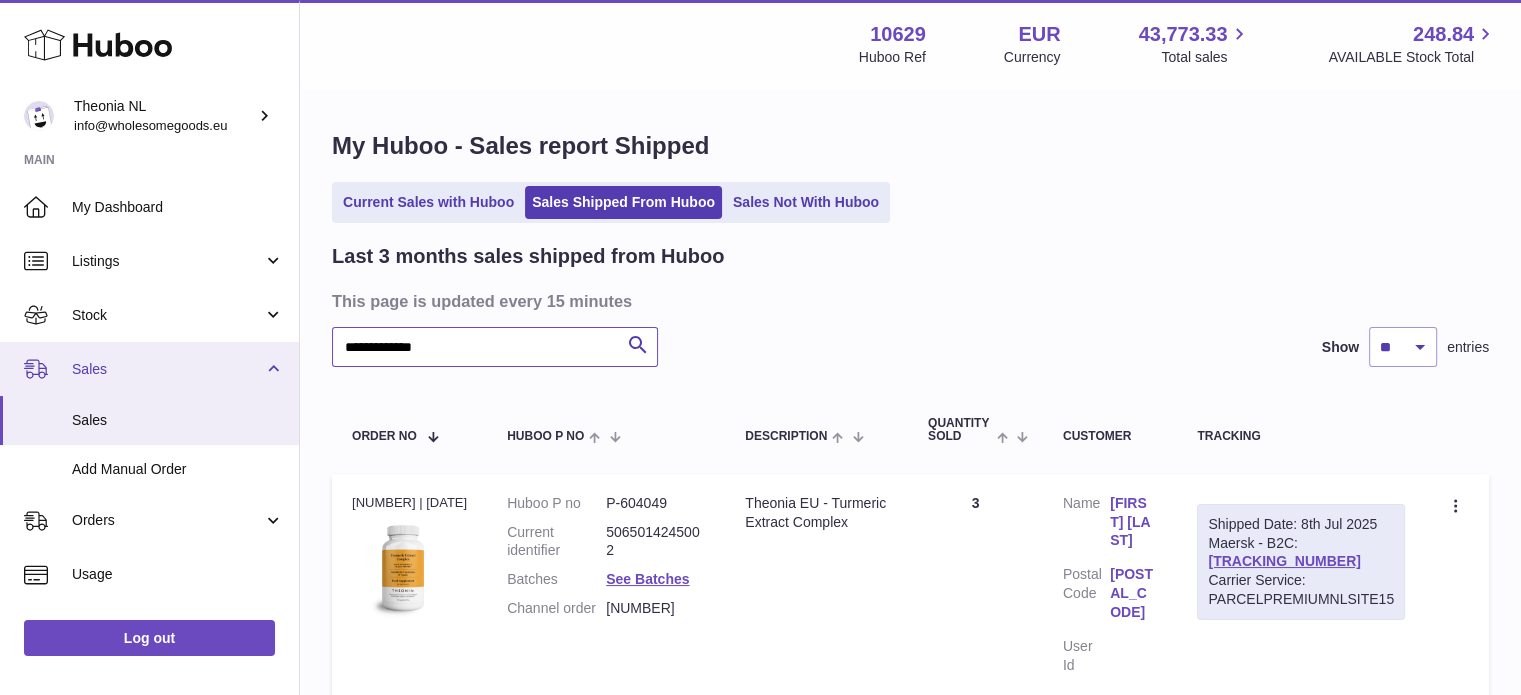 drag, startPoint x: 420, startPoint y: 366, endPoint x: 160, endPoint y: 378, distance: 260.27676 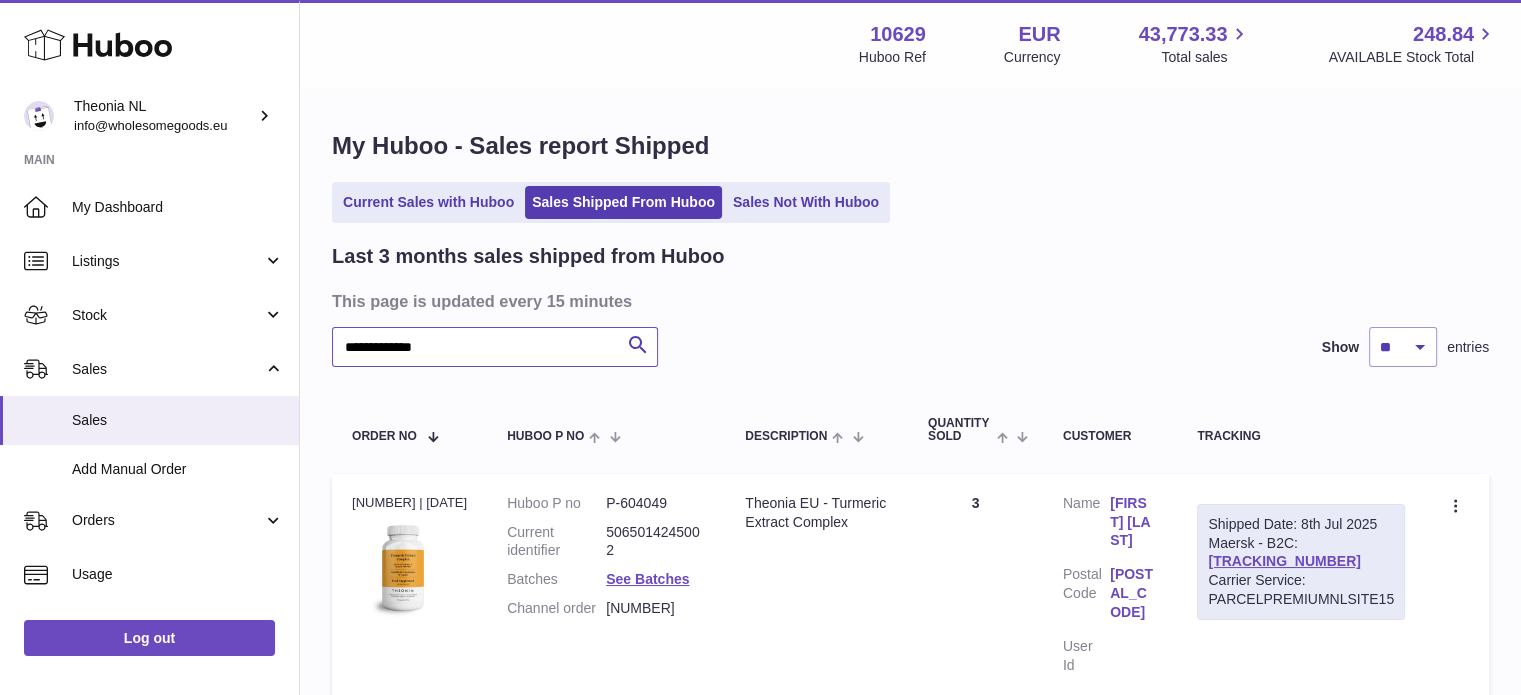 scroll, scrollTop: 138, scrollLeft: 0, axis: vertical 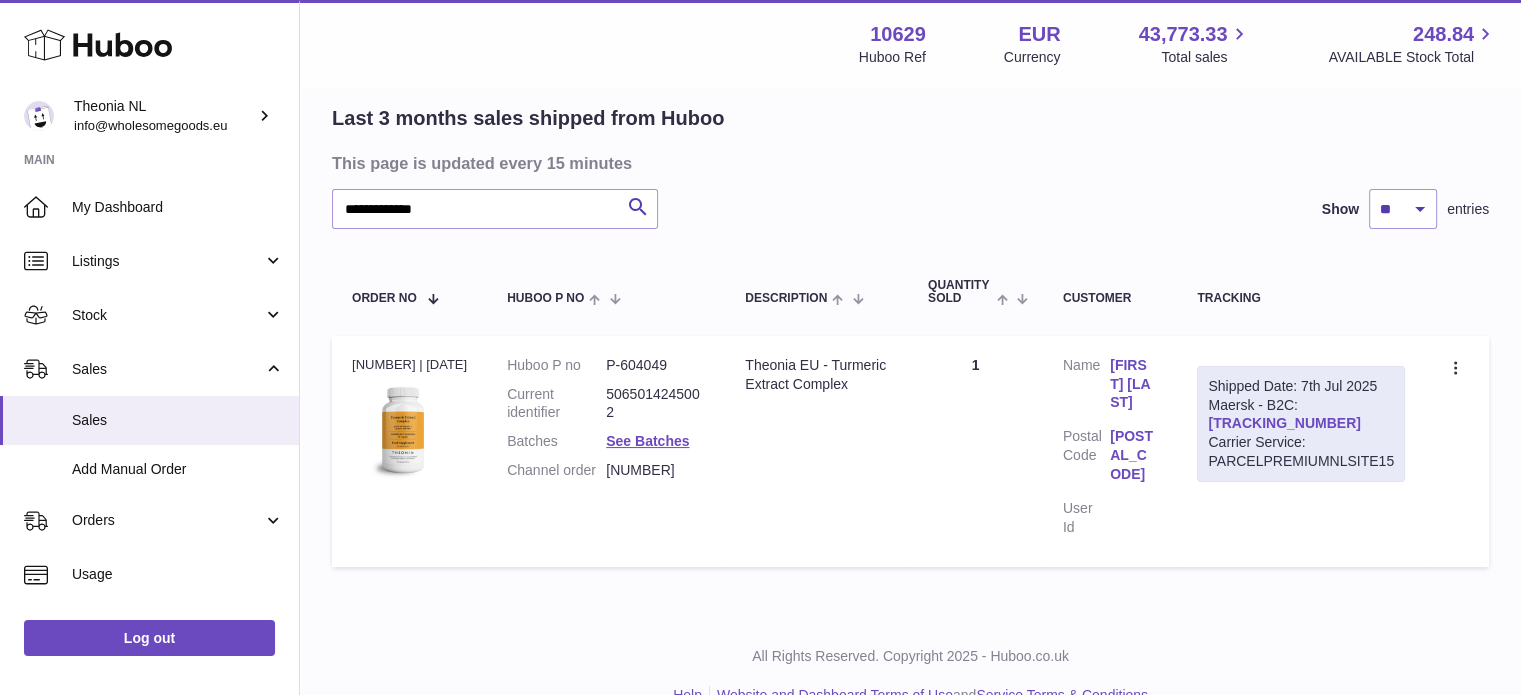 click on "[TRACKING_NUMBER]" at bounding box center (1284, 423) 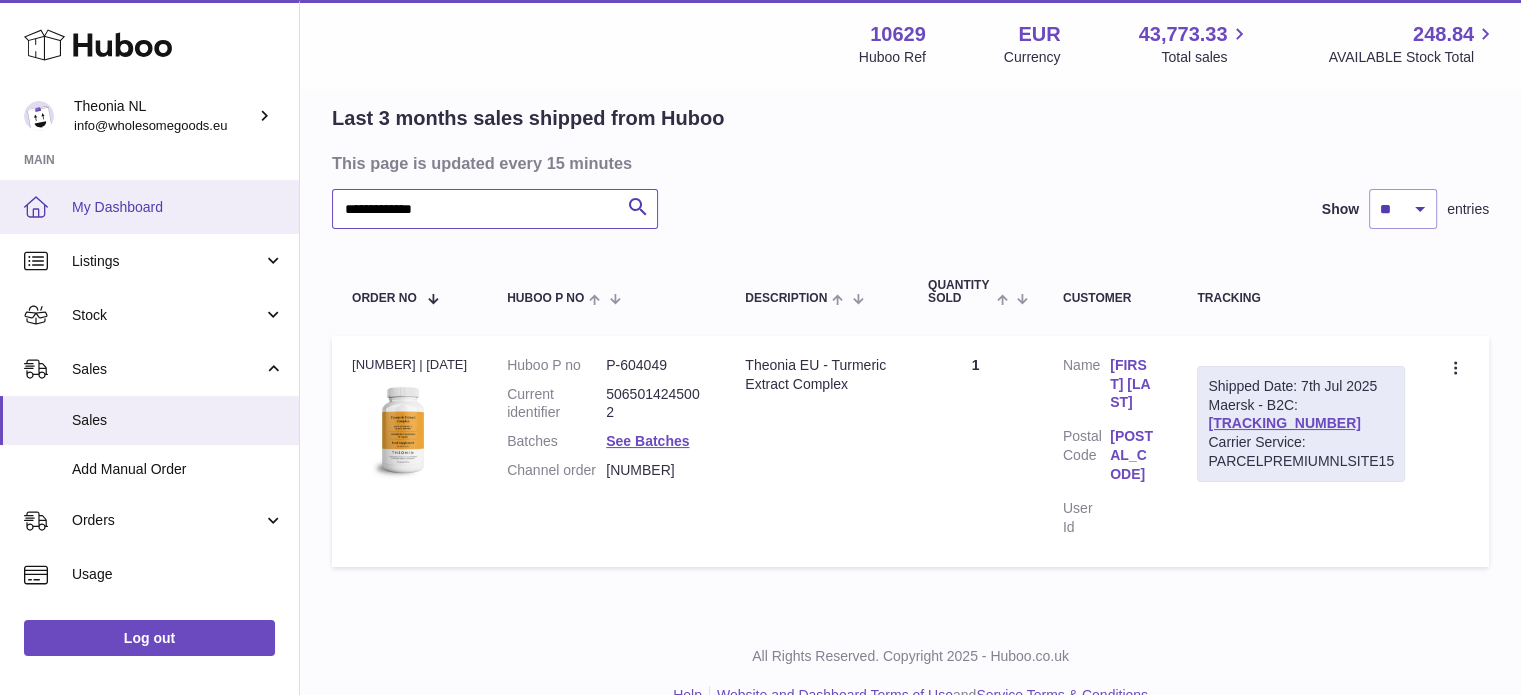 drag, startPoint x: 328, startPoint y: 220, endPoint x: 60, endPoint y: 205, distance: 268.41943 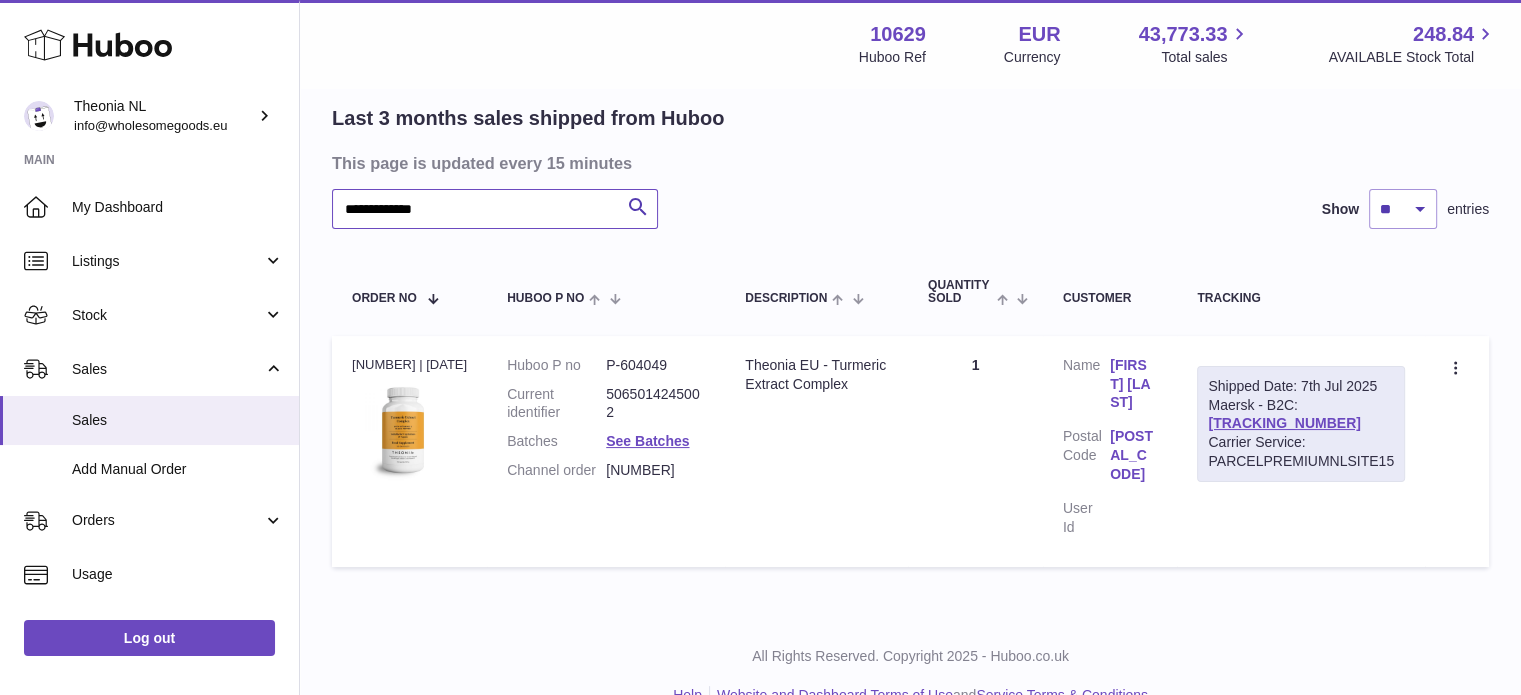paste 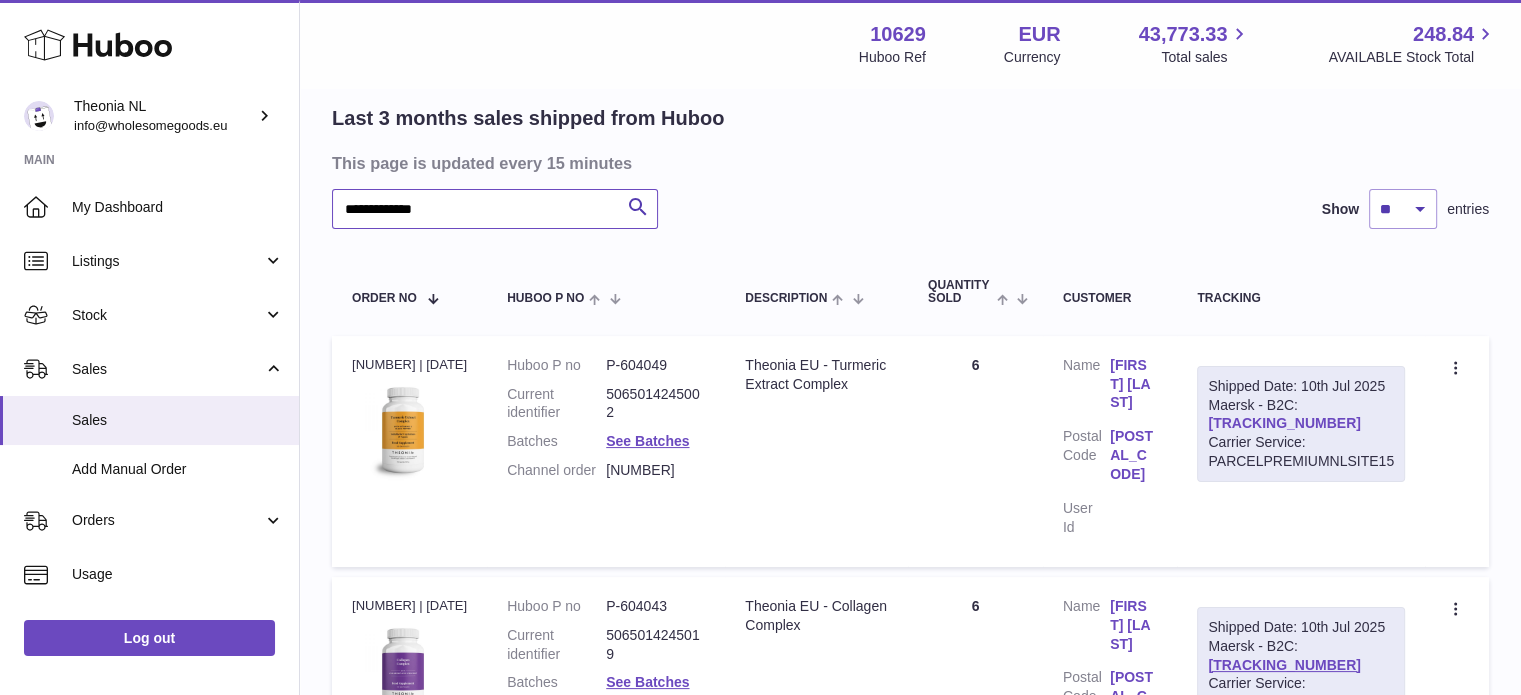 type on "**********" 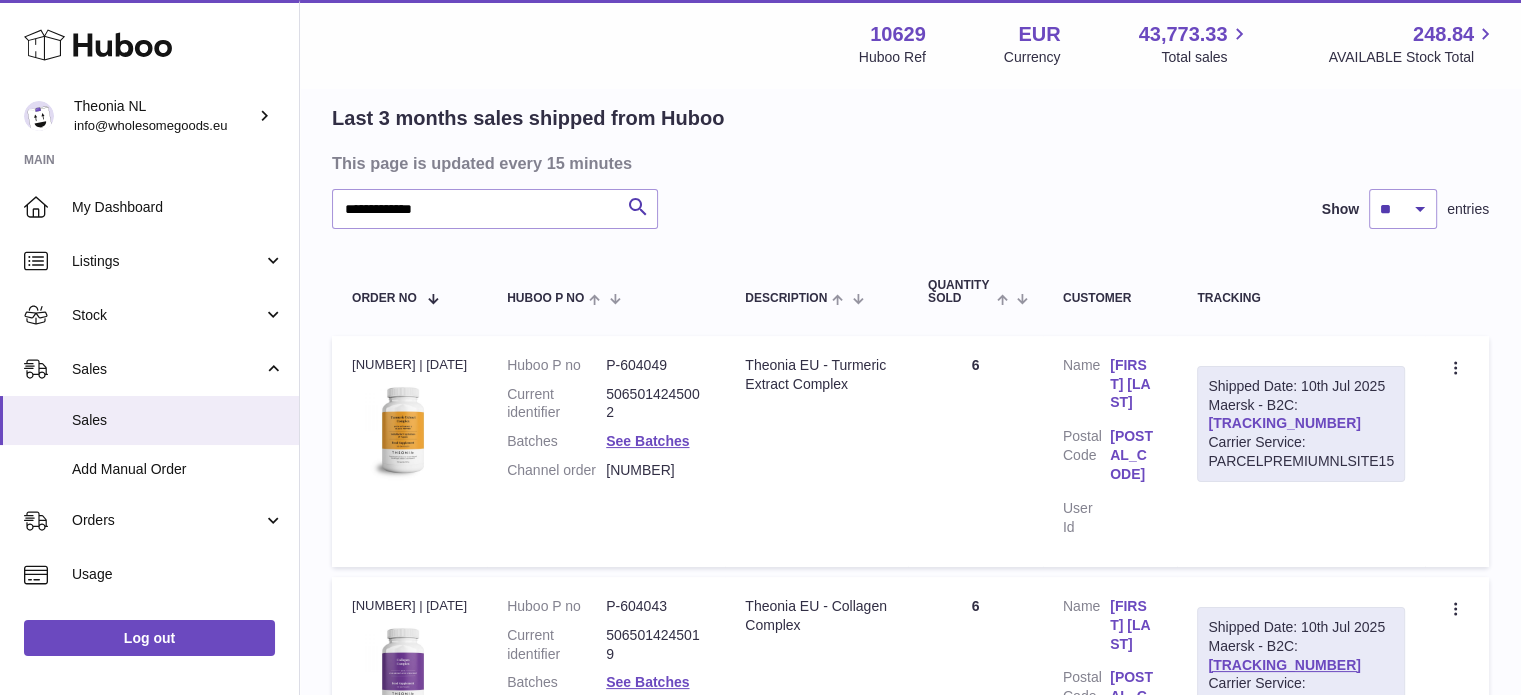 click on "[TRACKING_NUMBER]" at bounding box center [1284, 423] 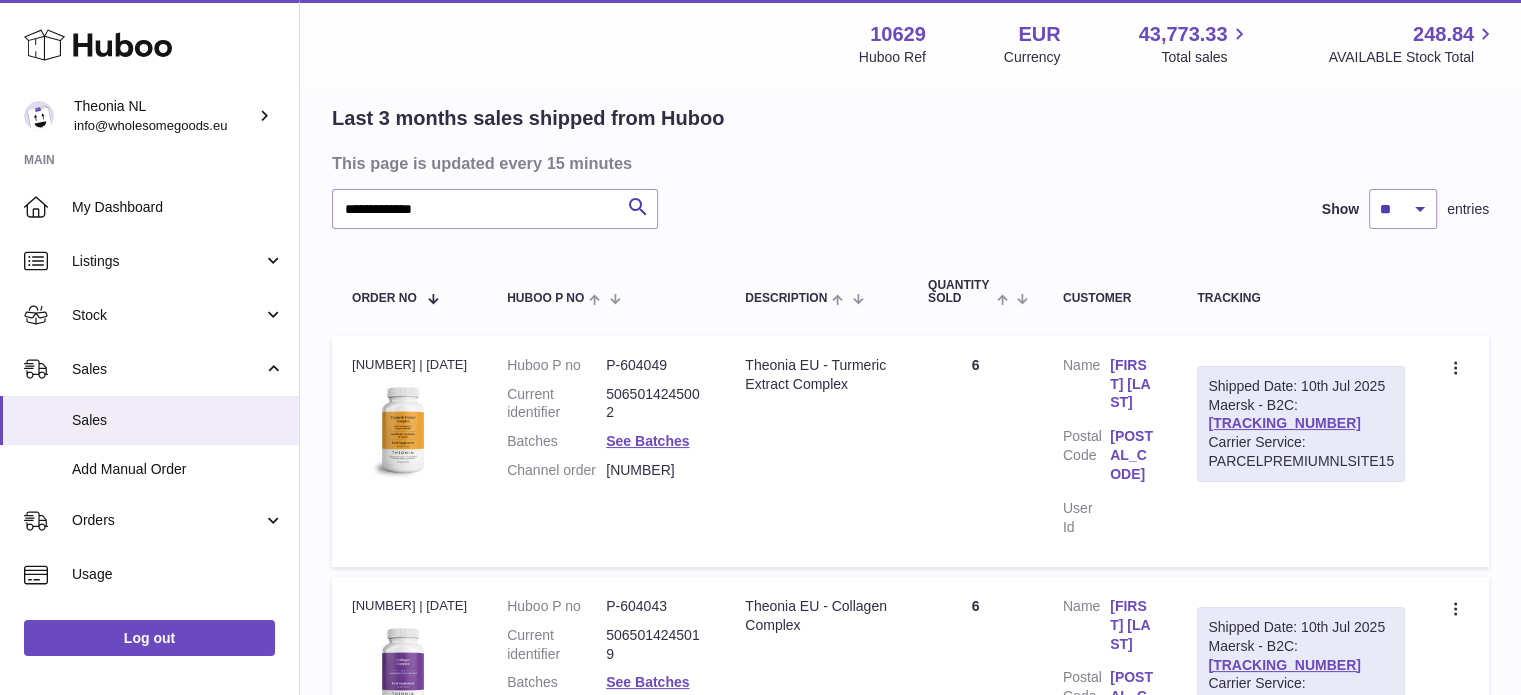 scroll, scrollTop: 0, scrollLeft: 0, axis: both 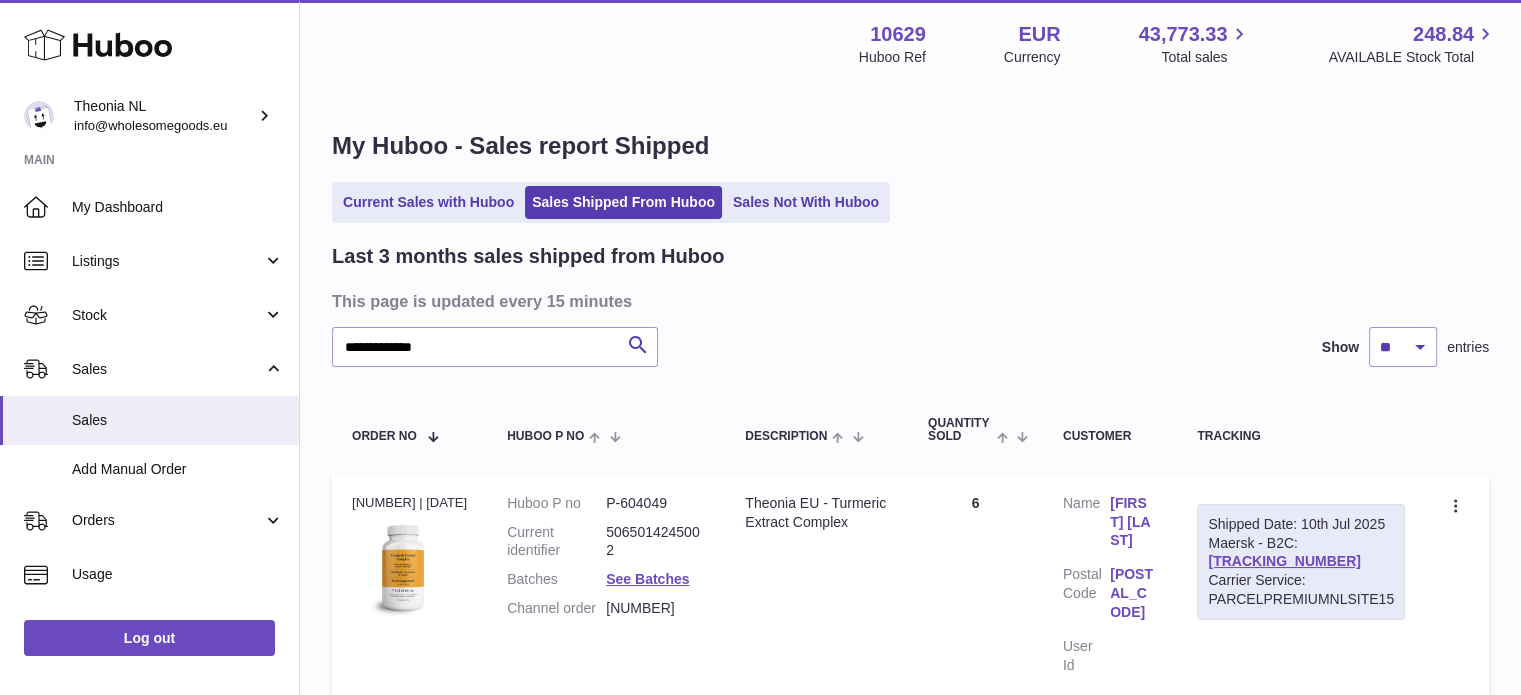 click on "**********" at bounding box center [910, 543] 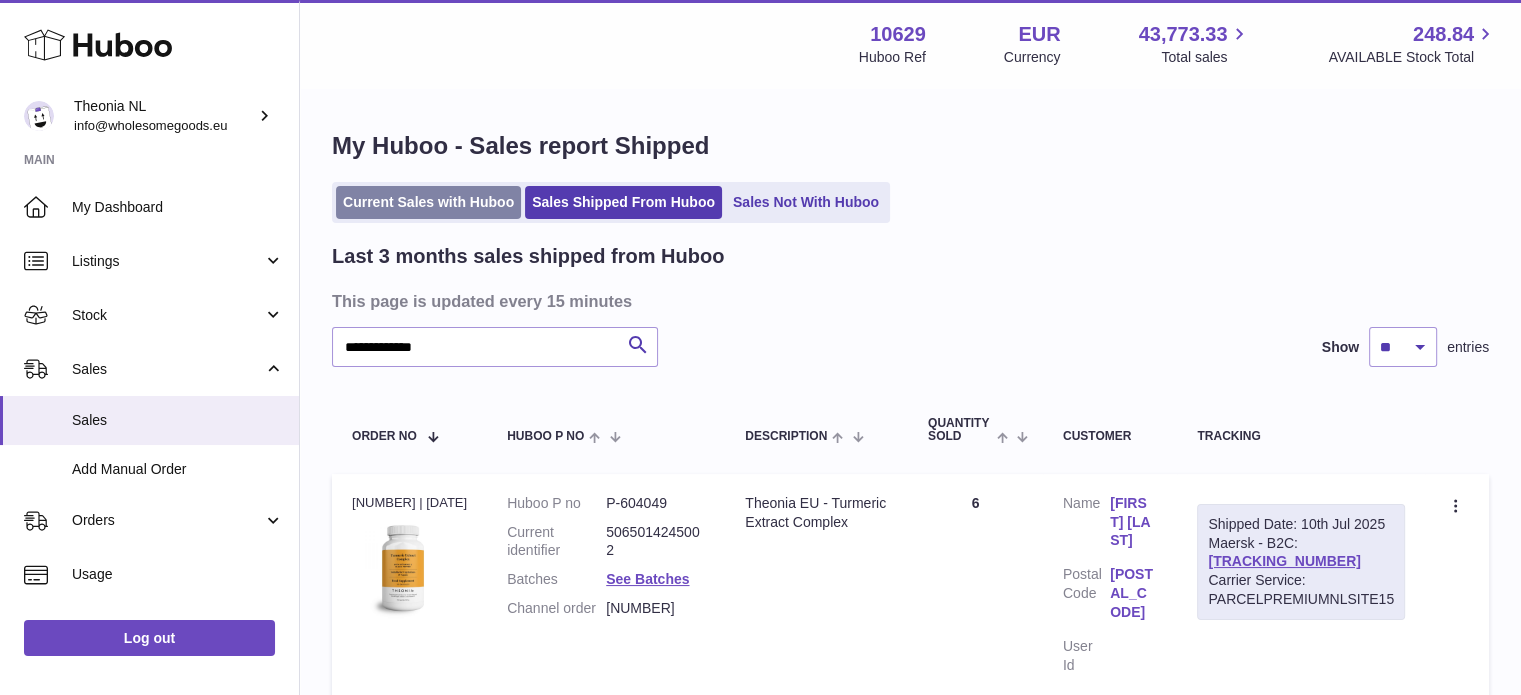 click on "Current Sales with Huboo" at bounding box center [428, 202] 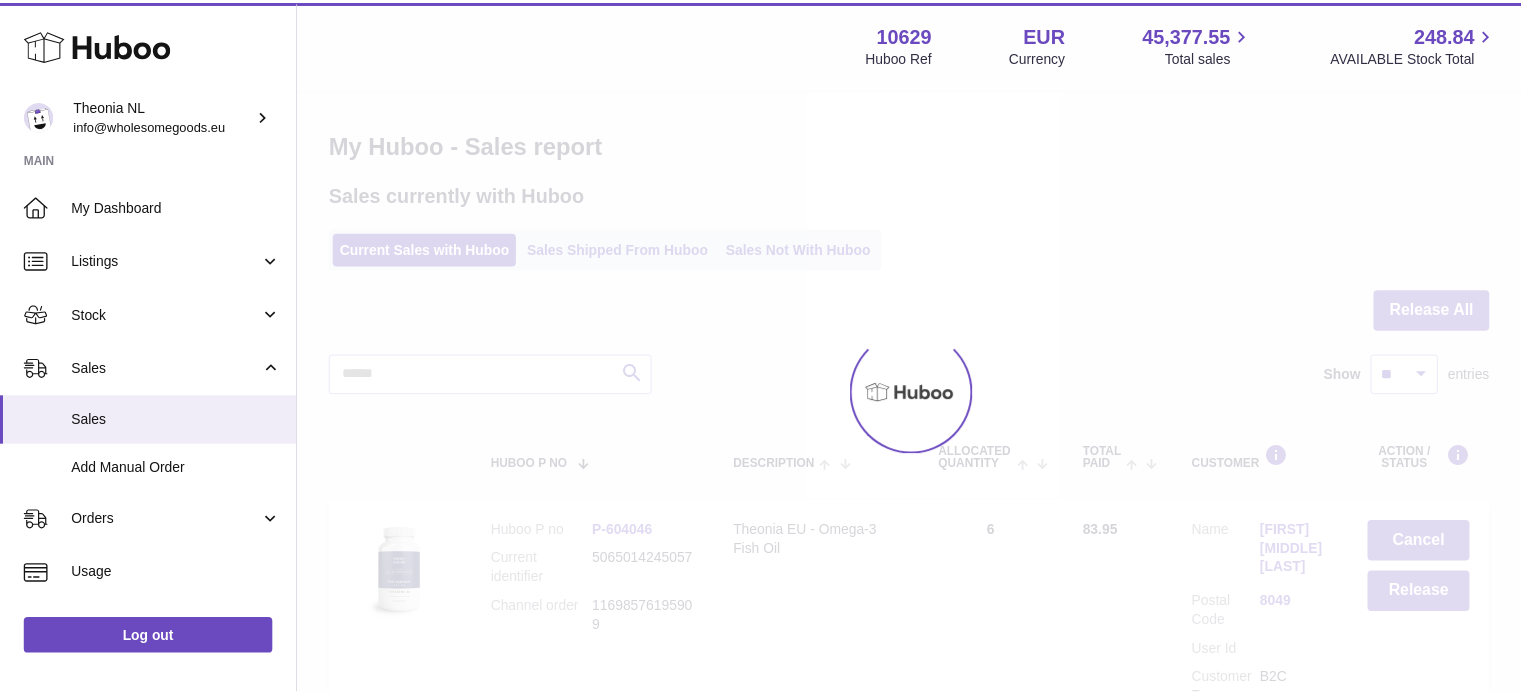 scroll, scrollTop: 0, scrollLeft: 0, axis: both 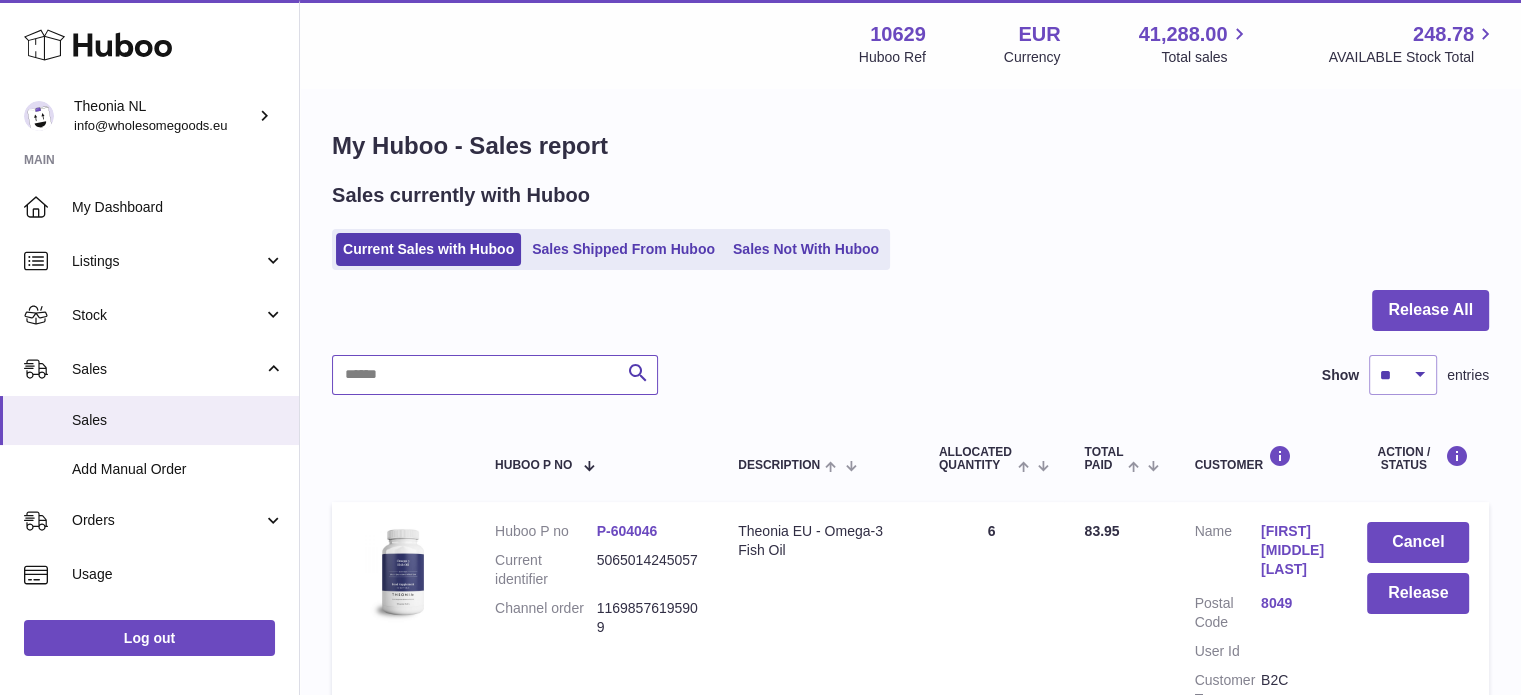 click at bounding box center [495, 375] 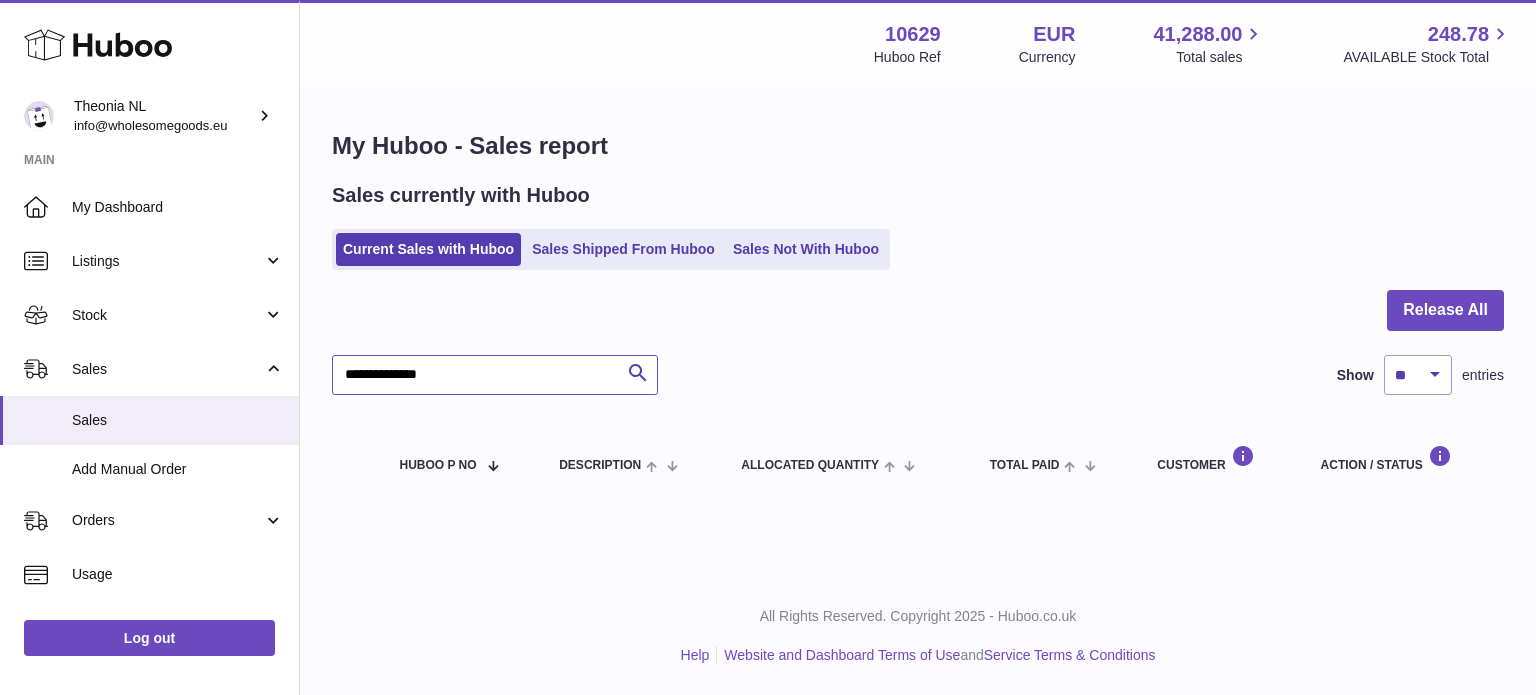 type on "**********" 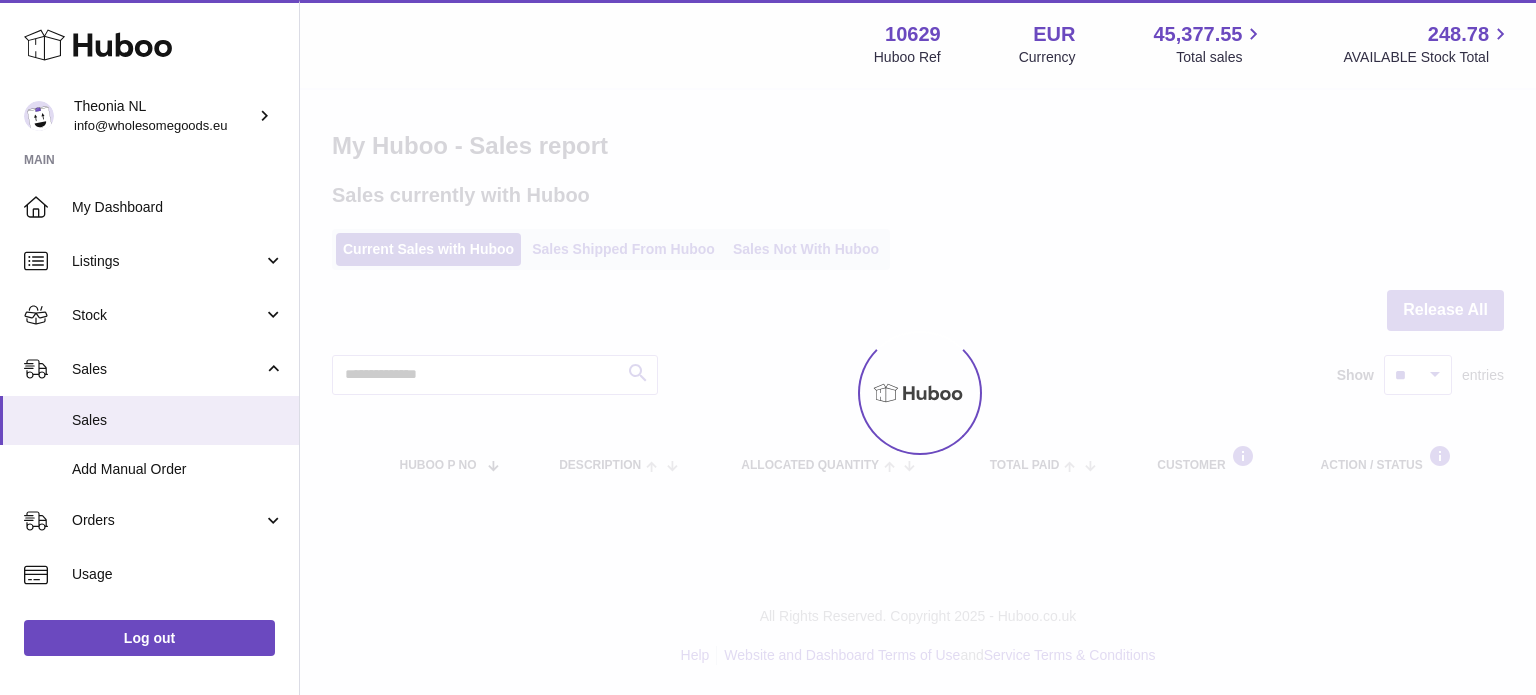 scroll, scrollTop: 0, scrollLeft: 0, axis: both 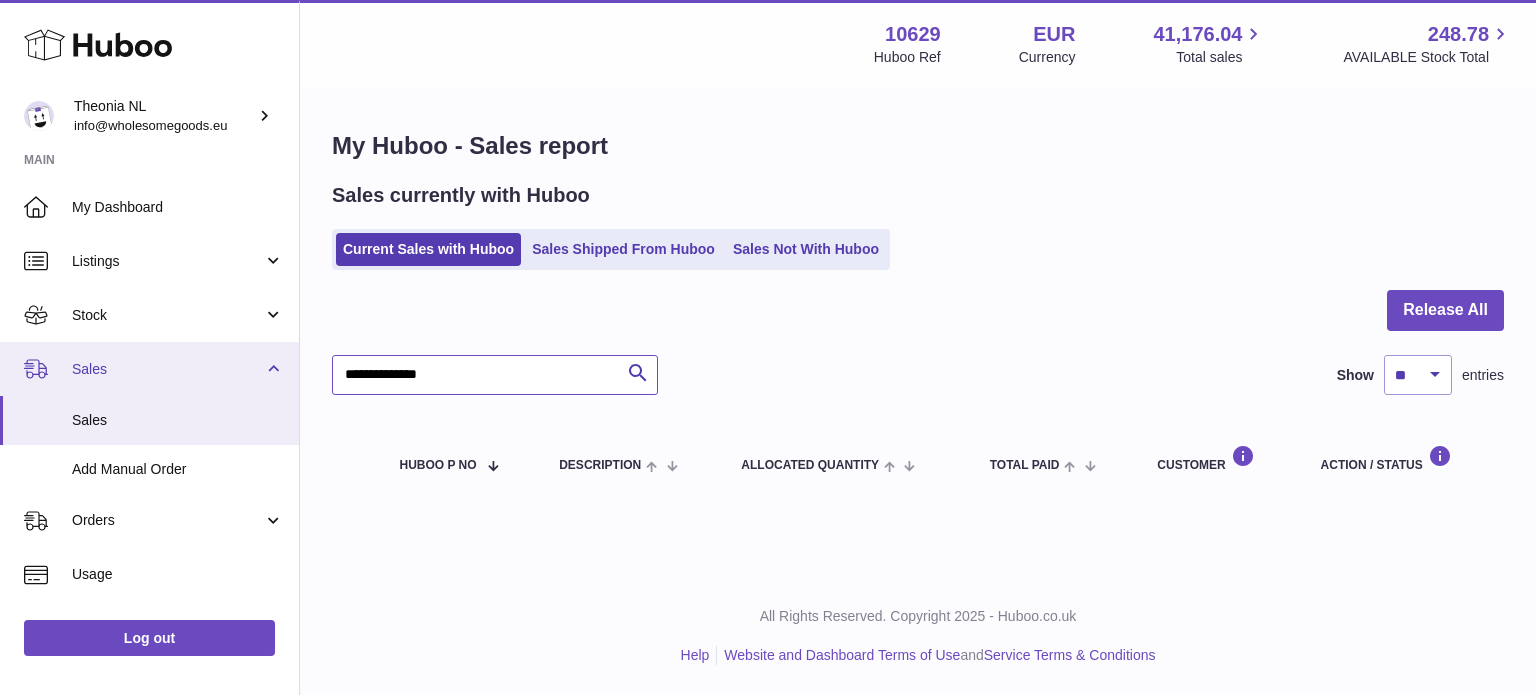 click on "Huboo
Theonia [COUNTRY]
info@wholesomegoods.eu     Main     My Dashboard       Listings     Not with Huboo Listings with Huboo Bundles   Stock     Stock Stock History Add Stock Delivery History ASN Uploads   Sales     Sales Add Manual Order   Orders     Orders Add Manual Order   Usage       Invoicing and Payments     Billing History Storage History Direct Debits Account Balance   Cases       Channels       Settings       Returns       Log out   Menu   Huboo     10629   Huboo Ref    EUR   Currency   41,176.04     Total sales   248.78     AVAILABLE Stock Total   Currency   EUR   Total sales   41,176.04   AVAILABLE Stock Total   248.78   My Huboo - Sales report   Sales currently with Huboo
Current Sales with Huboo
Sales Shipped From Huboo
Sales Not With Huboo
Release All
Search" at bounding box center (768, 347) 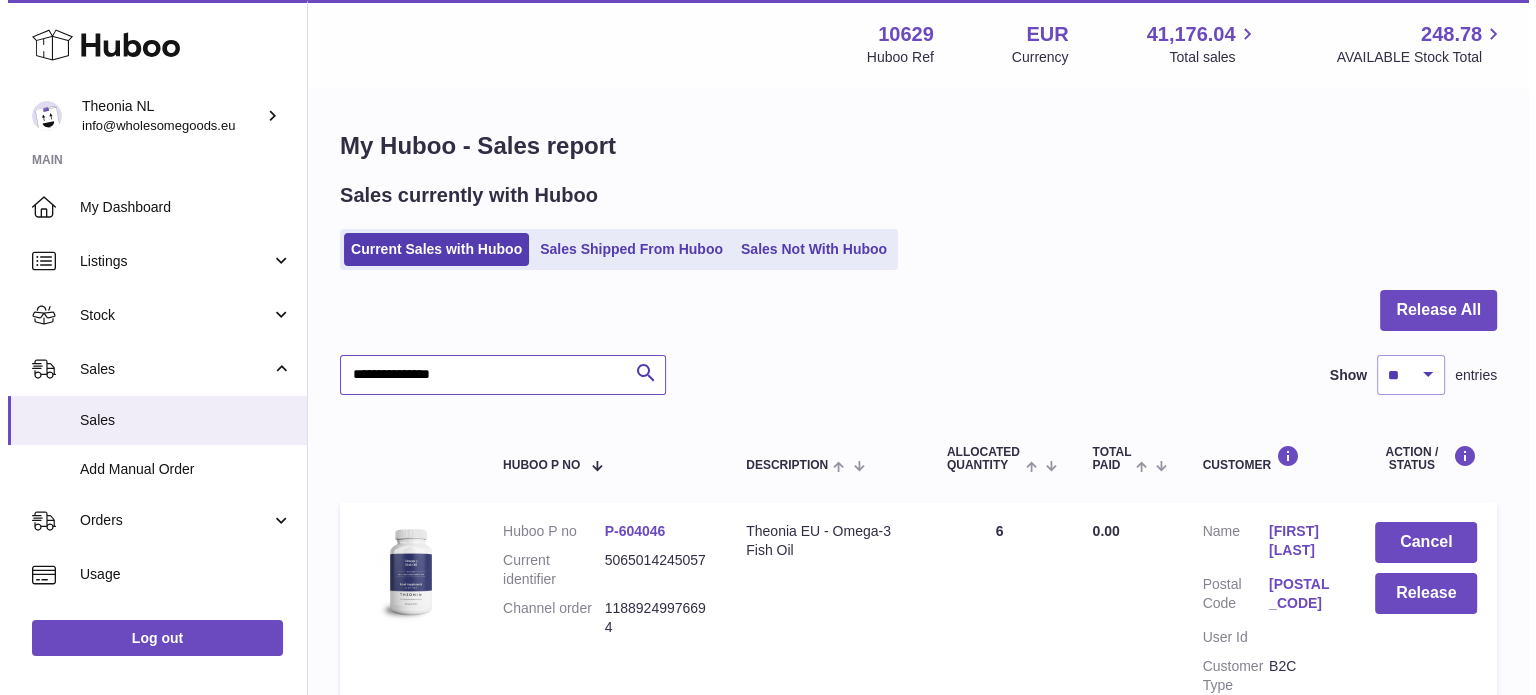 scroll, scrollTop: 191, scrollLeft: 0, axis: vertical 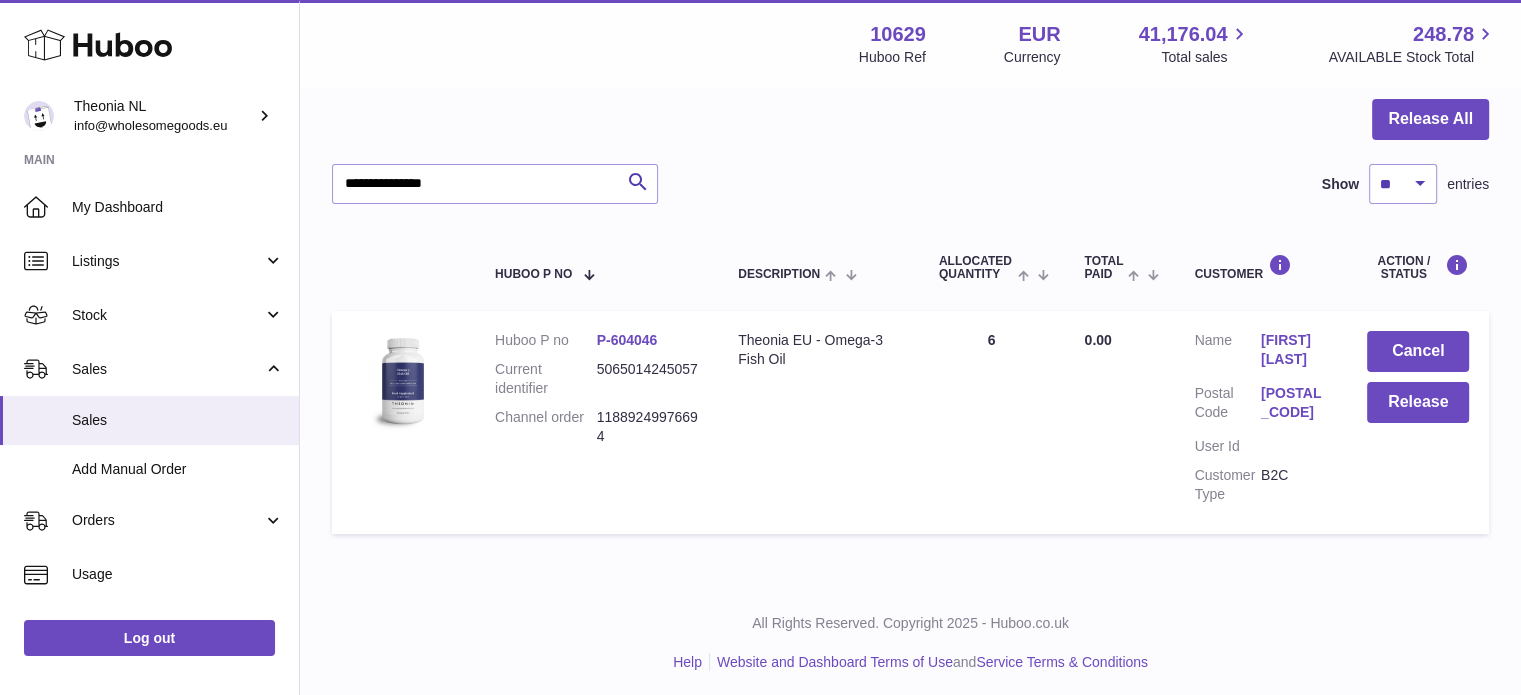 click on "[POSTAL_CODE]" at bounding box center (1294, 403) 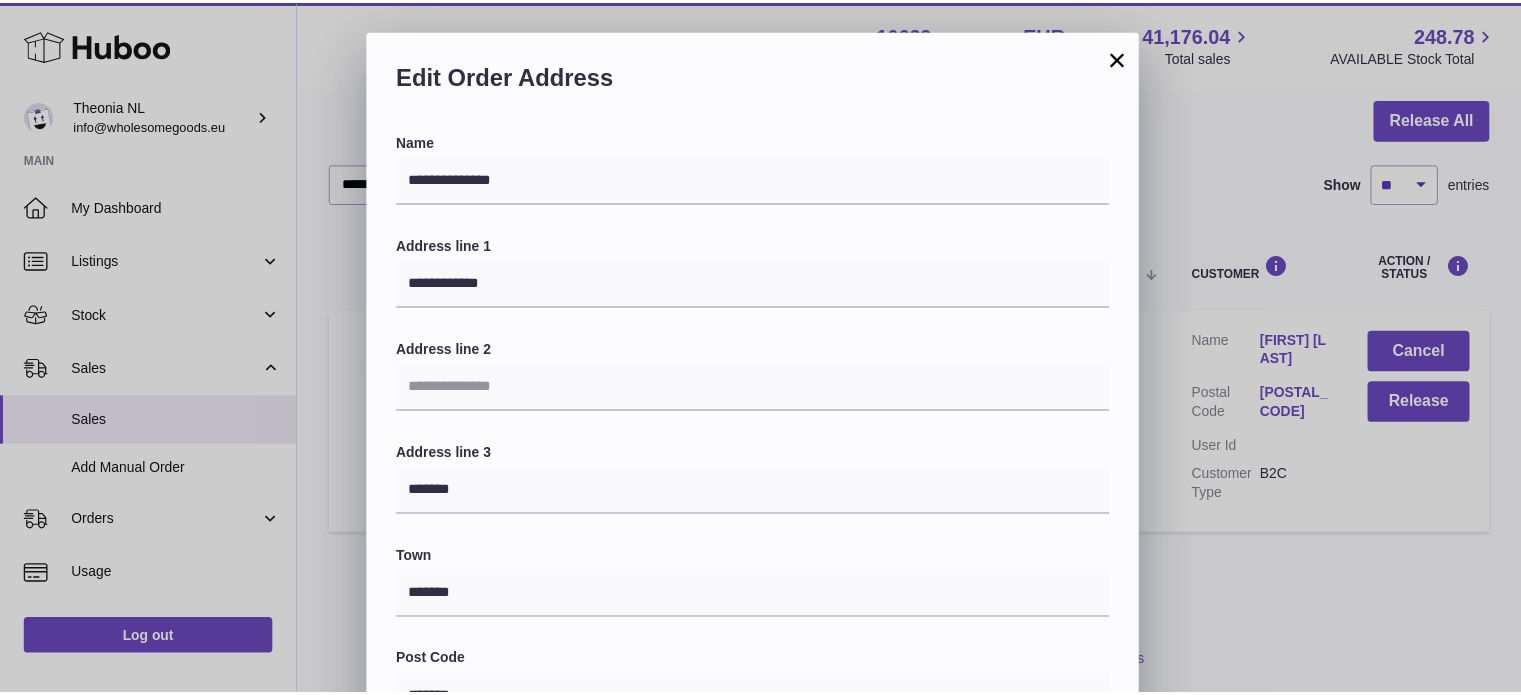 scroll, scrollTop: 564, scrollLeft: 0, axis: vertical 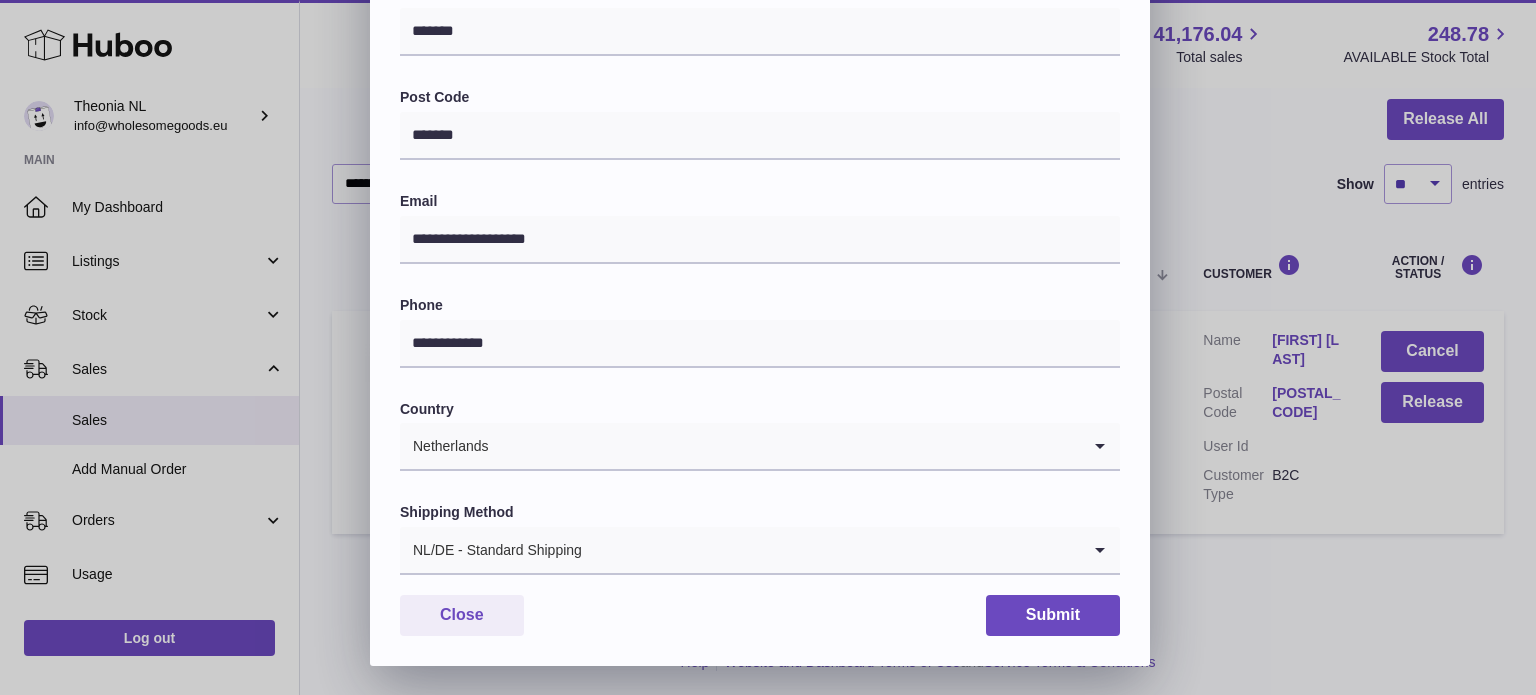 click on "NL/DE - Standard Shipping" at bounding box center (740, 550) 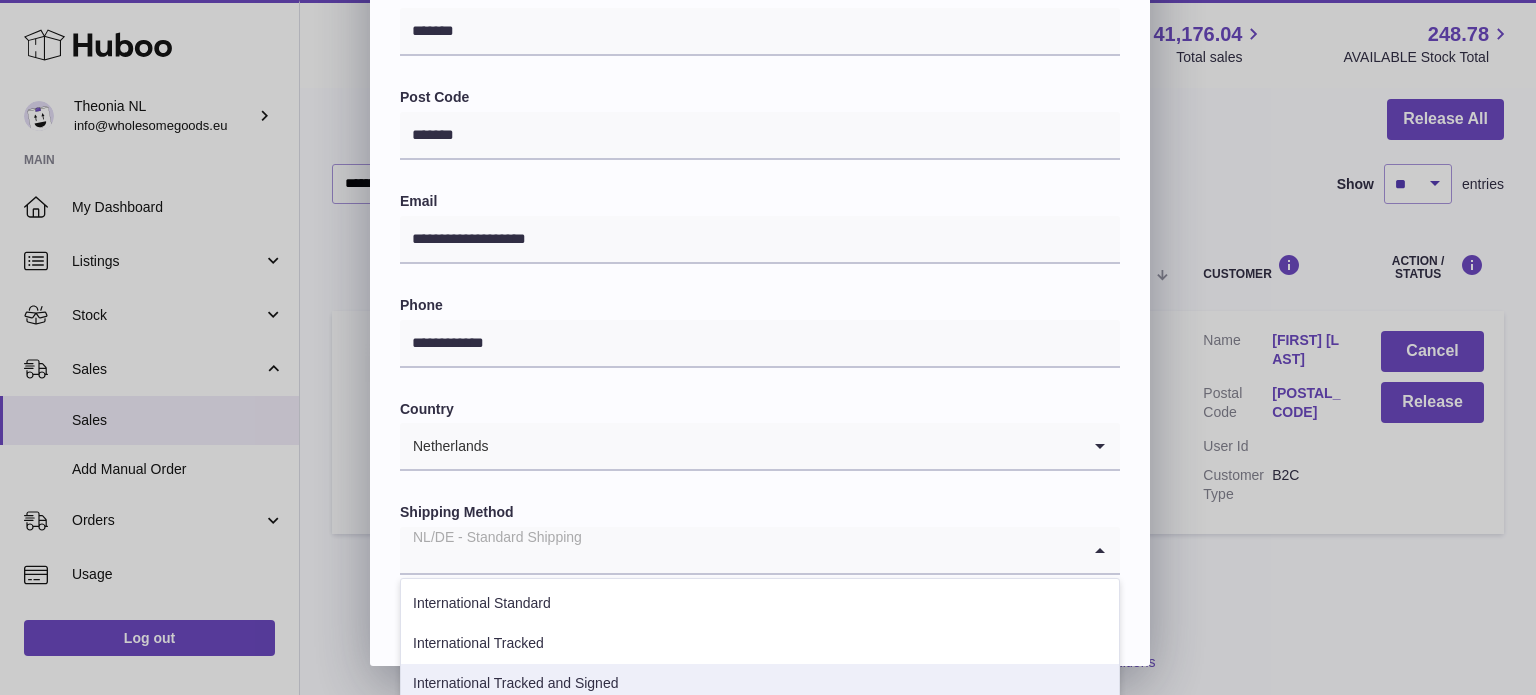 click on "International Tracked and Signed" at bounding box center (760, 684) 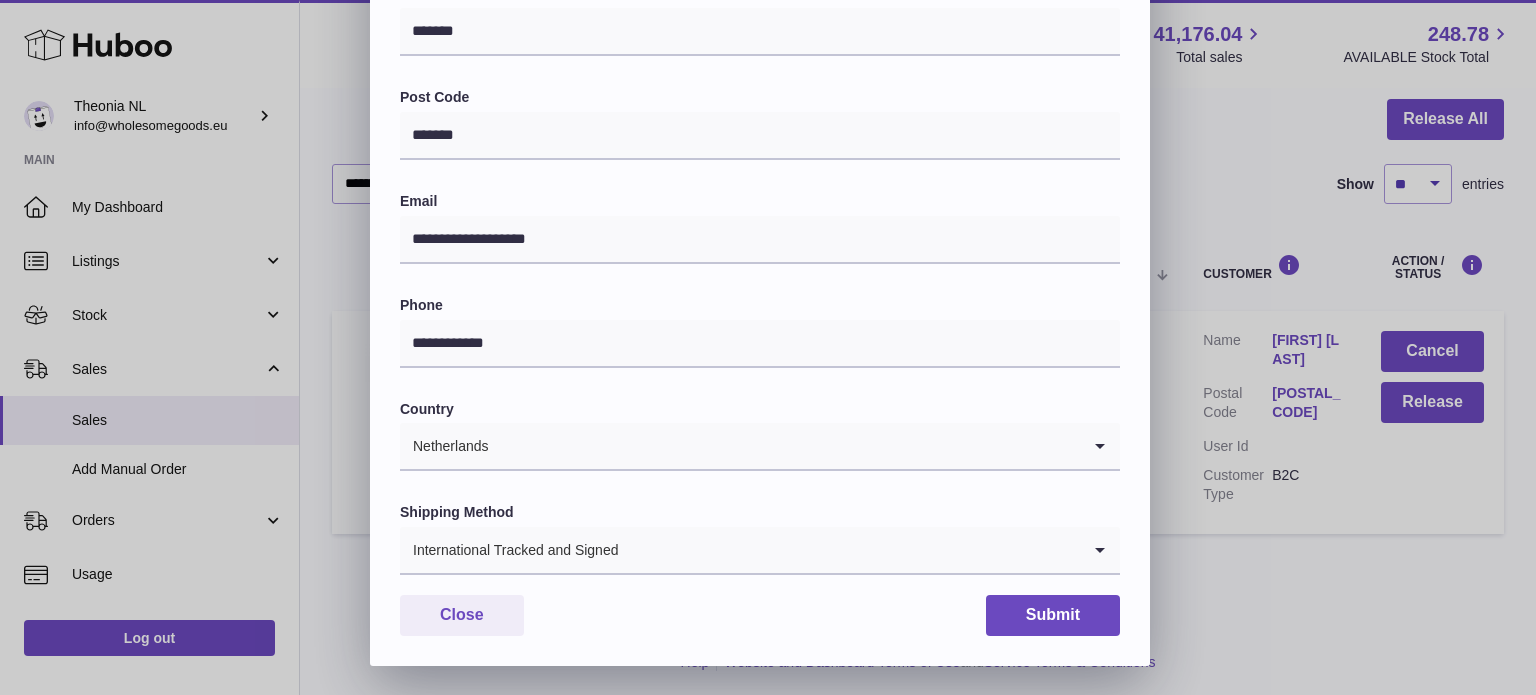click on "Name   [MASKED]
Address line 1   [MASKED]
Address line 2
Address line 3   [MASKED]
Town   [MASKED]
Post Code   [MASKED]
Email   [MASKED]
Phone   [MASKED]
Country
[COUNTRY]
Loading...
Shipping Method
International Tracked and Signed
Loading...
Close
Submit" at bounding box center [760, 117] 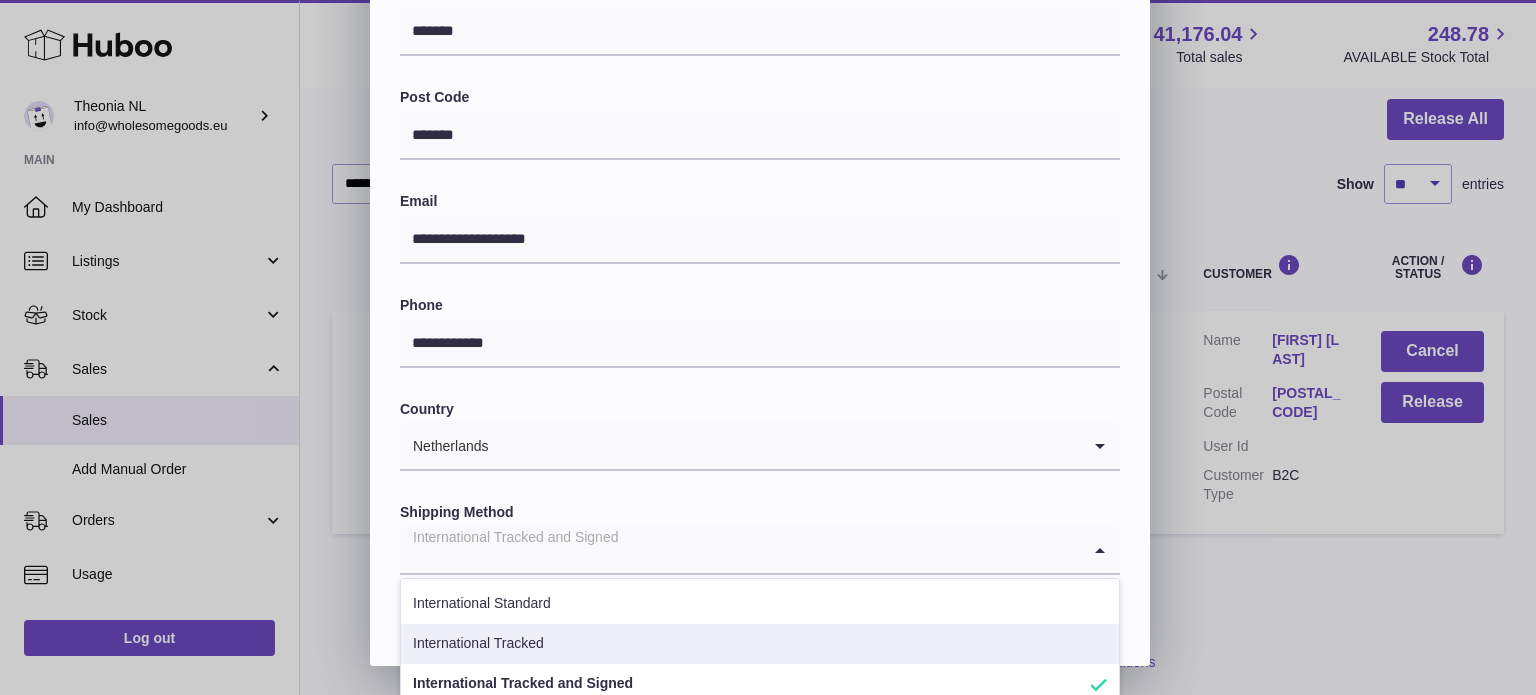 click on "International Tracked" at bounding box center [760, 644] 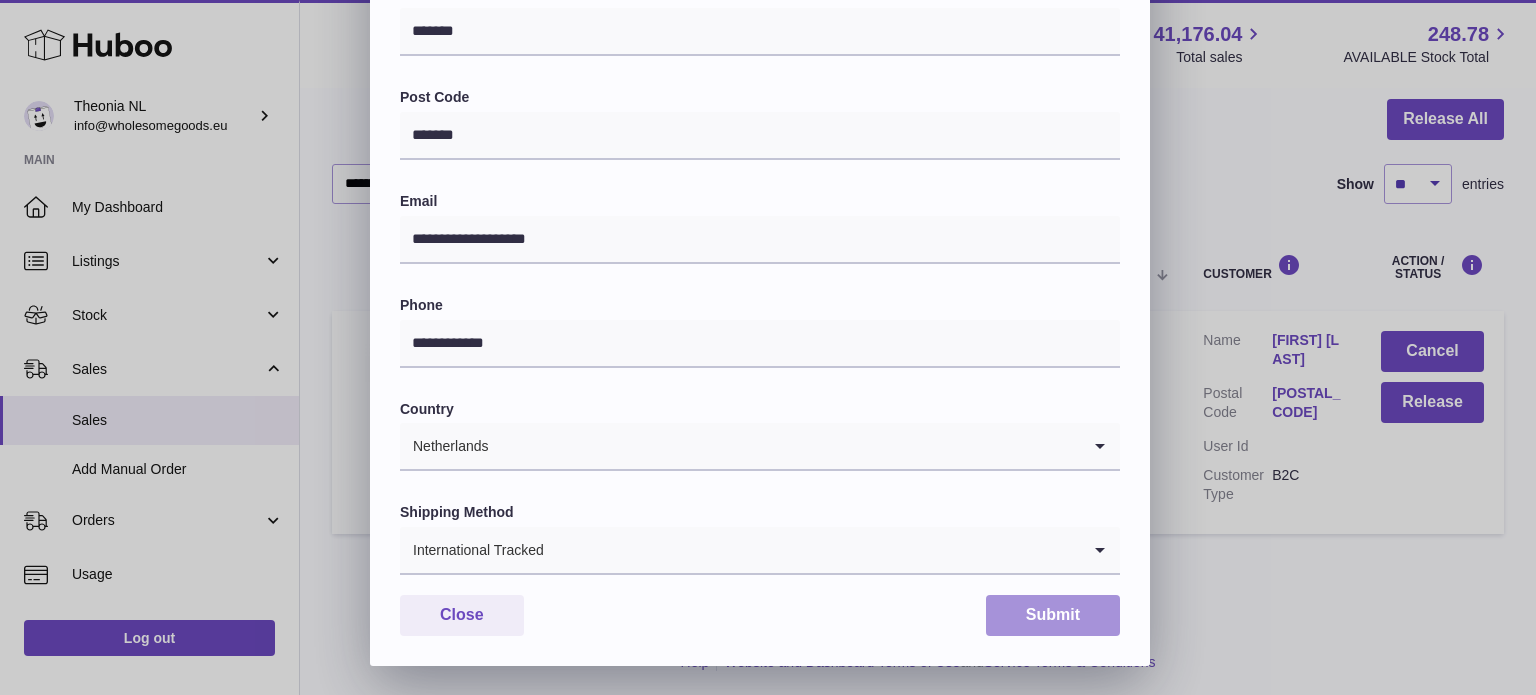 click on "Submit" at bounding box center [1053, 615] 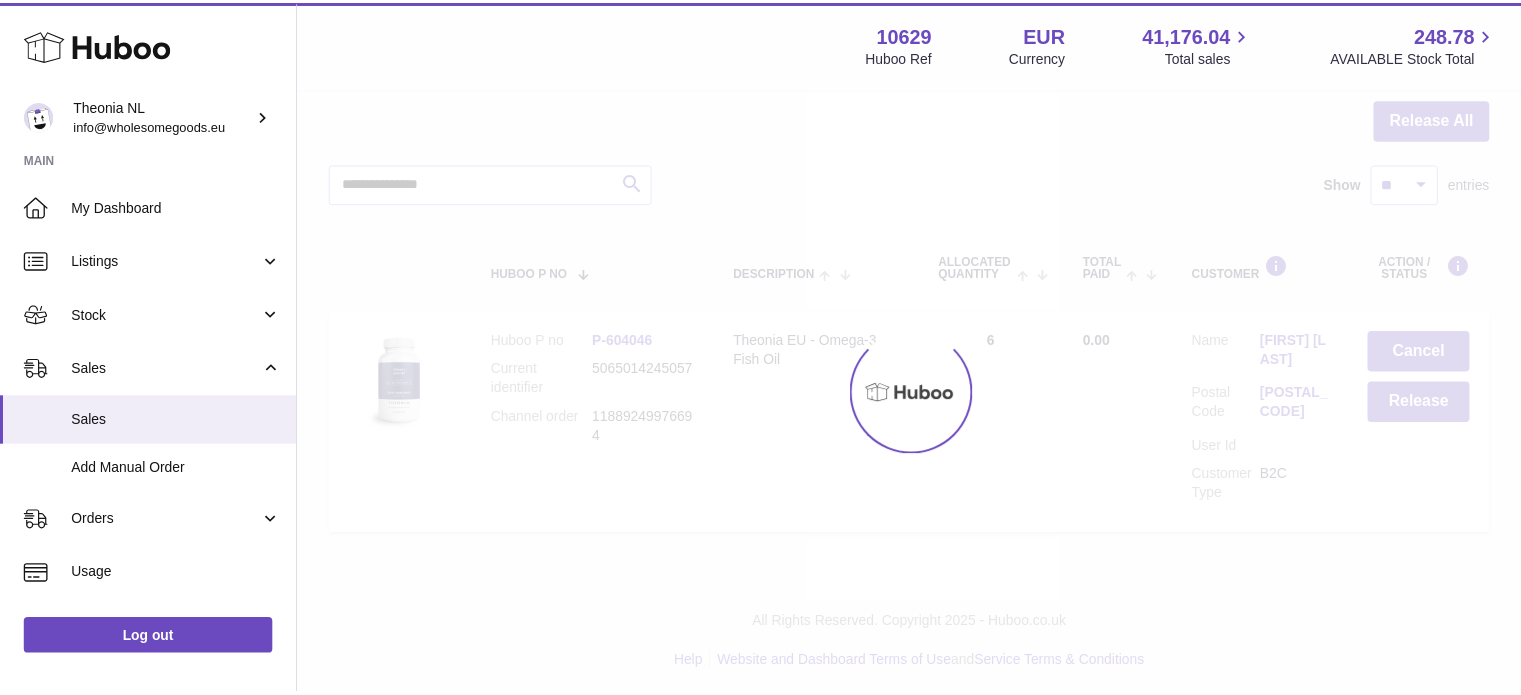 scroll, scrollTop: 0, scrollLeft: 0, axis: both 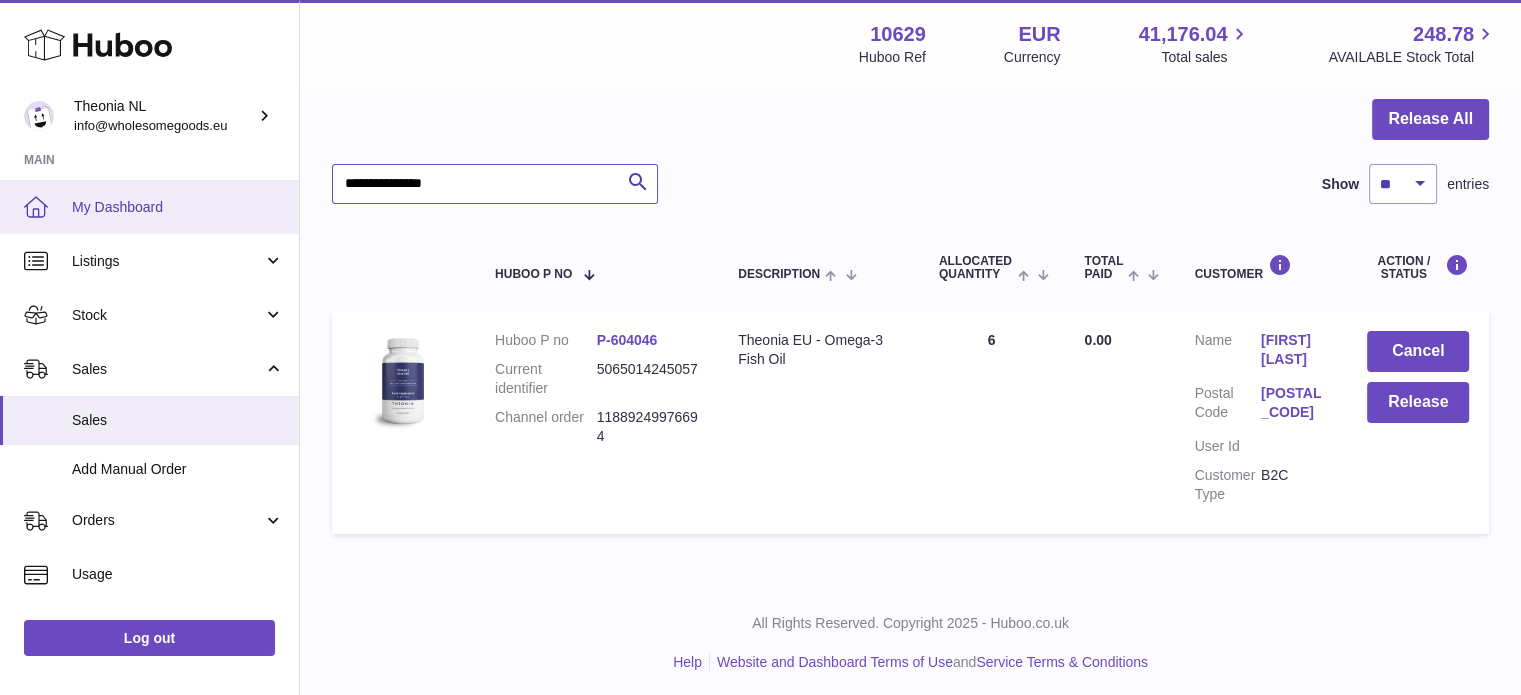 drag, startPoint x: 224, startPoint y: 191, endPoint x: 24, endPoint y: 191, distance: 200 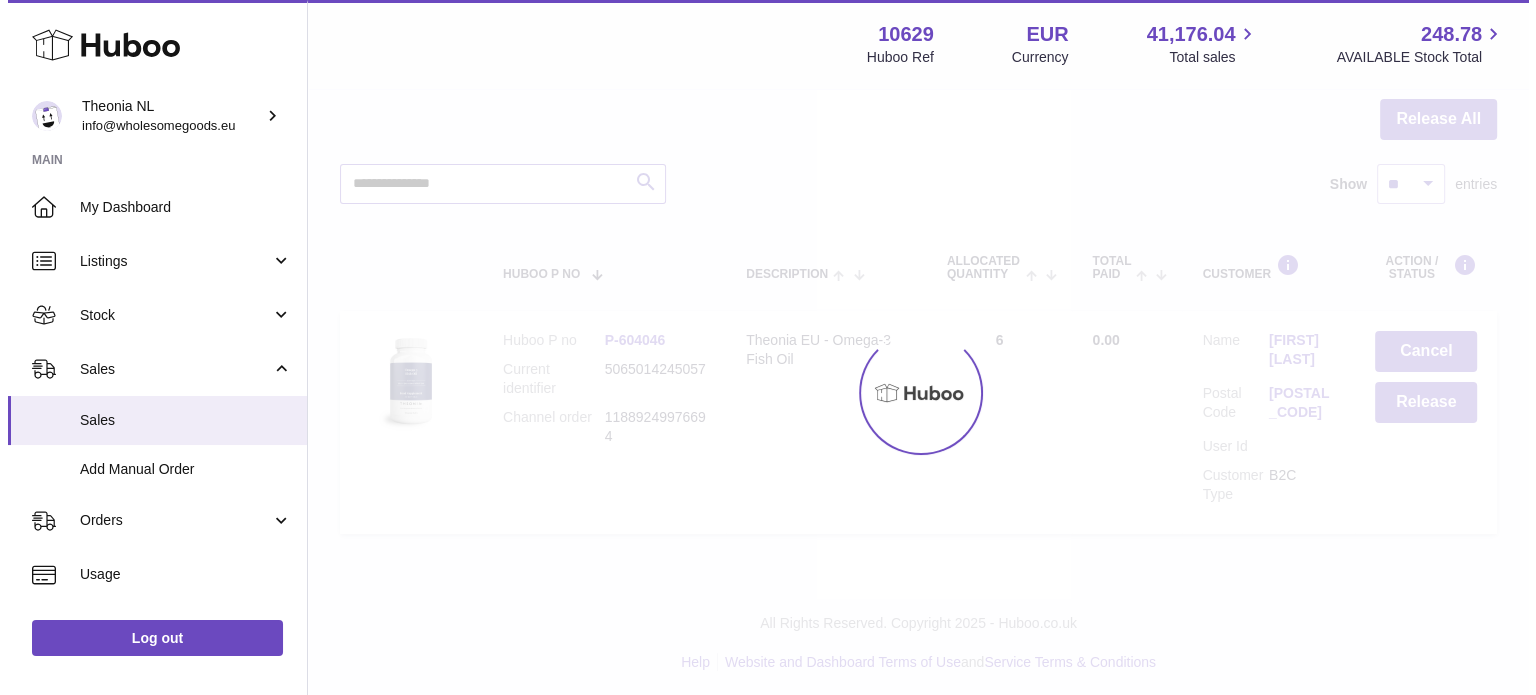 scroll, scrollTop: 0, scrollLeft: 0, axis: both 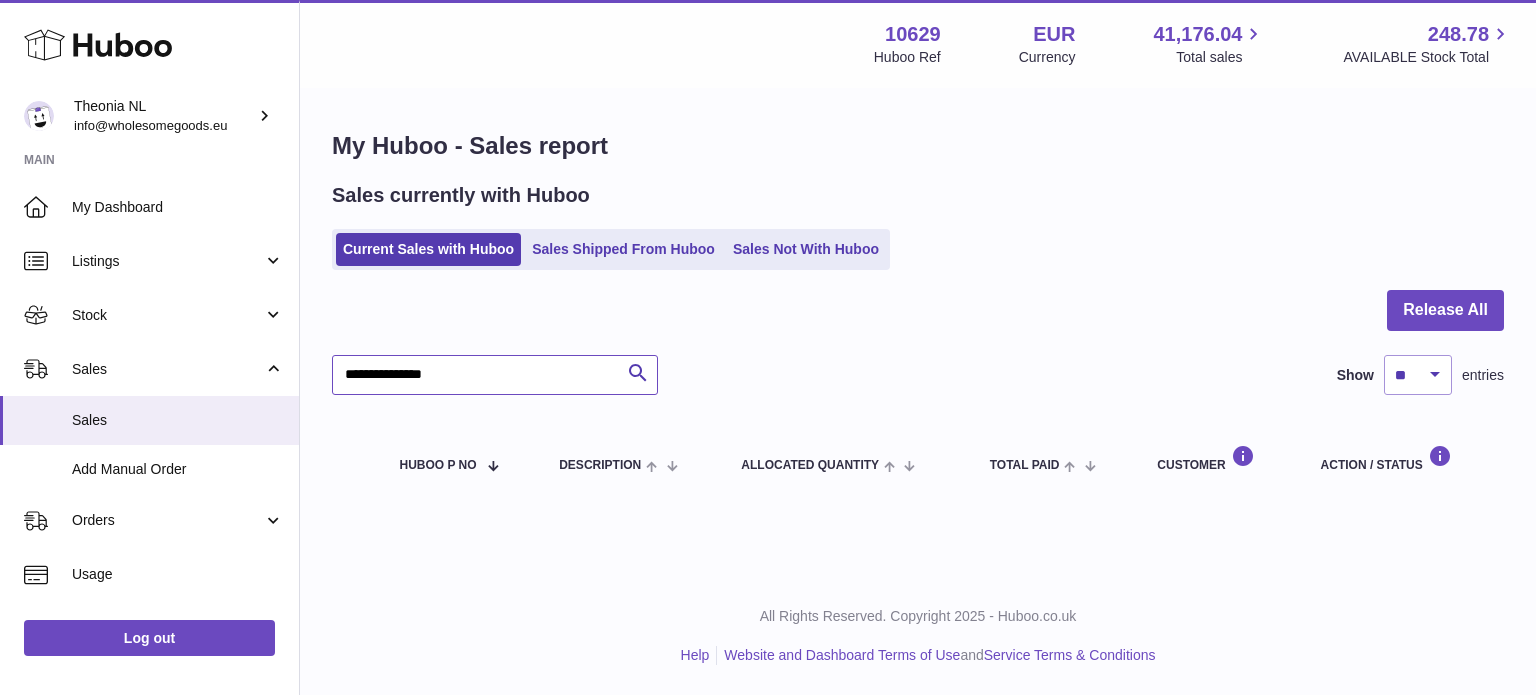 type on "**********" 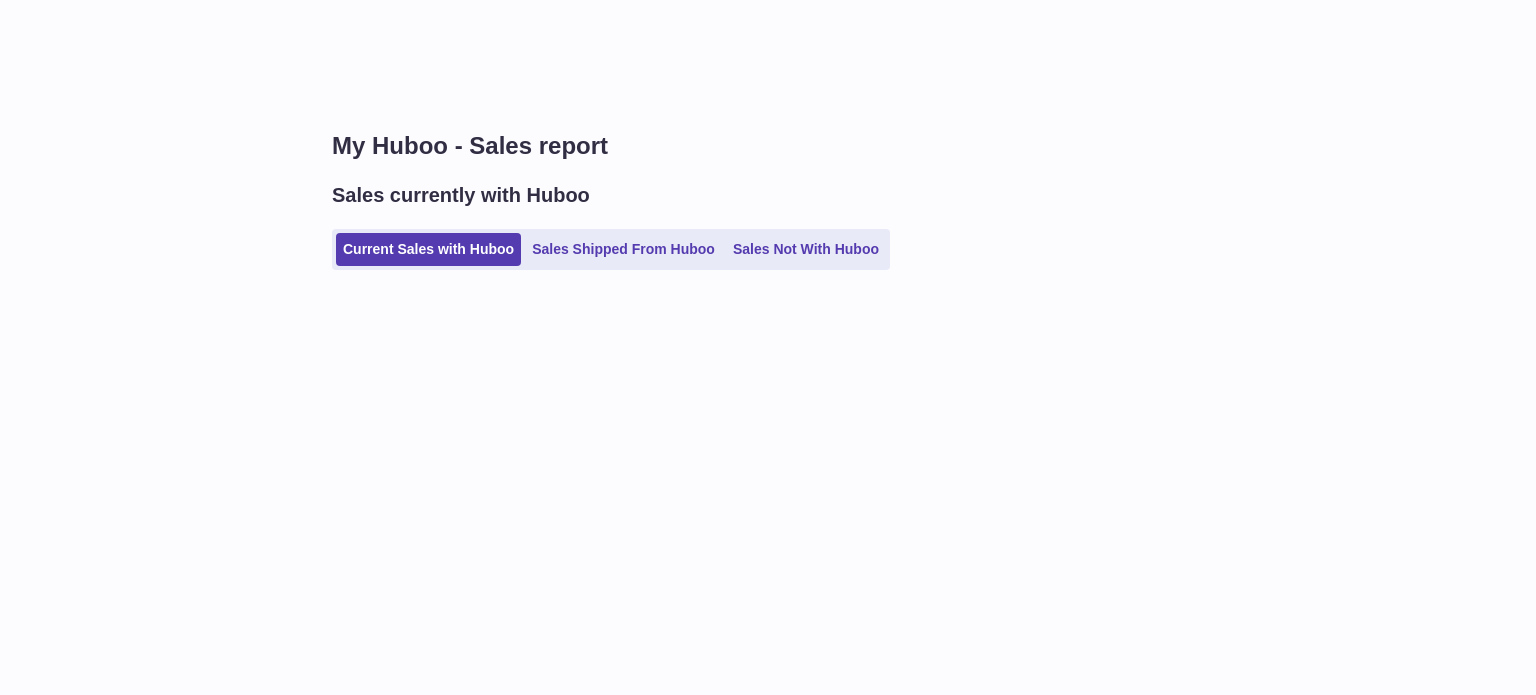 scroll, scrollTop: 0, scrollLeft: 0, axis: both 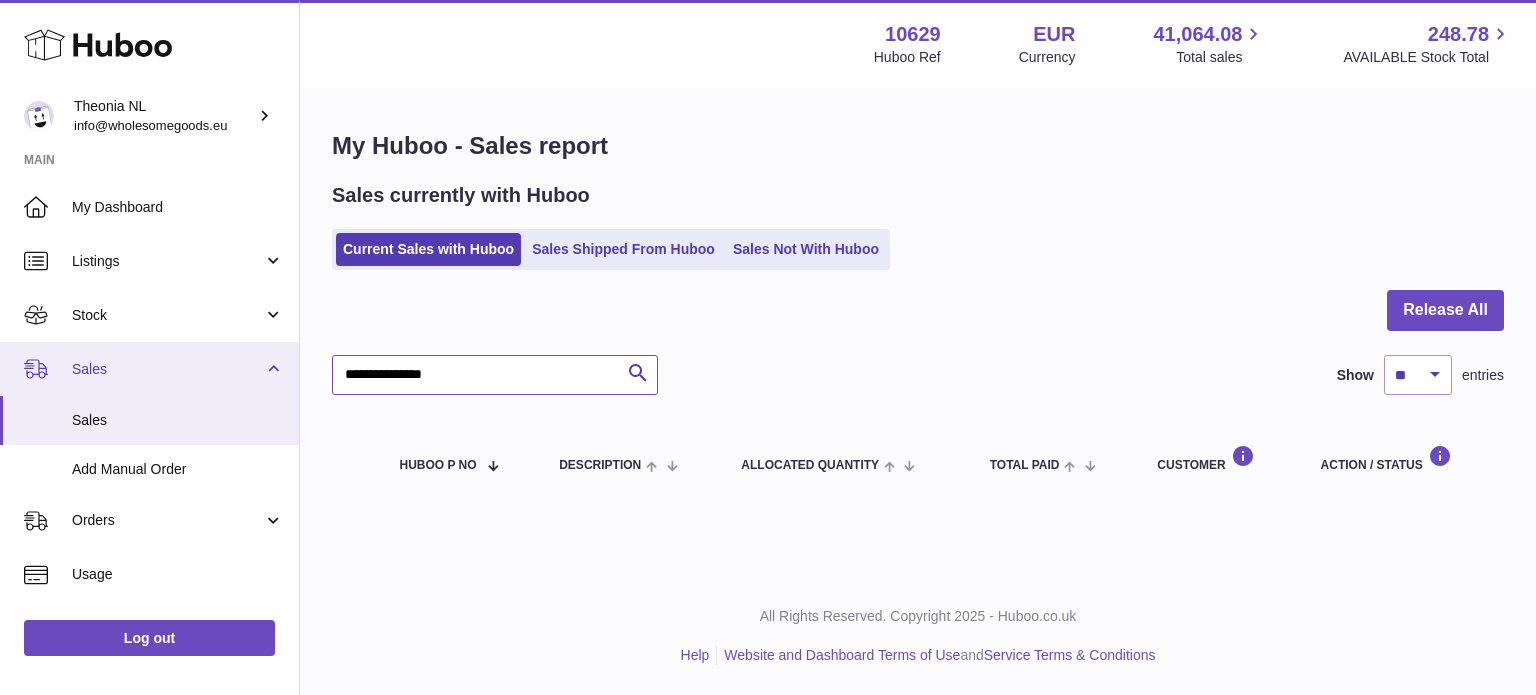 drag, startPoint x: 258, startPoint y: 369, endPoint x: 188, endPoint y: 350, distance: 72.53275 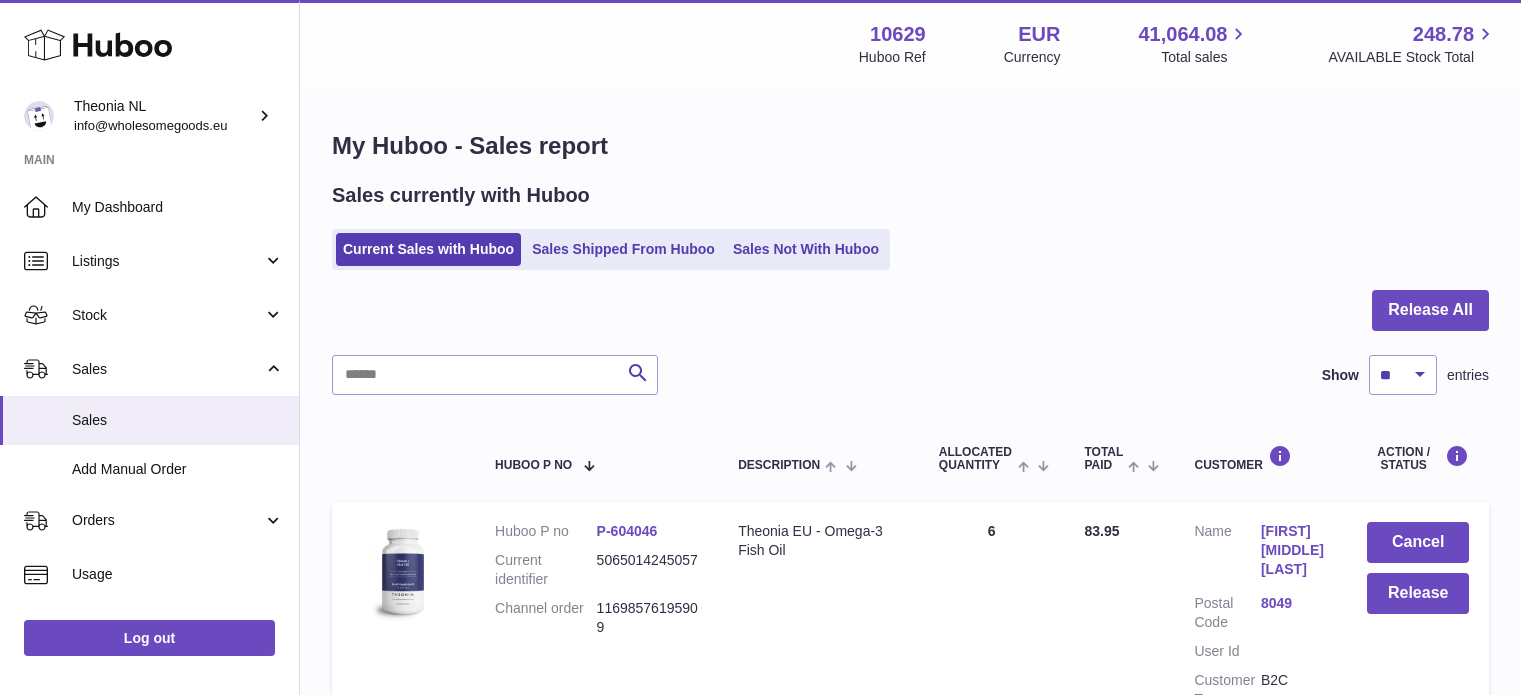 scroll, scrollTop: 0, scrollLeft: 0, axis: both 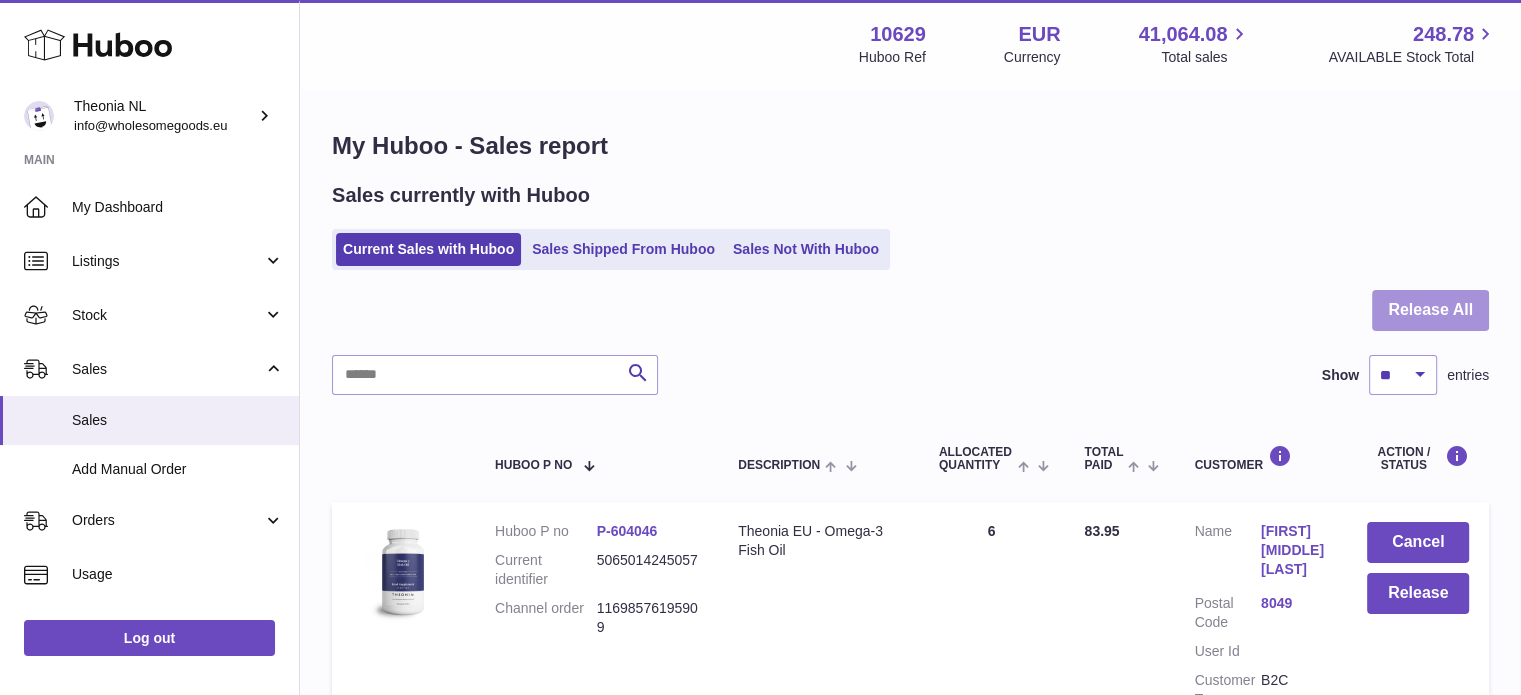 click on "Release All" at bounding box center (1430, 310) 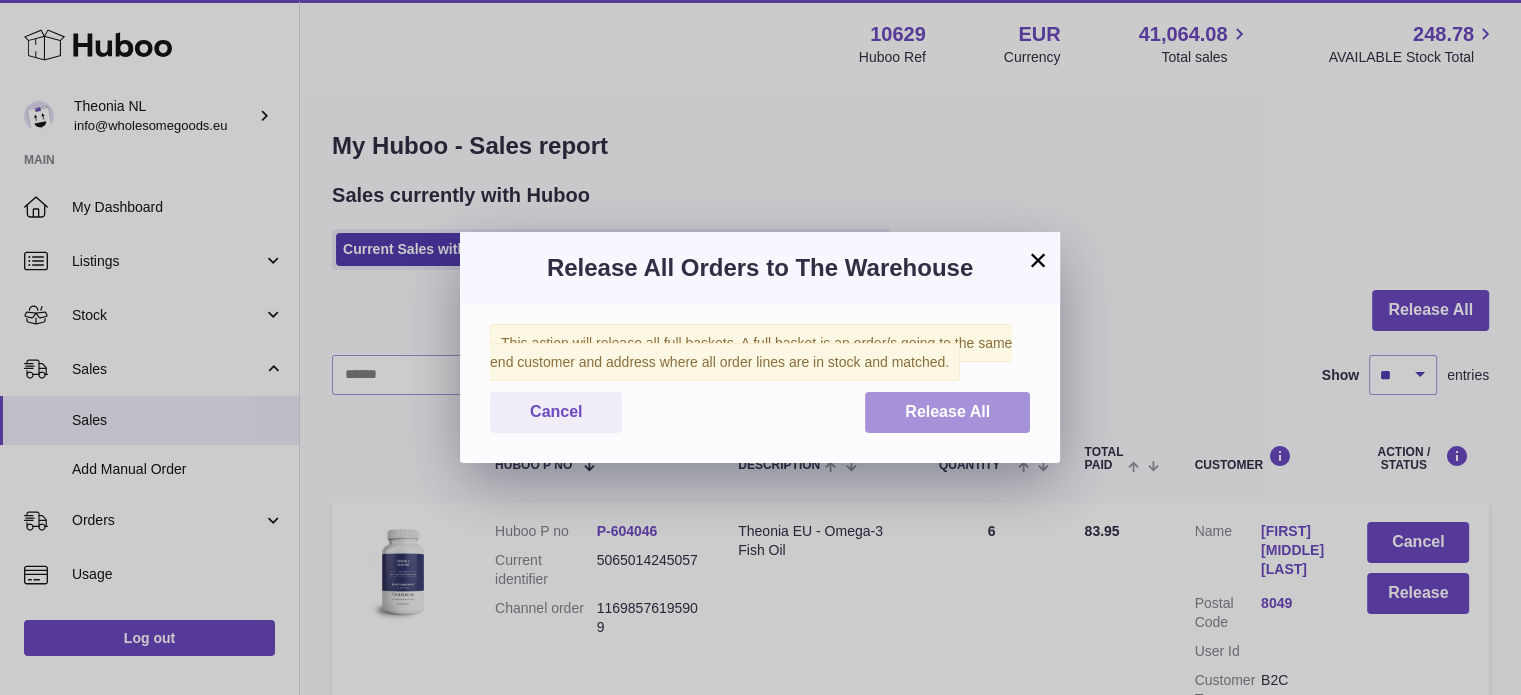 click on "Release All" at bounding box center (947, 411) 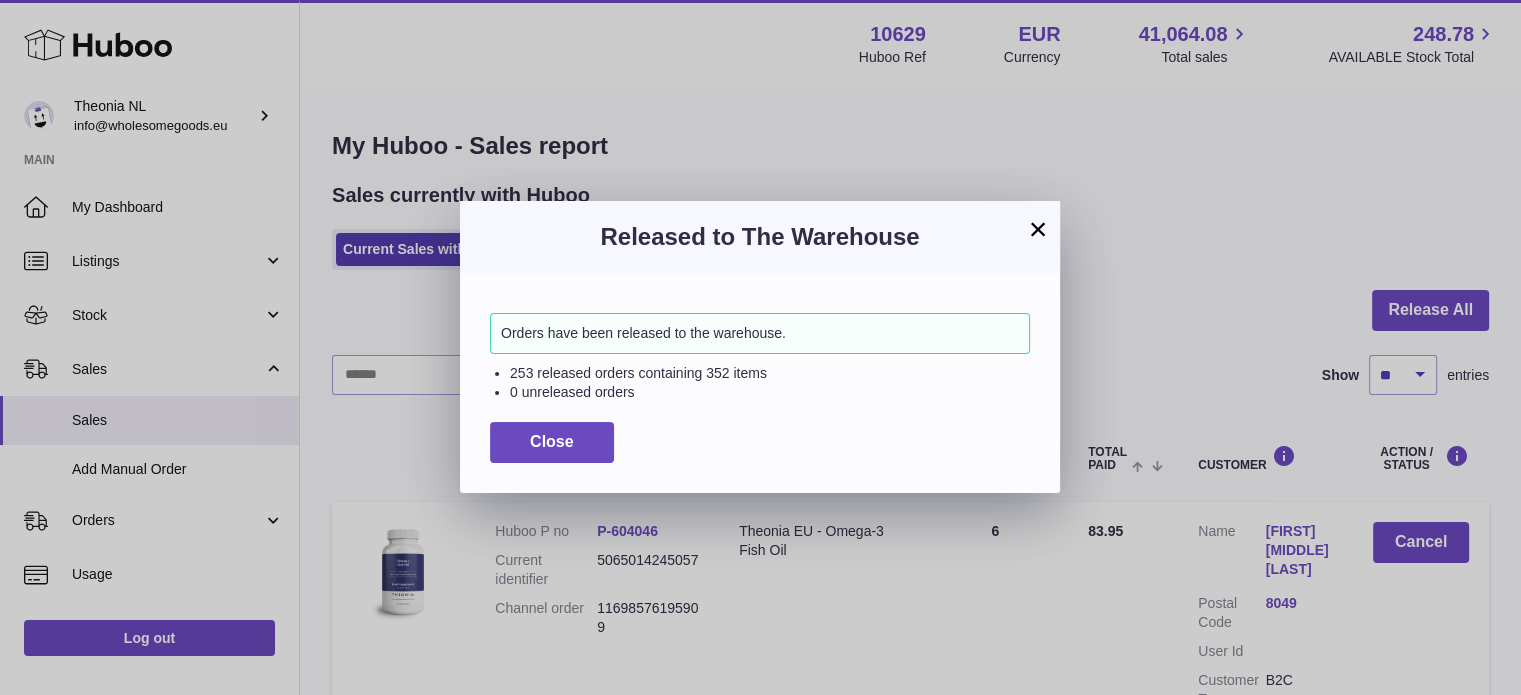 click on "Close" at bounding box center (760, 442) 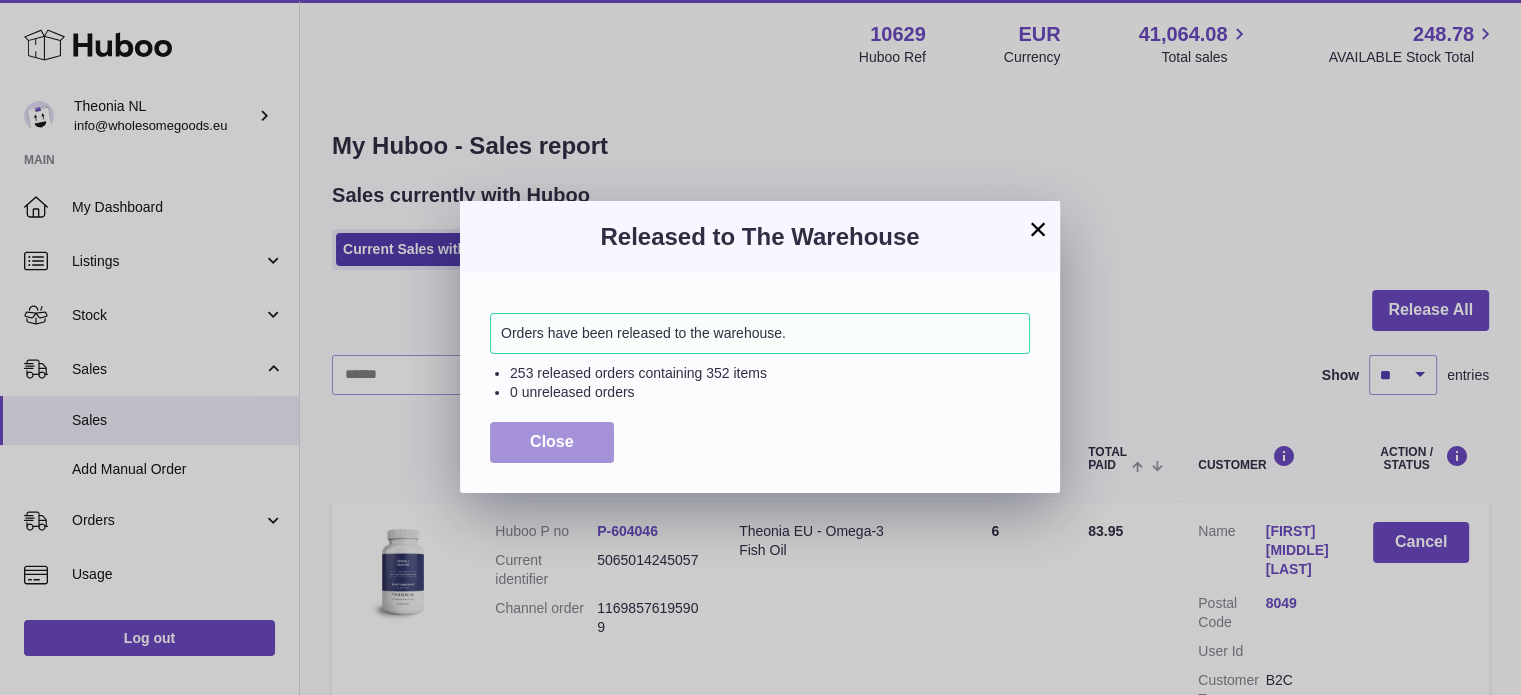 click on "Close" at bounding box center [552, 442] 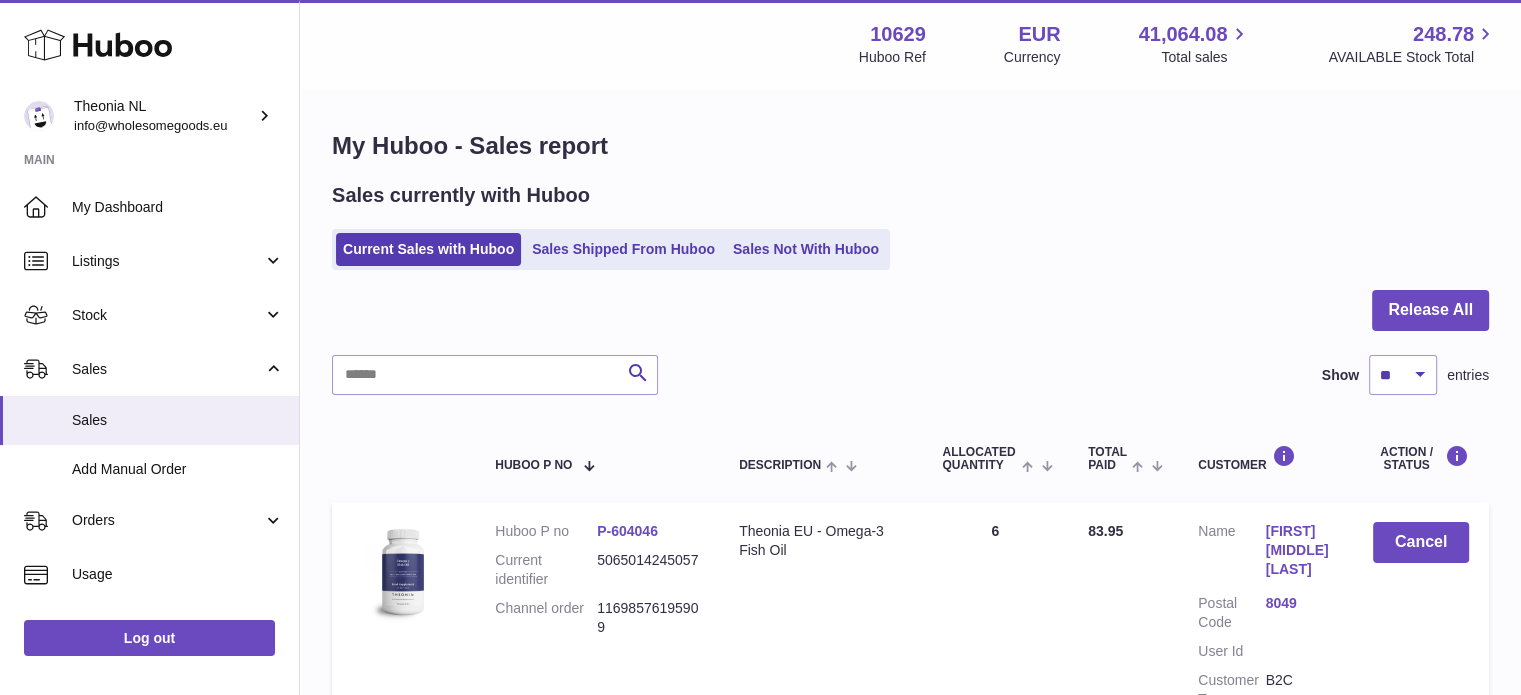 click on "Huboo P no
P-604046
Current identifier   5065014245057
Channel order
11698576195909" at bounding box center (597, 620) 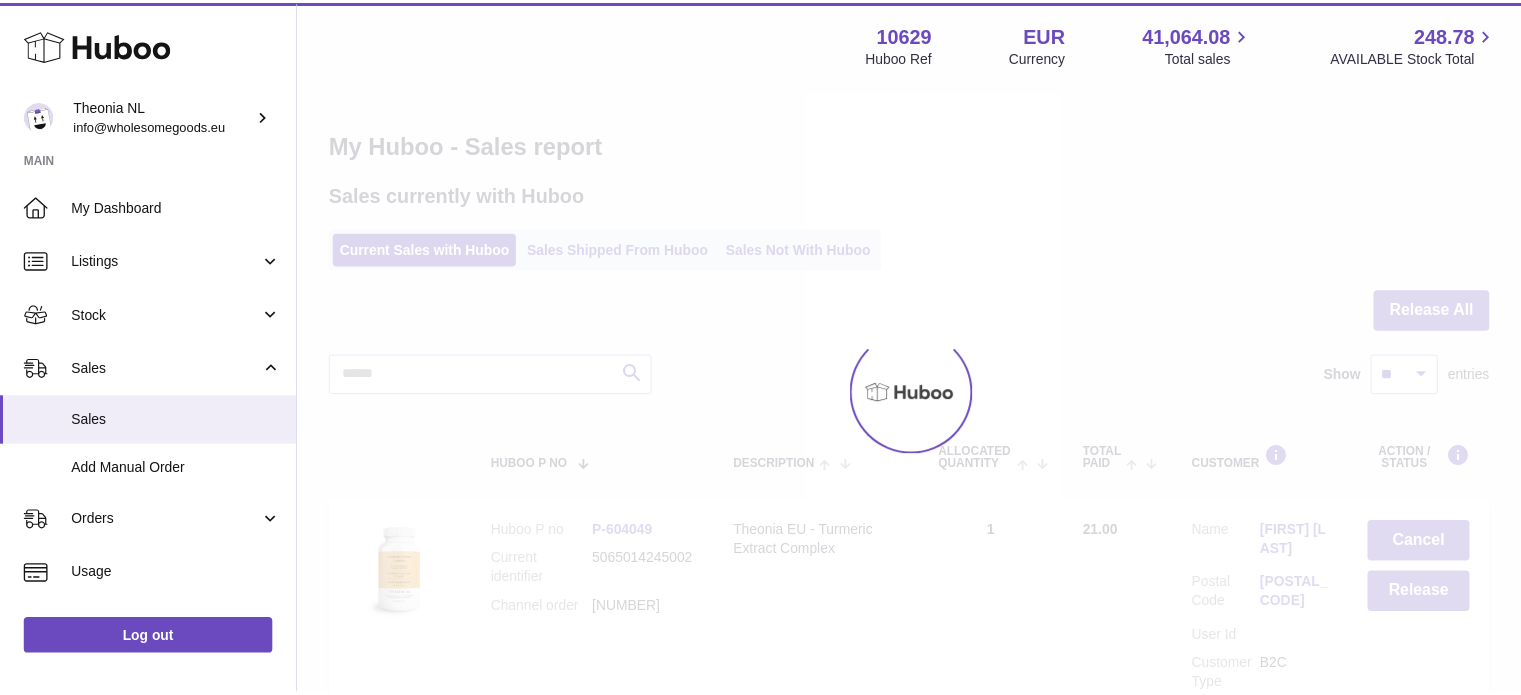 scroll, scrollTop: 0, scrollLeft: 0, axis: both 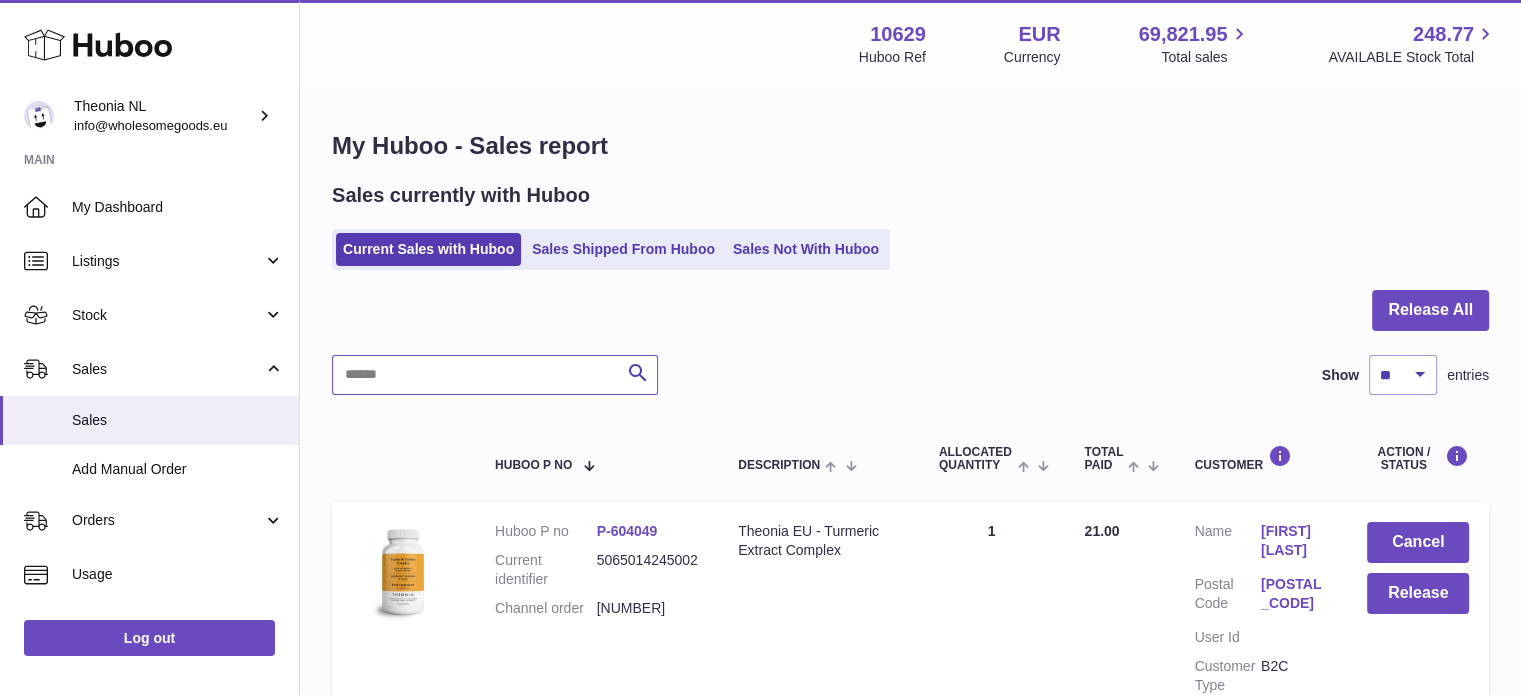 click at bounding box center [495, 375] 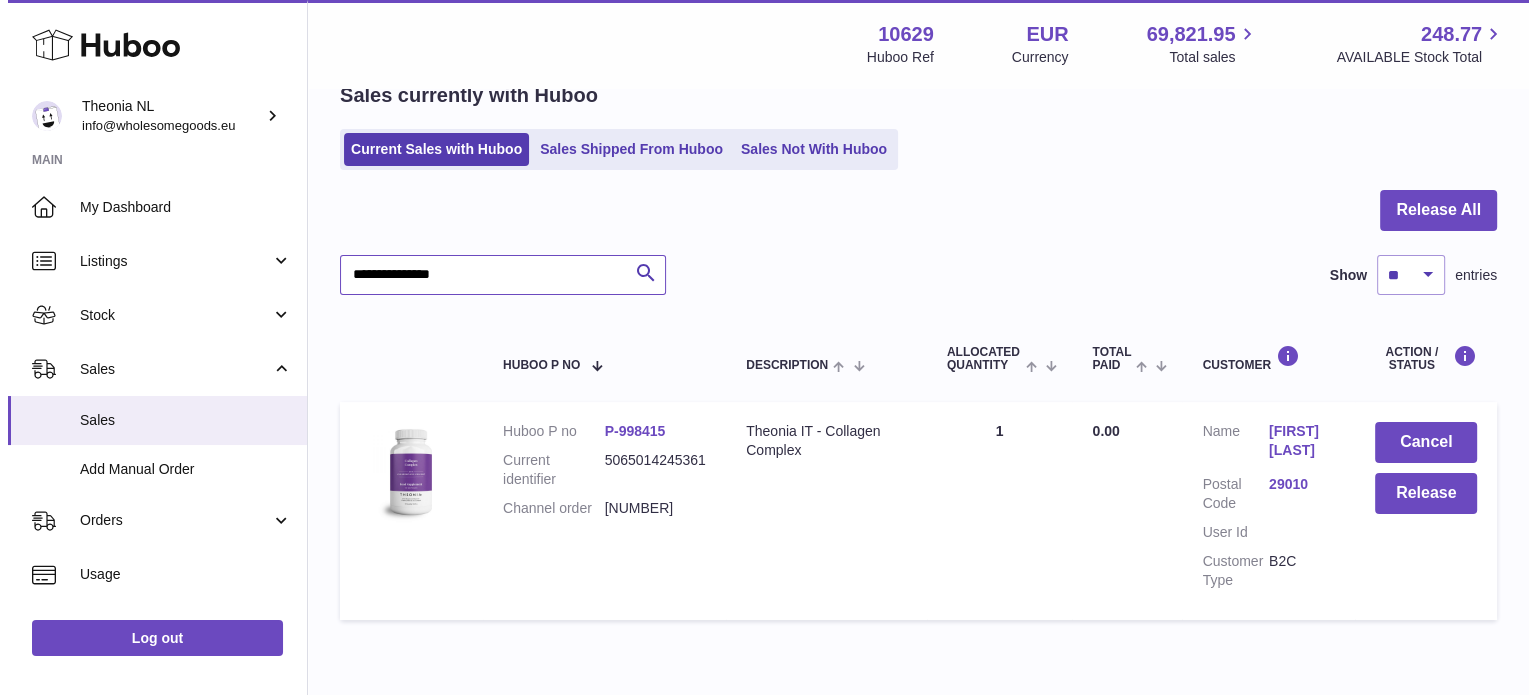 scroll, scrollTop: 191, scrollLeft: 0, axis: vertical 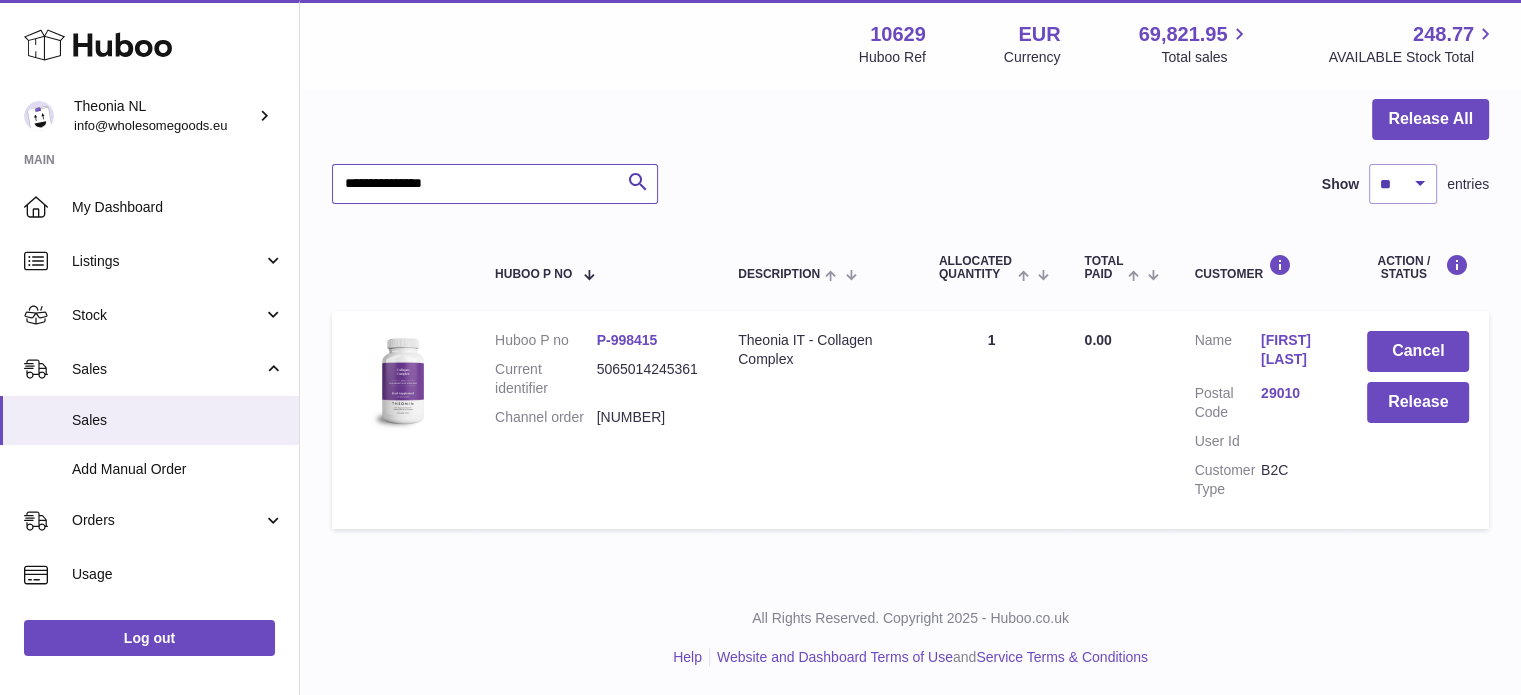 type on "**********" 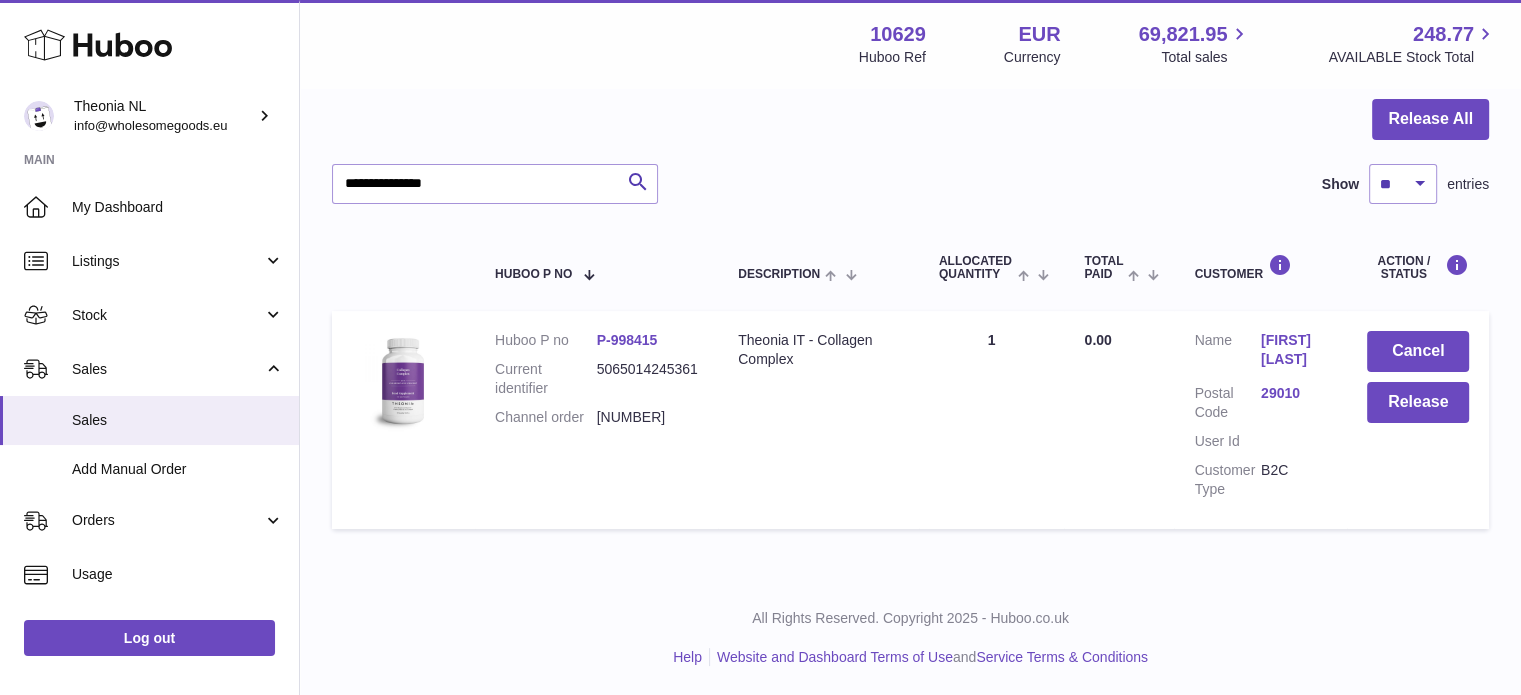 drag, startPoint x: 1298, startPoint y: 370, endPoint x: 1289, endPoint y: 391, distance: 22.847319 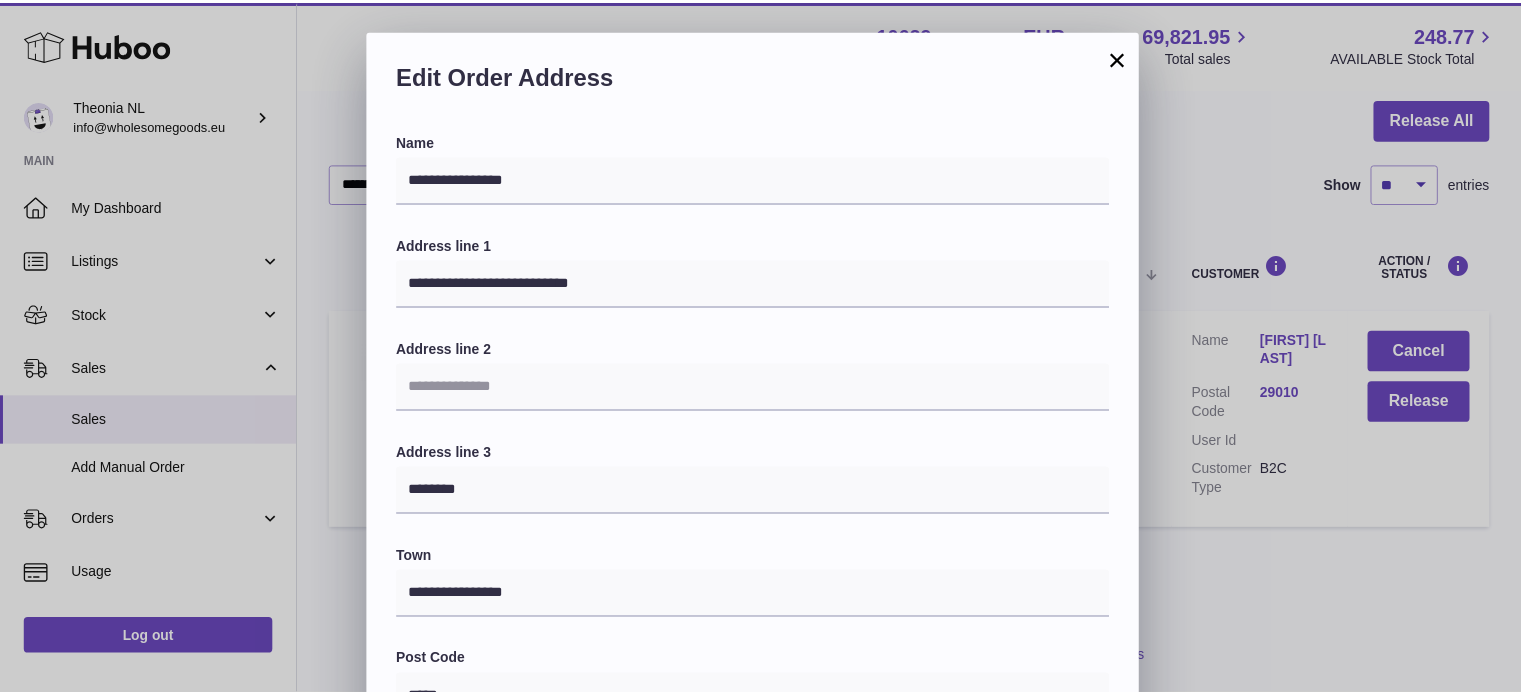 scroll, scrollTop: 564, scrollLeft: 0, axis: vertical 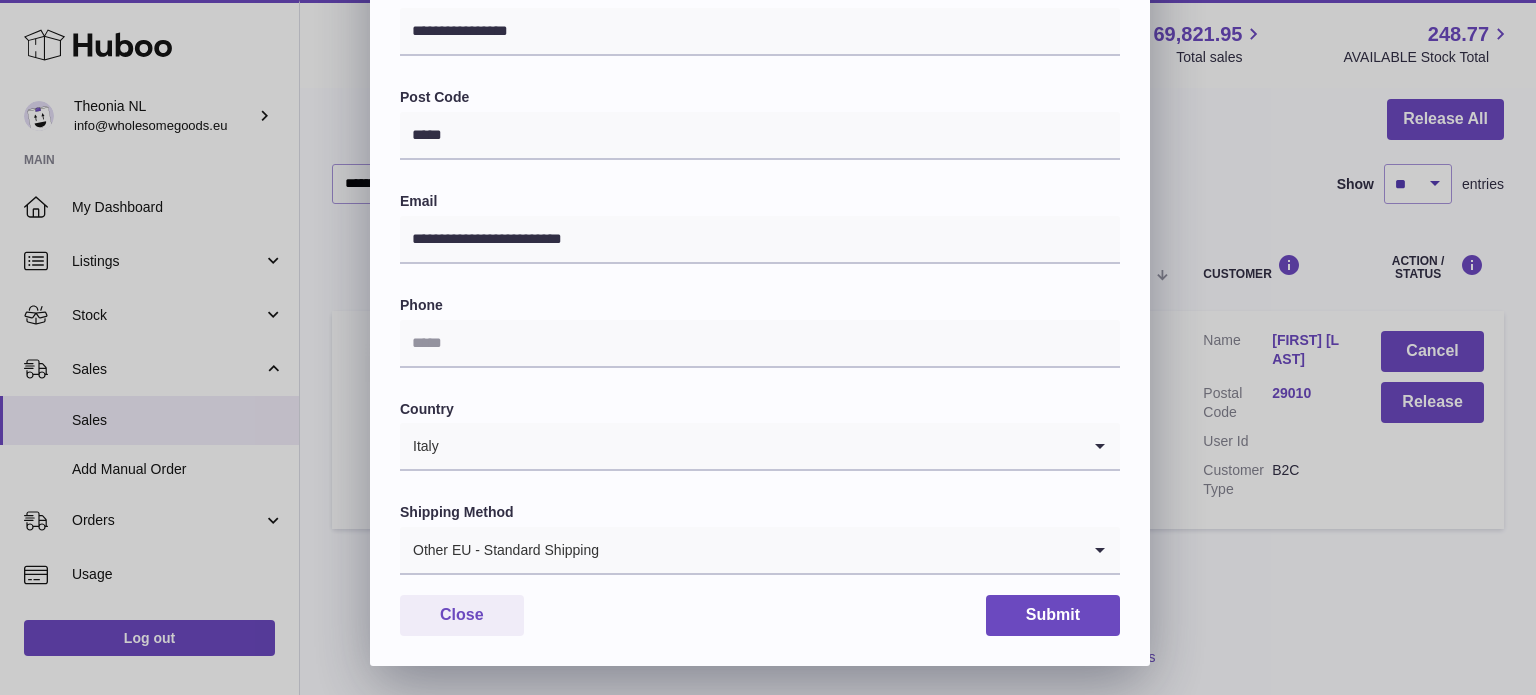 click on "**********" at bounding box center (760, 117) 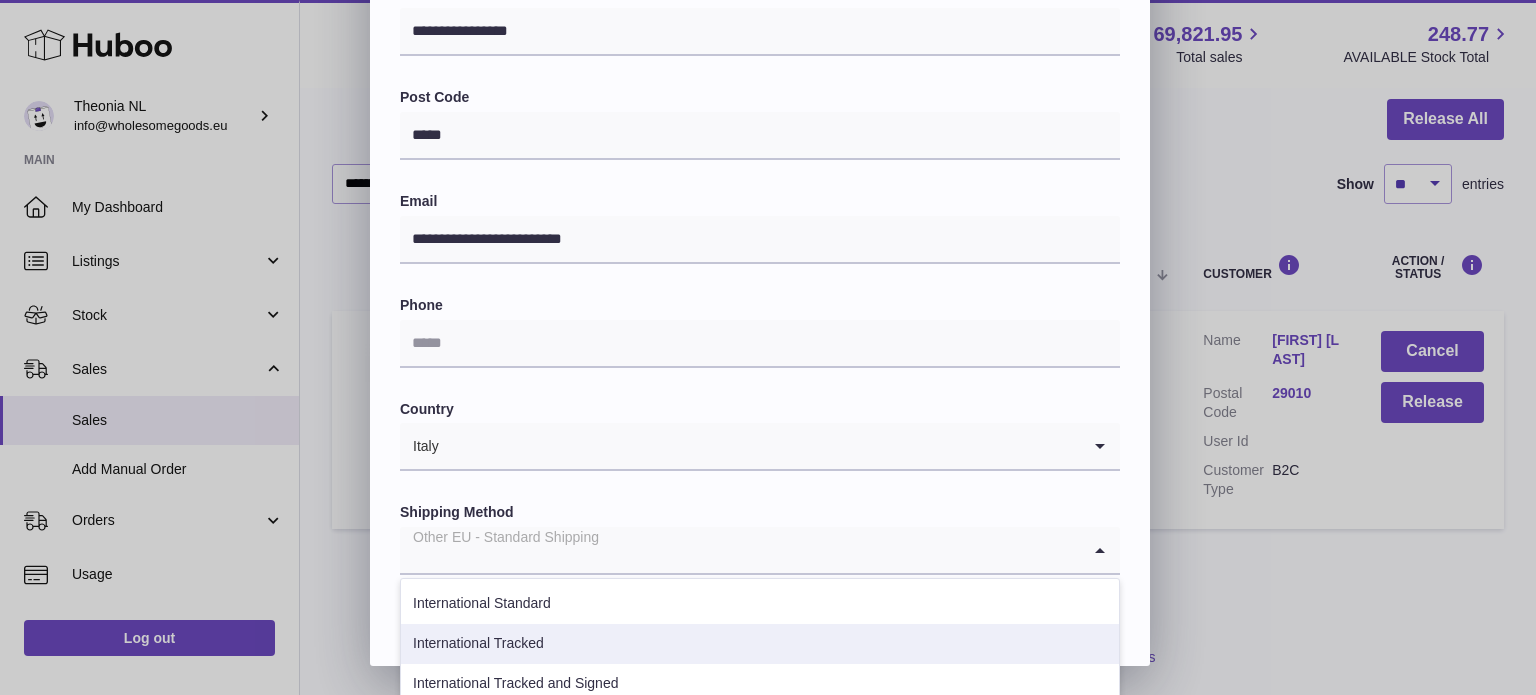 drag, startPoint x: 568, startPoint y: 644, endPoint x: 592, endPoint y: 644, distance: 24 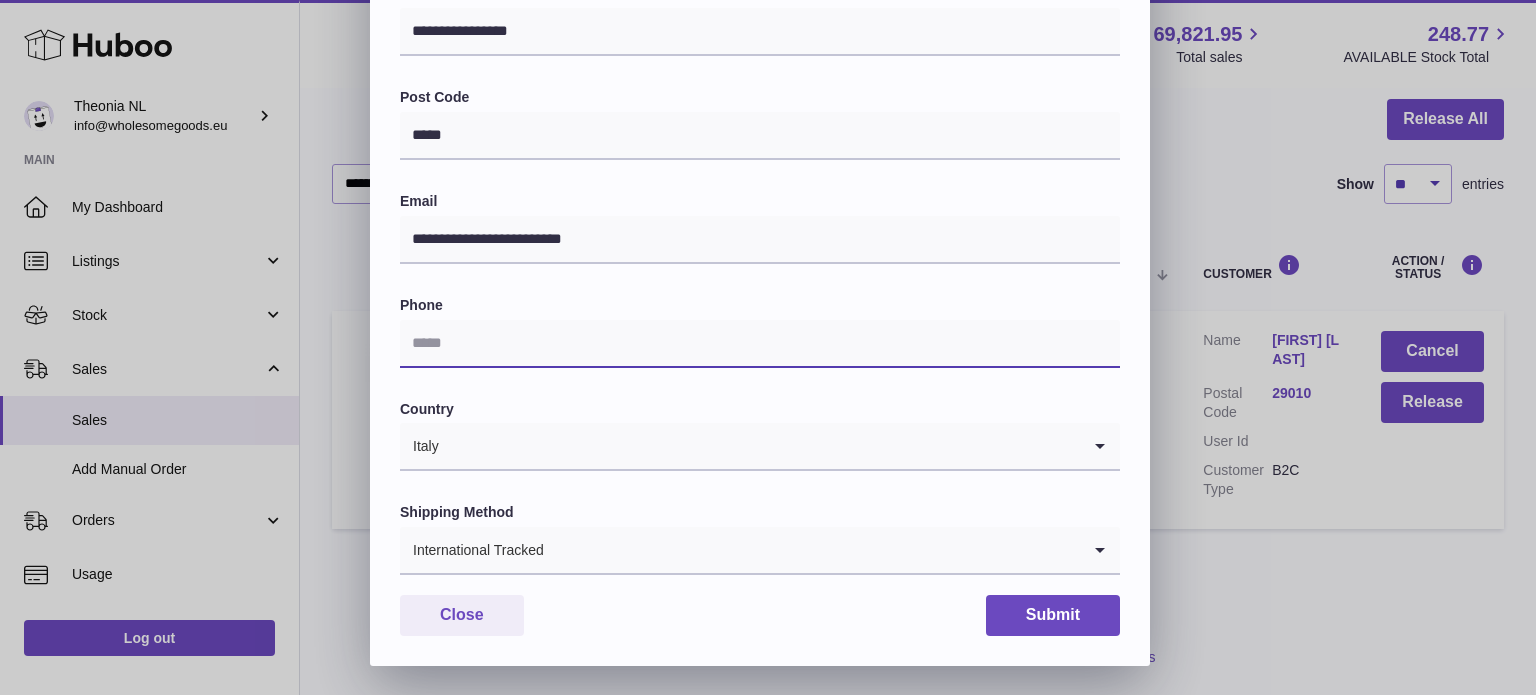 click at bounding box center [760, 344] 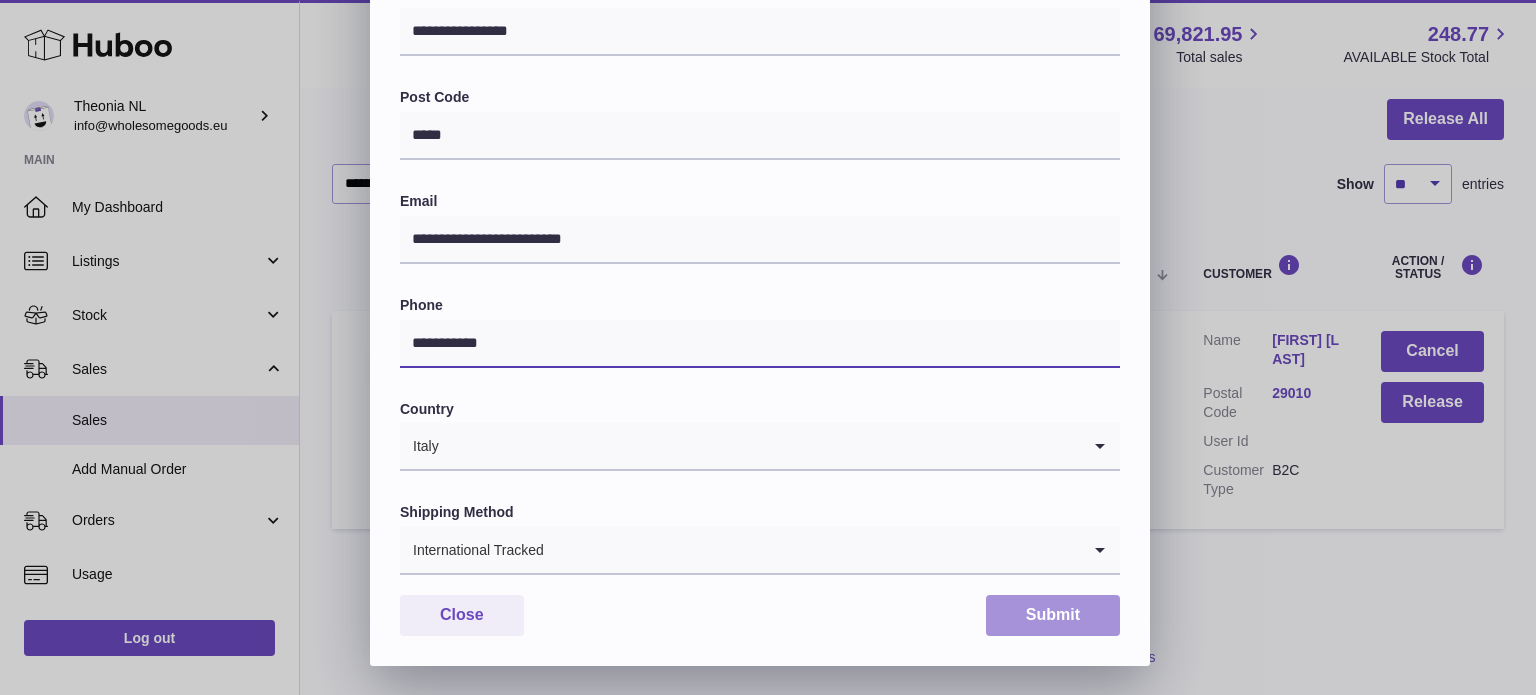 type on "**********" 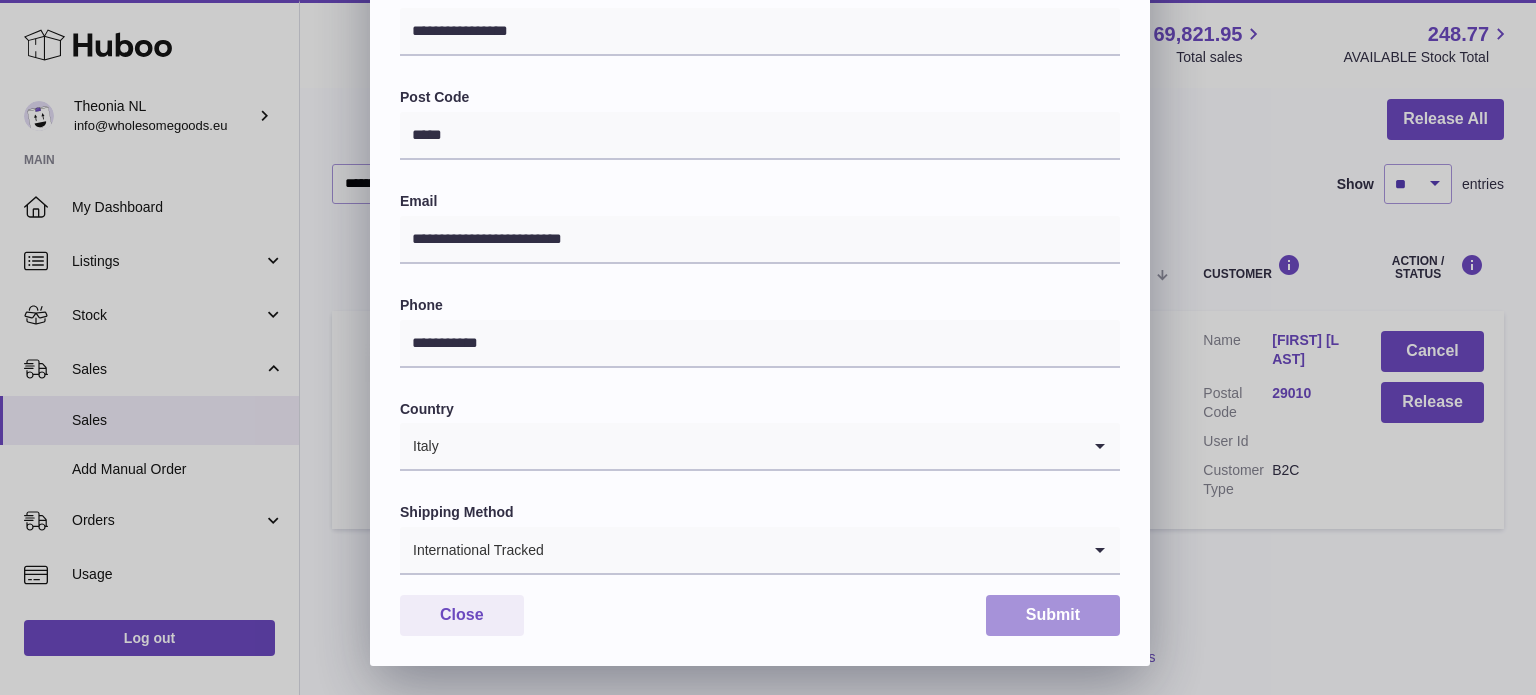 click on "Submit" at bounding box center [1053, 615] 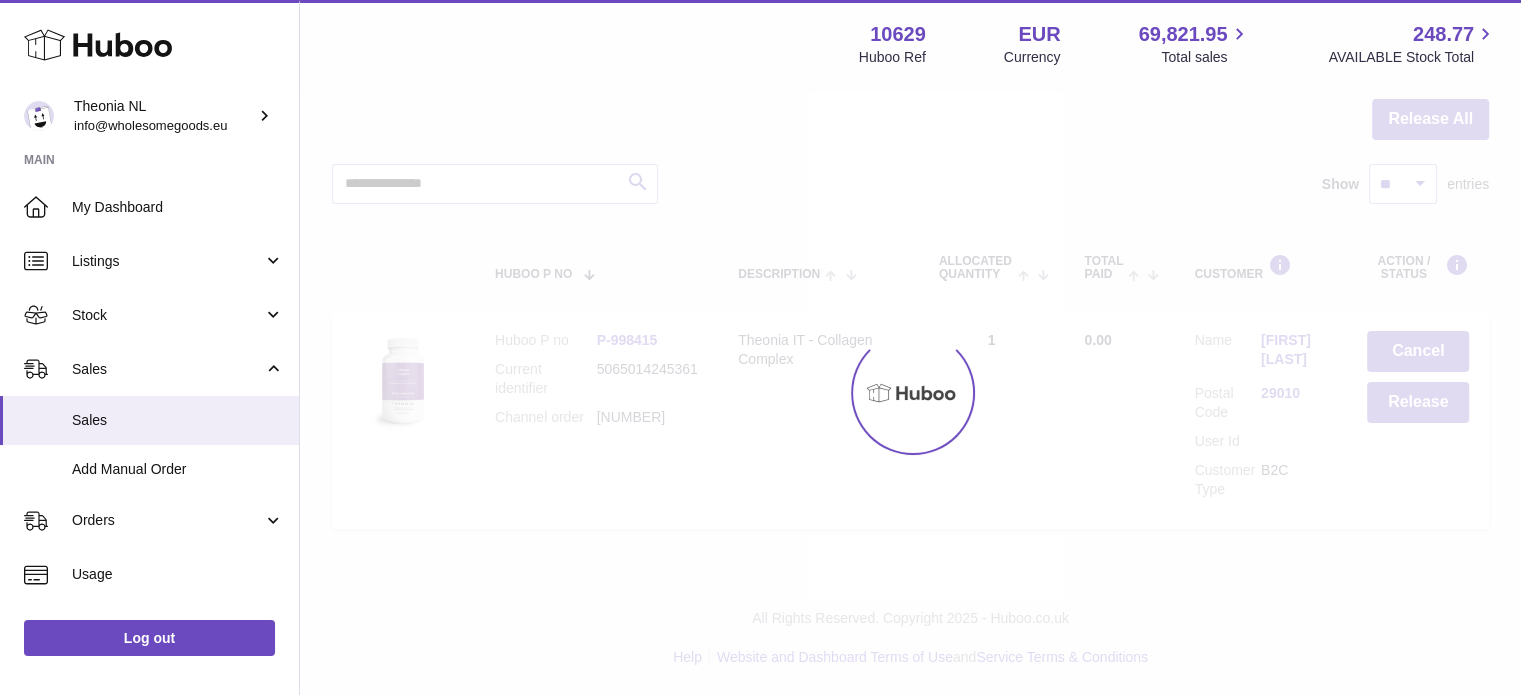 scroll, scrollTop: 0, scrollLeft: 0, axis: both 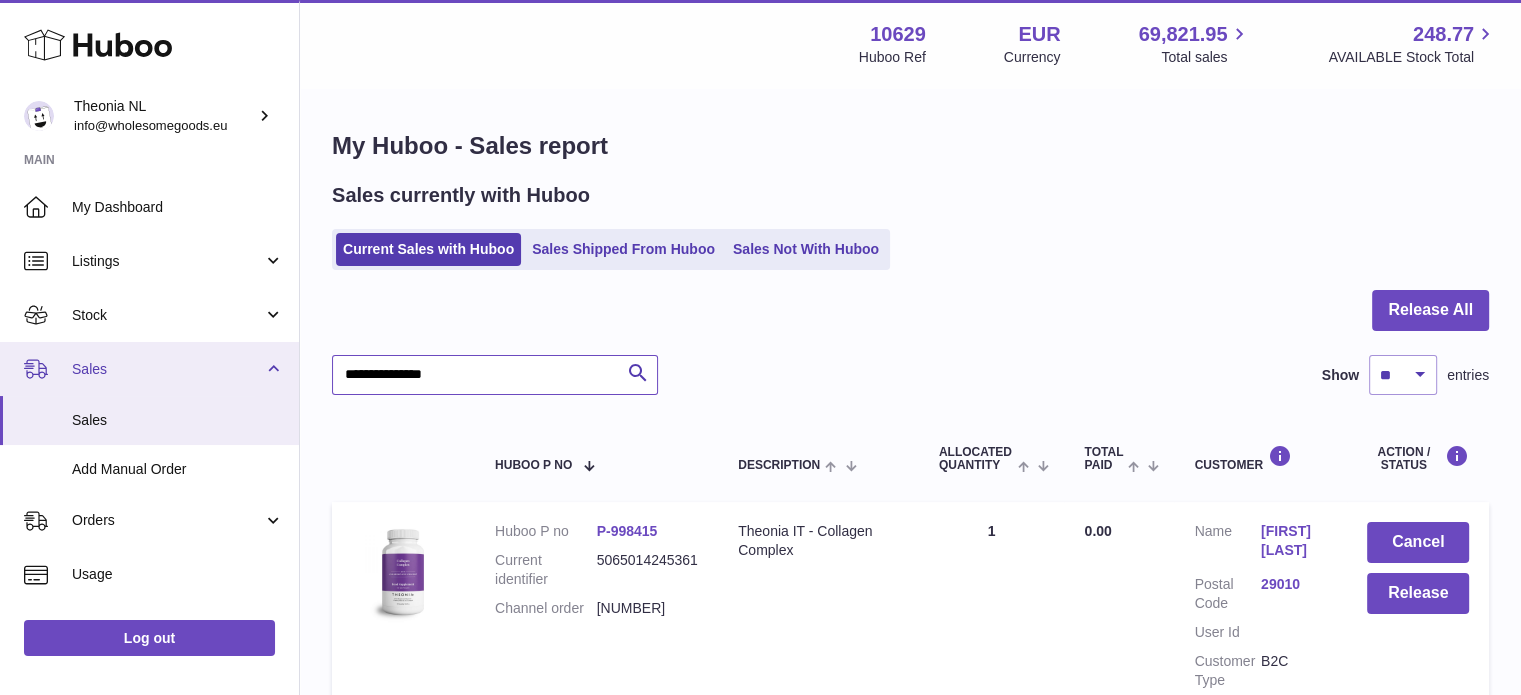 drag, startPoint x: 546, startPoint y: 367, endPoint x: 169, endPoint y: 361, distance: 377.04773 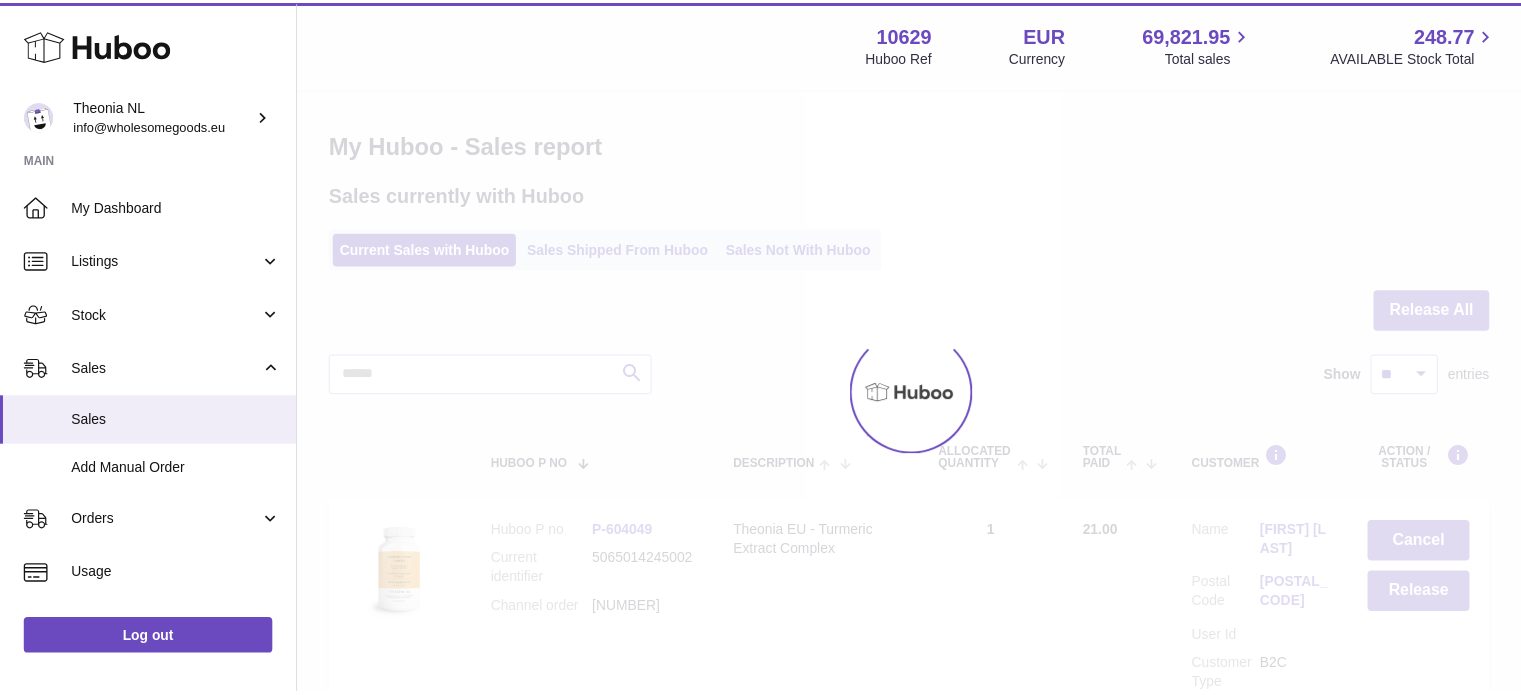 scroll, scrollTop: 0, scrollLeft: 0, axis: both 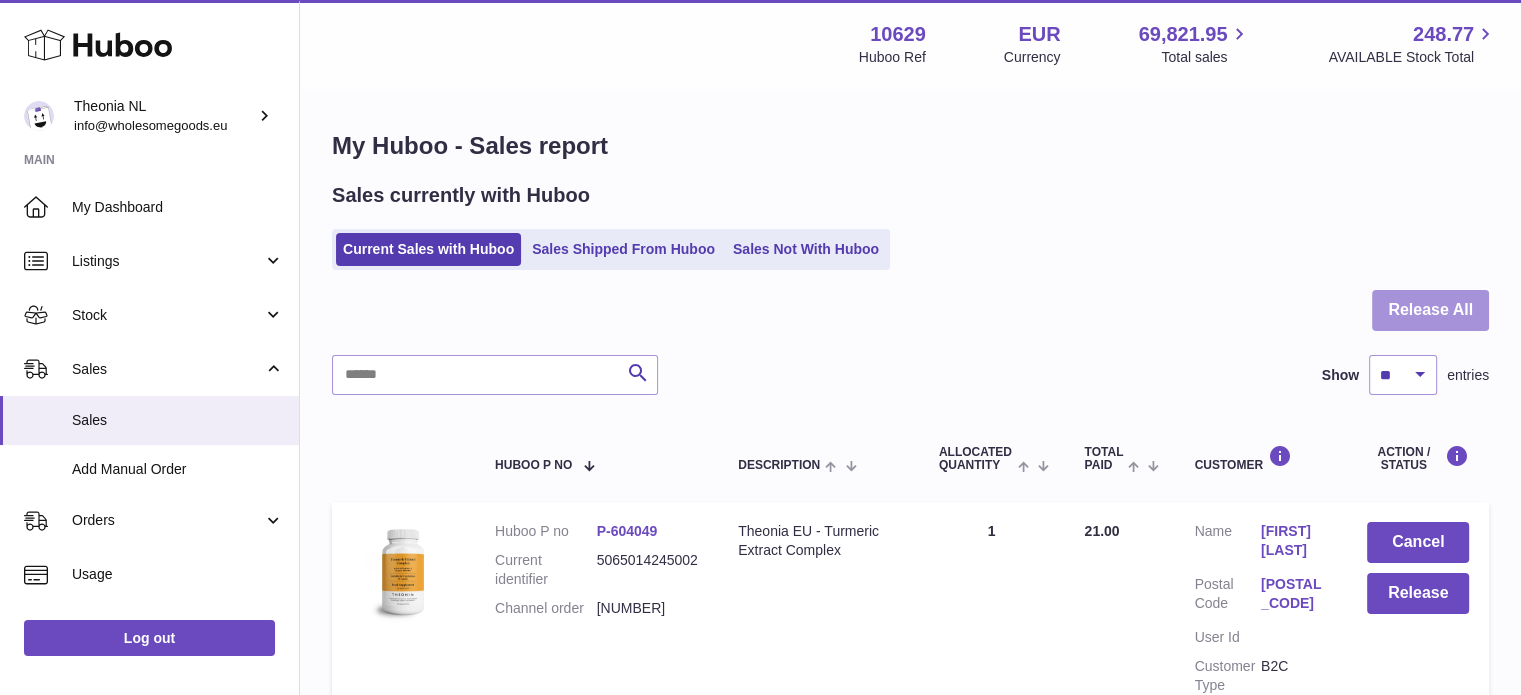 click on "Release All" at bounding box center (1430, 310) 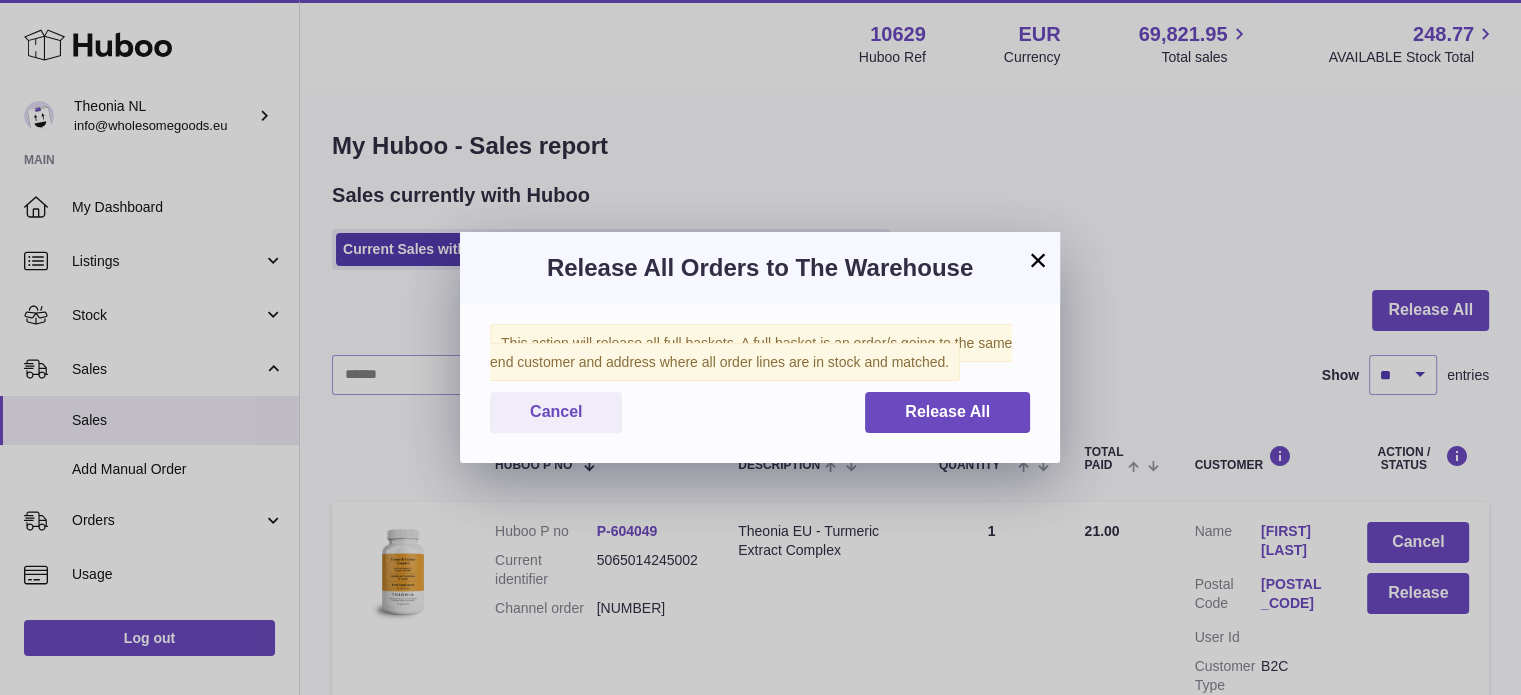 click on "This action will release all full baskets.
A full basket is an order/s going to the same end customer and address where all order lines are in stock and matched.
Cancel   Release All" at bounding box center (760, 383) 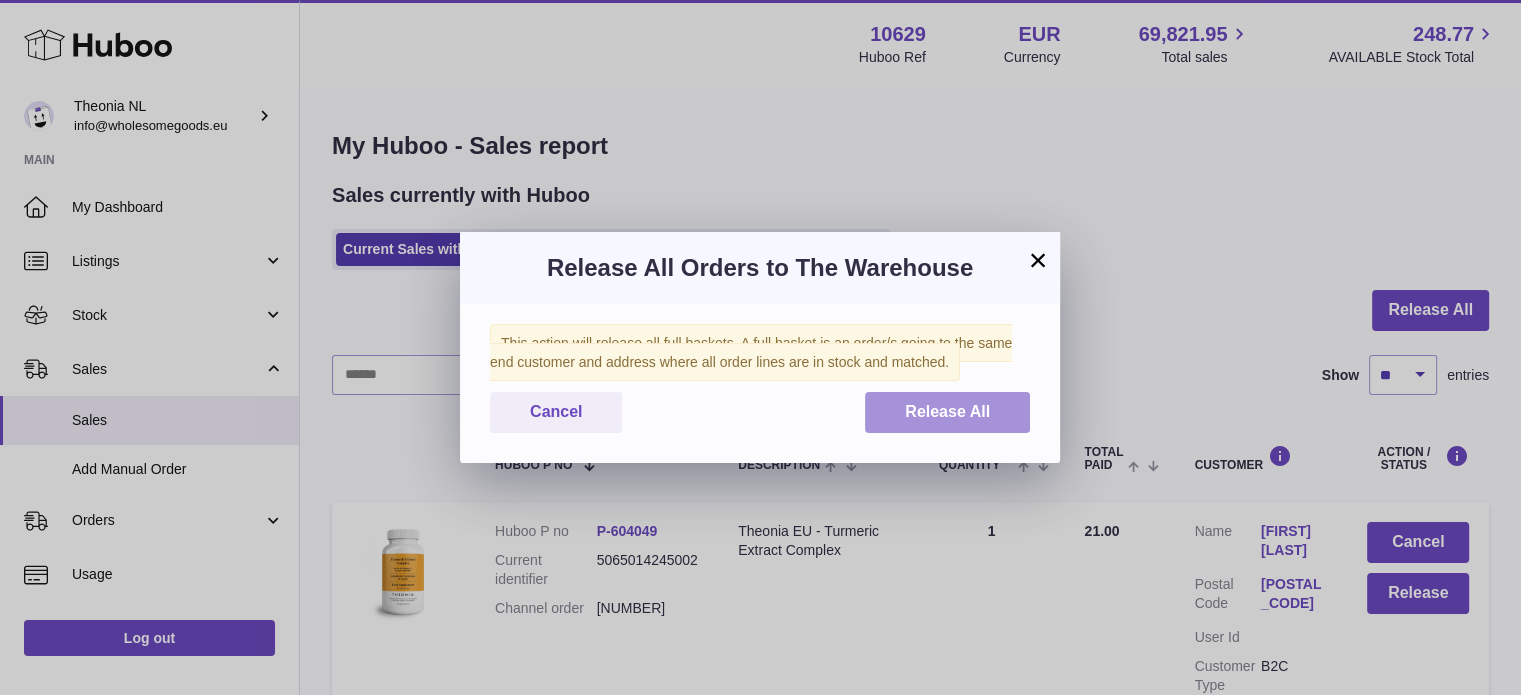 click on "Release All" at bounding box center (947, 411) 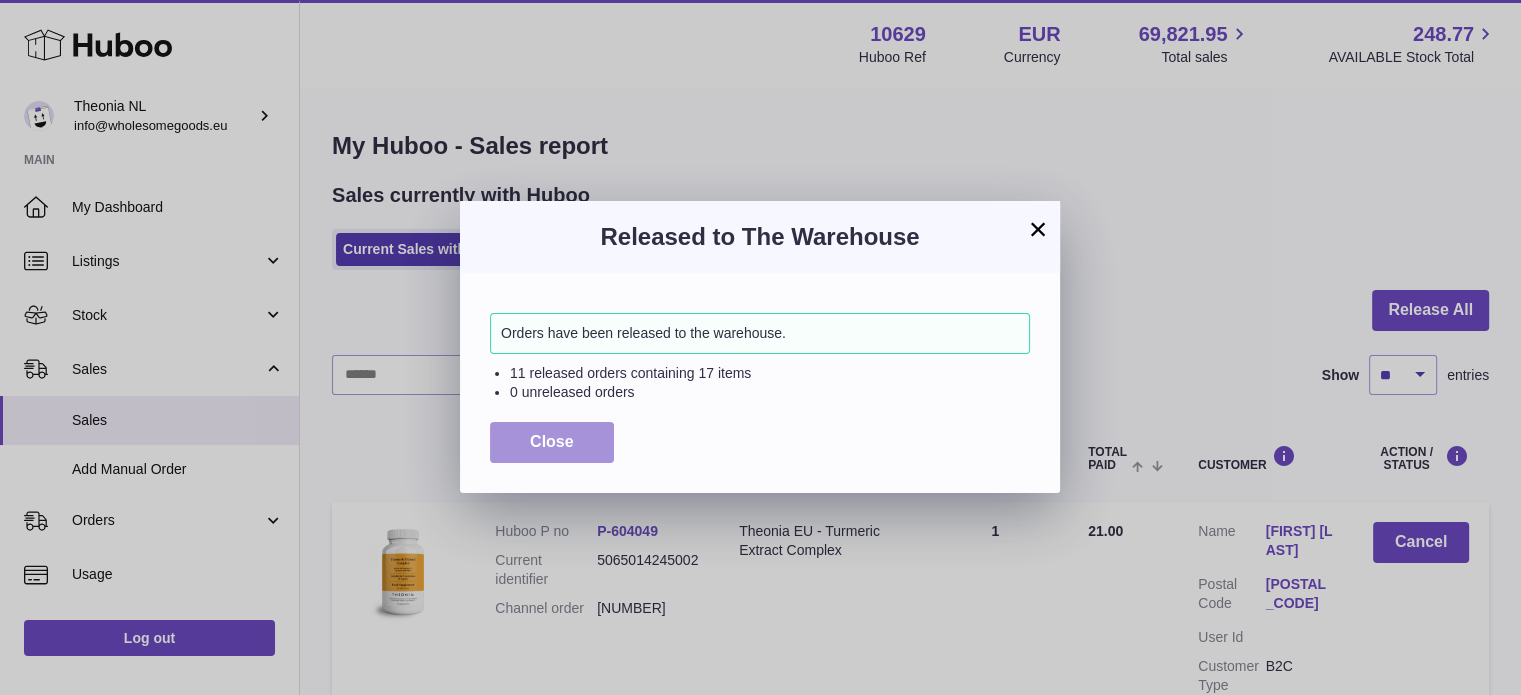 click on "Close" at bounding box center (552, 441) 